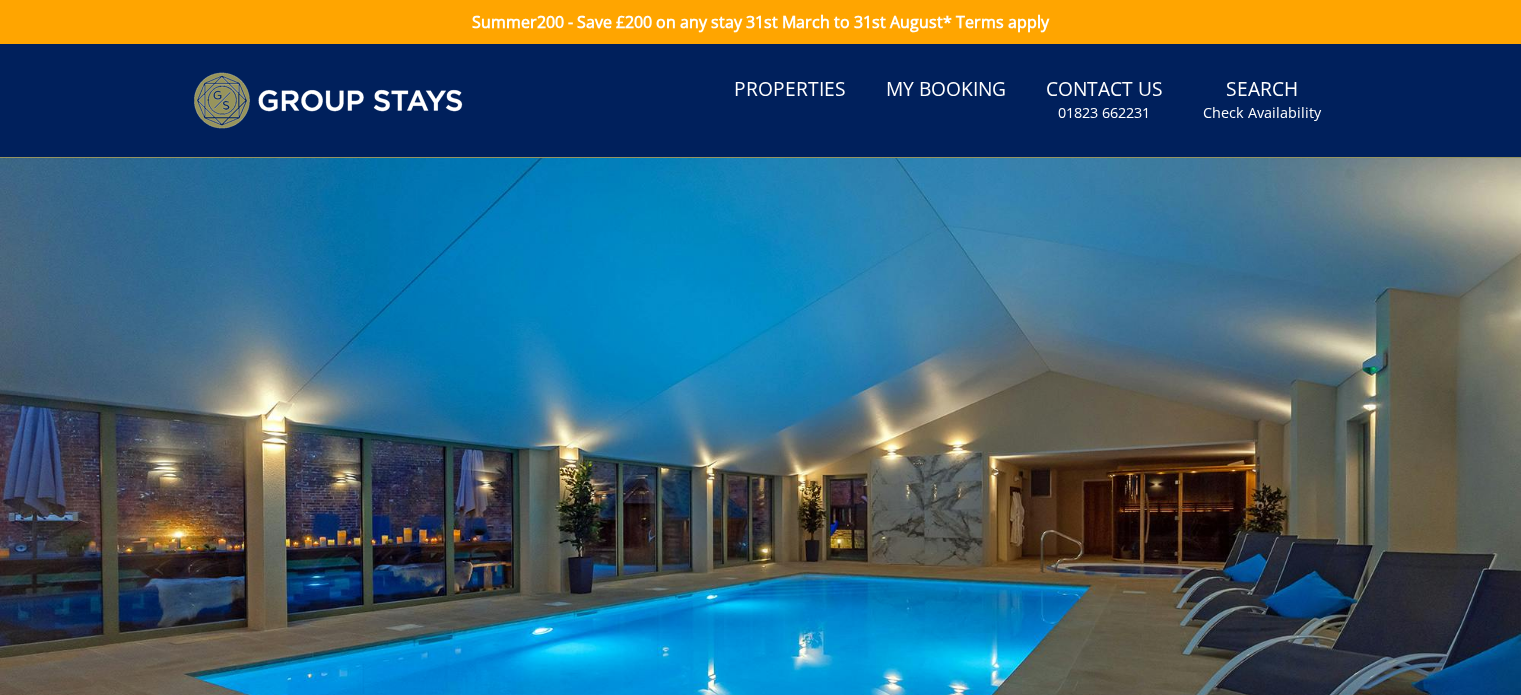 scroll, scrollTop: 0, scrollLeft: 0, axis: both 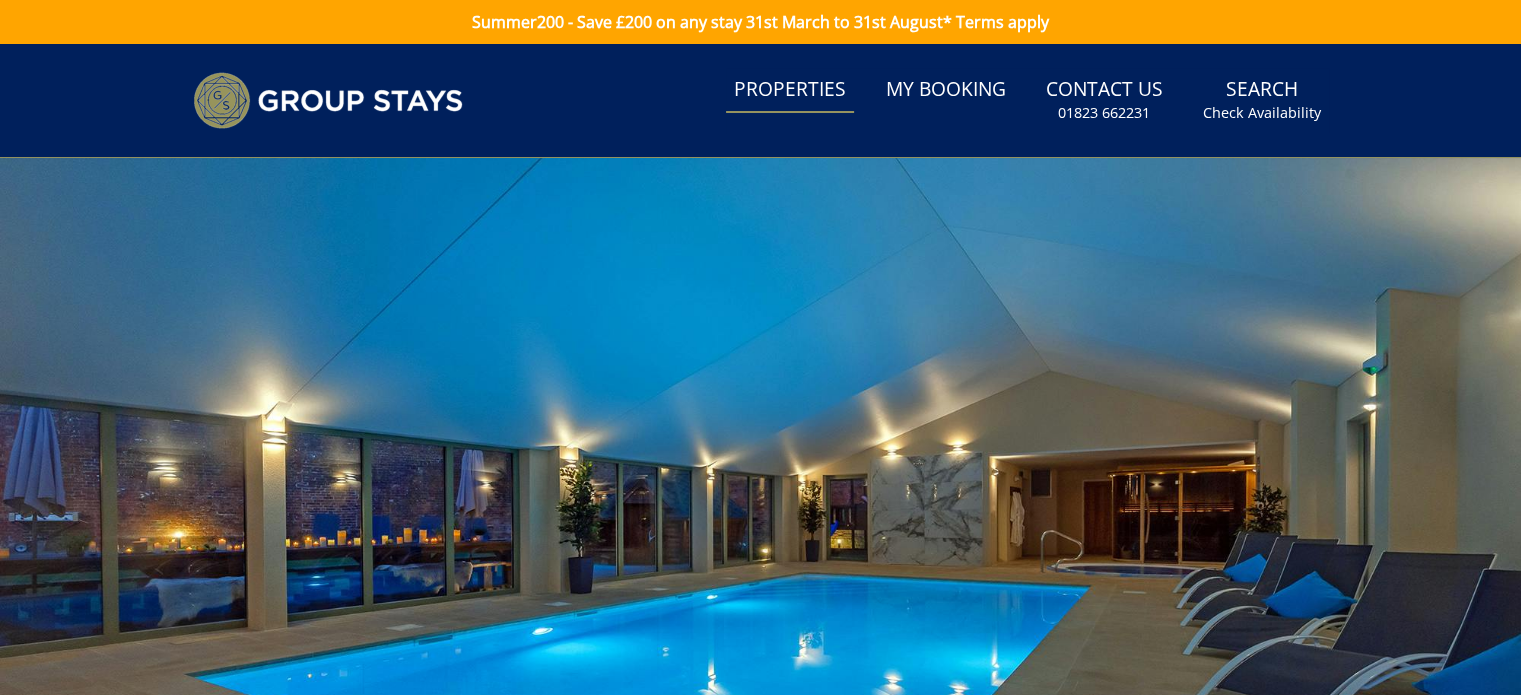 click on "Properties" at bounding box center (790, 90) 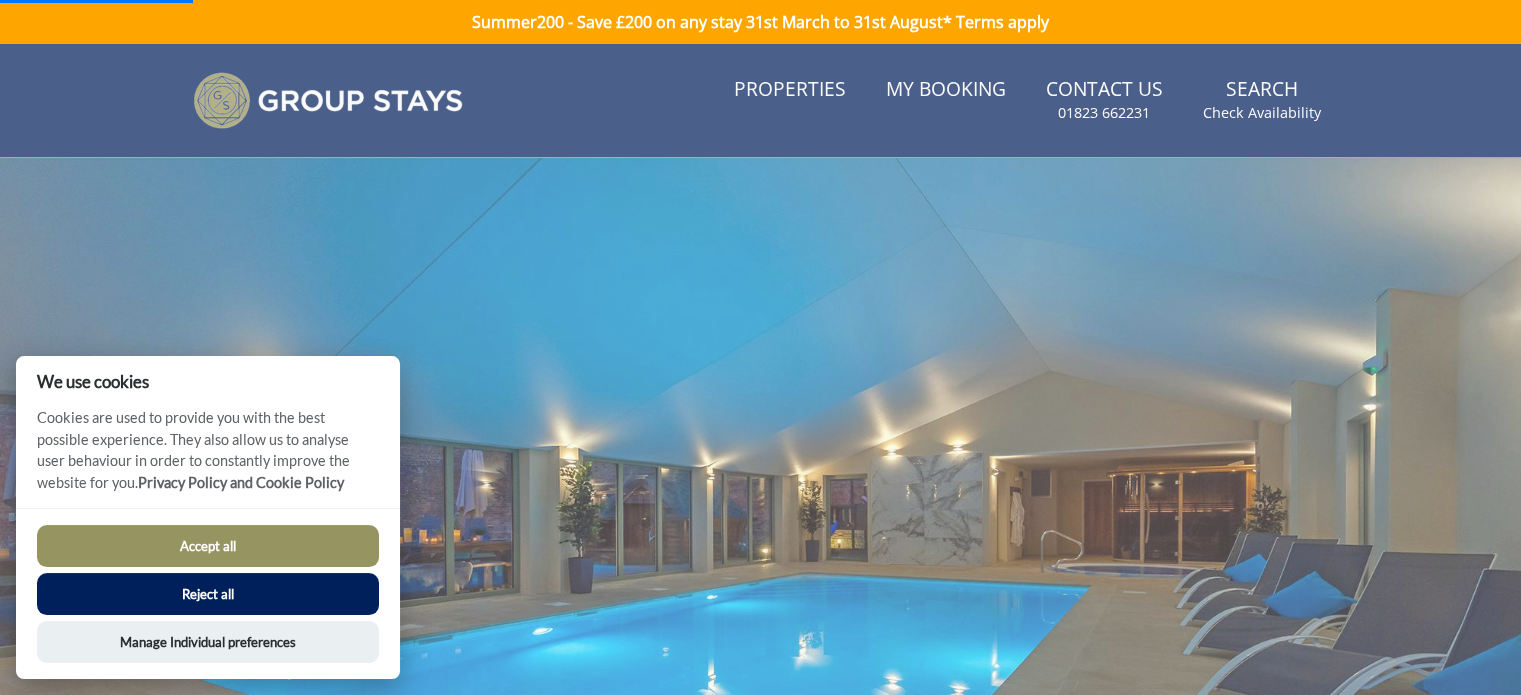 click on "Reject all" at bounding box center [208, 594] 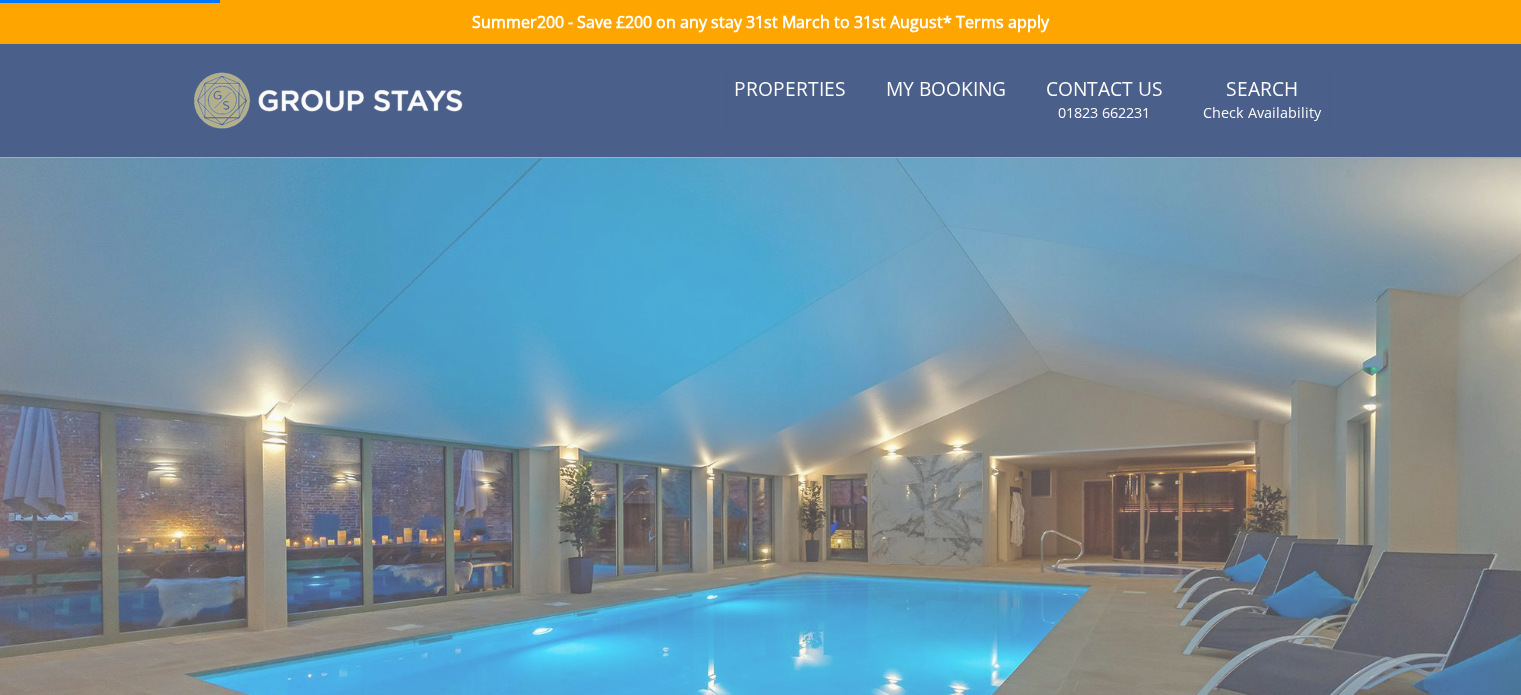 scroll, scrollTop: 260, scrollLeft: 0, axis: vertical 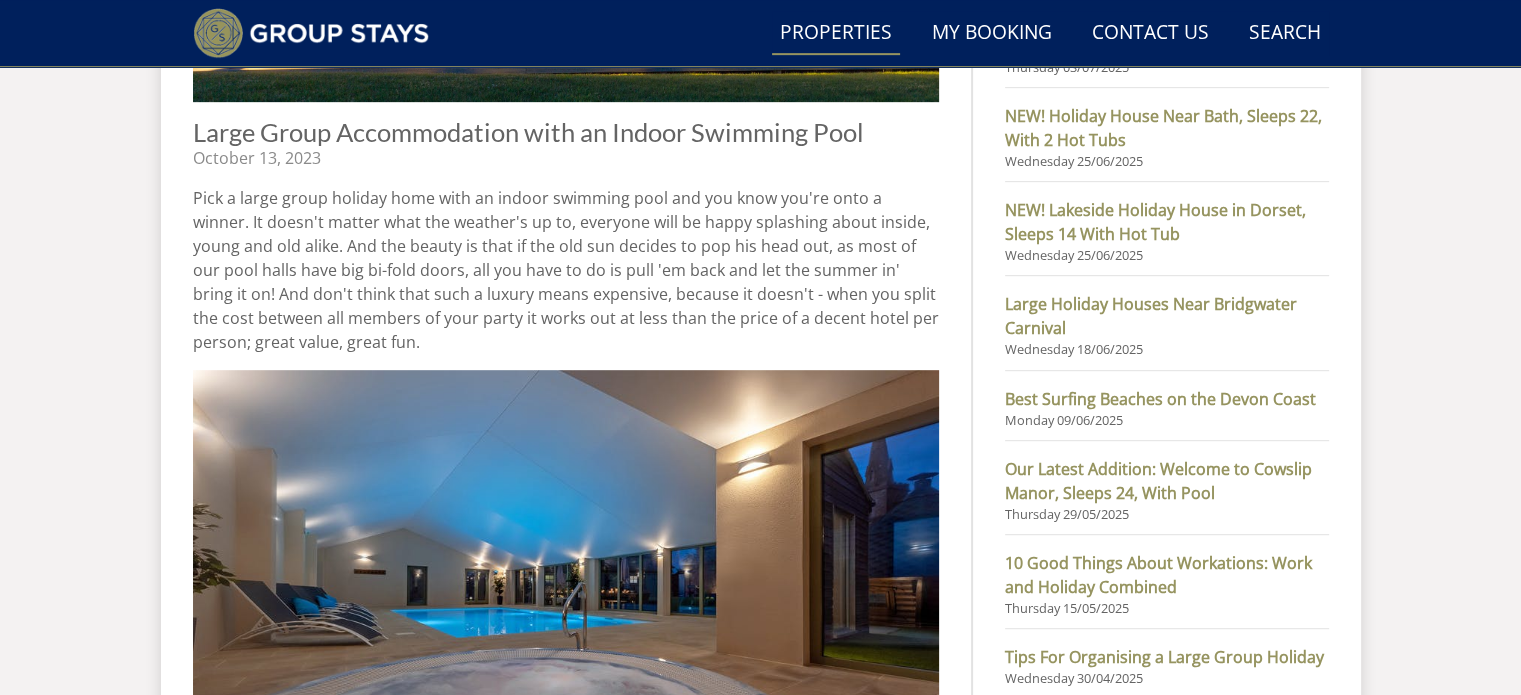 click on "Properties" at bounding box center [836, 33] 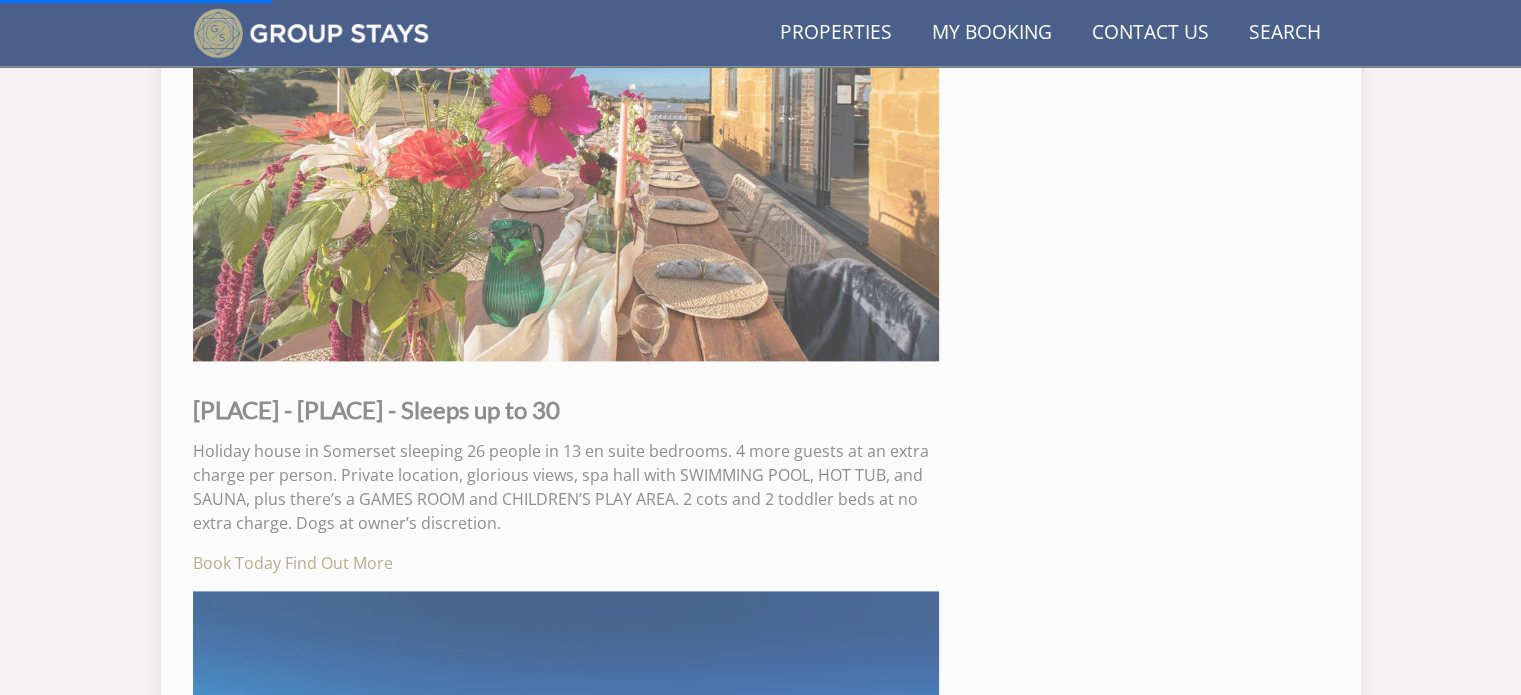 scroll, scrollTop: 2800, scrollLeft: 0, axis: vertical 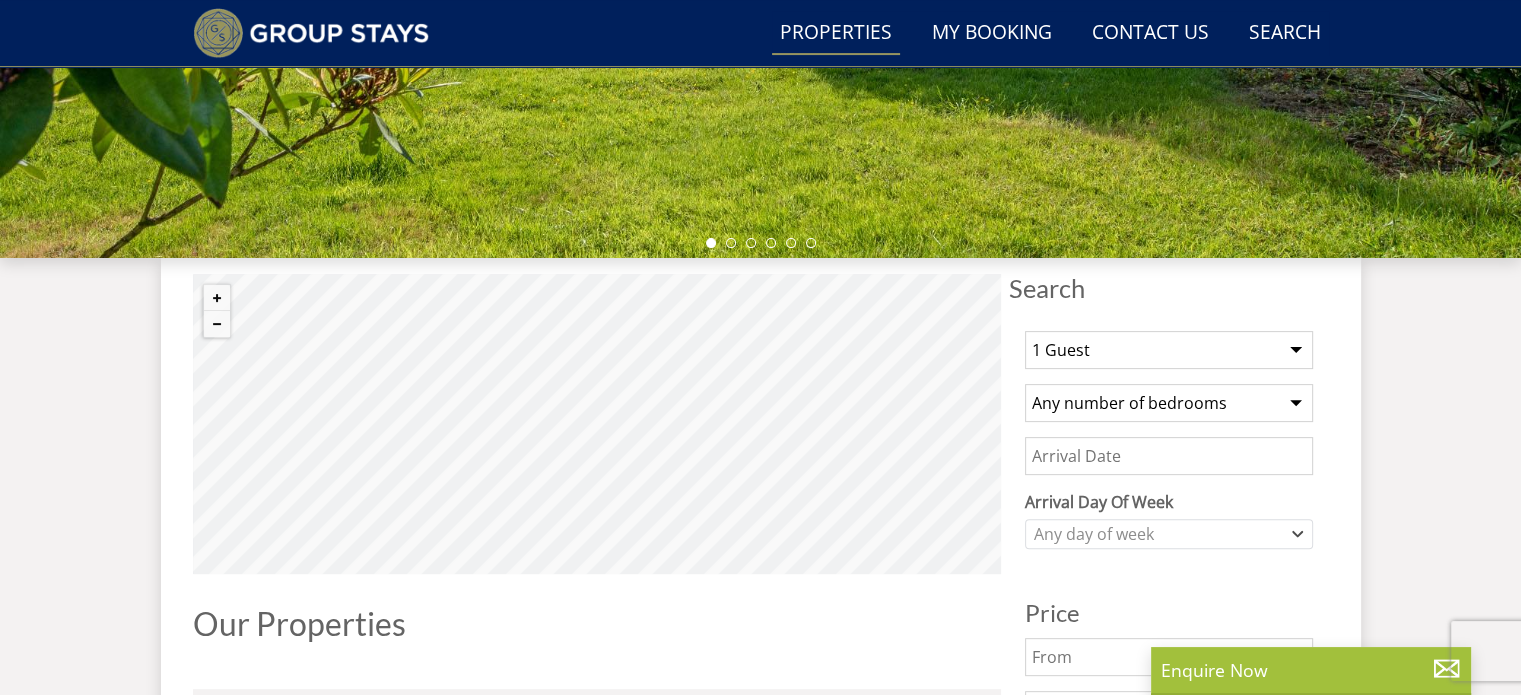 click on "1 Guest
2 Guests
3 Guests
4 Guests
5 Guests
6 Guests
7 Guests
8 Guests
9 Guests
10 Guests
11 Guests
12 Guests
13 Guests
14 Guests
15 Guests
16 Guests
17 Guests
18 Guests
19 Guests
20 Guests
21 Guests
22 Guests
23 Guests
24 Guests
25 Guests
26 Guests
27 Guests
28 Guests
29 Guests
30 Guests
31 Guests
32 Guests
33 Guests
34 Guests
35 Guests
36 Guests
37 Guests
38 Guests
39 Guests
40 Guests
41 Guests
42 Guests
43 Guests
44 Guests
45 Guests
46 Guests
47 Guests
48 Guests
49 Guests
50 Guests
51 Guests
52 Guests
53 Guests
54 Guests
55 Guests
56 Guests
57 Guests
58 Guests
59 Guests
60 Guests
61 Guests
62 Guests
63 Guests
64 Guests
65 Guests
66 Guests
67 Guests
68 Guests
69 Guests
70 Guests
71 Guests
72 Guests
73 Guests
74 Guests
75 Guests
76 Guests
77 Guests
78 Guests
79 Guests
80 Guests
81 Guests
82 Guests
83 Guests
84 Guests
85 Guests
86 Guests" at bounding box center [1169, 350] 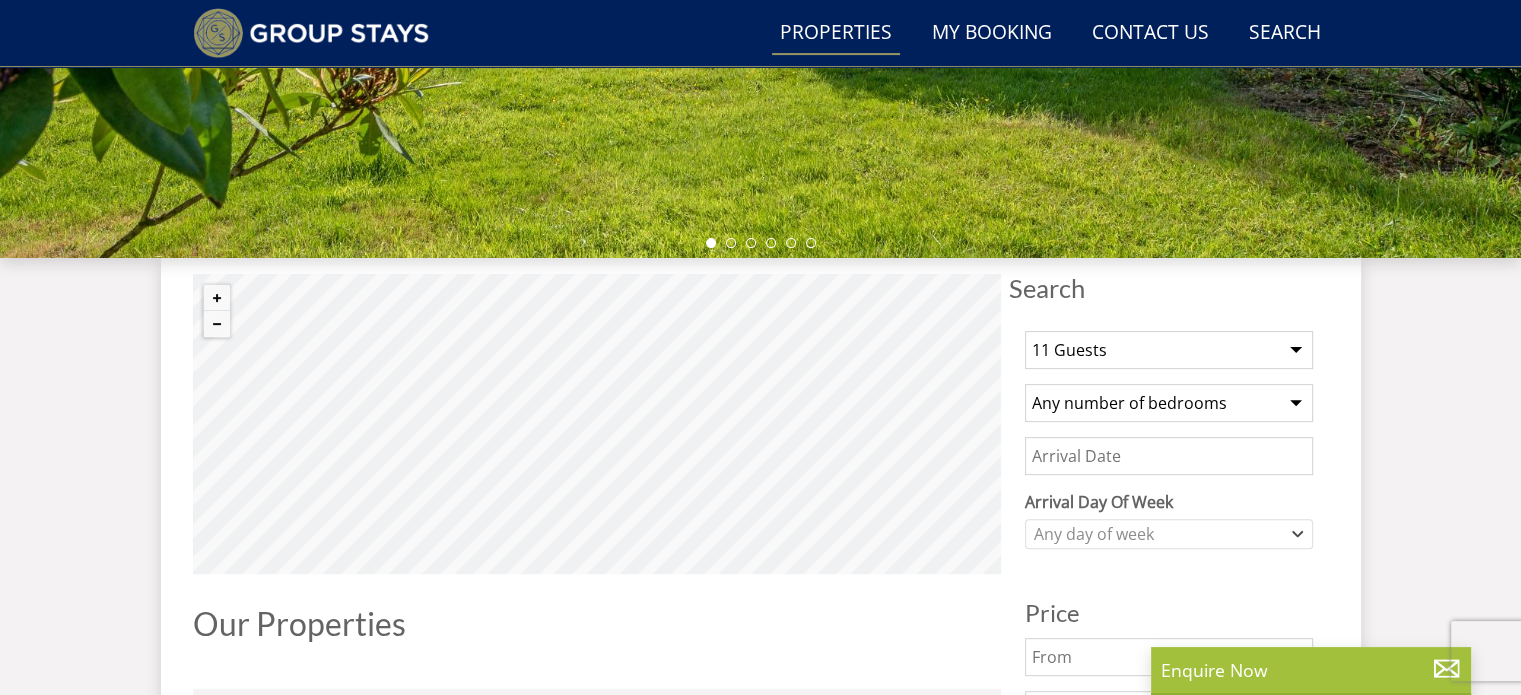 click on "Any number of bedrooms
1 Bedroom
2 Bedrooms
3 Bedrooms
4 Bedrooms
5 Bedrooms
6 Bedrooms
7 Bedrooms
8 Bedrooms
9 Bedrooms
10 Bedrooms
11 Bedrooms
12 Bedrooms
13 Bedrooms
14 Bedrooms
15 Bedrooms
16 Bedrooms
17 Bedrooms
18 Bedrooms
19 Bedrooms
20 Bedrooms
21 Bedrooms
22 Bedrooms
23 Bedrooms
24 Bedrooms
25 Bedrooms" at bounding box center (1169, 403) 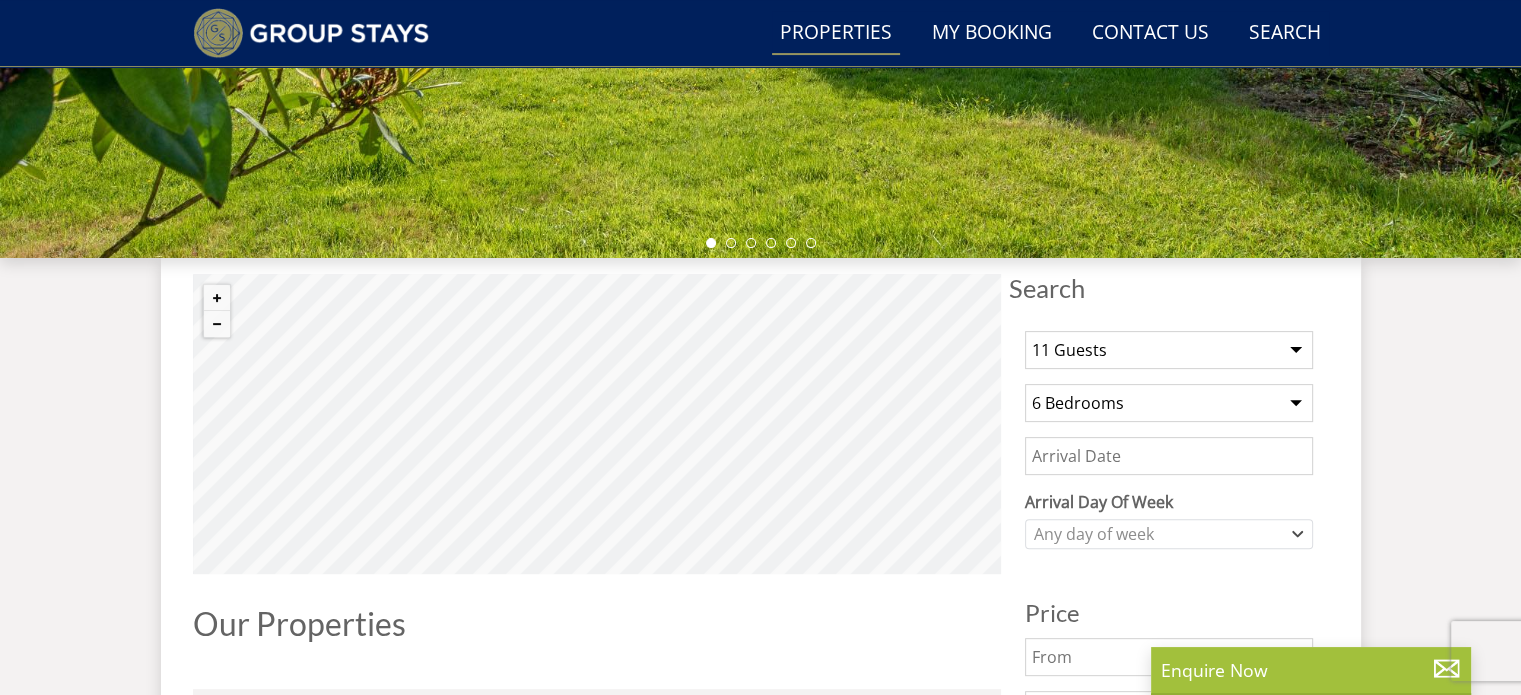 click on "Any number of bedrooms
1 Bedroom
2 Bedrooms
3 Bedrooms
4 Bedrooms
5 Bedrooms
6 Bedrooms
7 Bedrooms
8 Bedrooms
9 Bedrooms
10 Bedrooms
11 Bedrooms
12 Bedrooms
13 Bedrooms
14 Bedrooms
15 Bedrooms
16 Bedrooms
17 Bedrooms
18 Bedrooms
19 Bedrooms
20 Bedrooms
21 Bedrooms
22 Bedrooms
23 Bedrooms
24 Bedrooms
25 Bedrooms" at bounding box center (1169, 403) 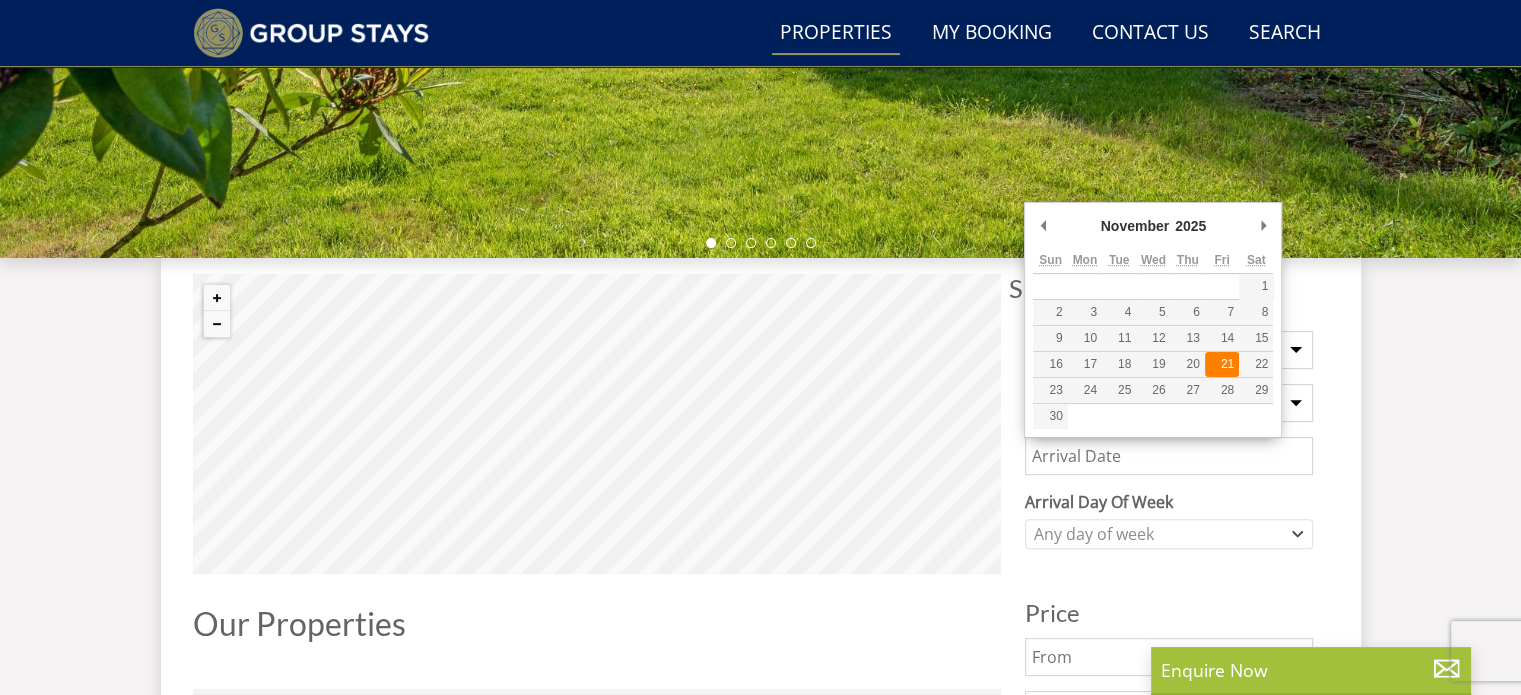 type on "21/11/2025" 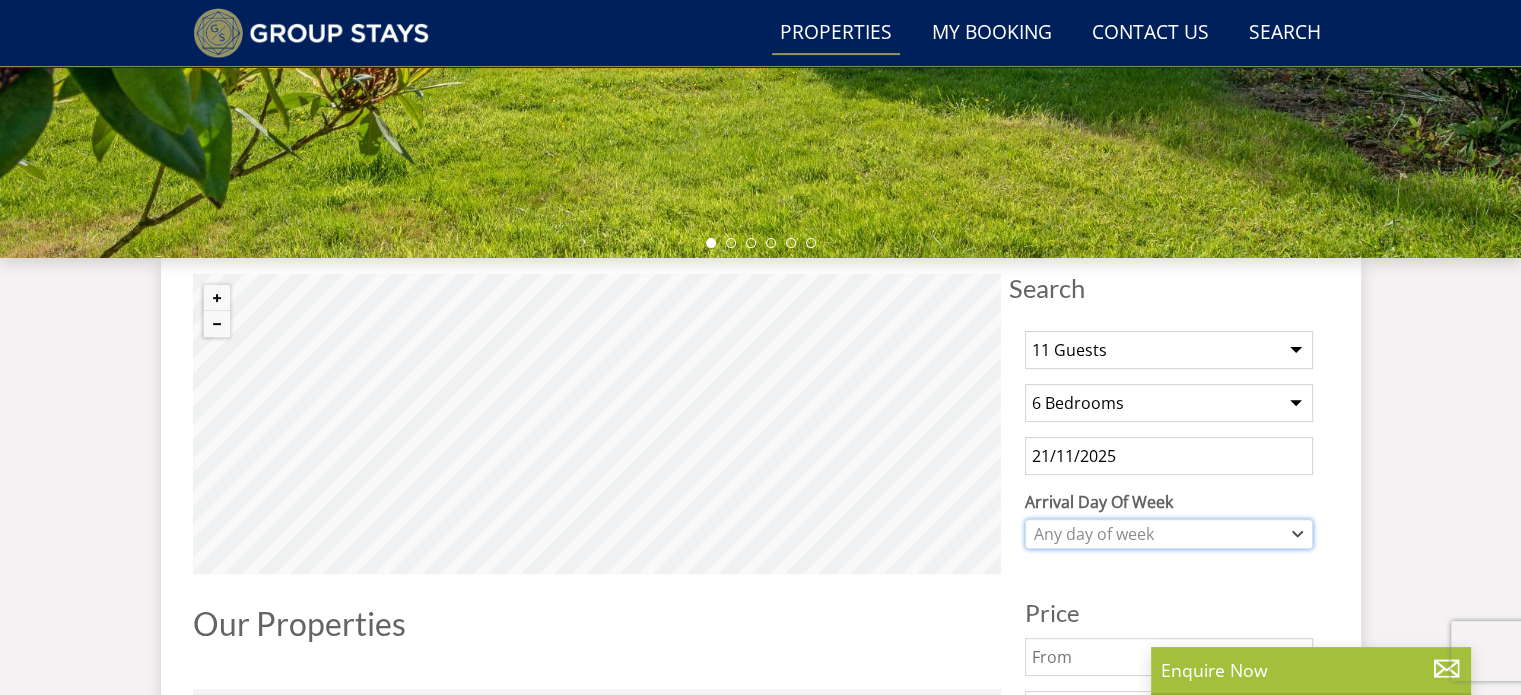 click on "Any day of week" at bounding box center (1158, 534) 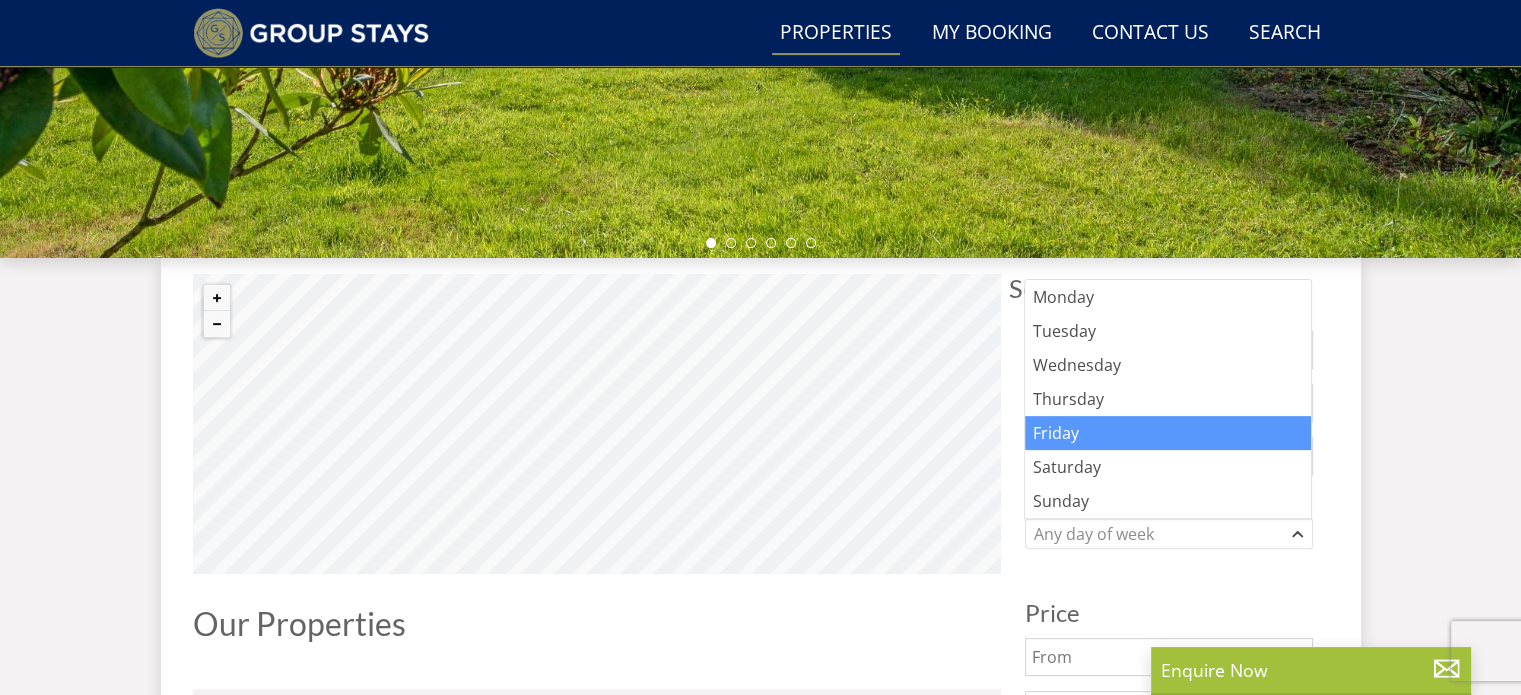 click on "Friday" at bounding box center (1168, 433) 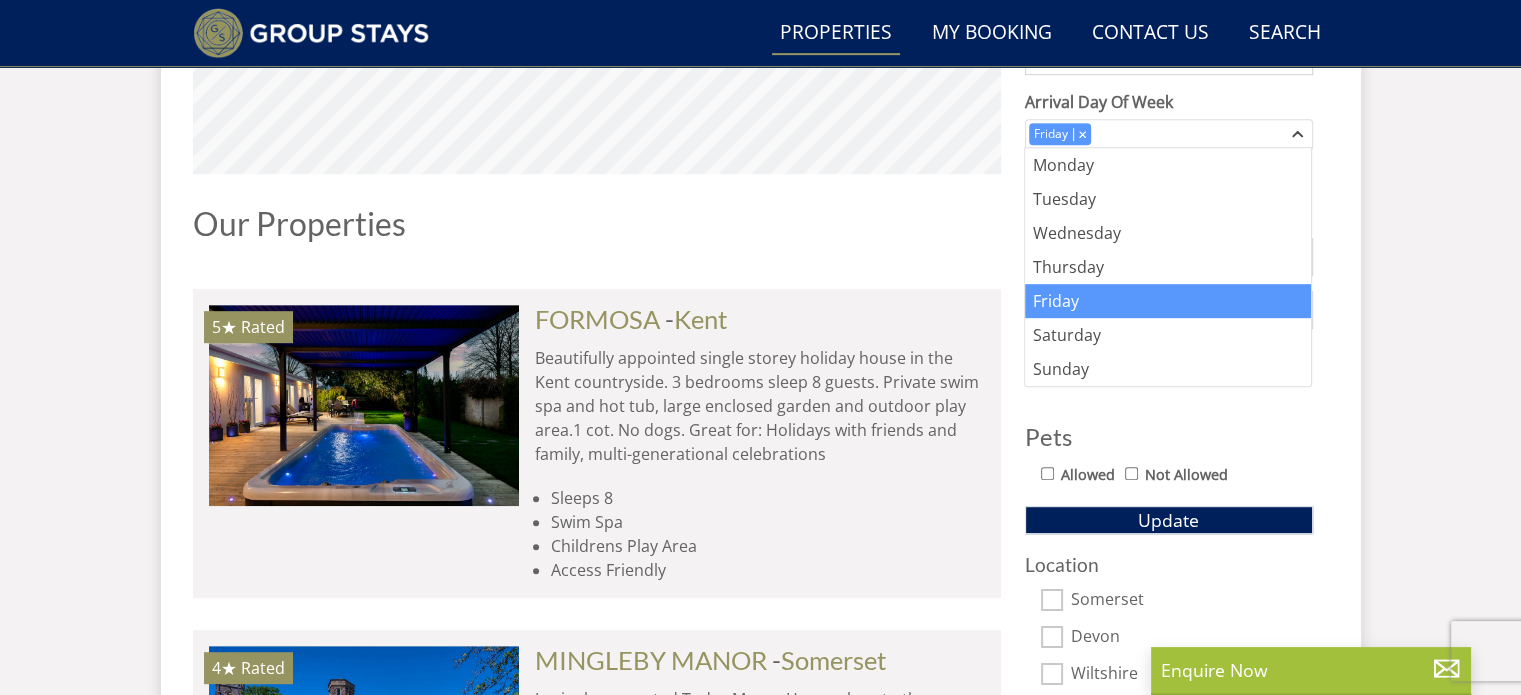 scroll, scrollTop: 1053, scrollLeft: 0, axis: vertical 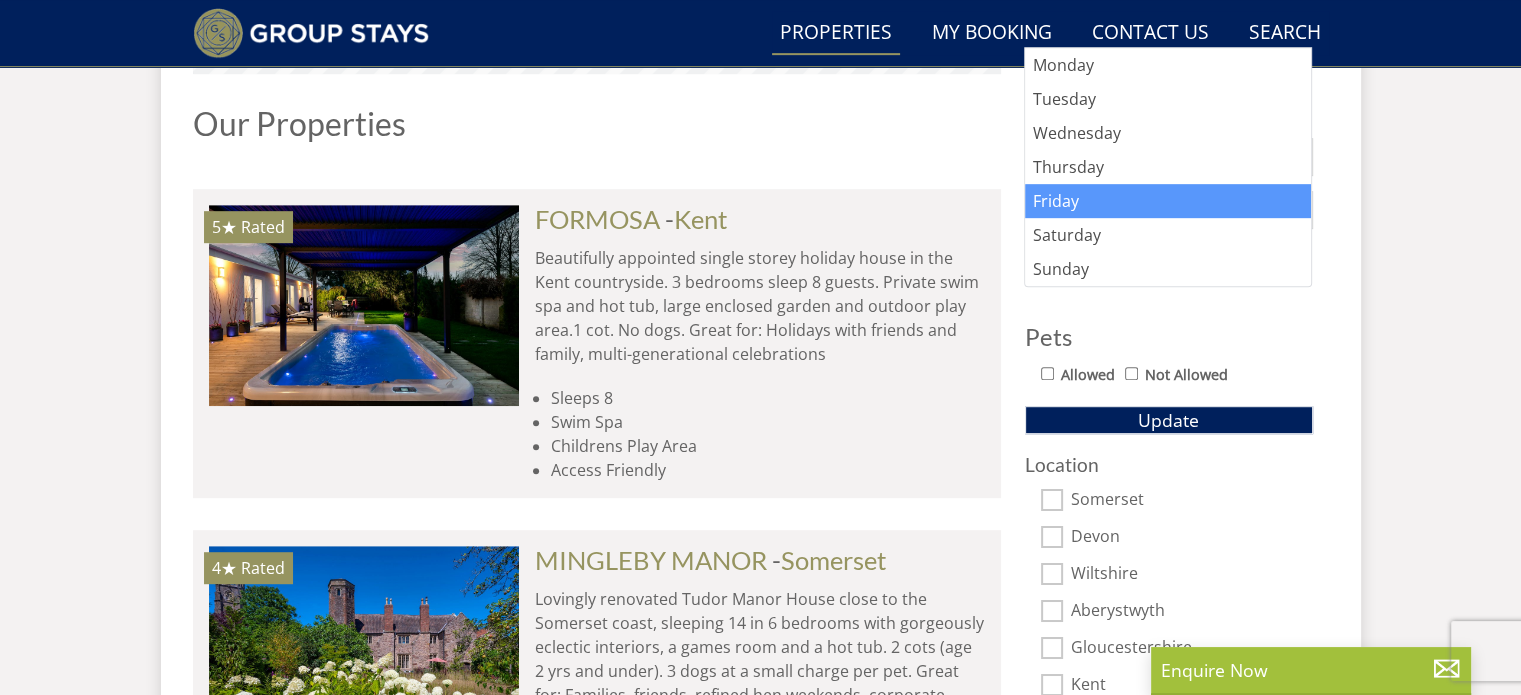 click on "Allowed" at bounding box center (1047, 373) 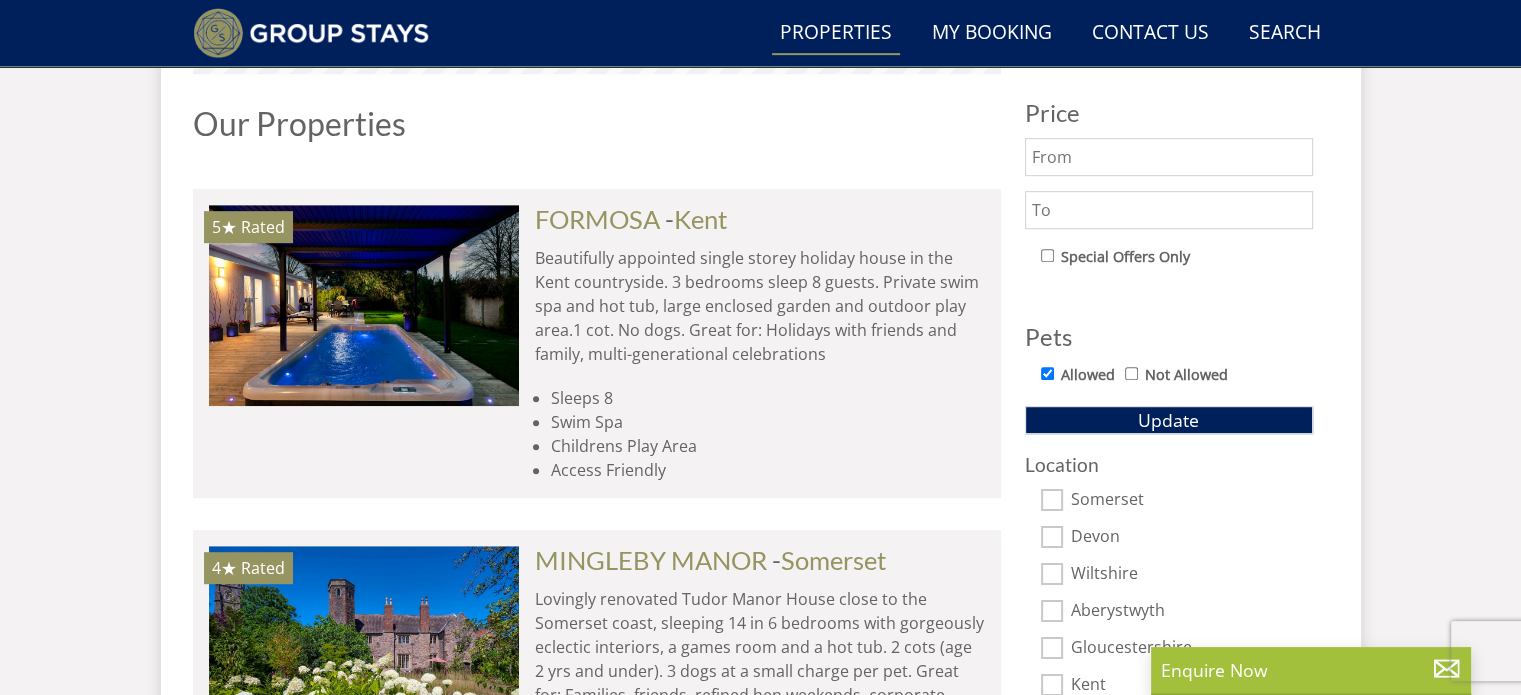 scroll, scrollTop: 1353, scrollLeft: 0, axis: vertical 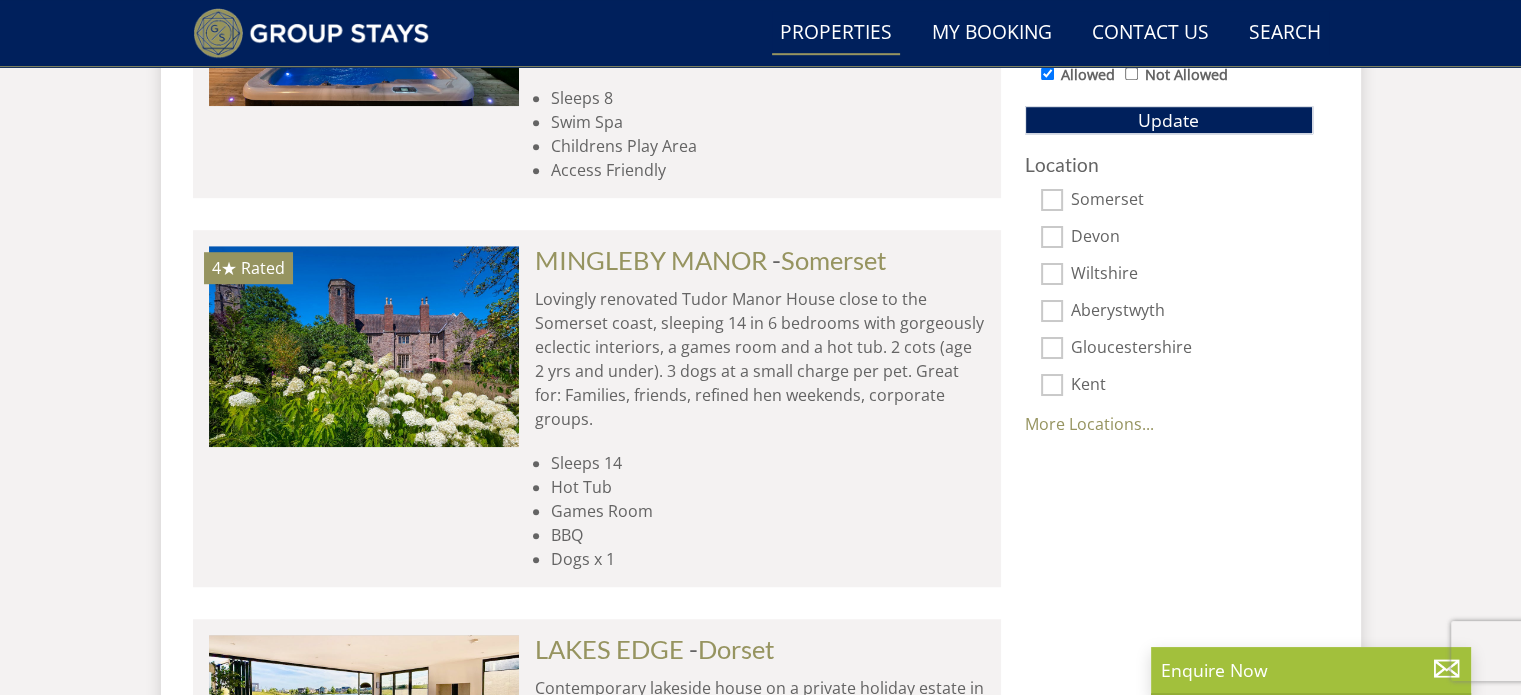 click on "Somerset" at bounding box center [1052, 200] 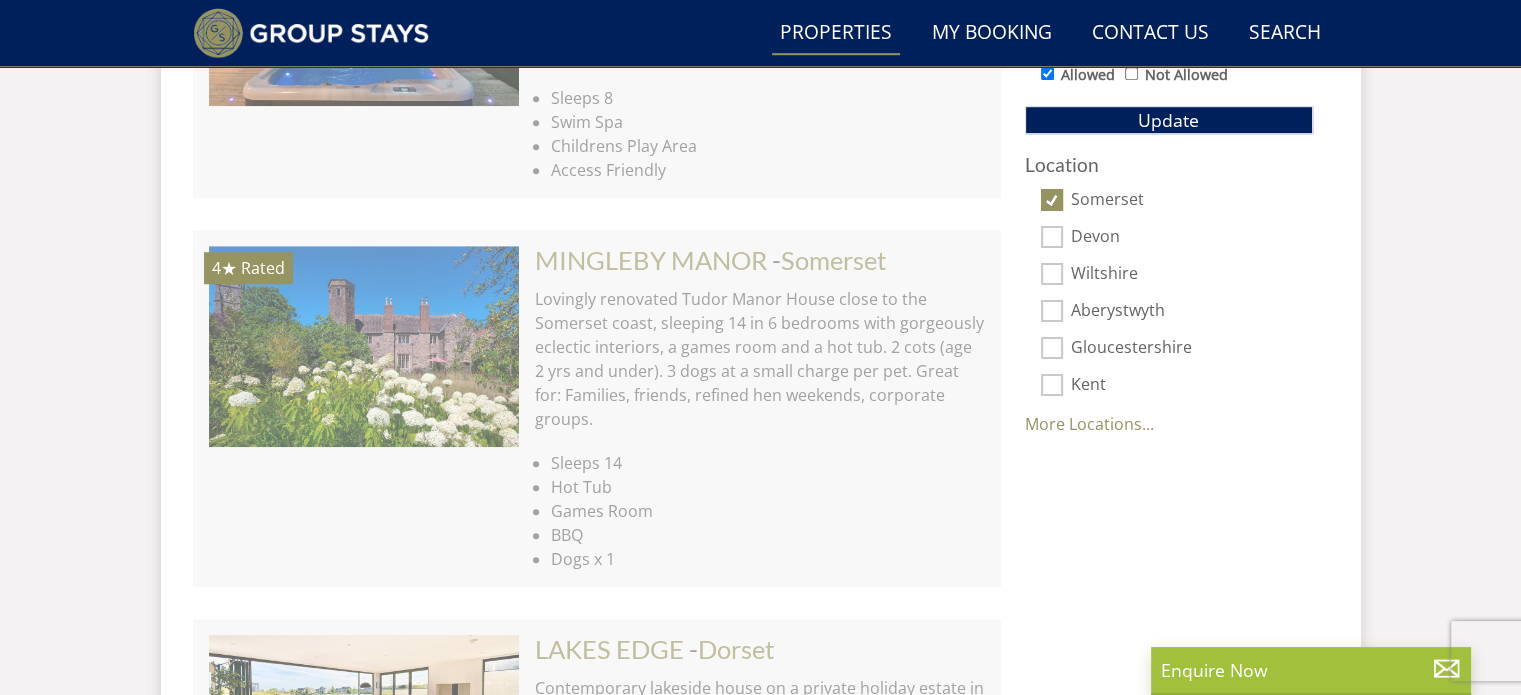 click on "Devon" at bounding box center (1052, 237) 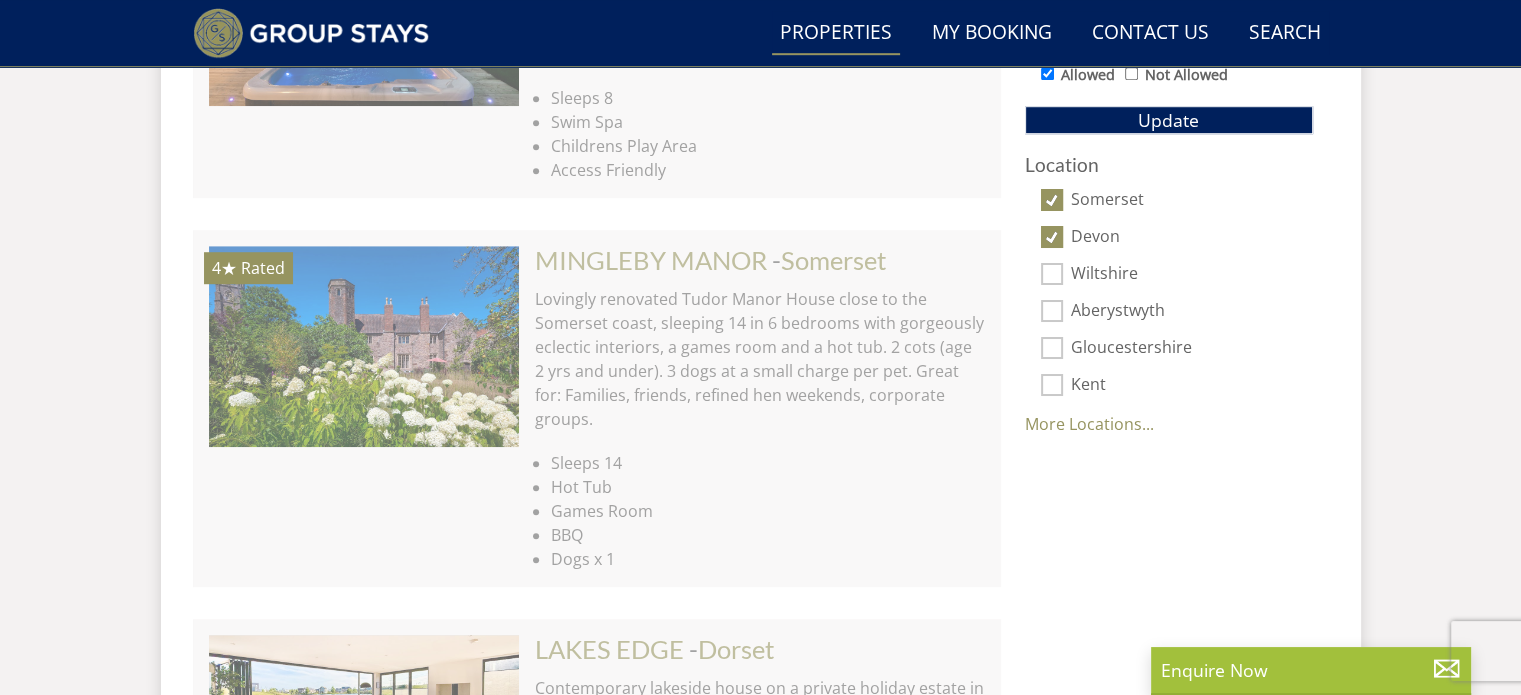 click on "Wiltshire" at bounding box center [1169, 275] 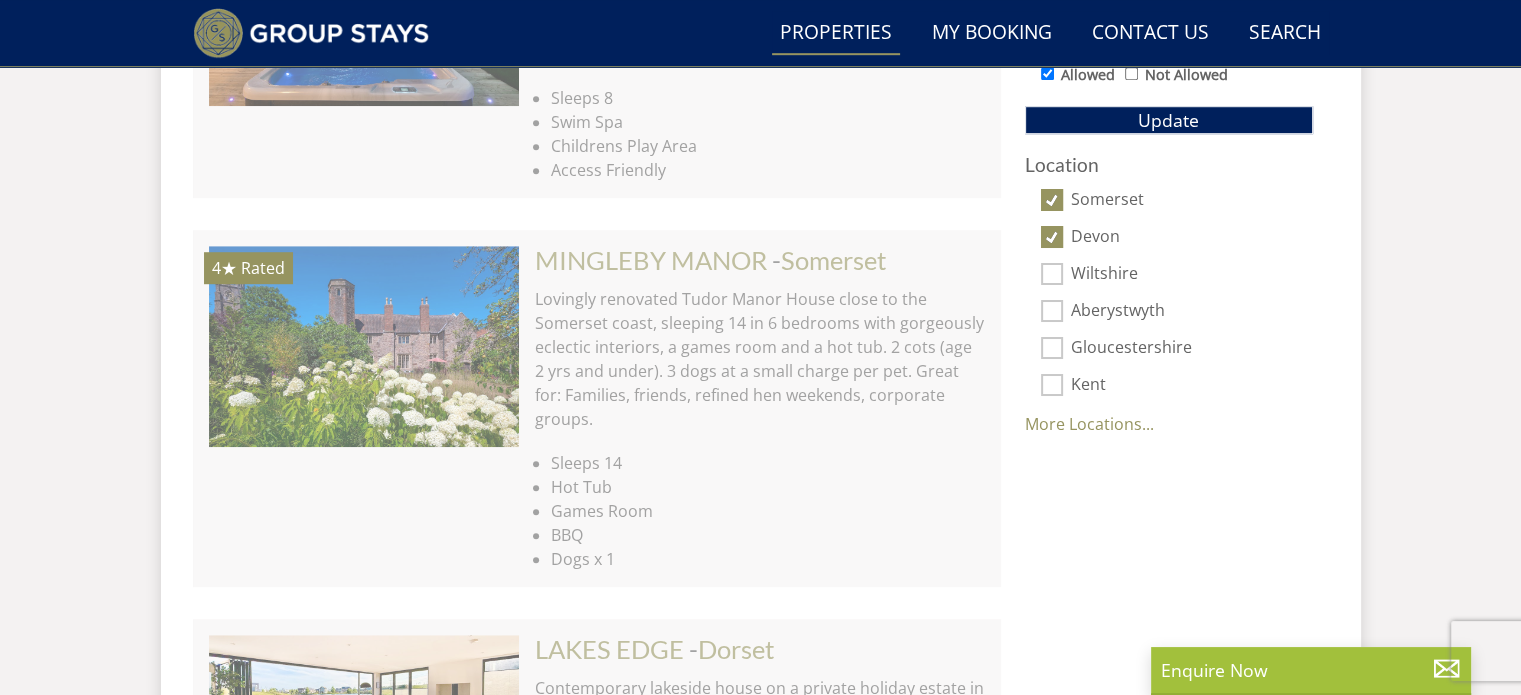 click on "Wiltshire" at bounding box center [1052, 274] 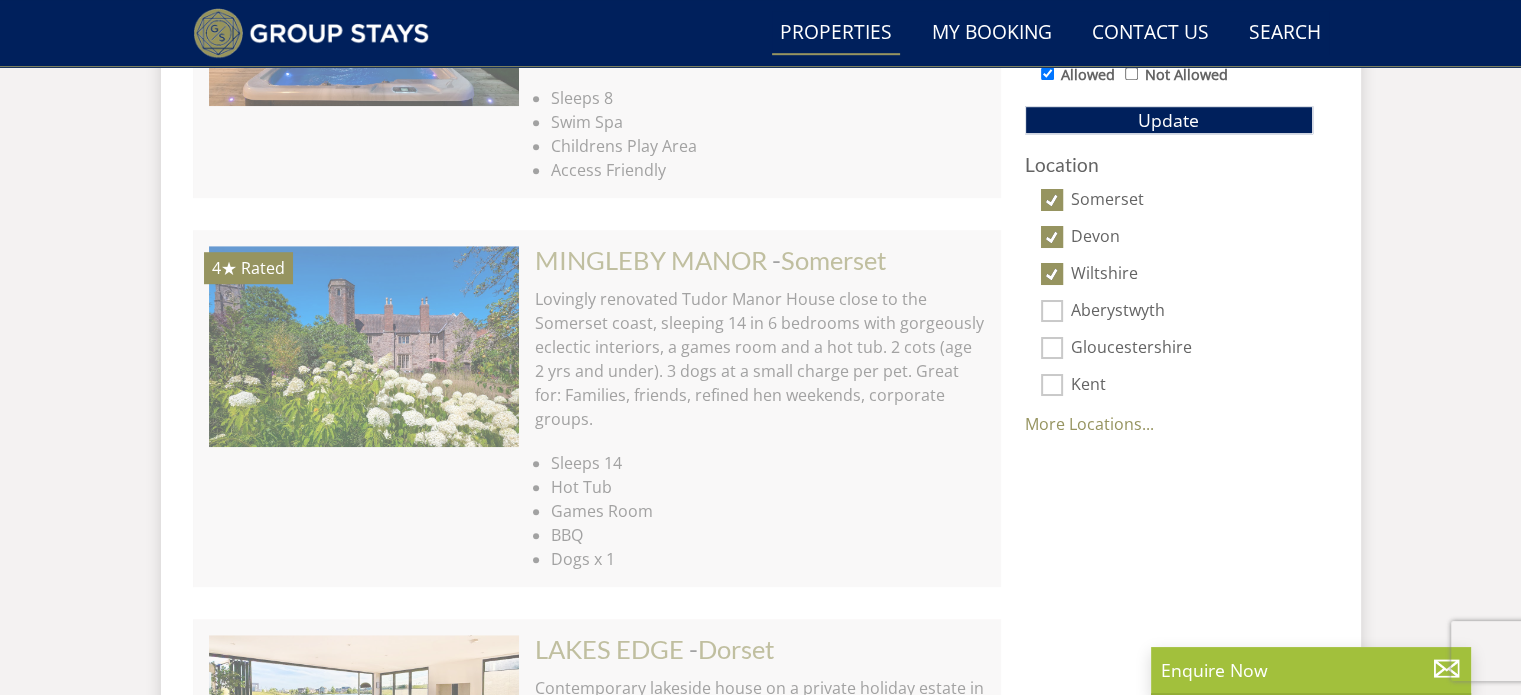 click on "Kent" at bounding box center [1052, 385] 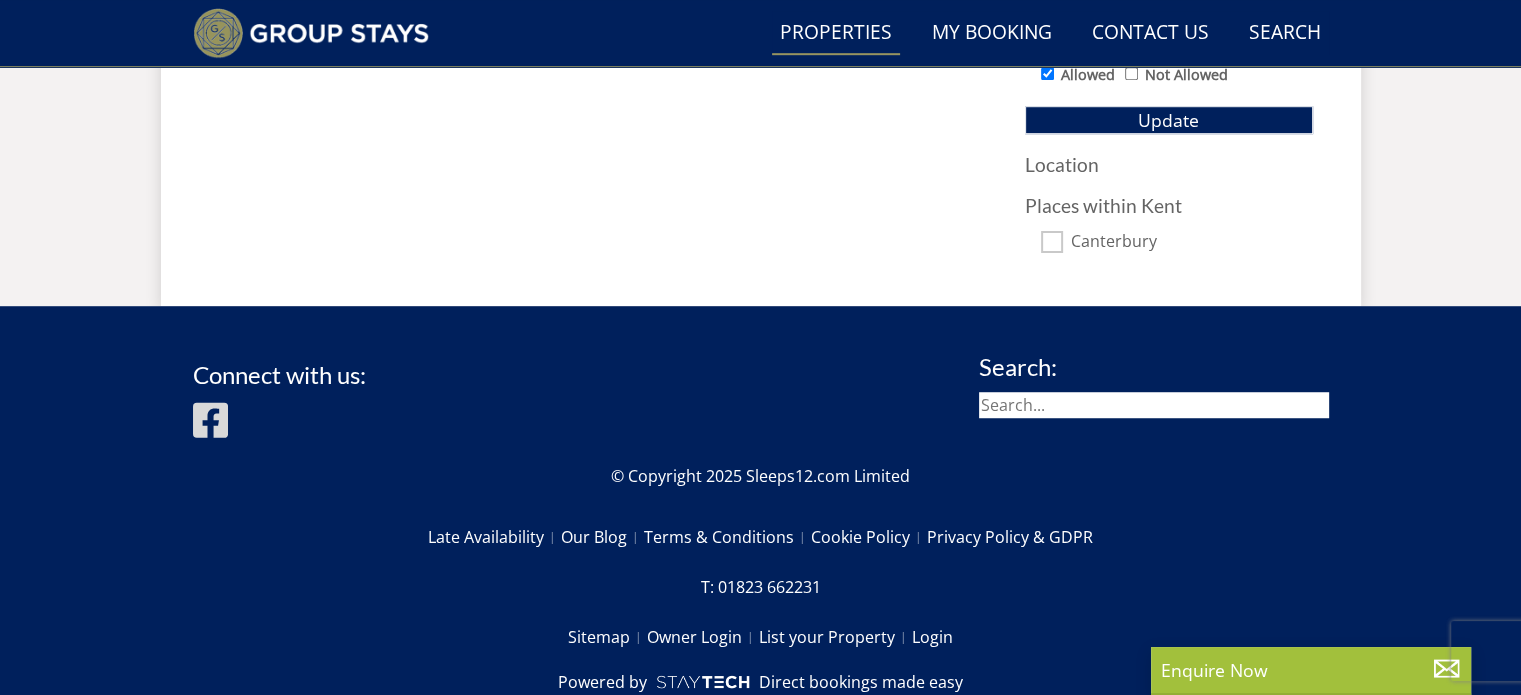 click on "Search:" at bounding box center [1154, 401] 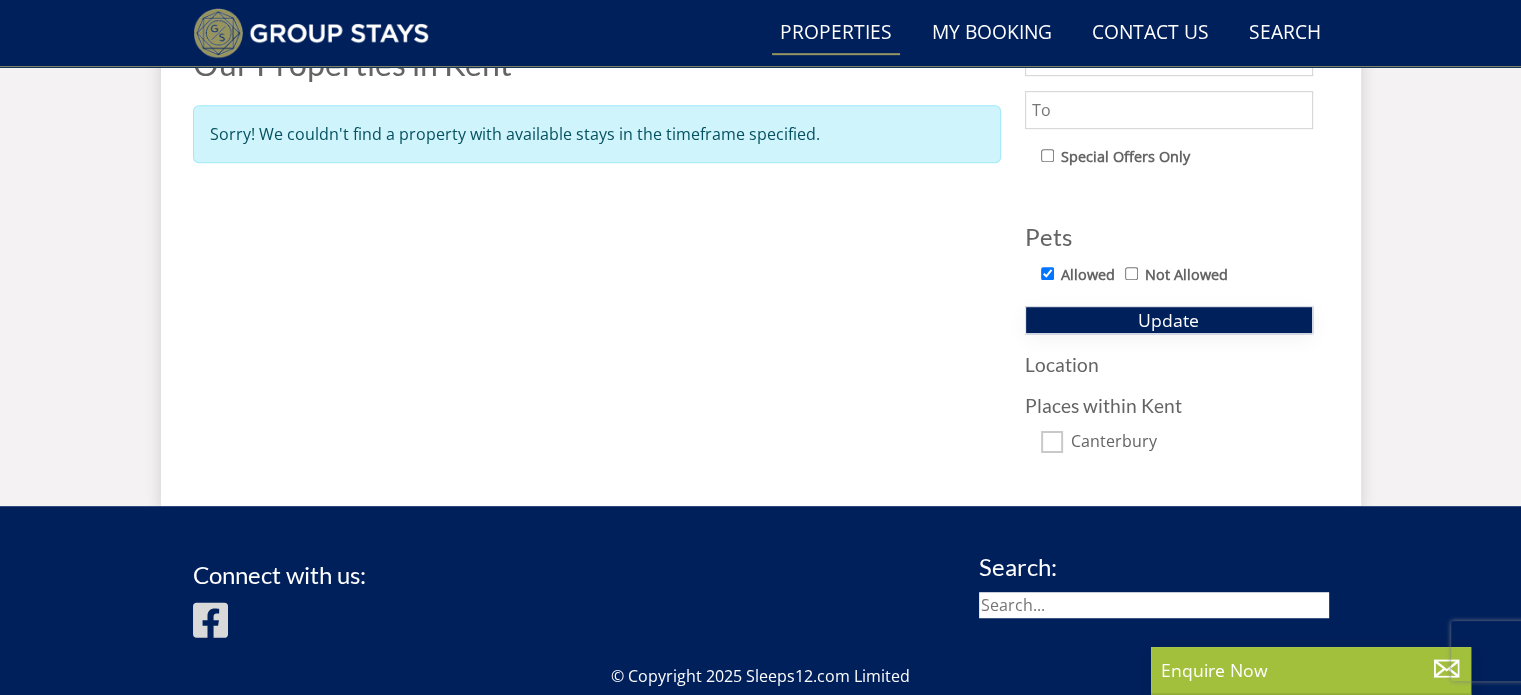 click on "Update" at bounding box center [1168, 320] 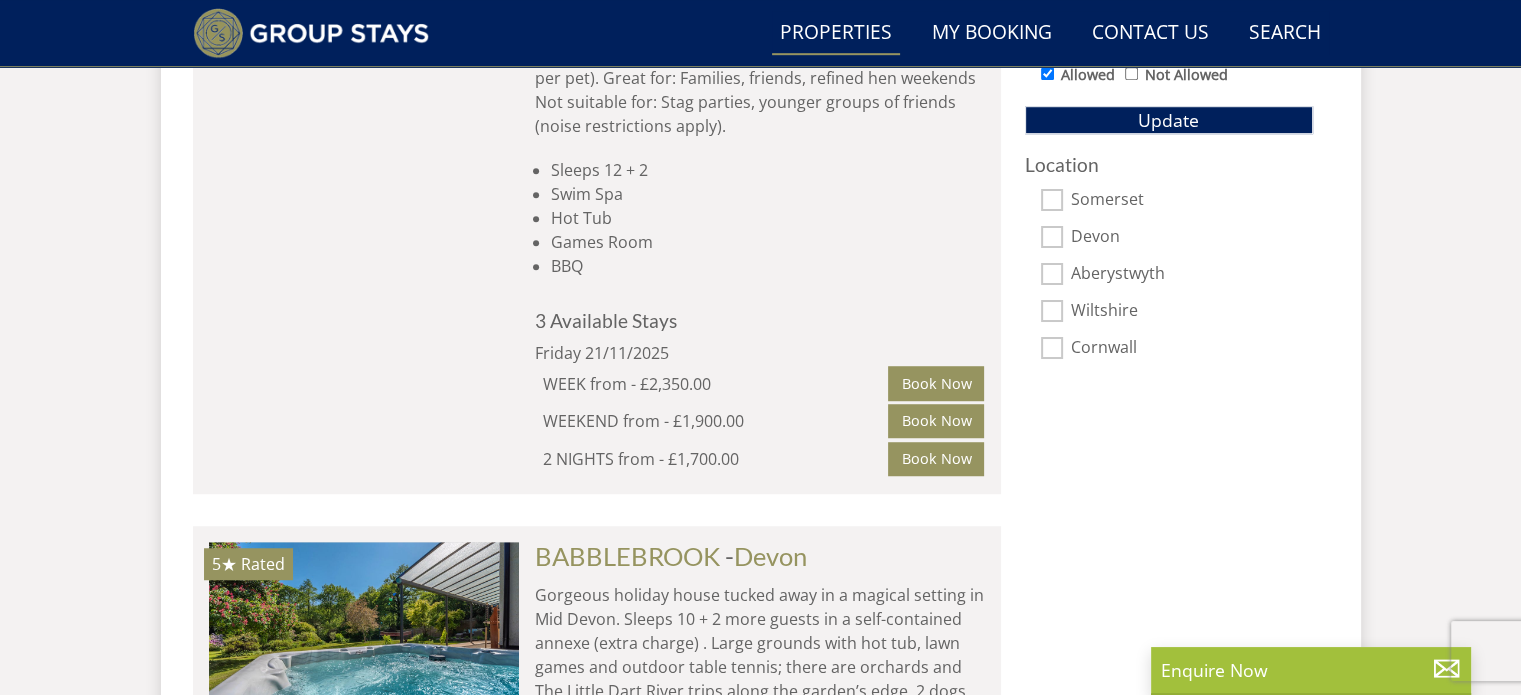 scroll, scrollTop: 1153, scrollLeft: 0, axis: vertical 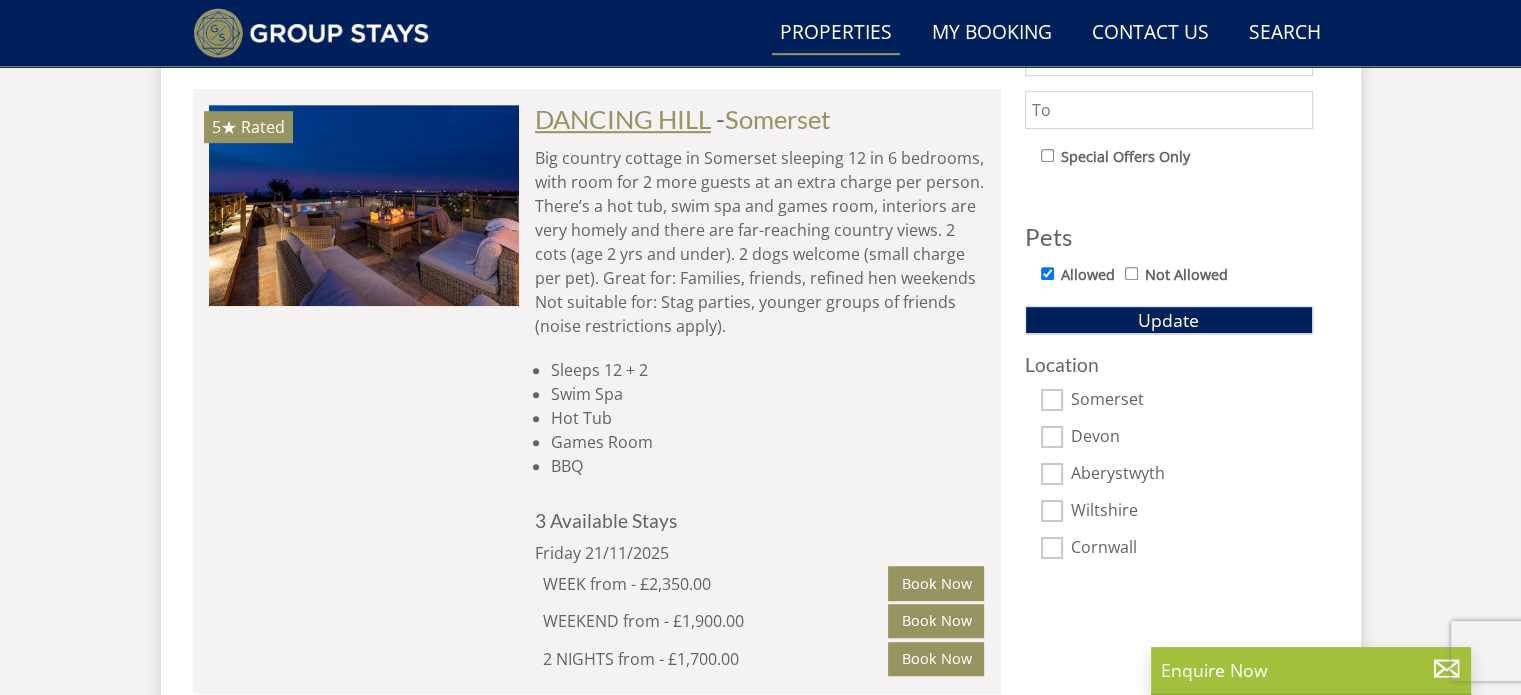 click on "DANCING HILL" at bounding box center (623, 119) 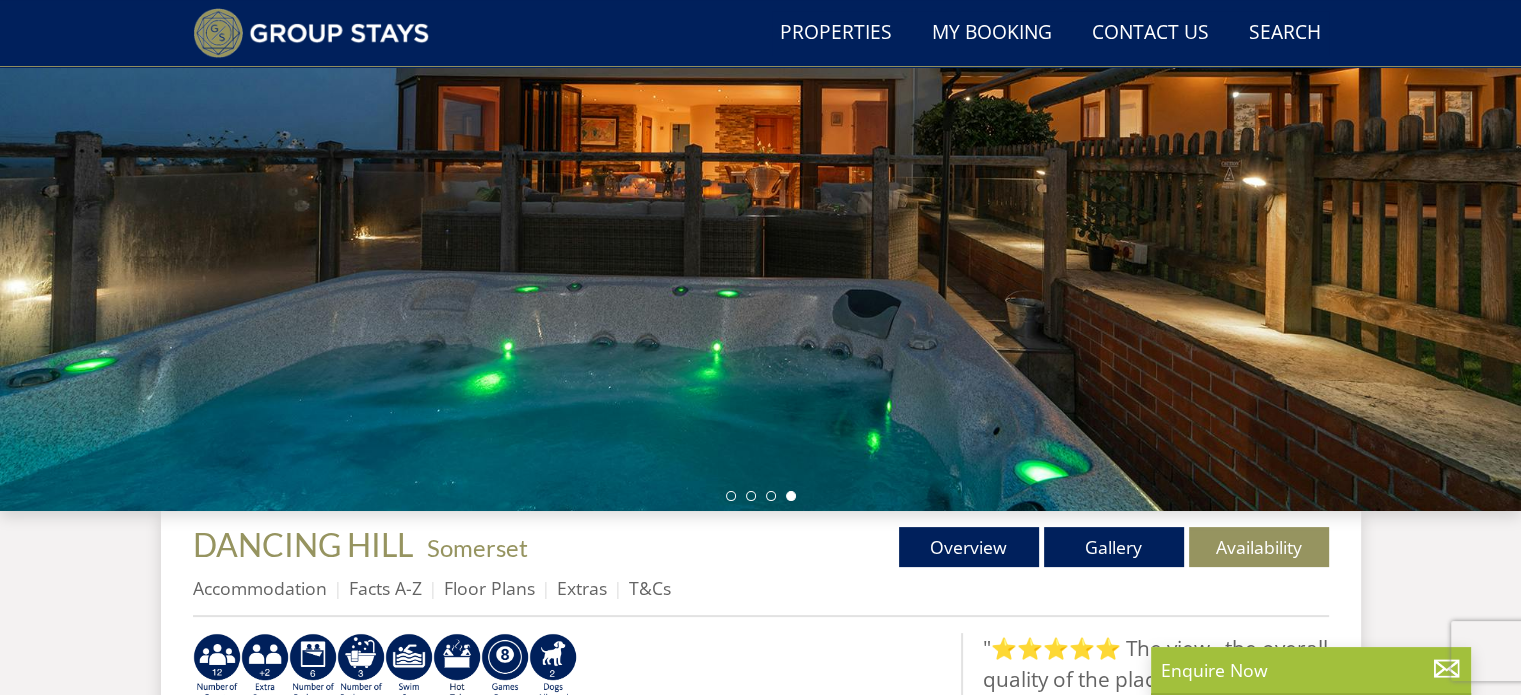 scroll, scrollTop: 100, scrollLeft: 0, axis: vertical 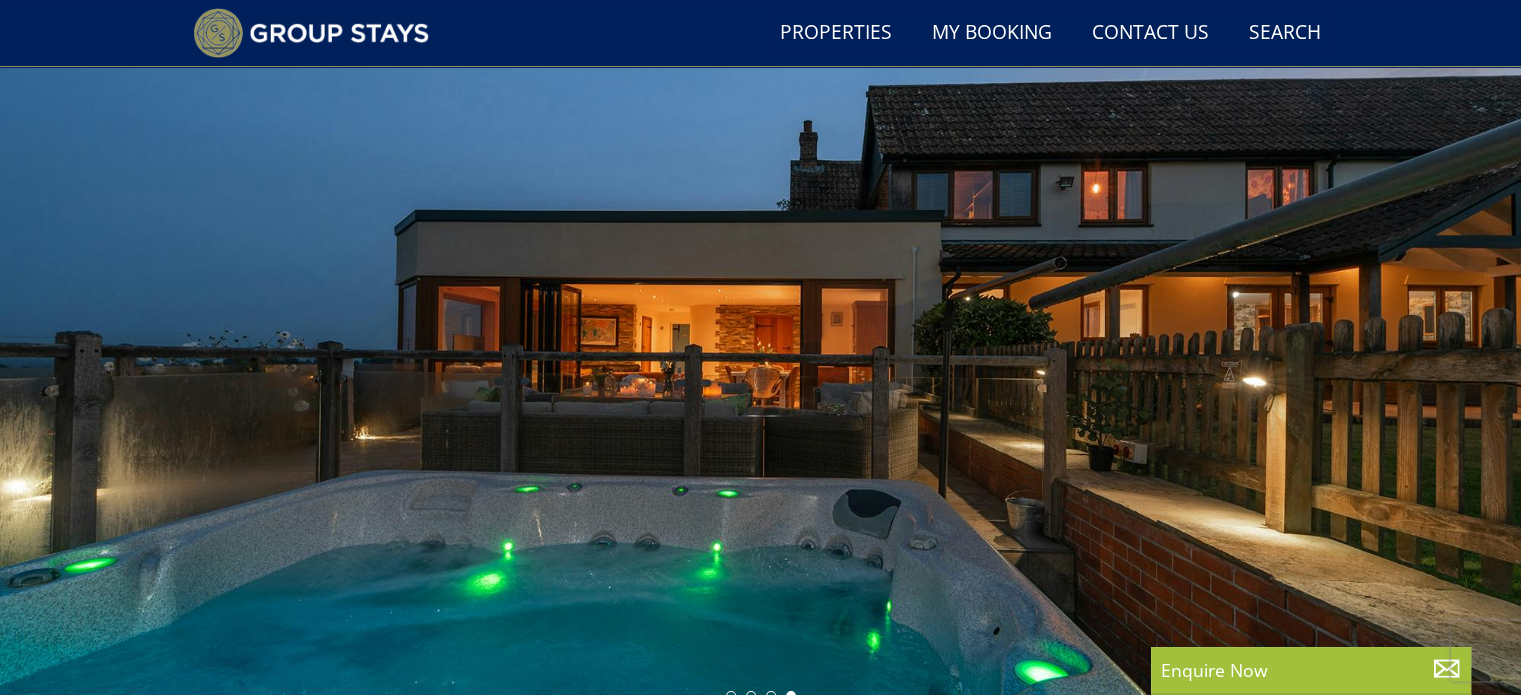 click at bounding box center [760, 361] 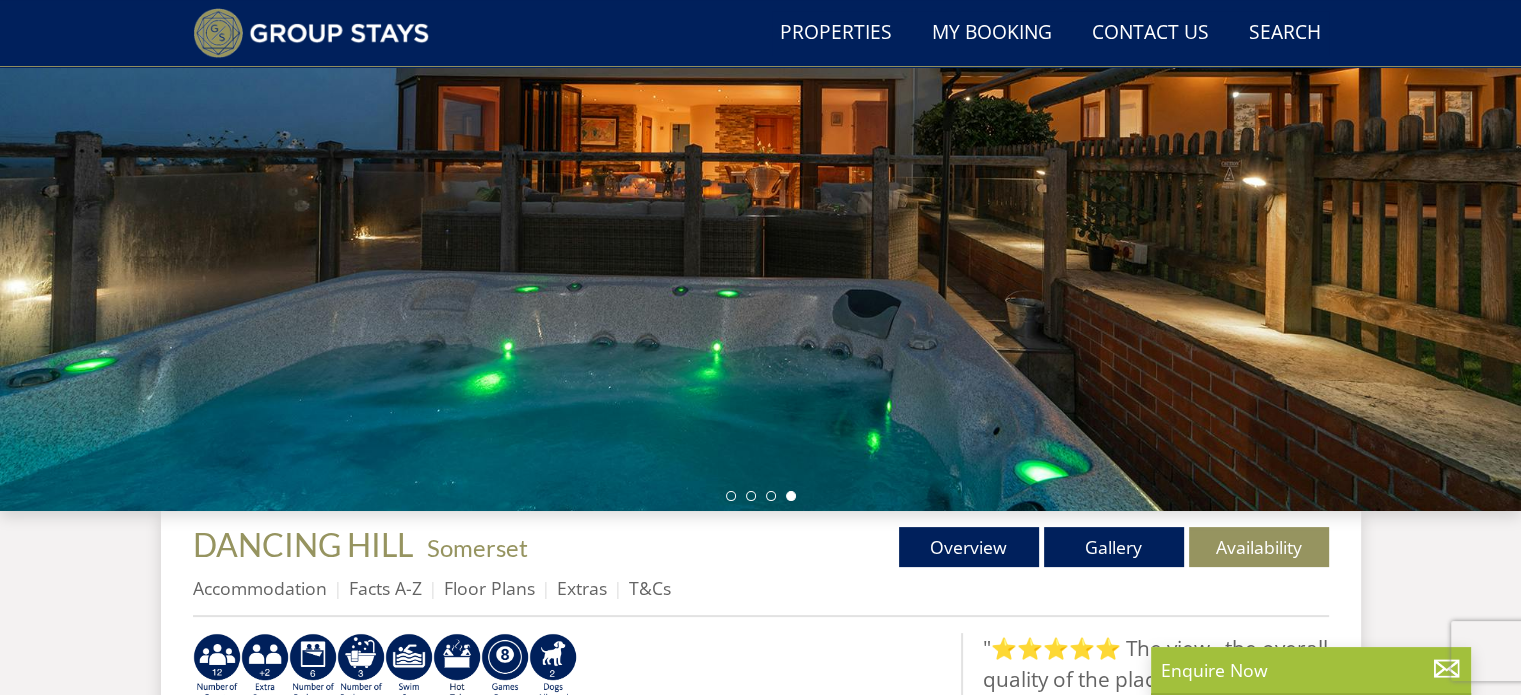 scroll, scrollTop: 500, scrollLeft: 0, axis: vertical 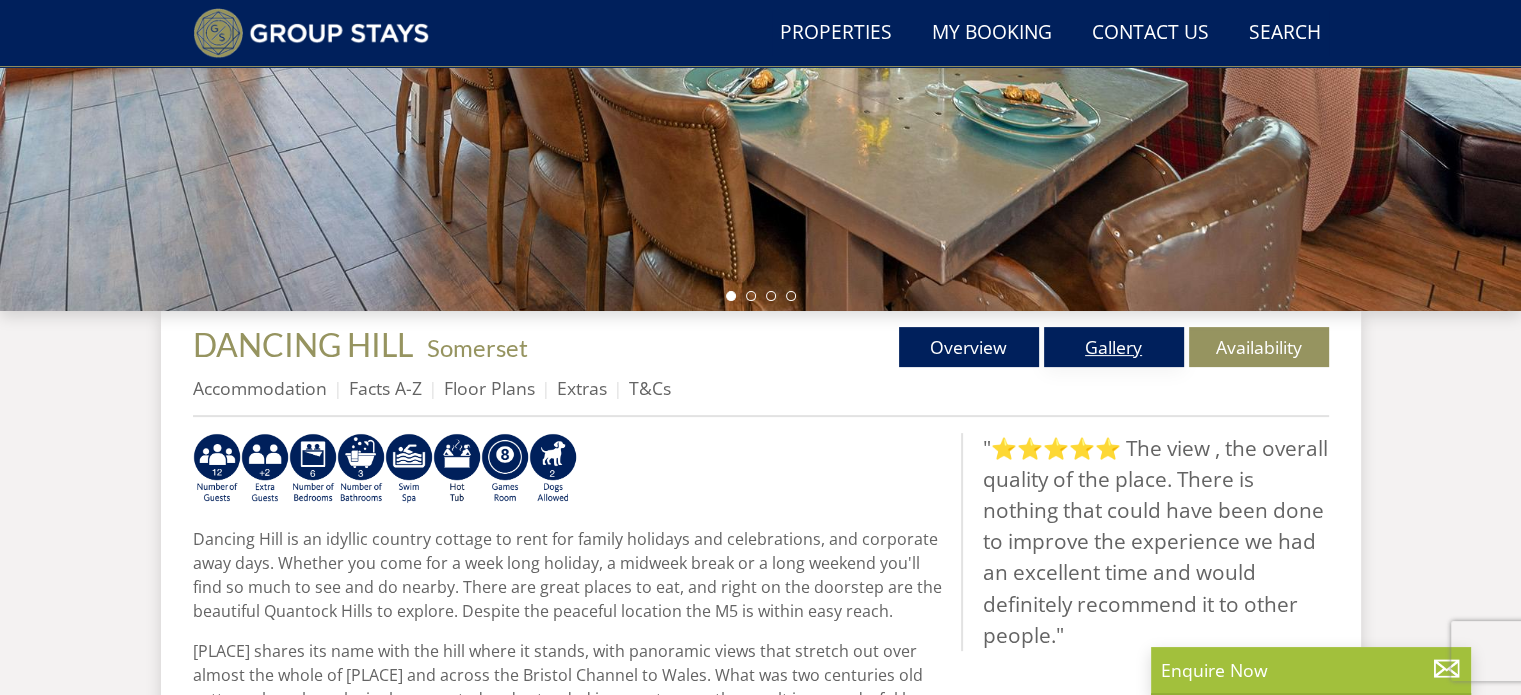 click on "Gallery" at bounding box center (1114, 347) 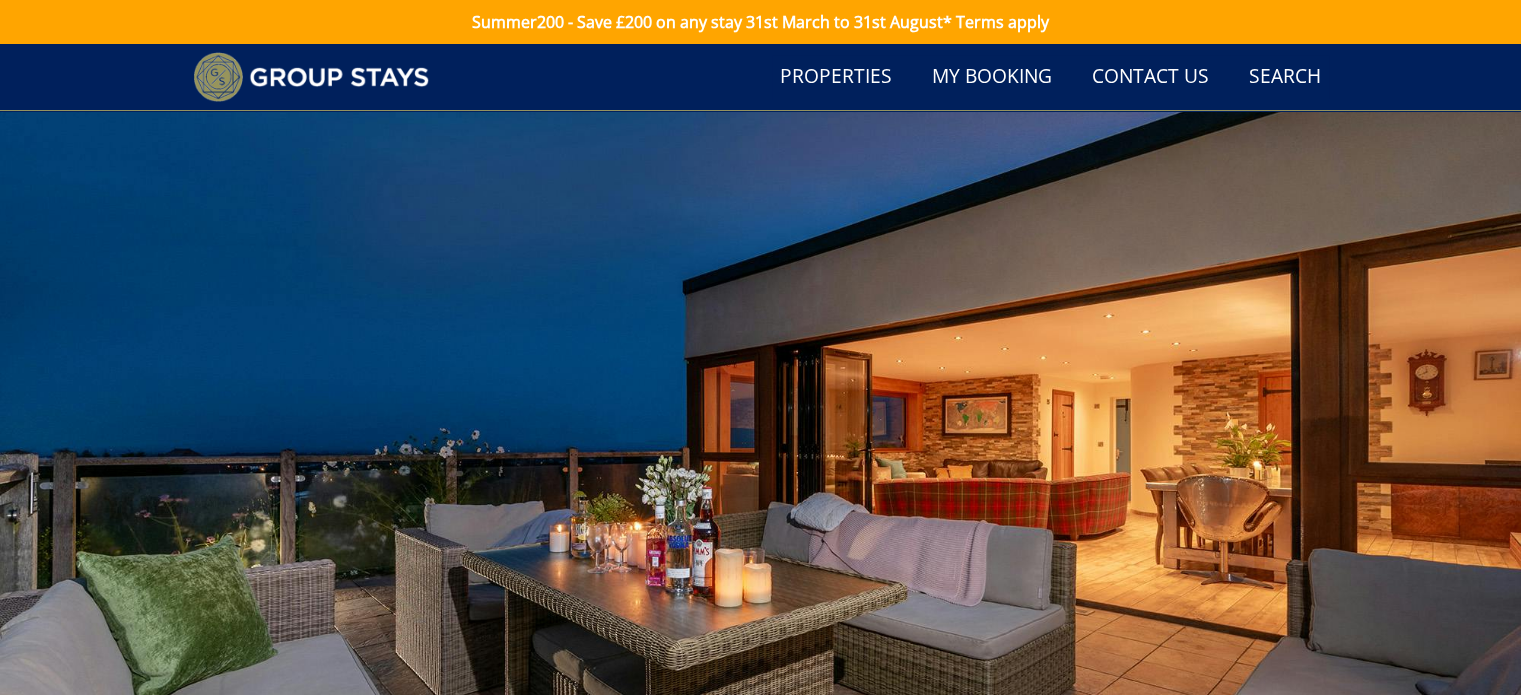 scroll, scrollTop: 200, scrollLeft: 0, axis: vertical 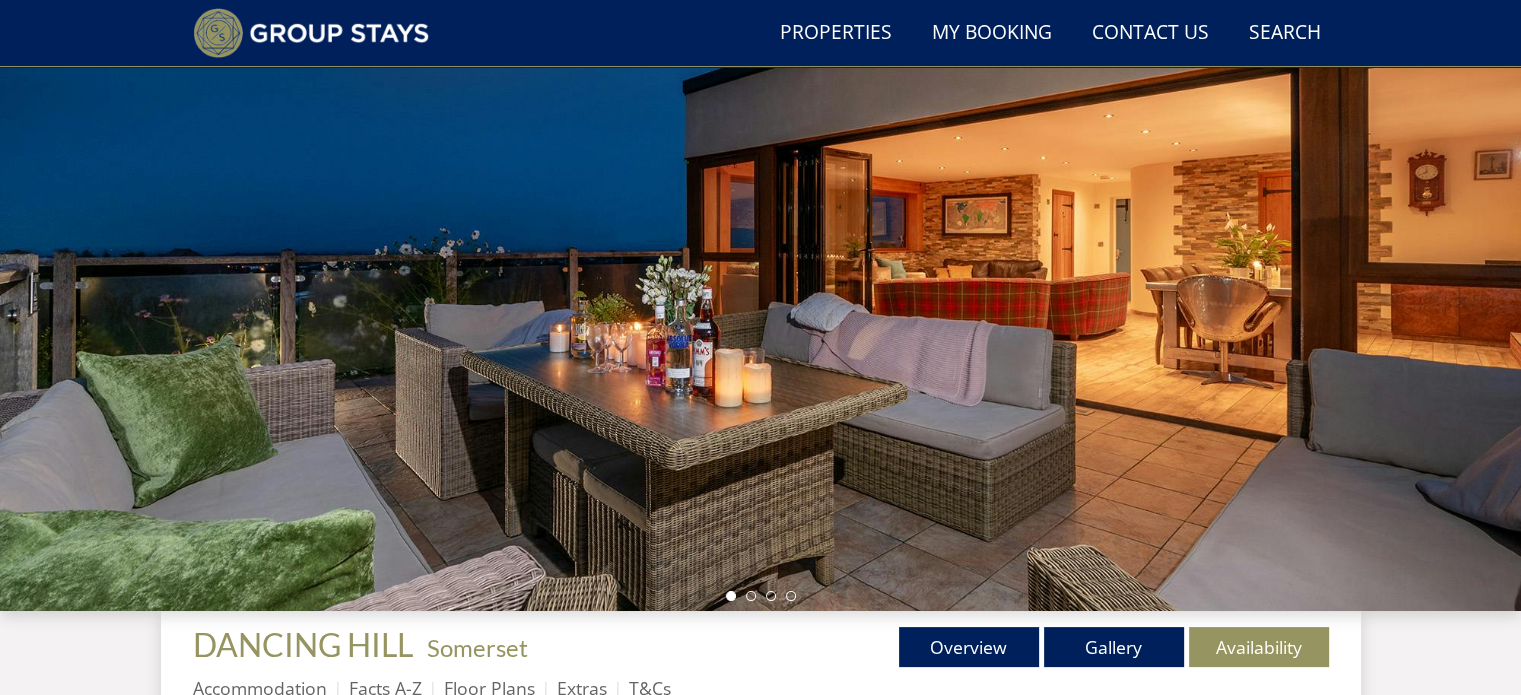 click at bounding box center (760, 261) 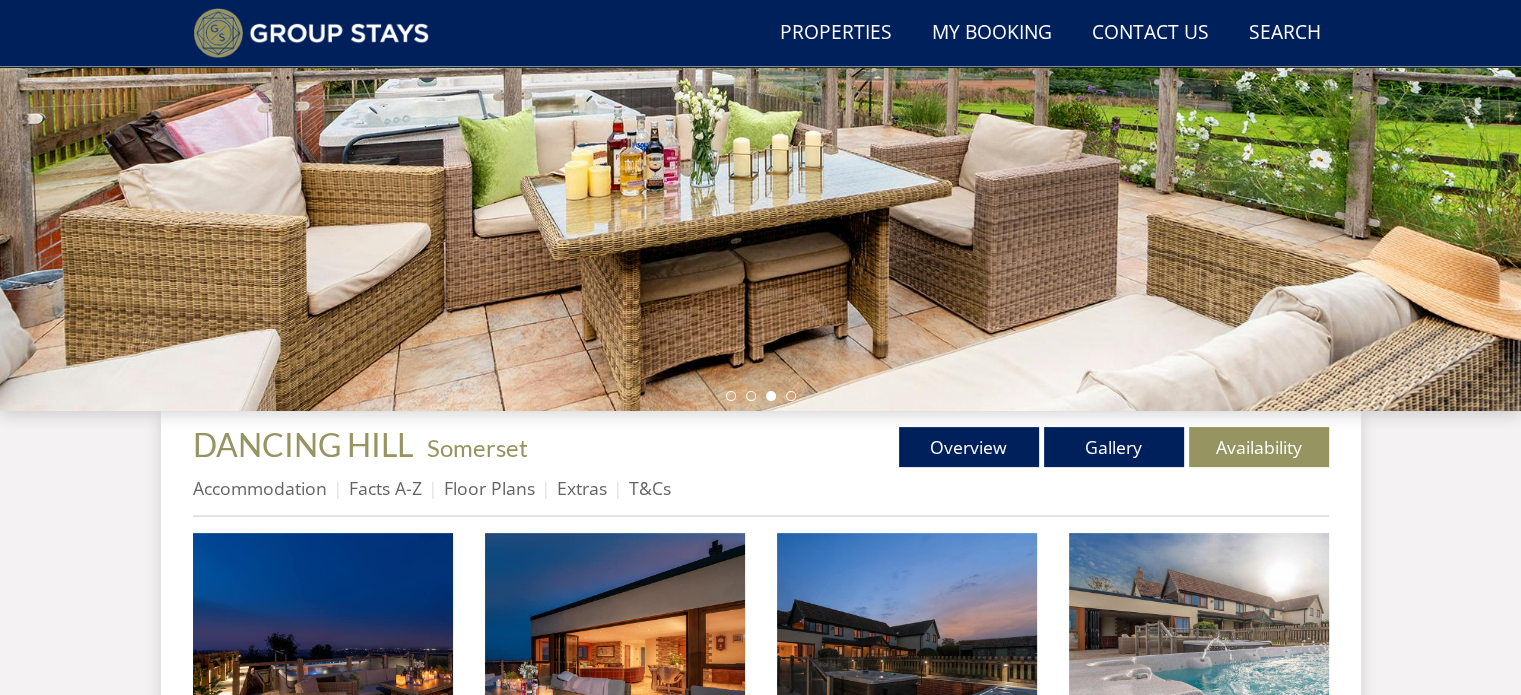 scroll, scrollTop: 500, scrollLeft: 0, axis: vertical 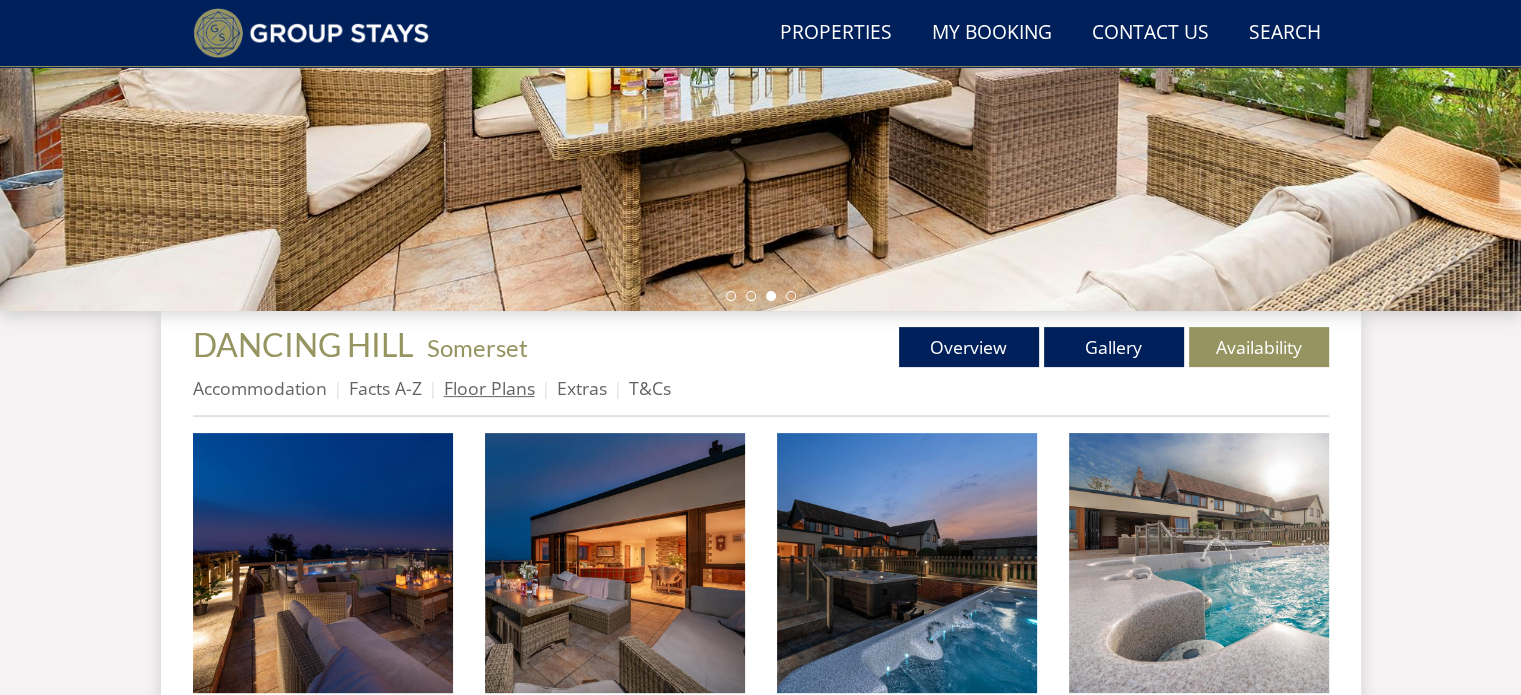 click on "Floor Plans" at bounding box center (489, 388) 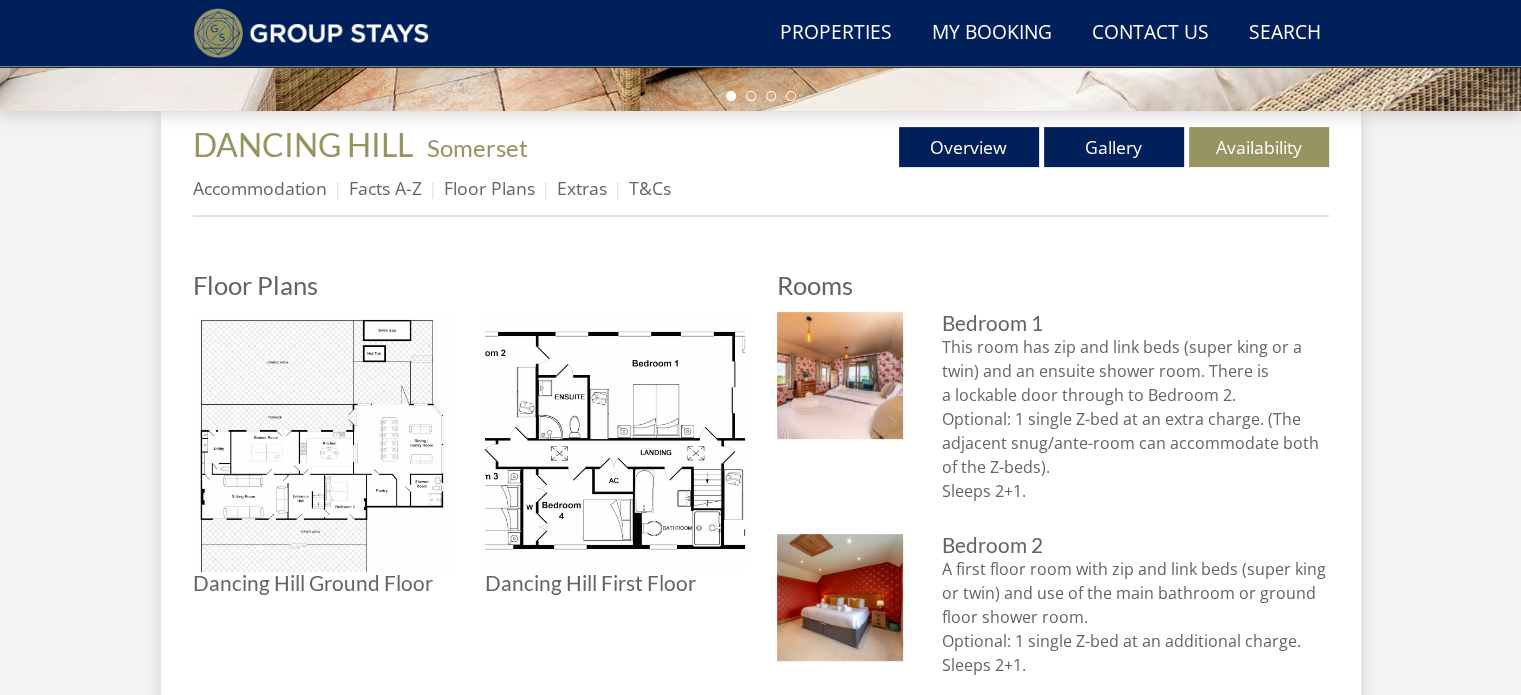 scroll, scrollTop: 900, scrollLeft: 0, axis: vertical 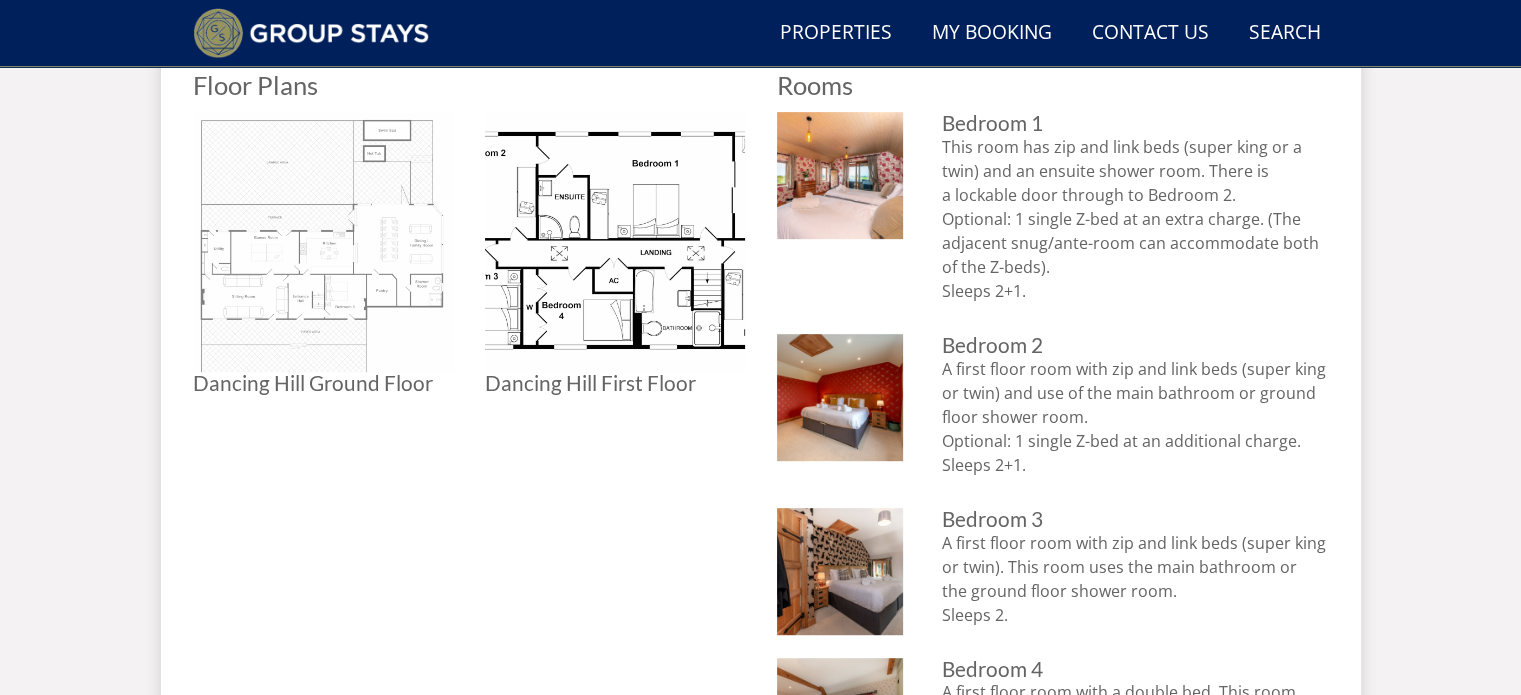 click at bounding box center [323, 242] 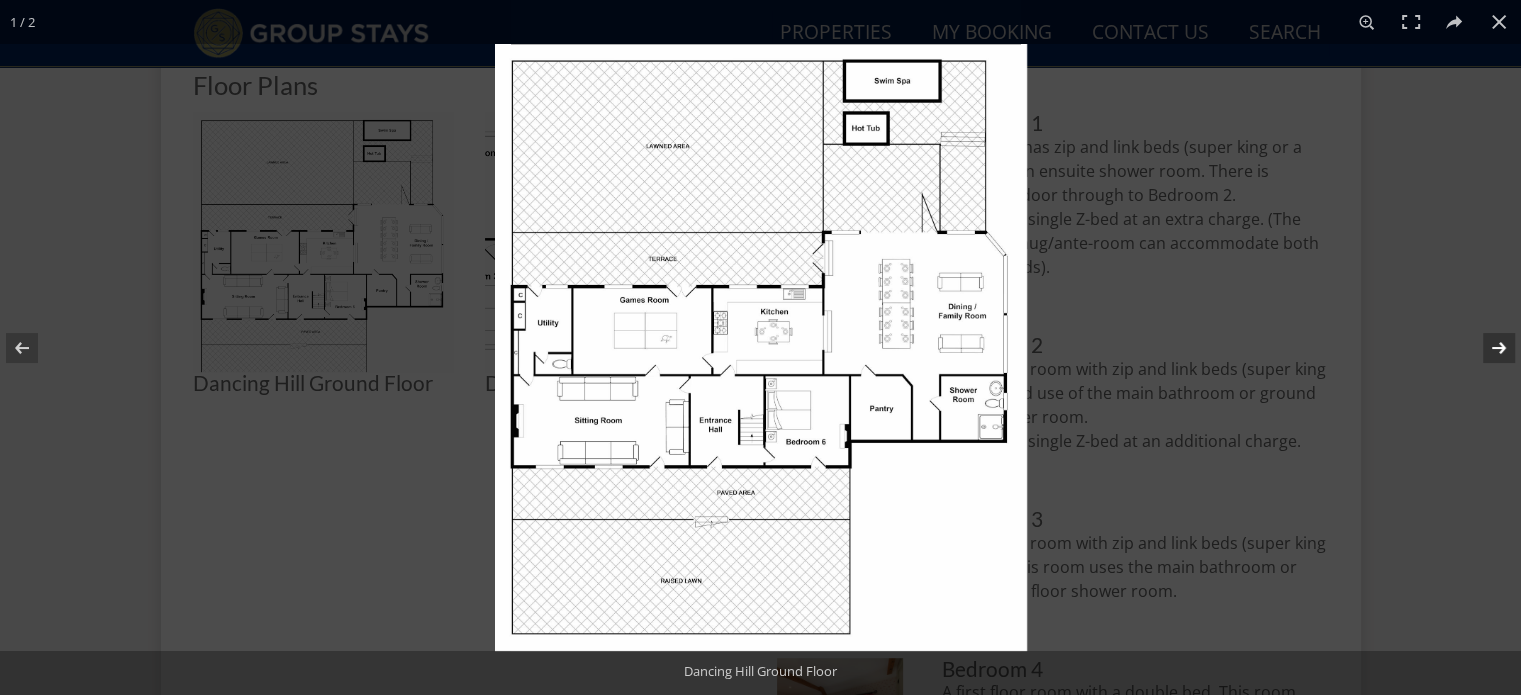 click at bounding box center (1486, 348) 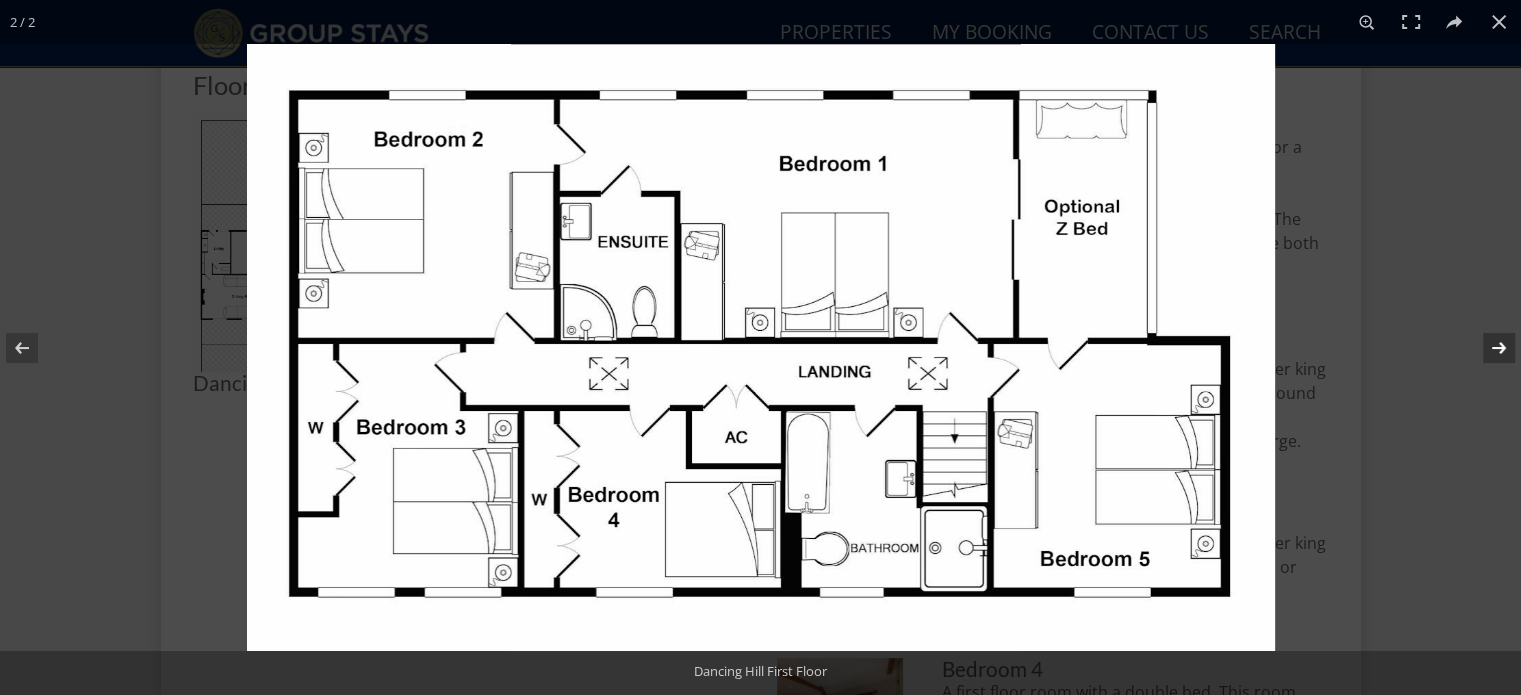 click at bounding box center (1486, 348) 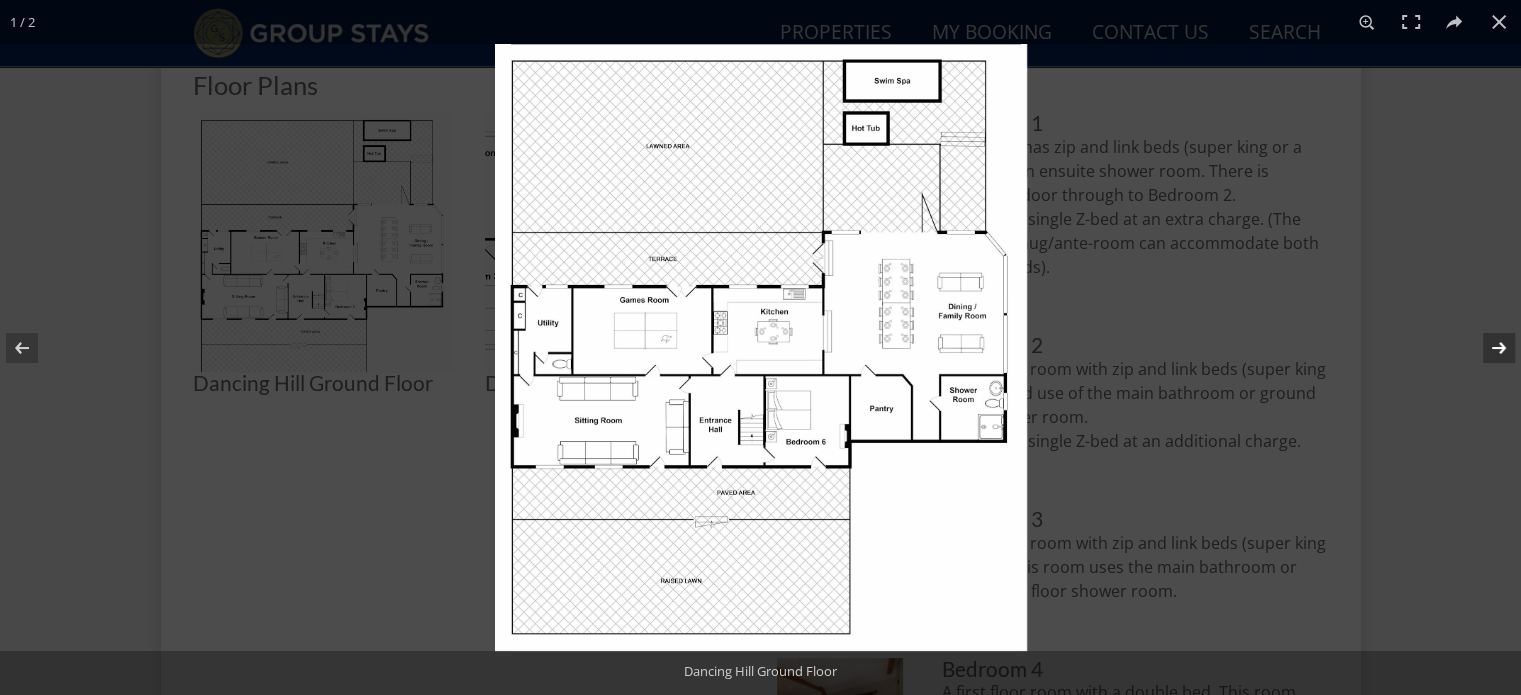 click at bounding box center [1486, 348] 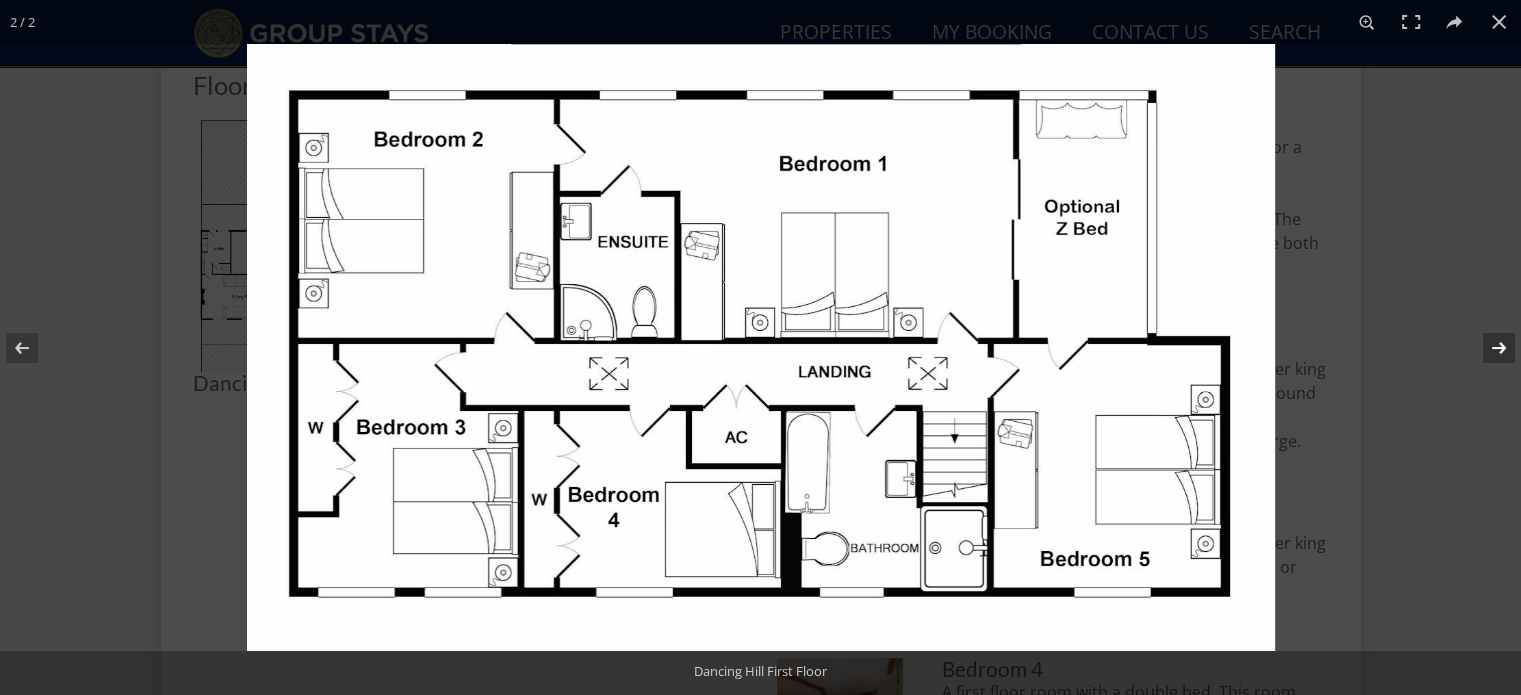 click at bounding box center [1486, 348] 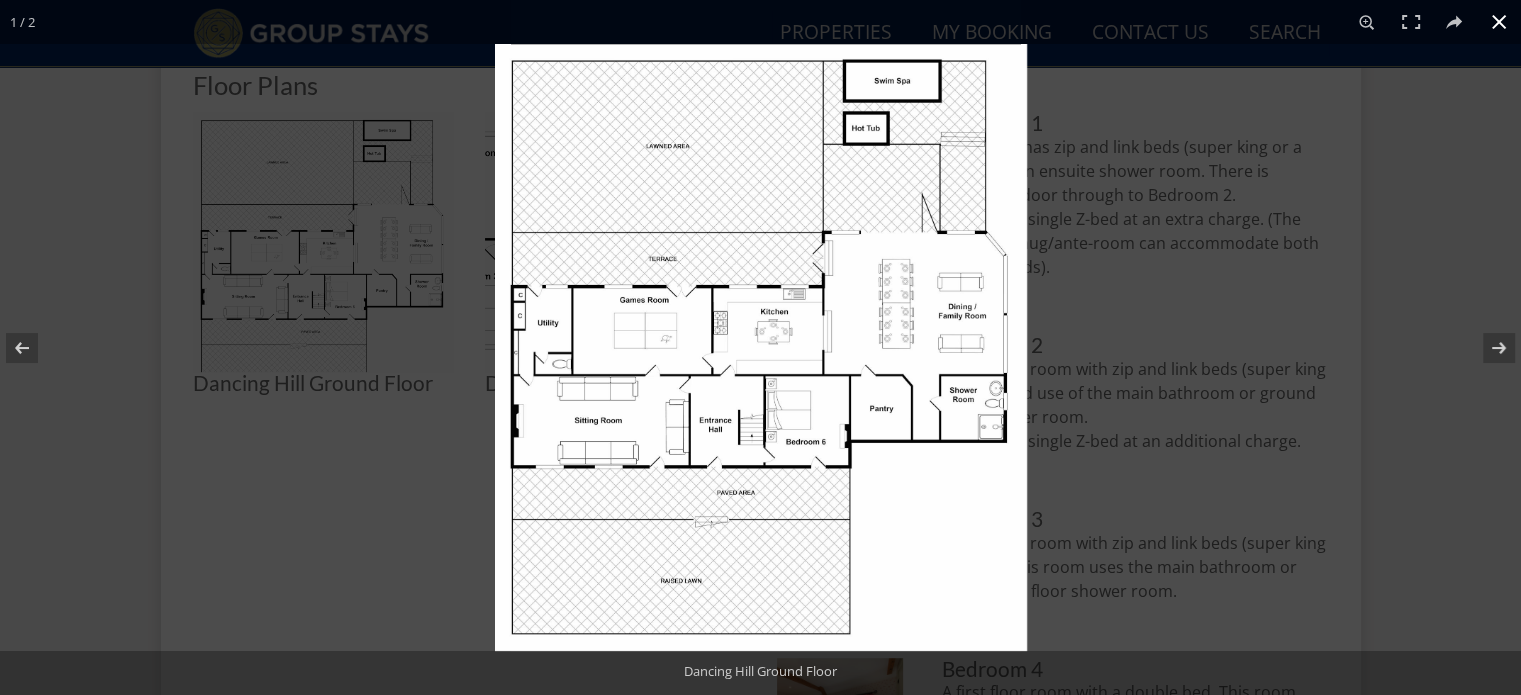 click at bounding box center (1499, 22) 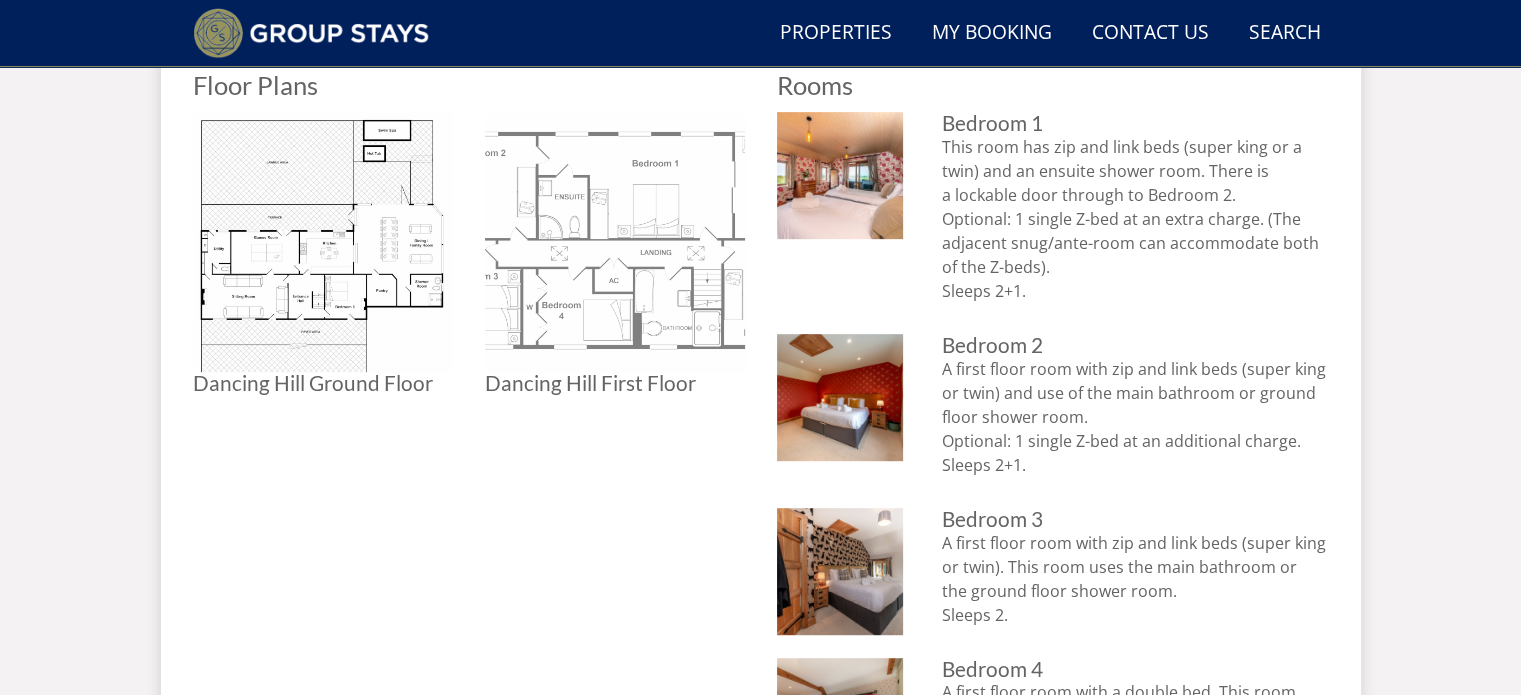 scroll, scrollTop: 700, scrollLeft: 0, axis: vertical 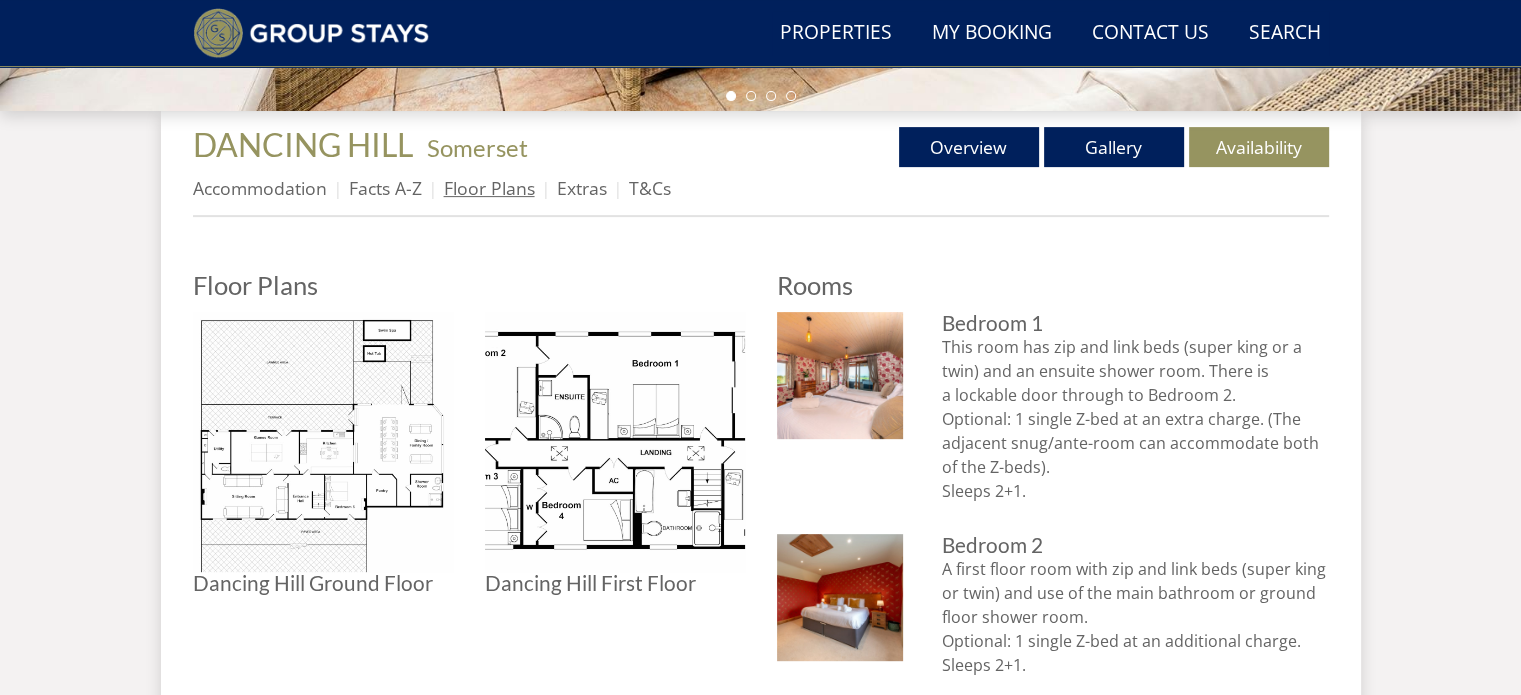 click on "Floor Plans" at bounding box center [489, 188] 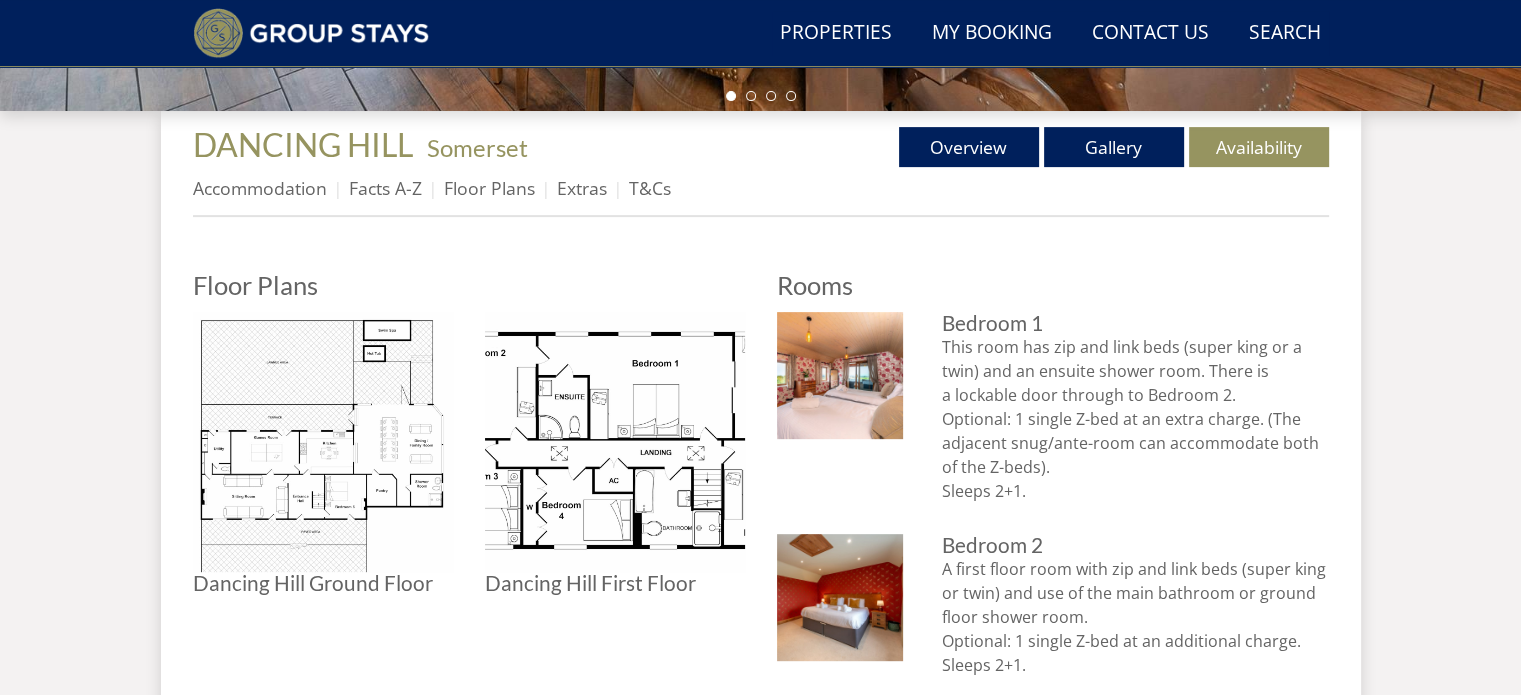 scroll, scrollTop: 800, scrollLeft: 0, axis: vertical 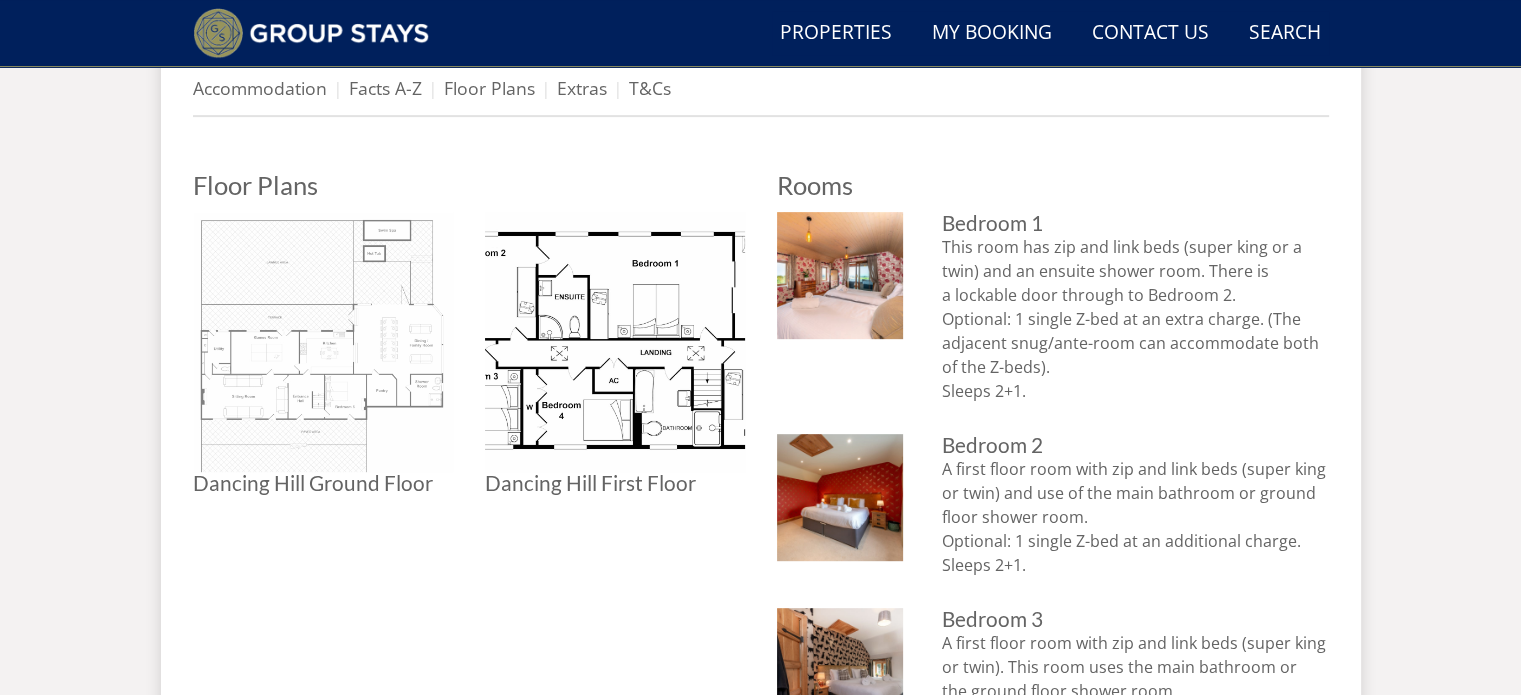 click at bounding box center [323, 342] 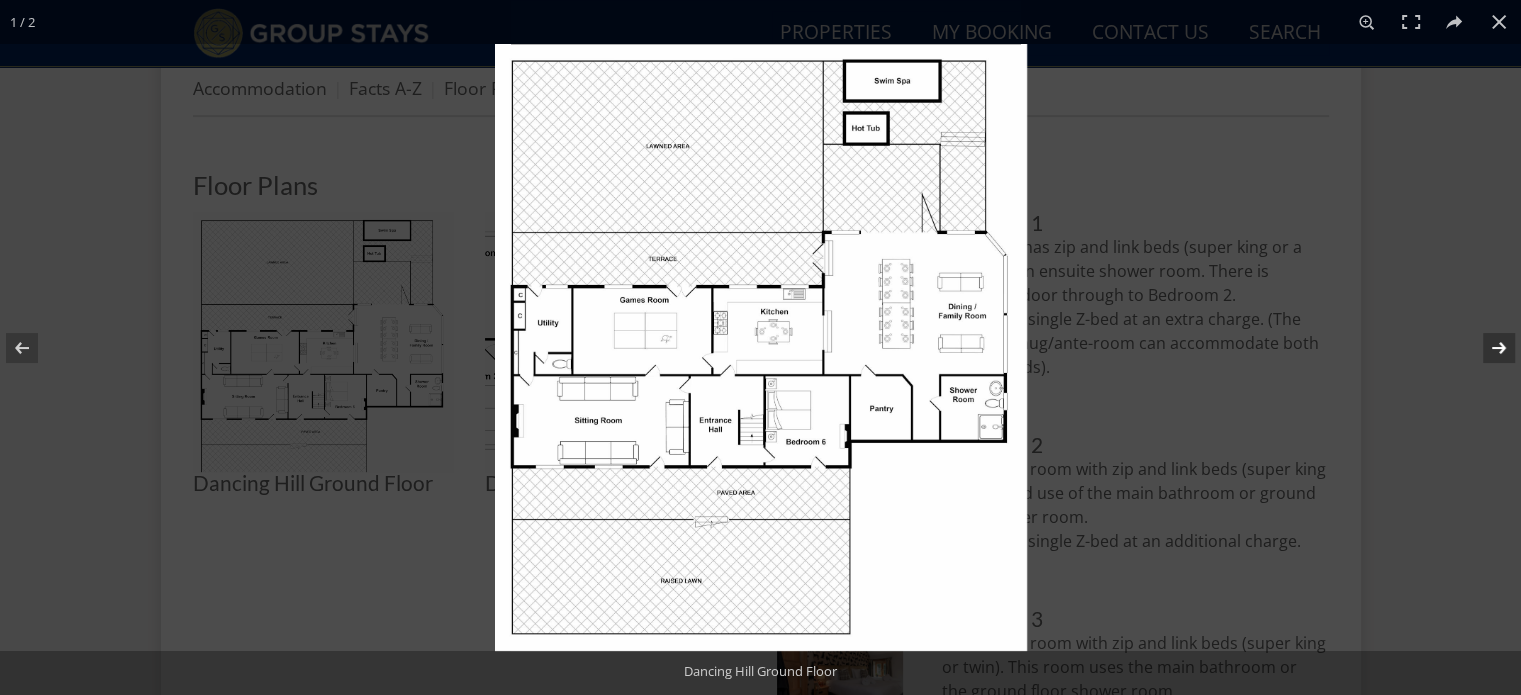 click at bounding box center [1486, 348] 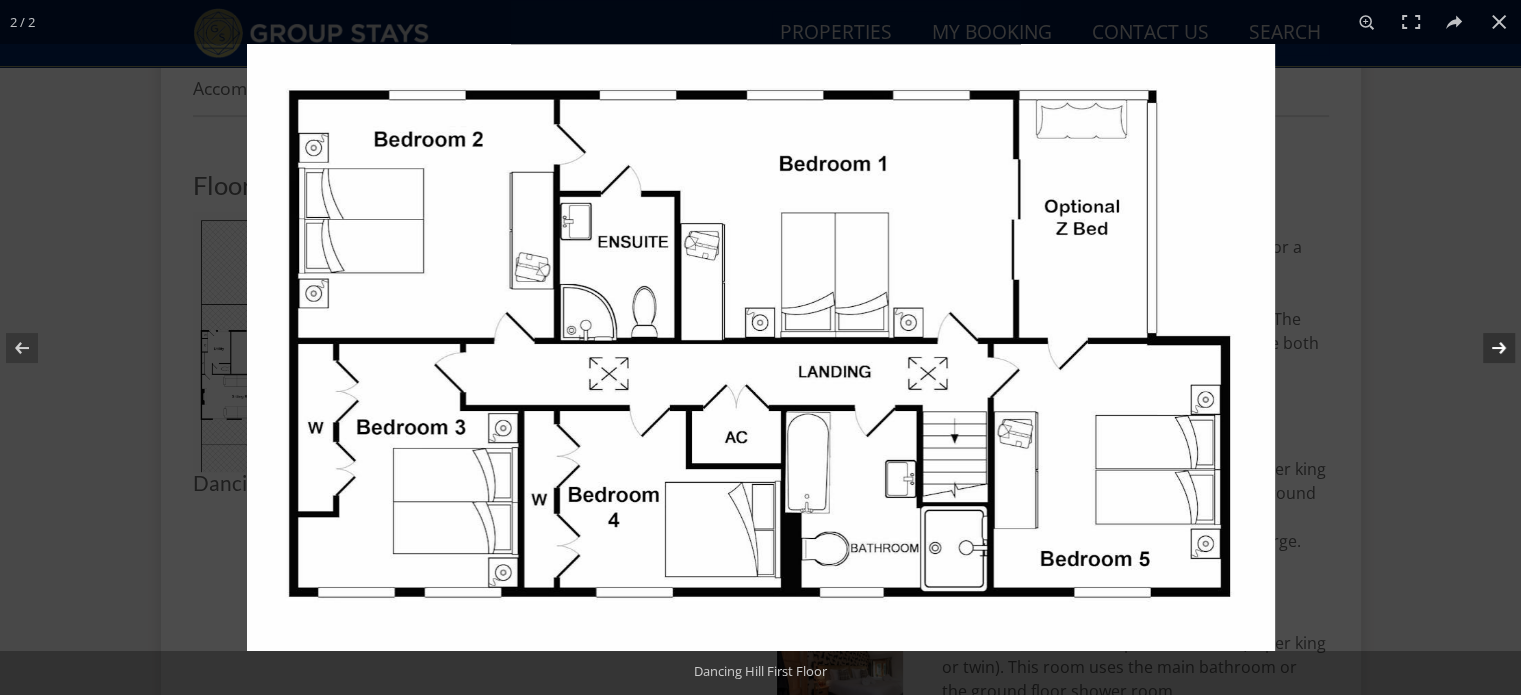click at bounding box center (1486, 348) 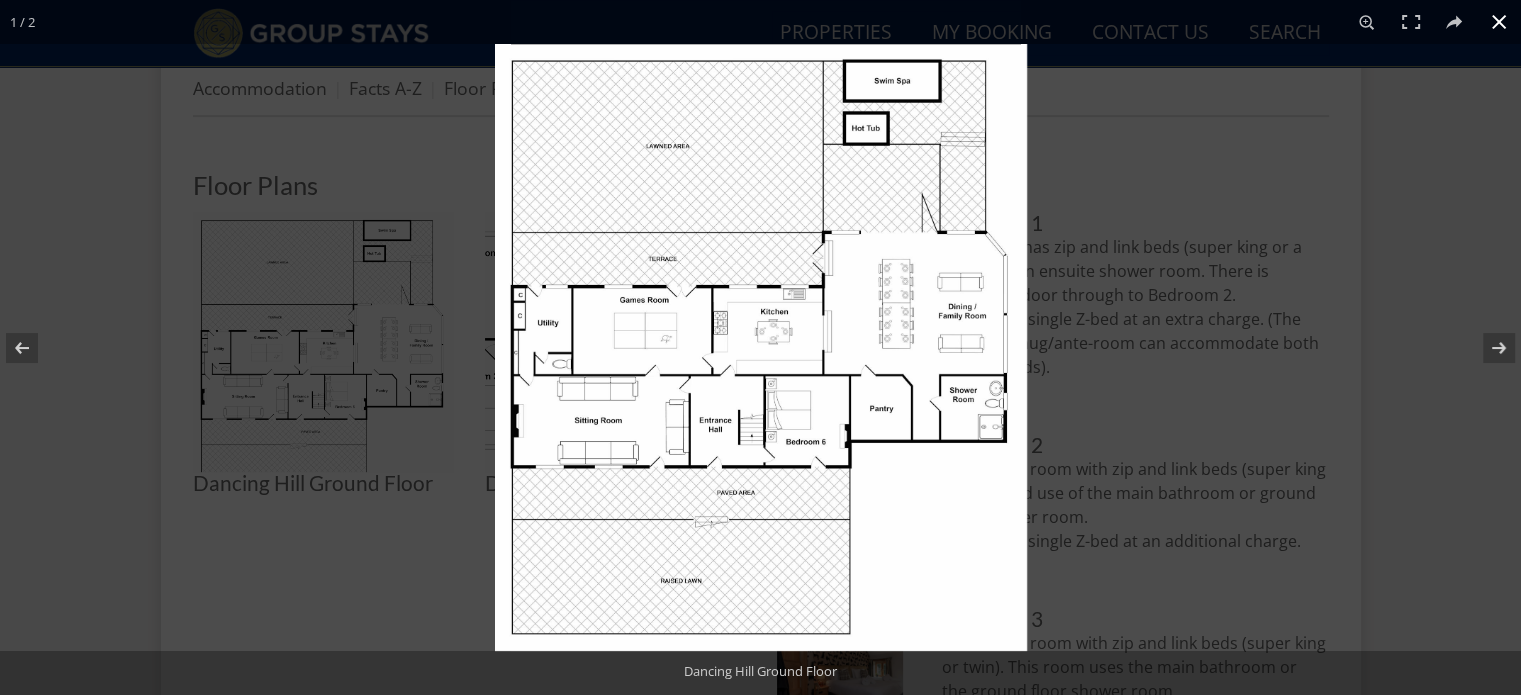 click at bounding box center (1499, 22) 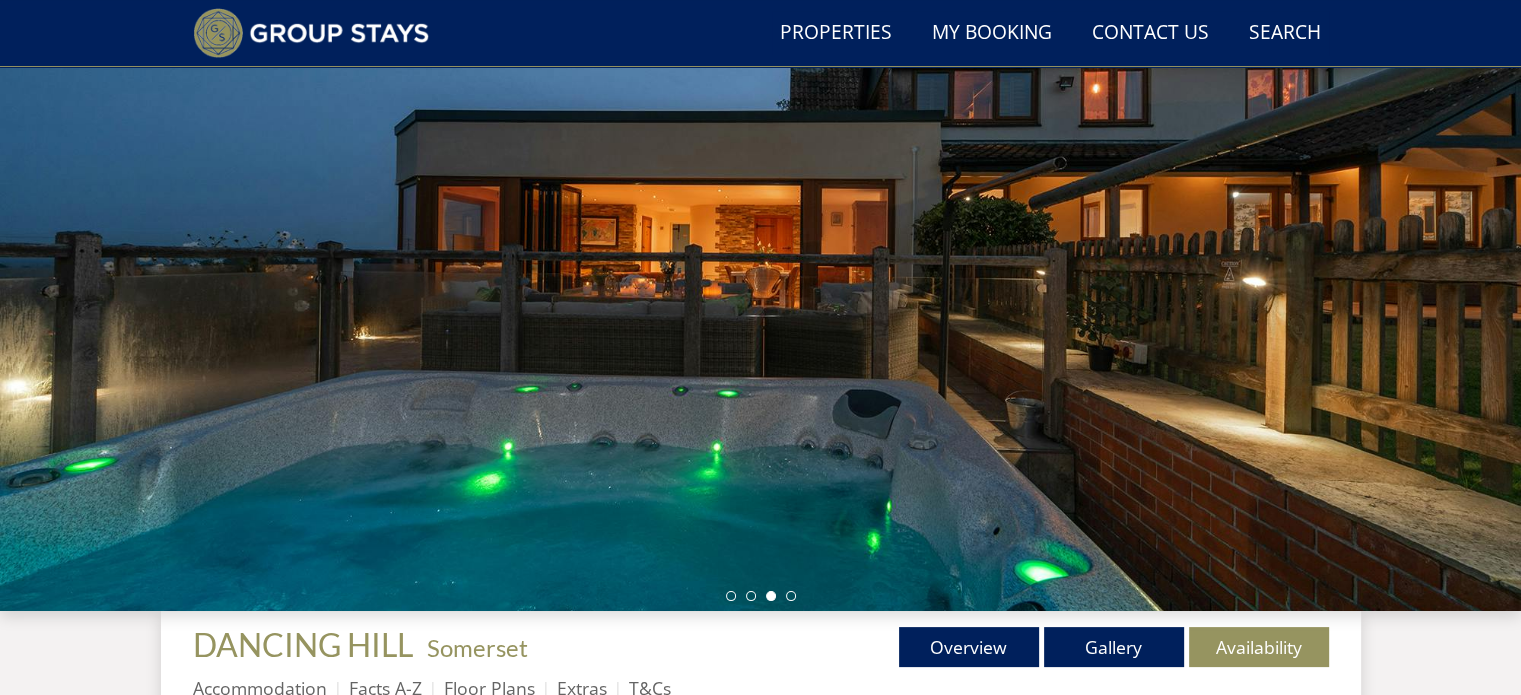 scroll, scrollTop: 300, scrollLeft: 0, axis: vertical 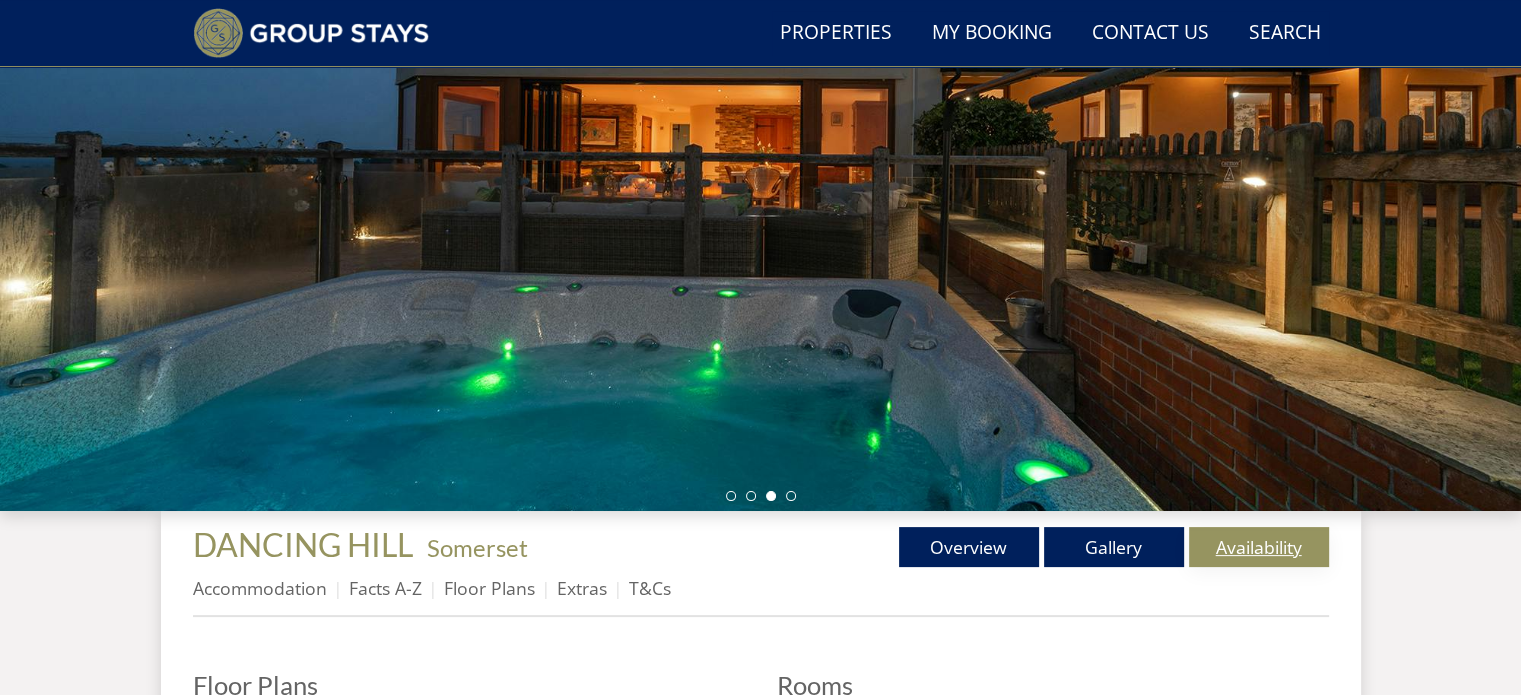 click on "Availability" at bounding box center (1259, 547) 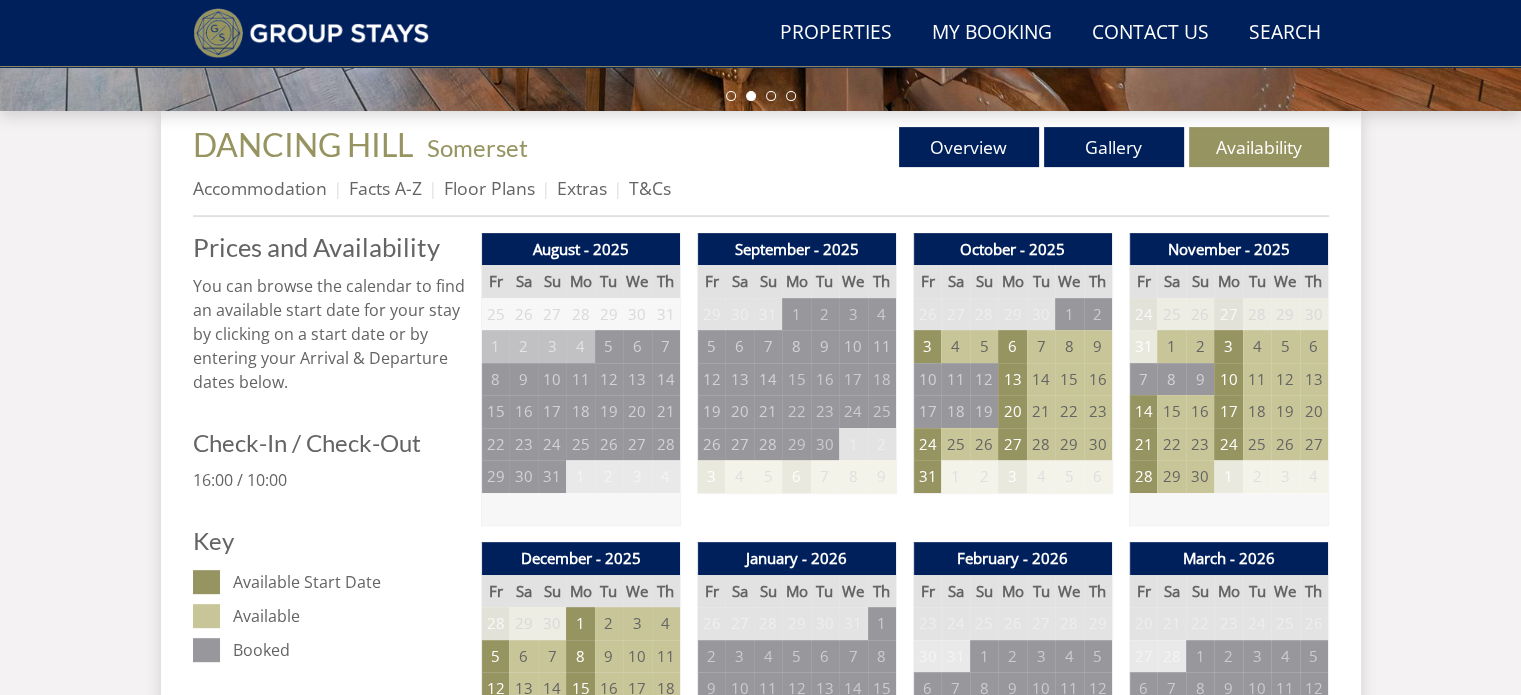 scroll, scrollTop: 600, scrollLeft: 0, axis: vertical 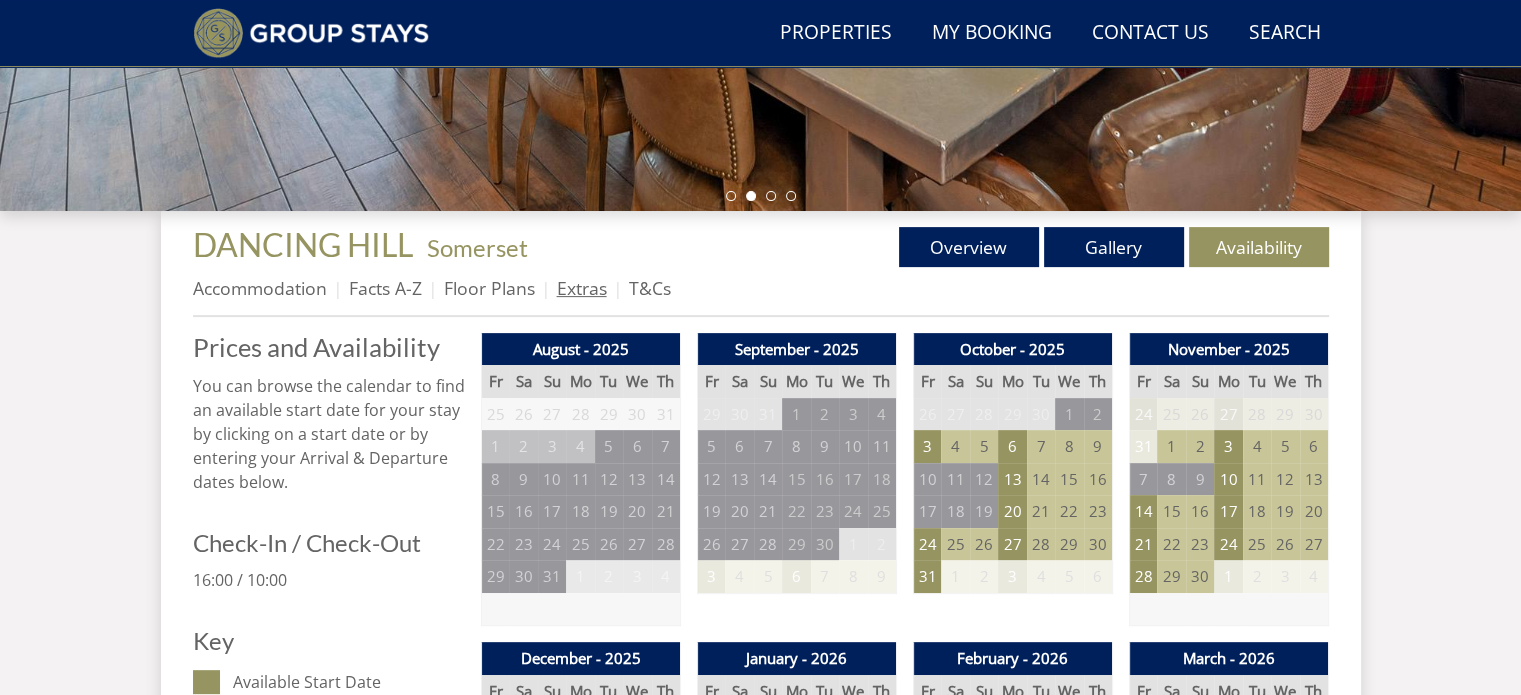 click on "Extras" at bounding box center (582, 288) 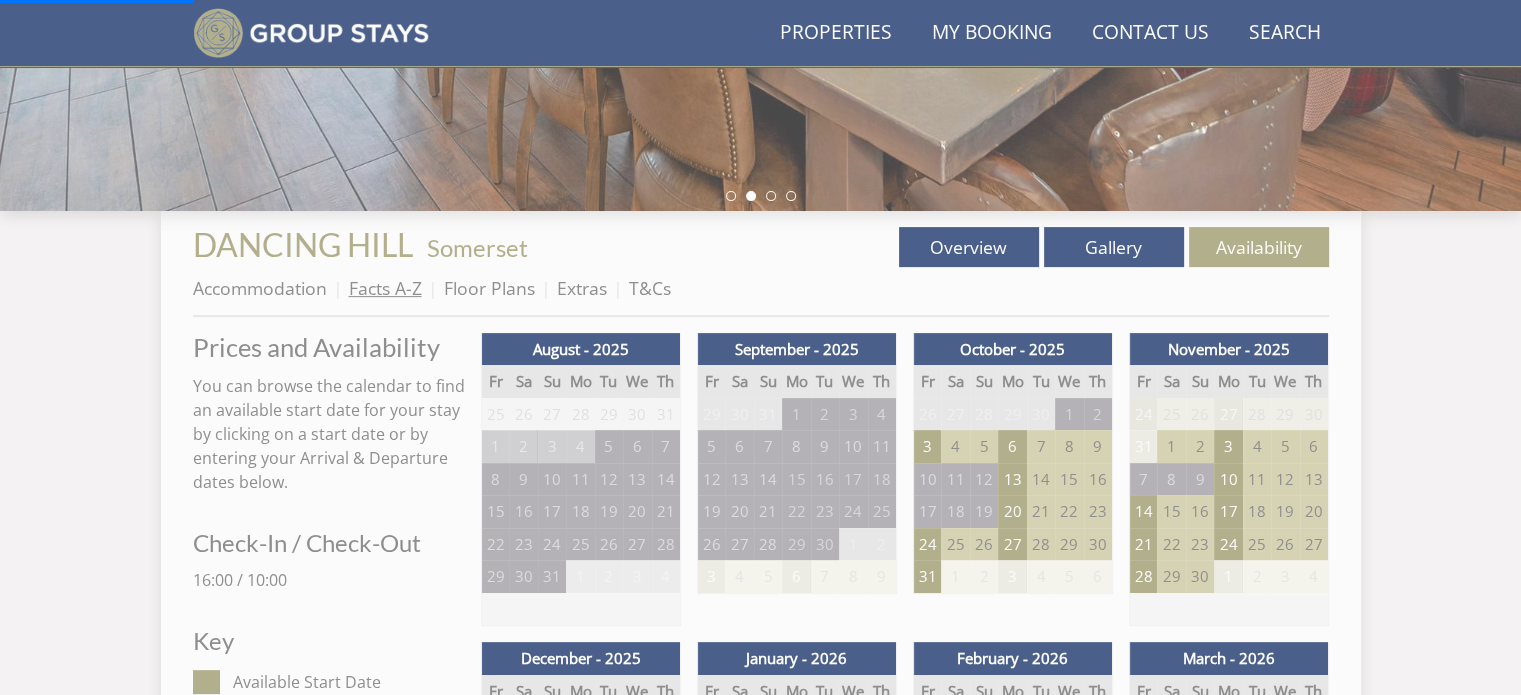 click on "Facts A-Z" at bounding box center (385, 288) 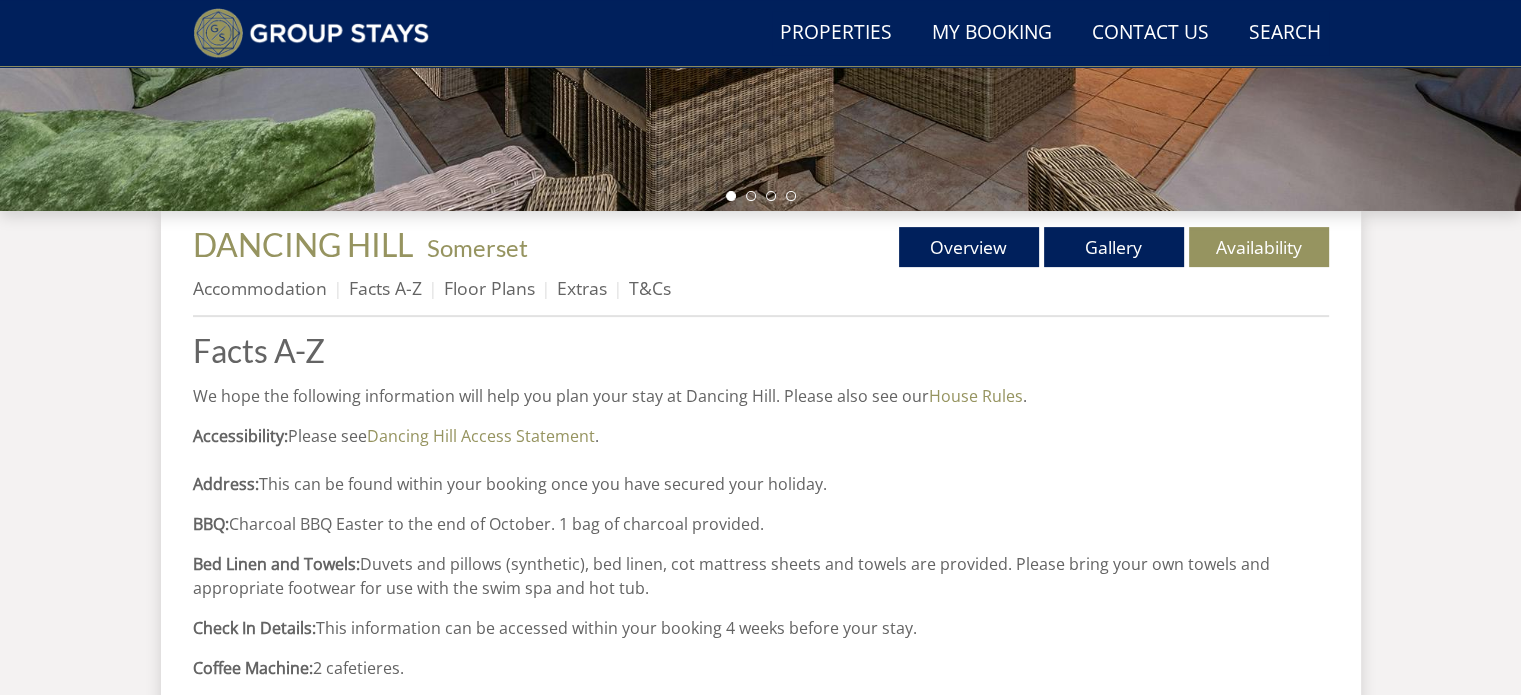 scroll, scrollTop: 800, scrollLeft: 0, axis: vertical 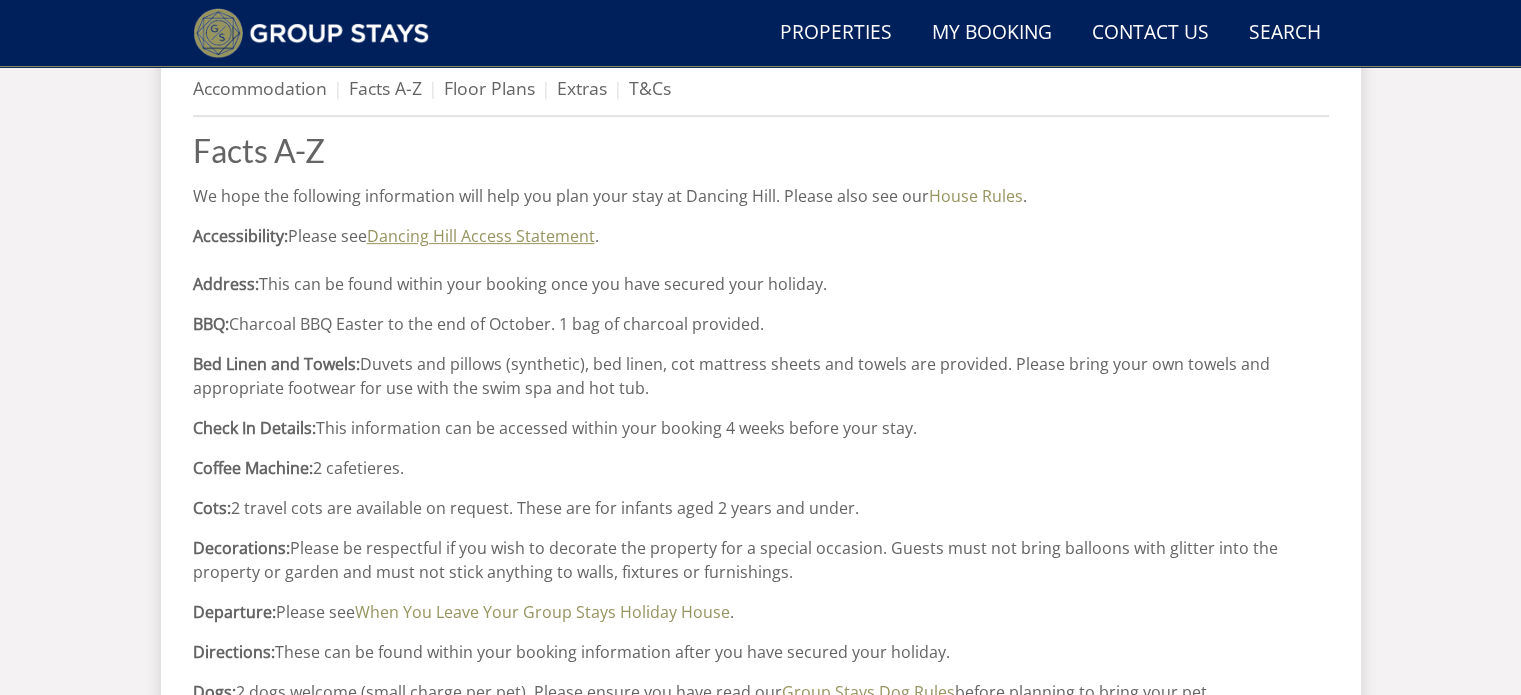 click on "Dancing Hill Access Statement" at bounding box center (481, 236) 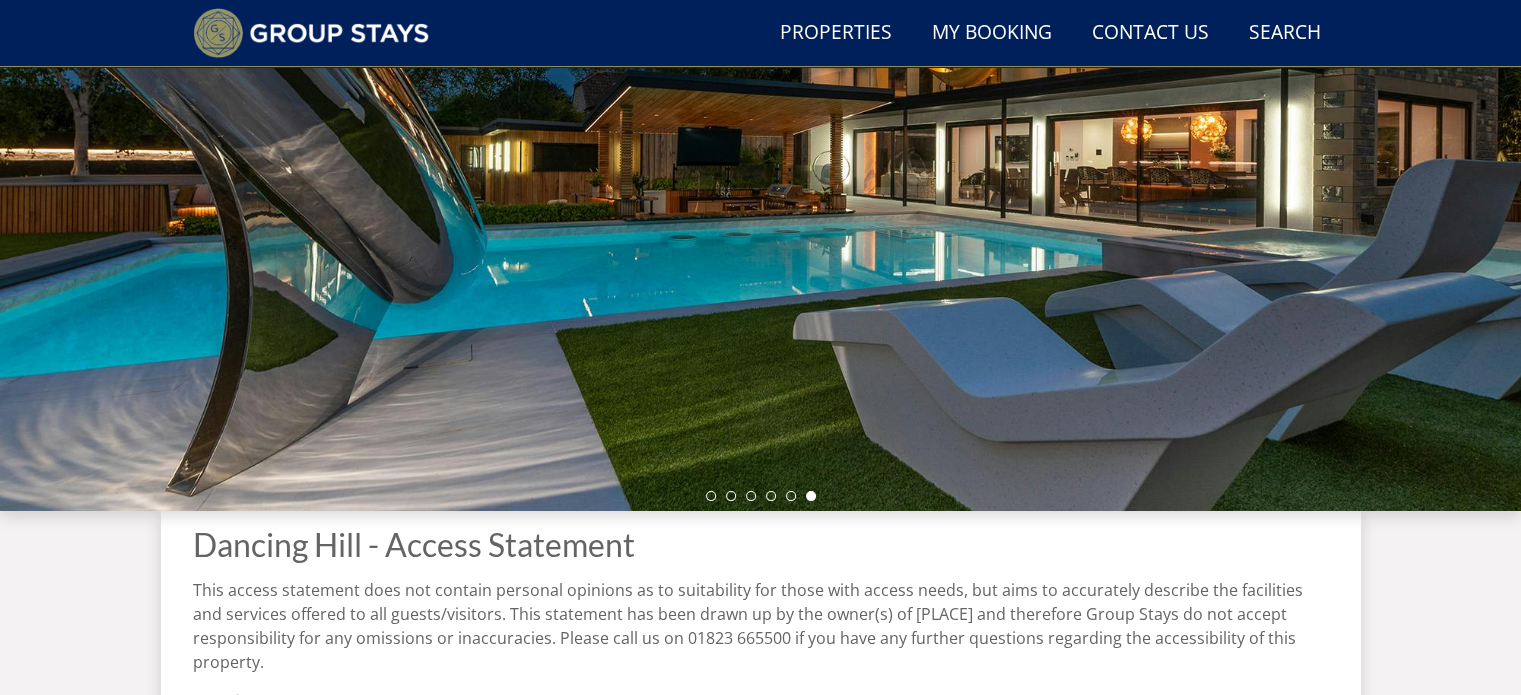 scroll, scrollTop: 0, scrollLeft: 0, axis: both 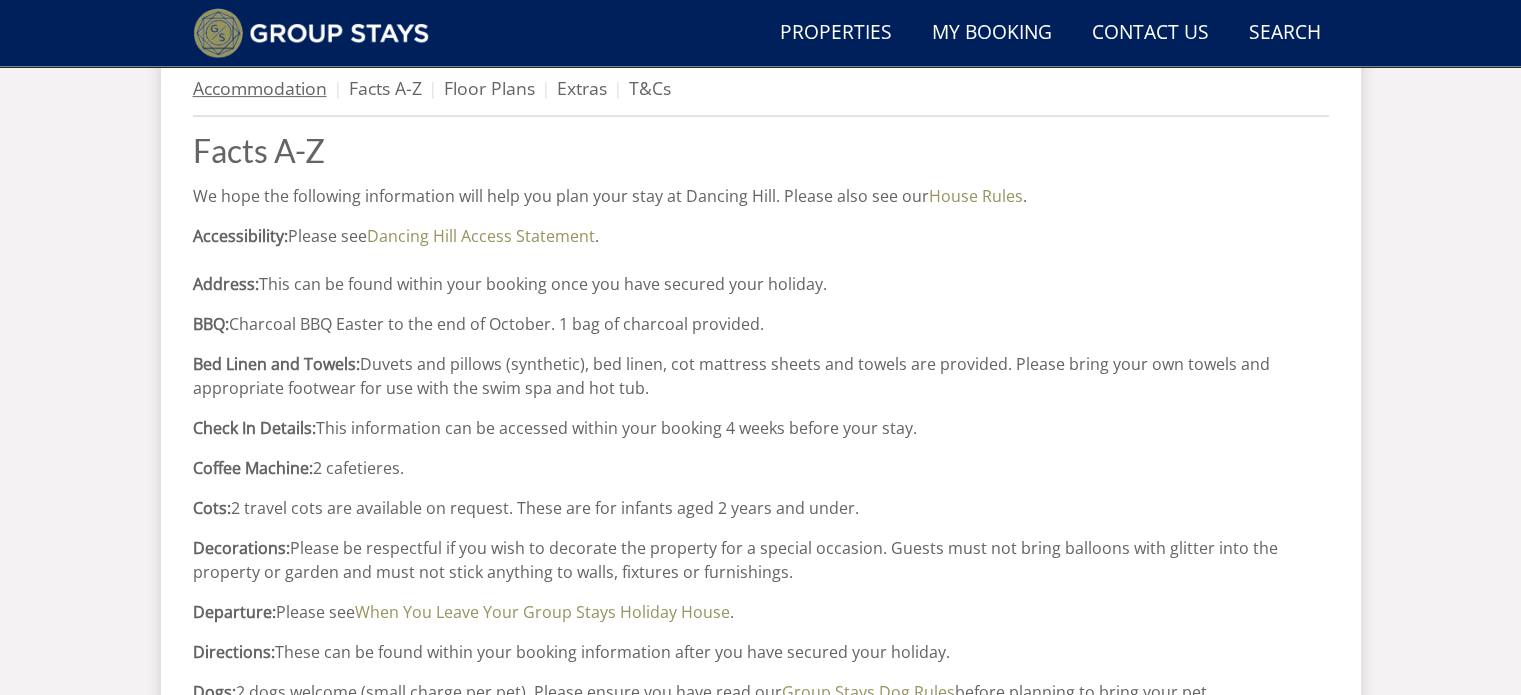 click on "Accommodation" at bounding box center (260, 88) 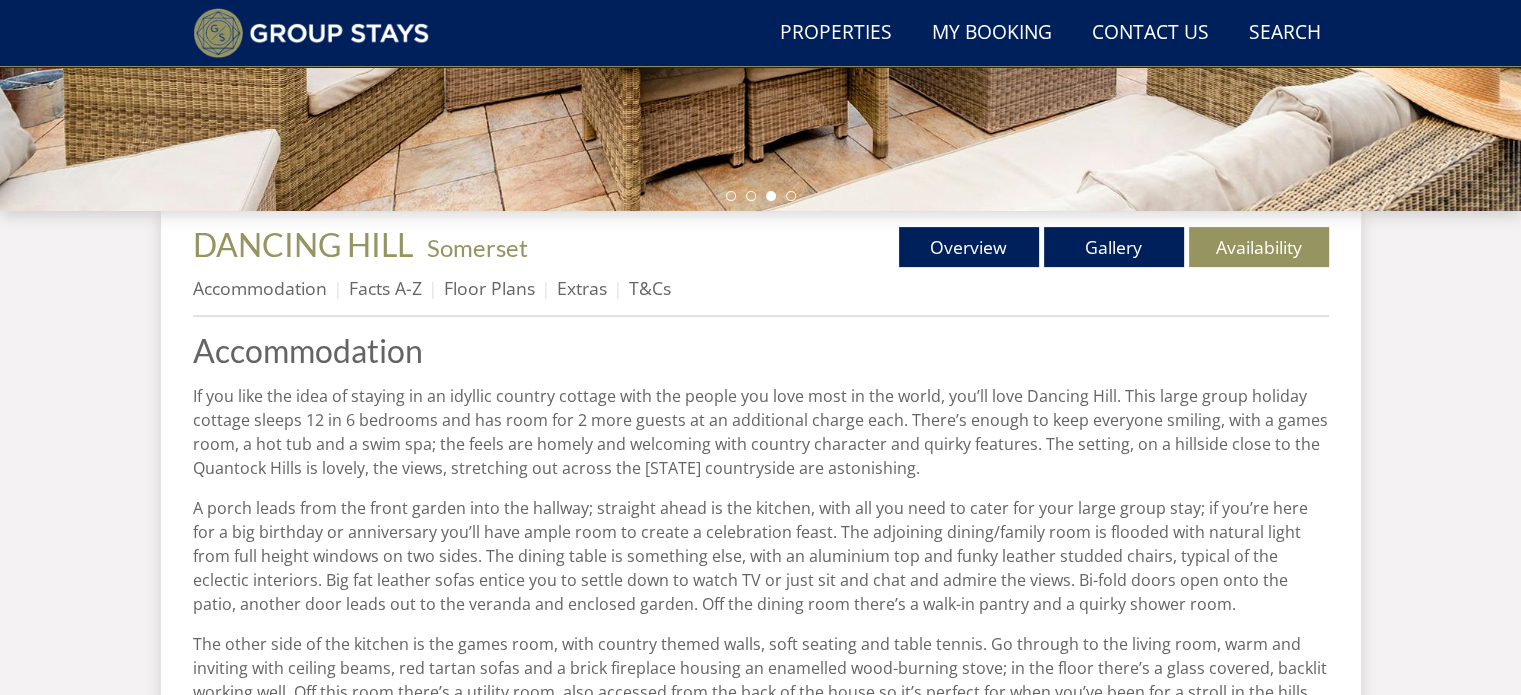 scroll, scrollTop: 700, scrollLeft: 0, axis: vertical 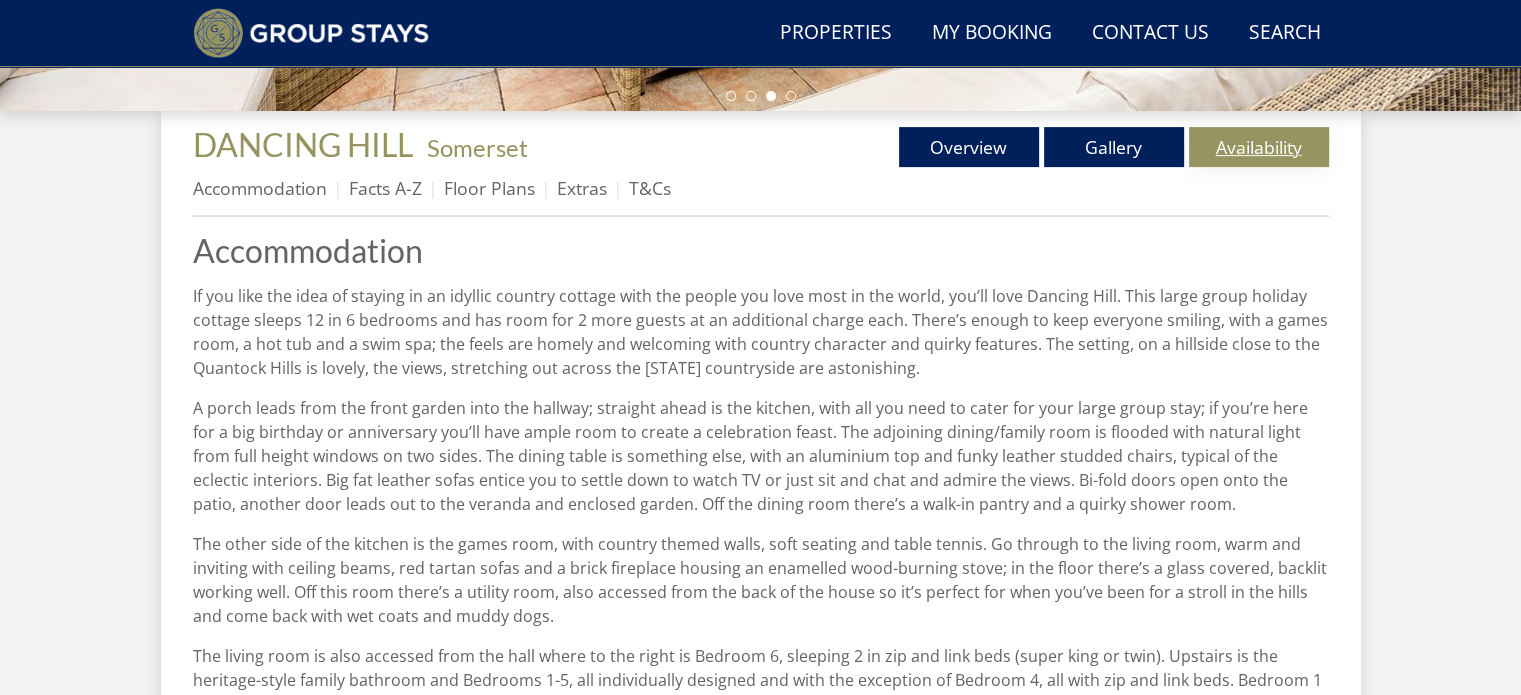 click on "Availability" at bounding box center (1259, 147) 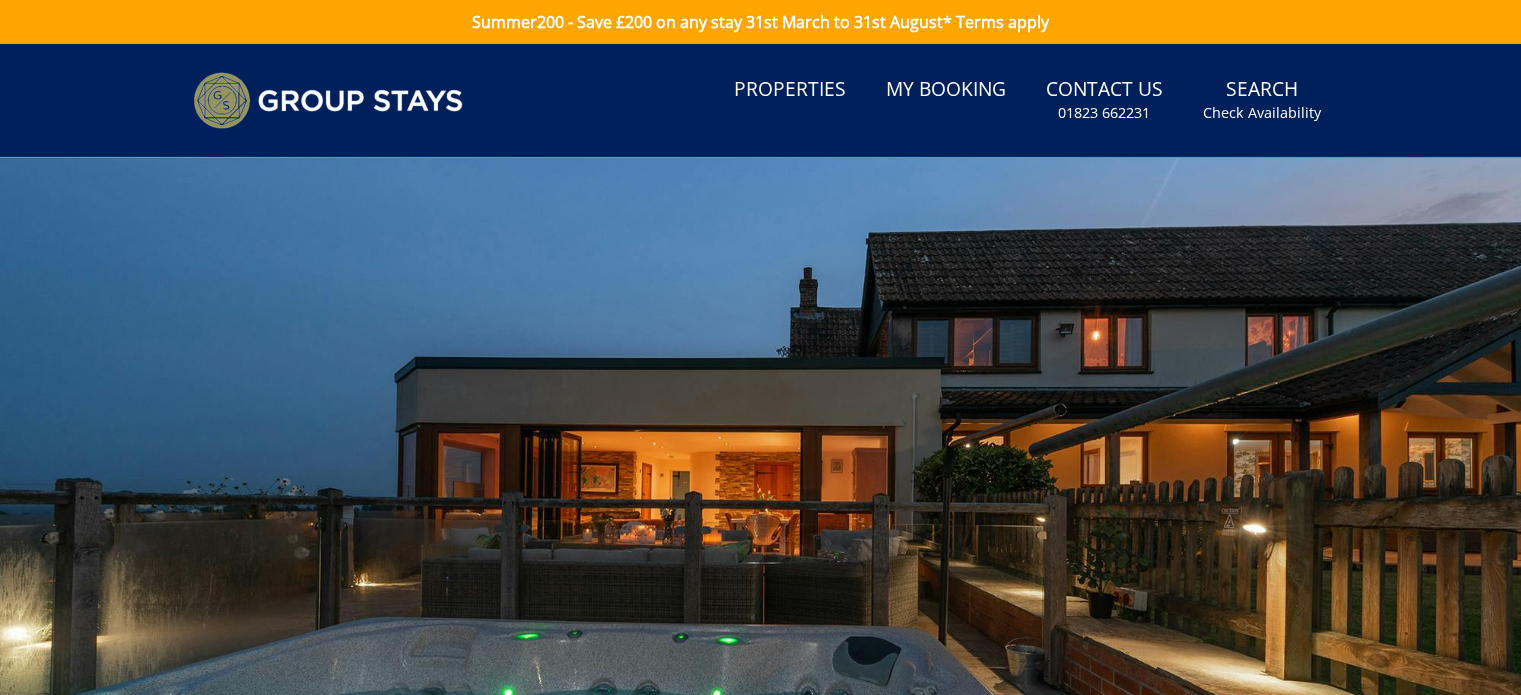scroll, scrollTop: 500, scrollLeft: 0, axis: vertical 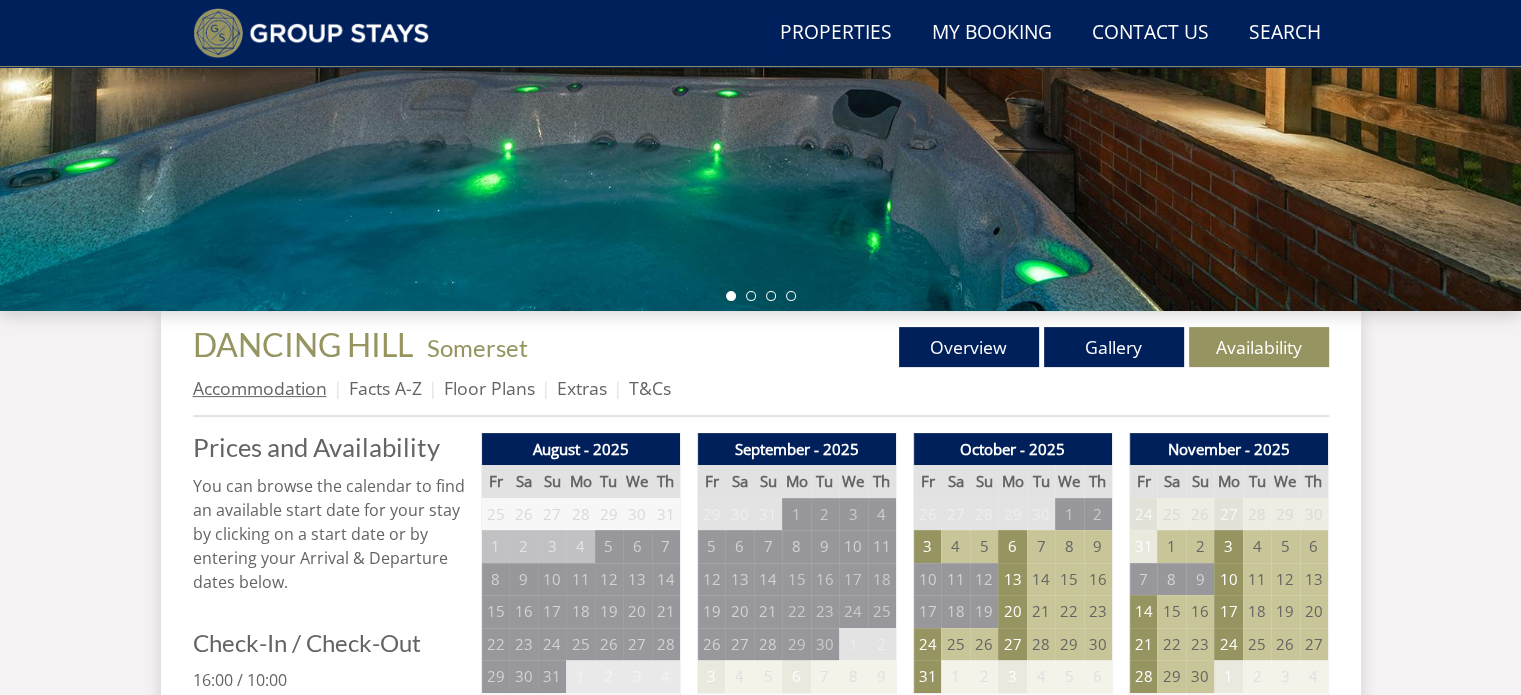 click on "Accommodation" at bounding box center [260, 388] 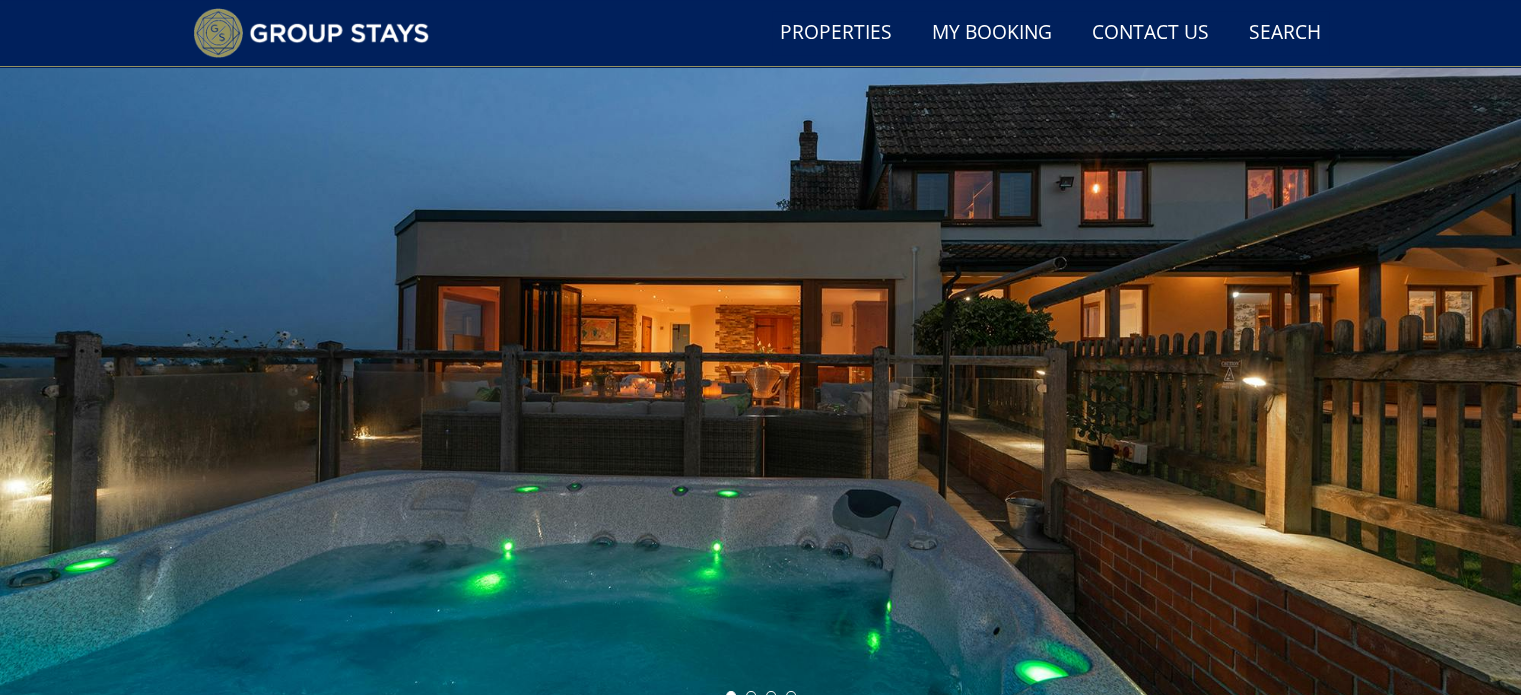 scroll, scrollTop: 200, scrollLeft: 0, axis: vertical 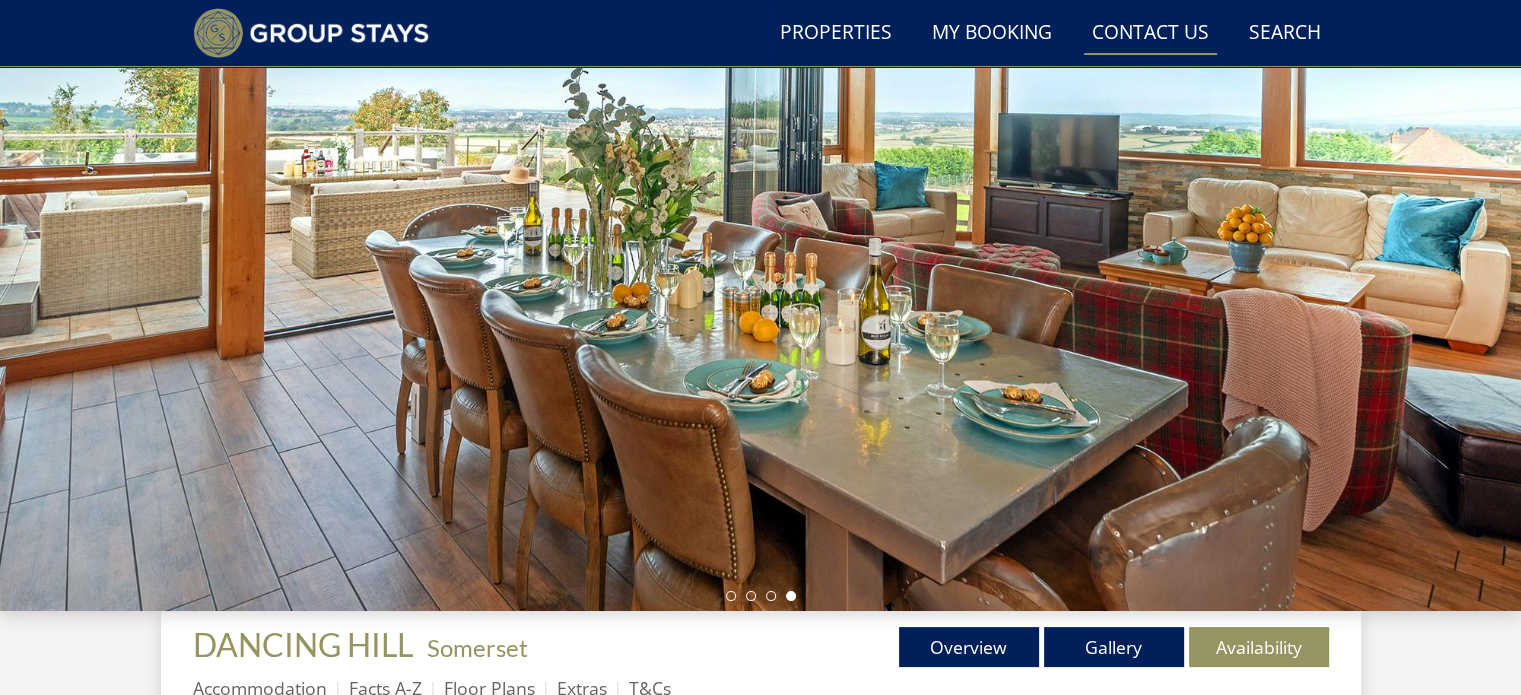 click on "Contact Us [PHONE]" at bounding box center [1150, 33] 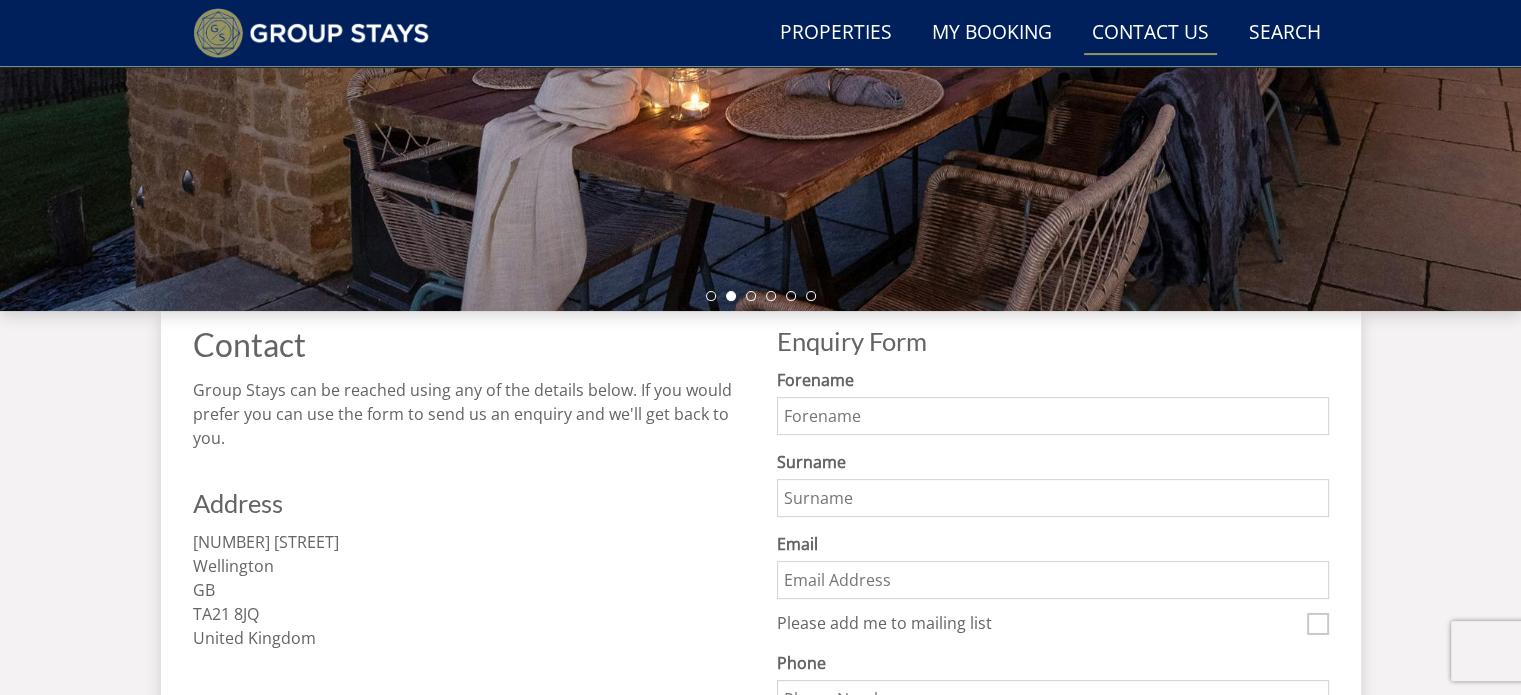 scroll, scrollTop: 700, scrollLeft: 0, axis: vertical 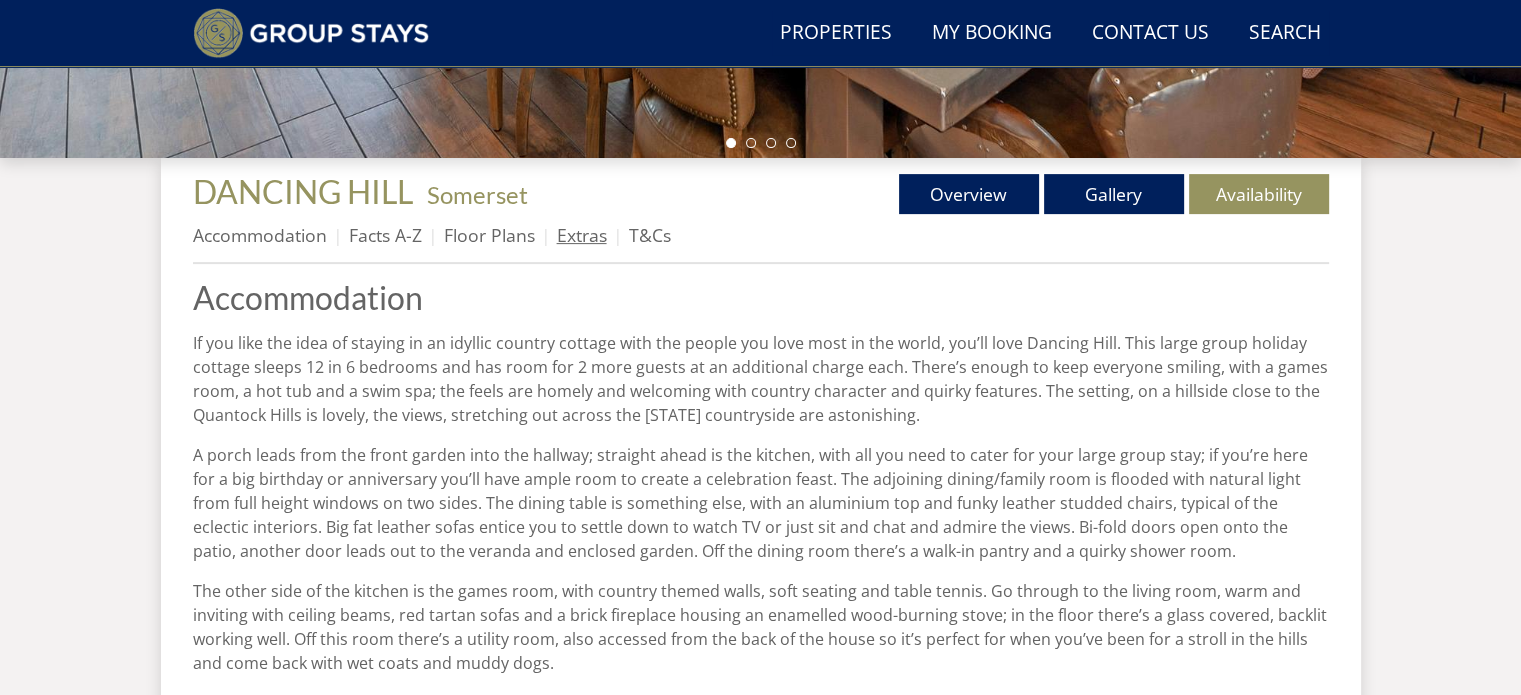 click on "Extras" at bounding box center (582, 235) 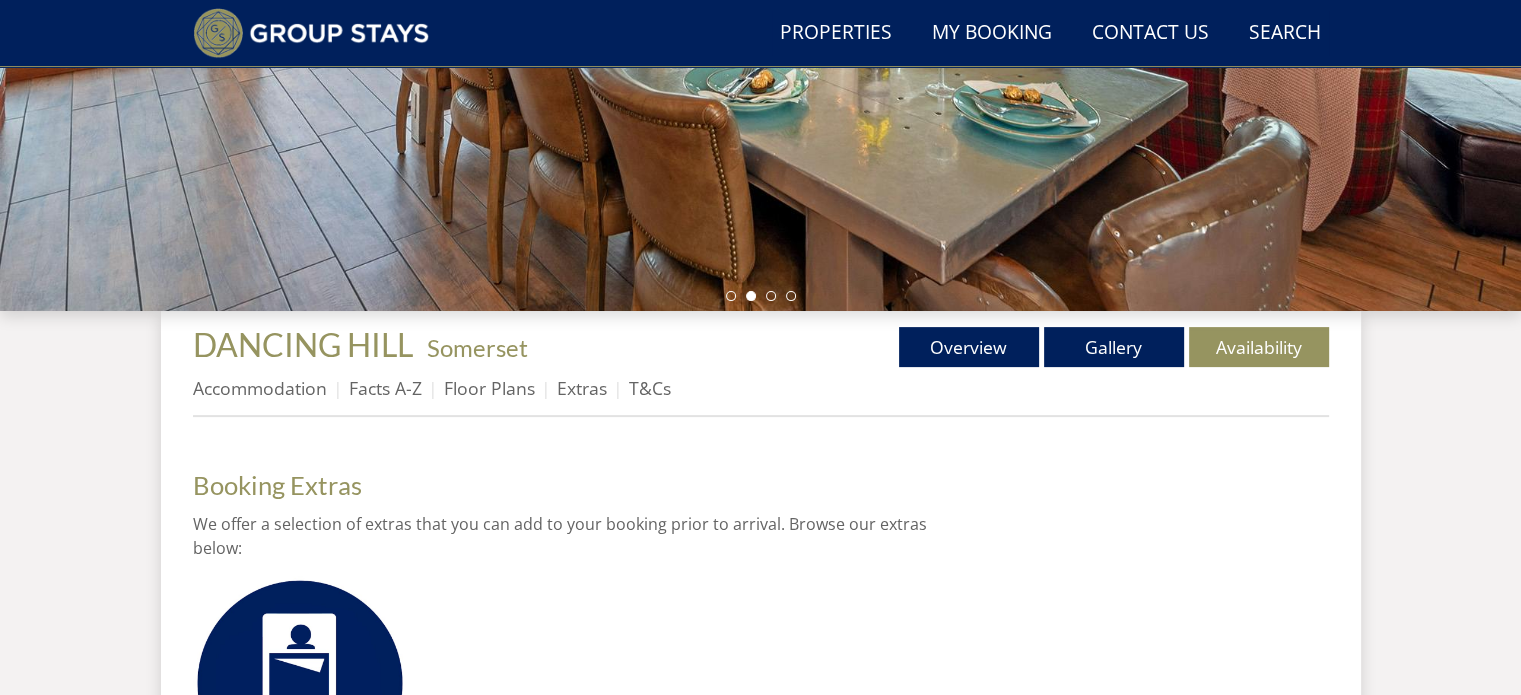 scroll, scrollTop: 0, scrollLeft: 0, axis: both 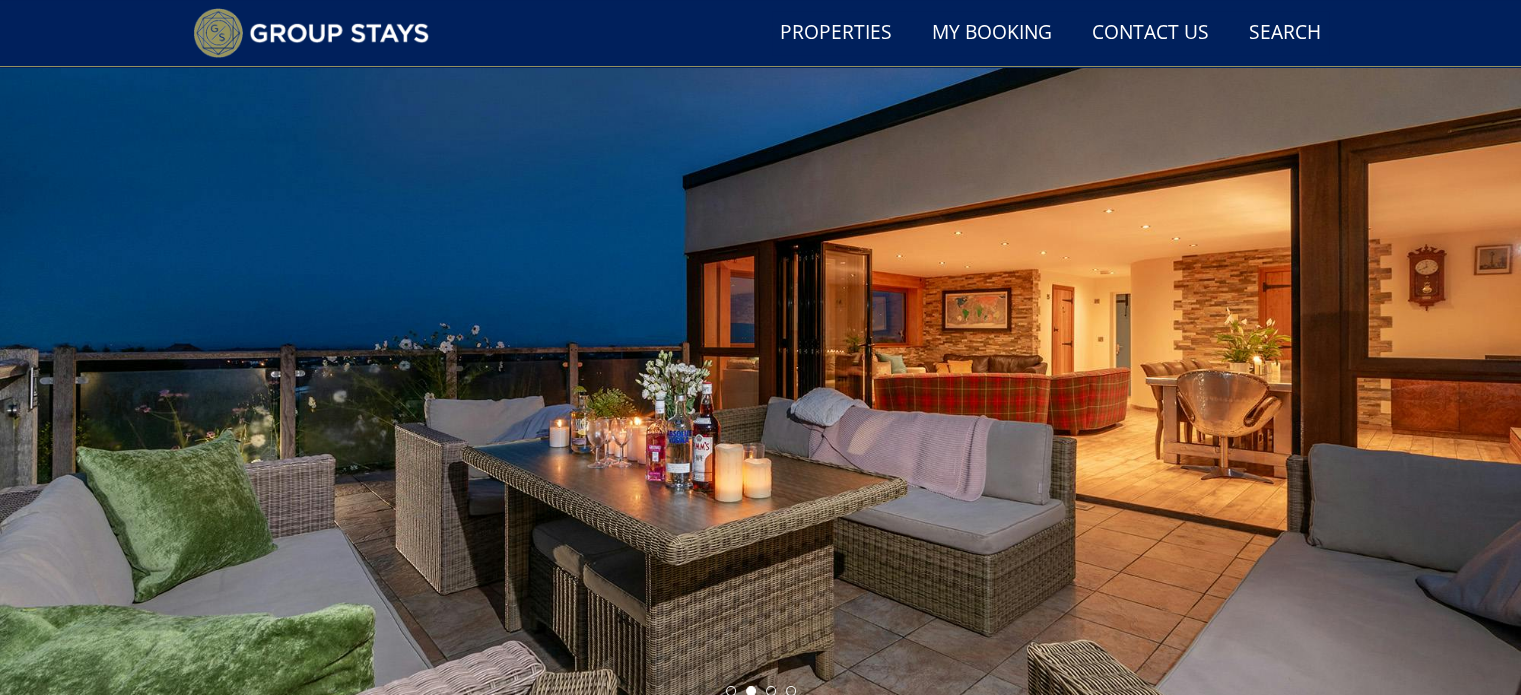 click at bounding box center [760, 356] 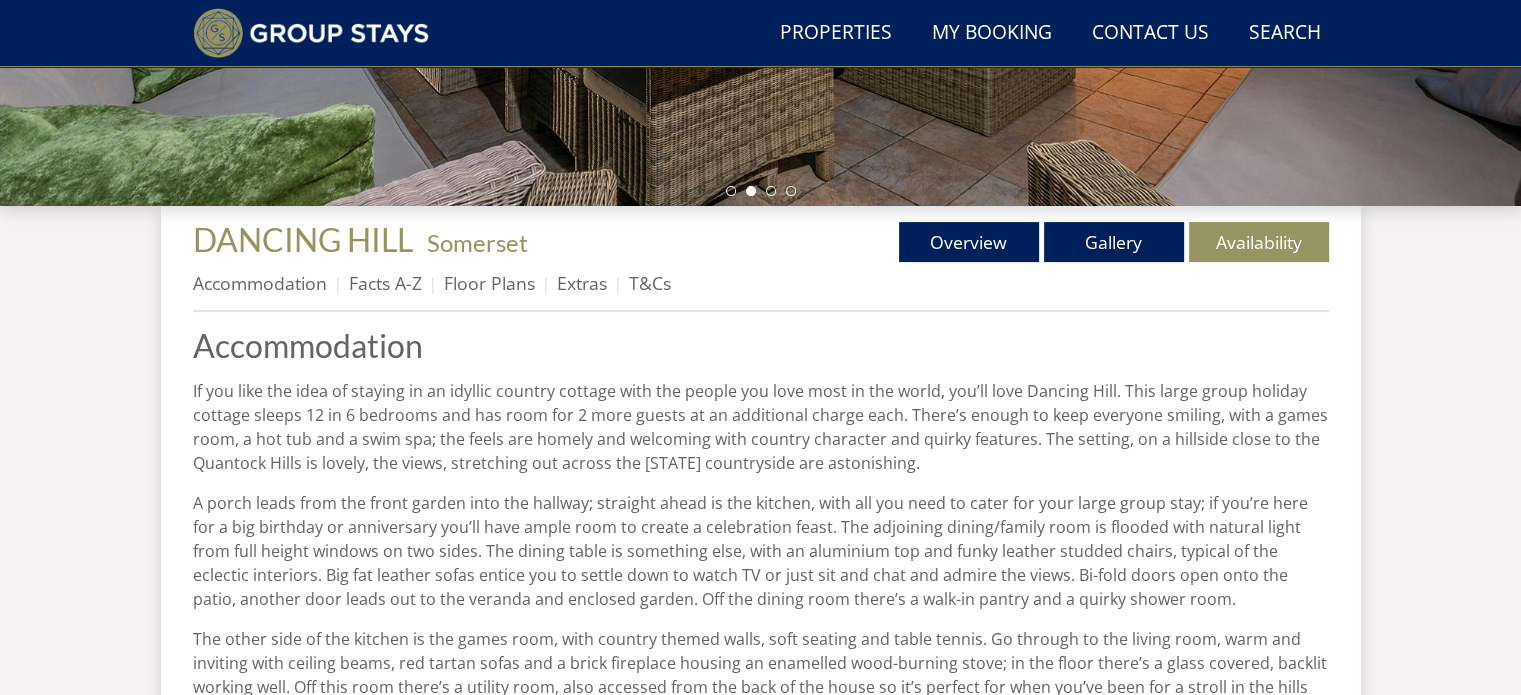 scroll, scrollTop: 305, scrollLeft: 0, axis: vertical 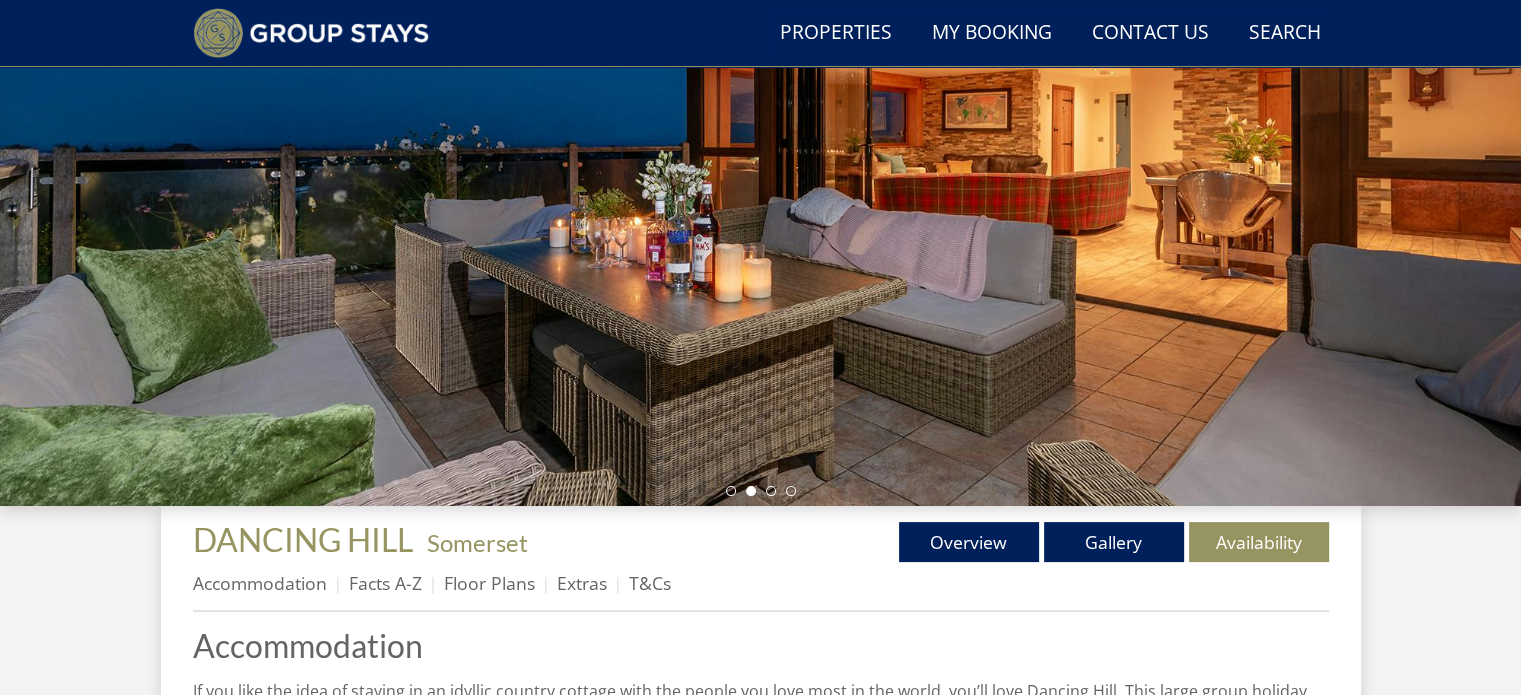 click at bounding box center [760, 156] 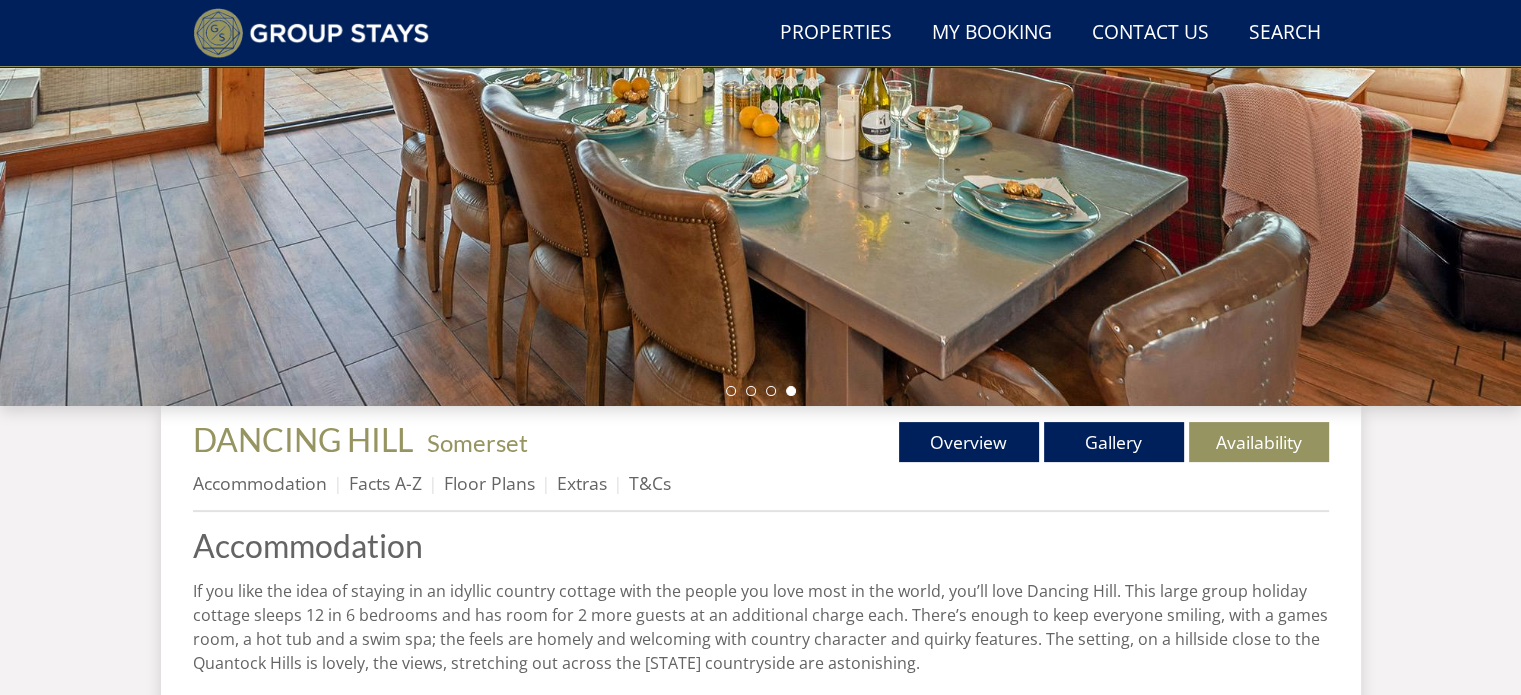 scroll, scrollTop: 305, scrollLeft: 0, axis: vertical 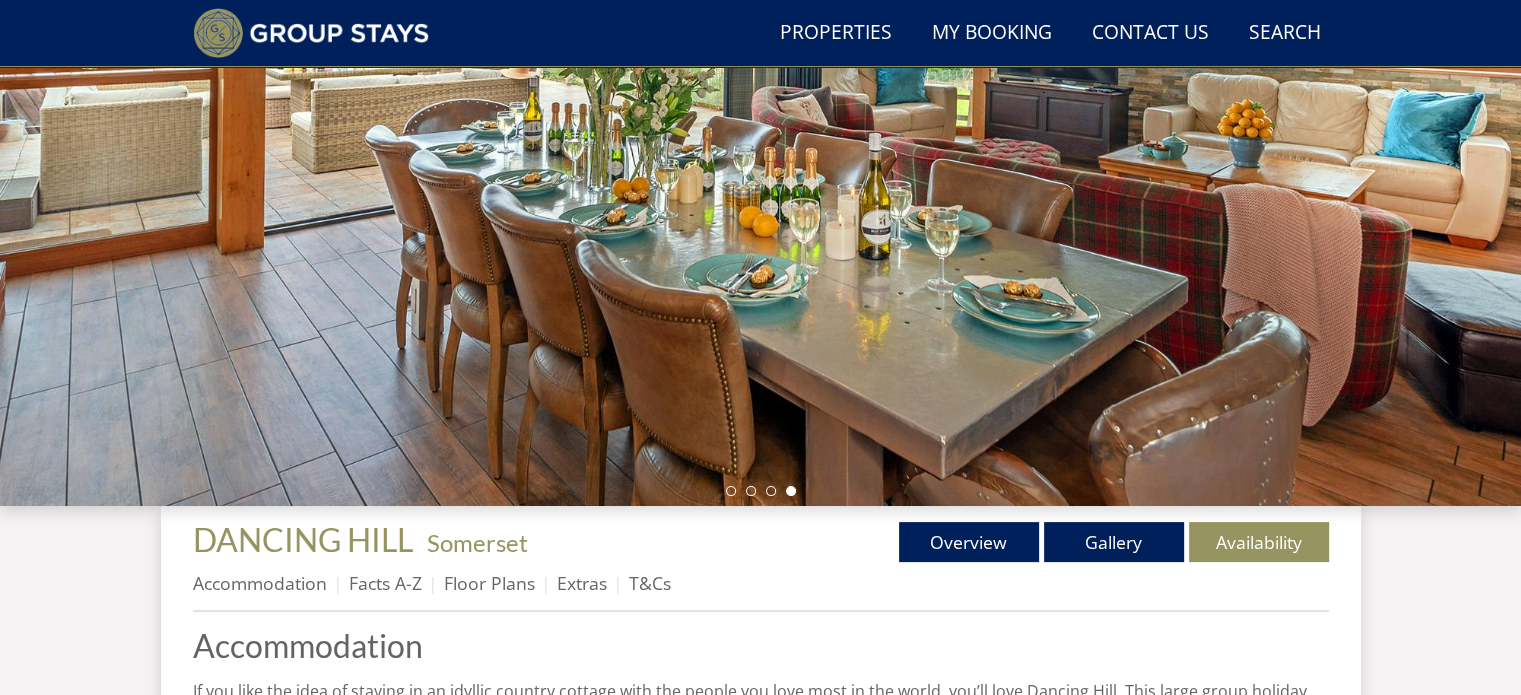 click at bounding box center (760, 156) 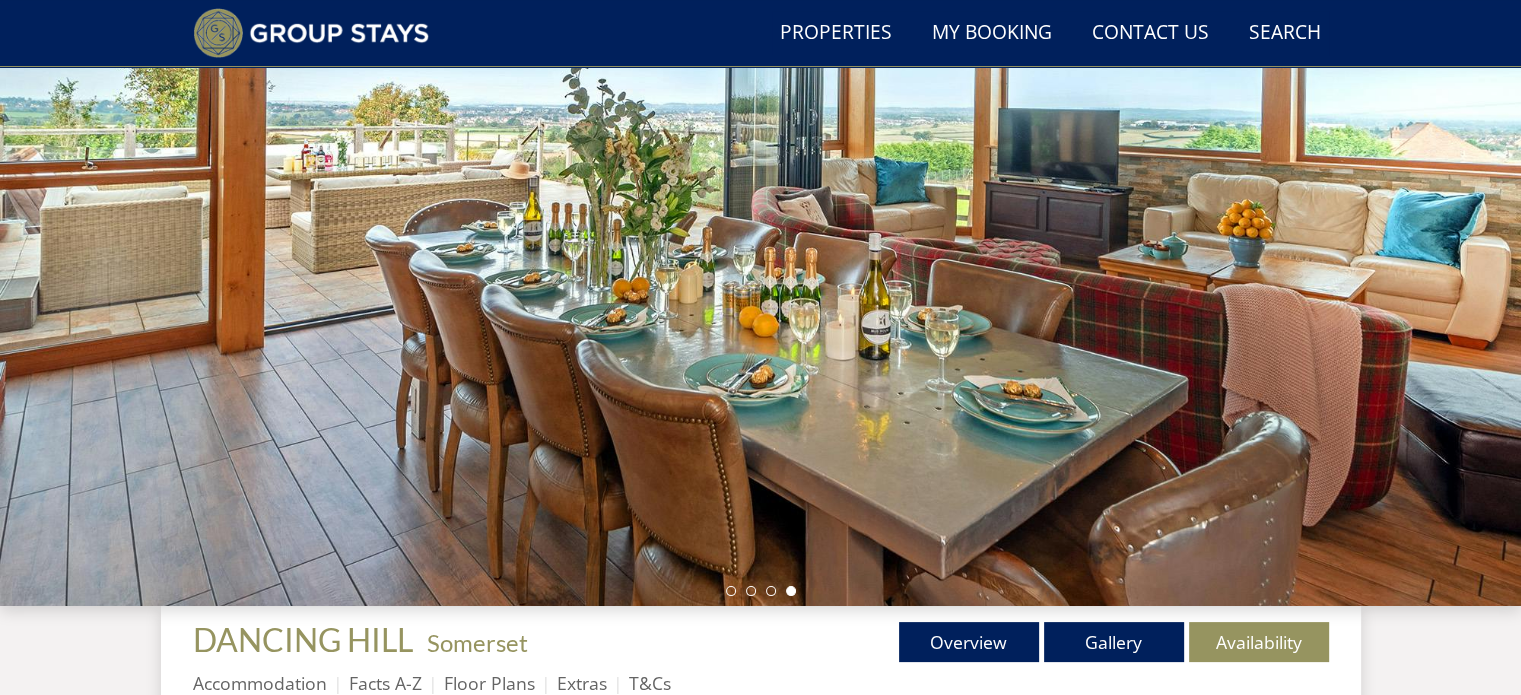 scroll, scrollTop: 0, scrollLeft: 0, axis: both 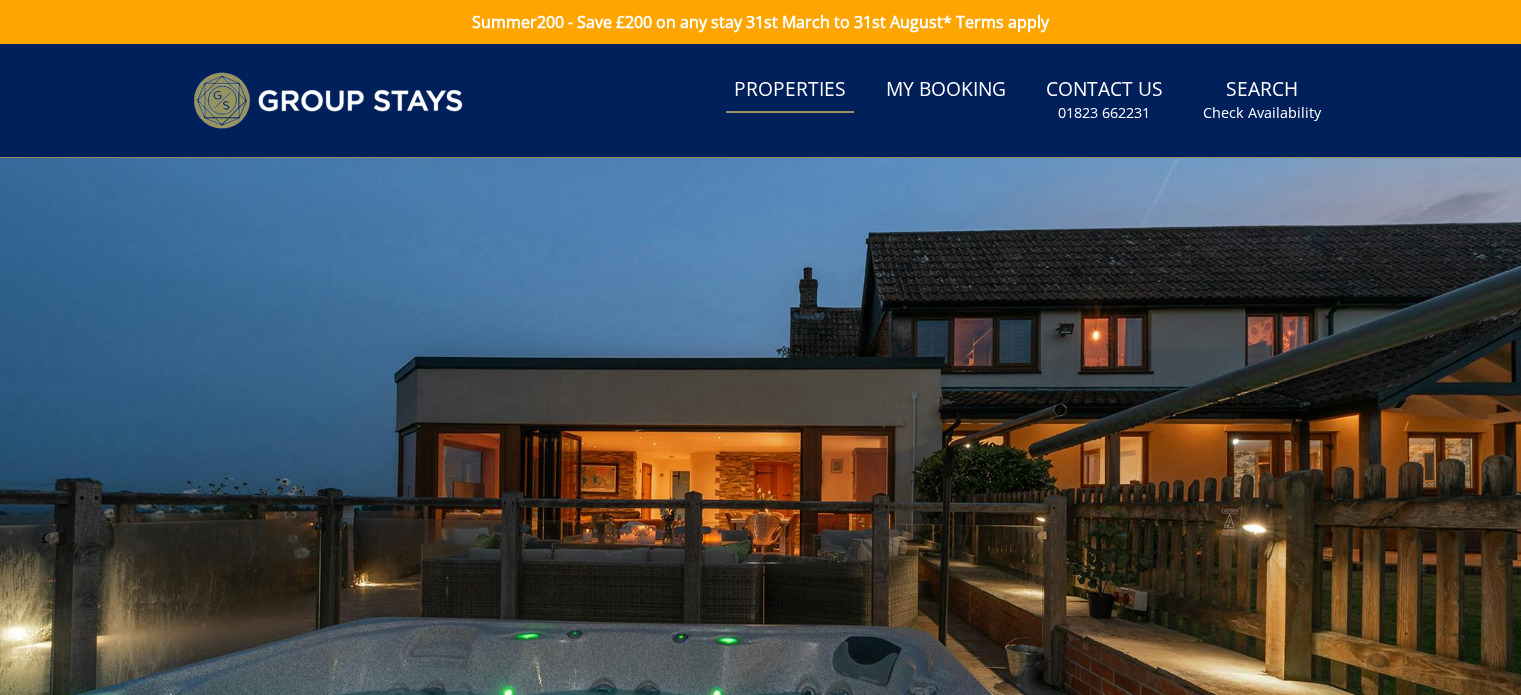 click on "Properties" at bounding box center [790, 90] 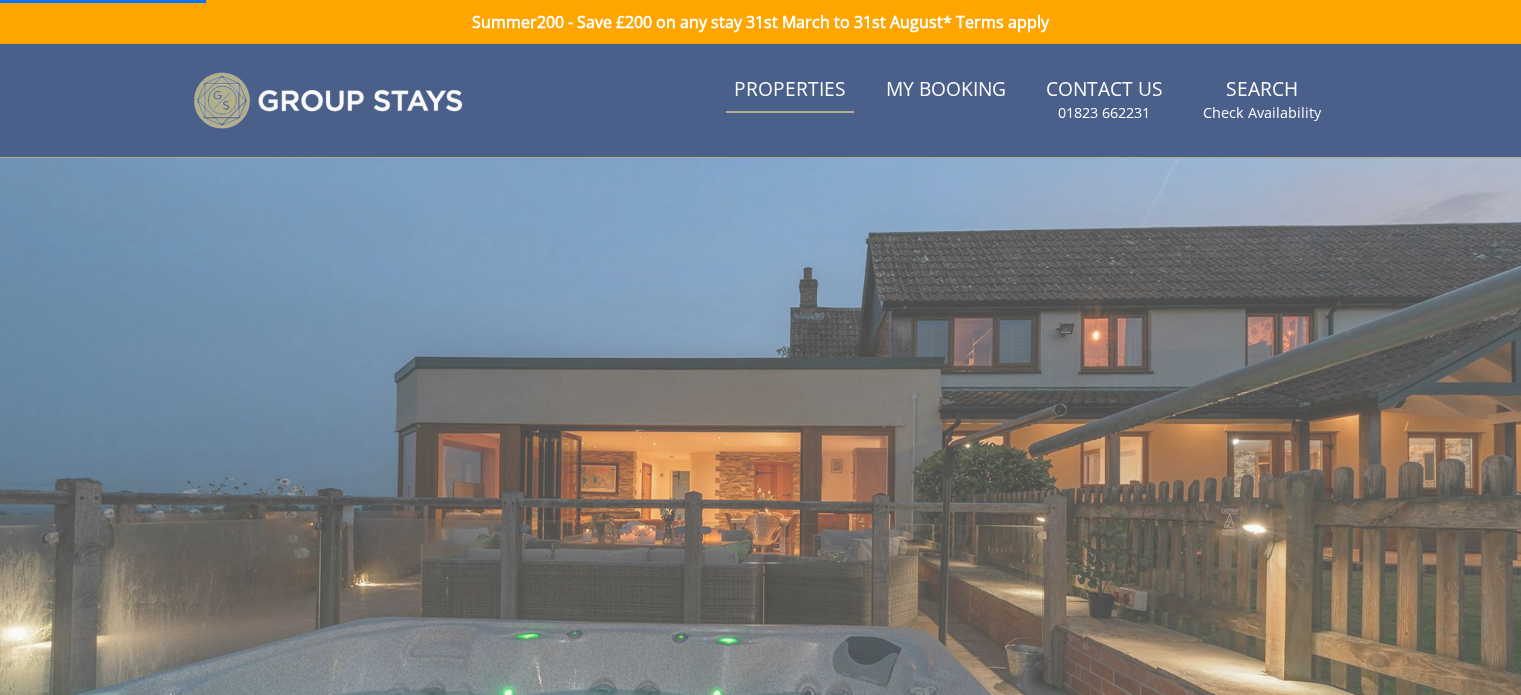click on "Properties" at bounding box center [790, 90] 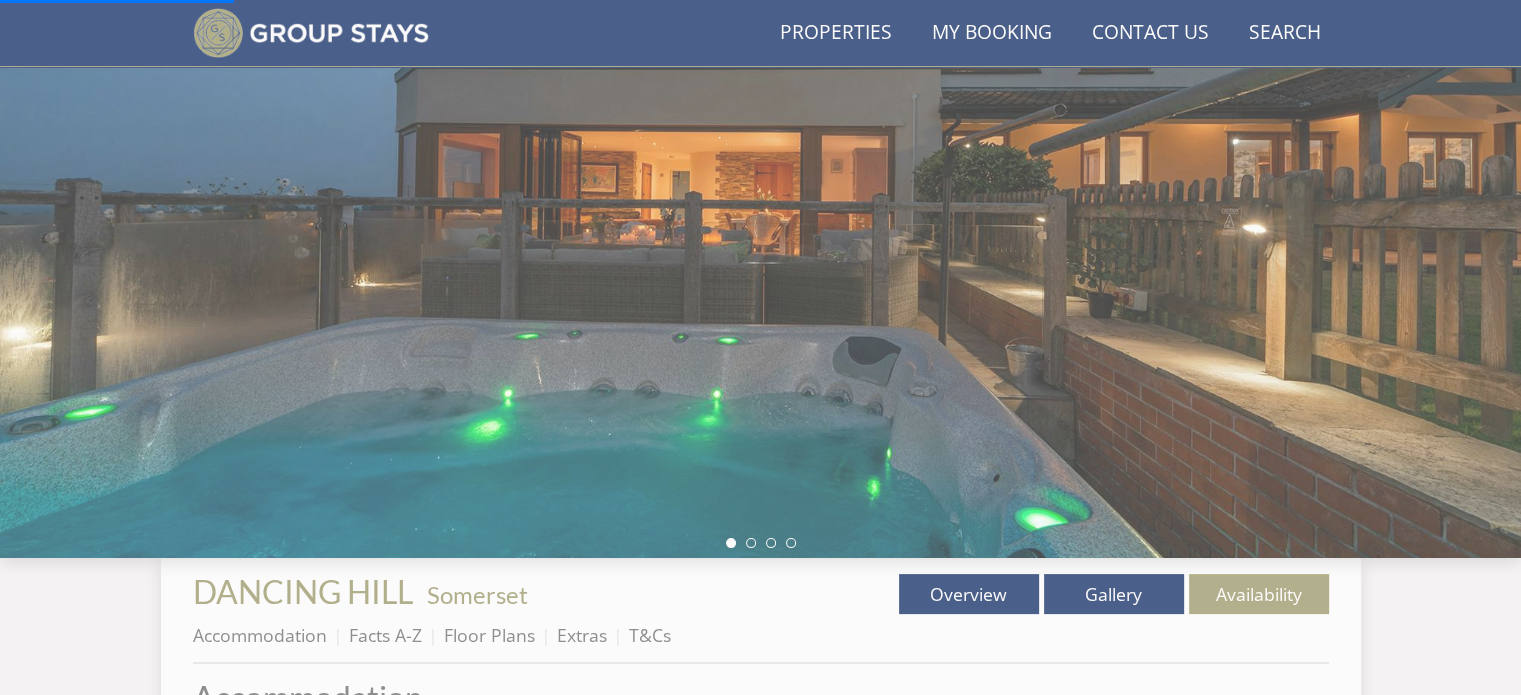 scroll, scrollTop: 0, scrollLeft: 0, axis: both 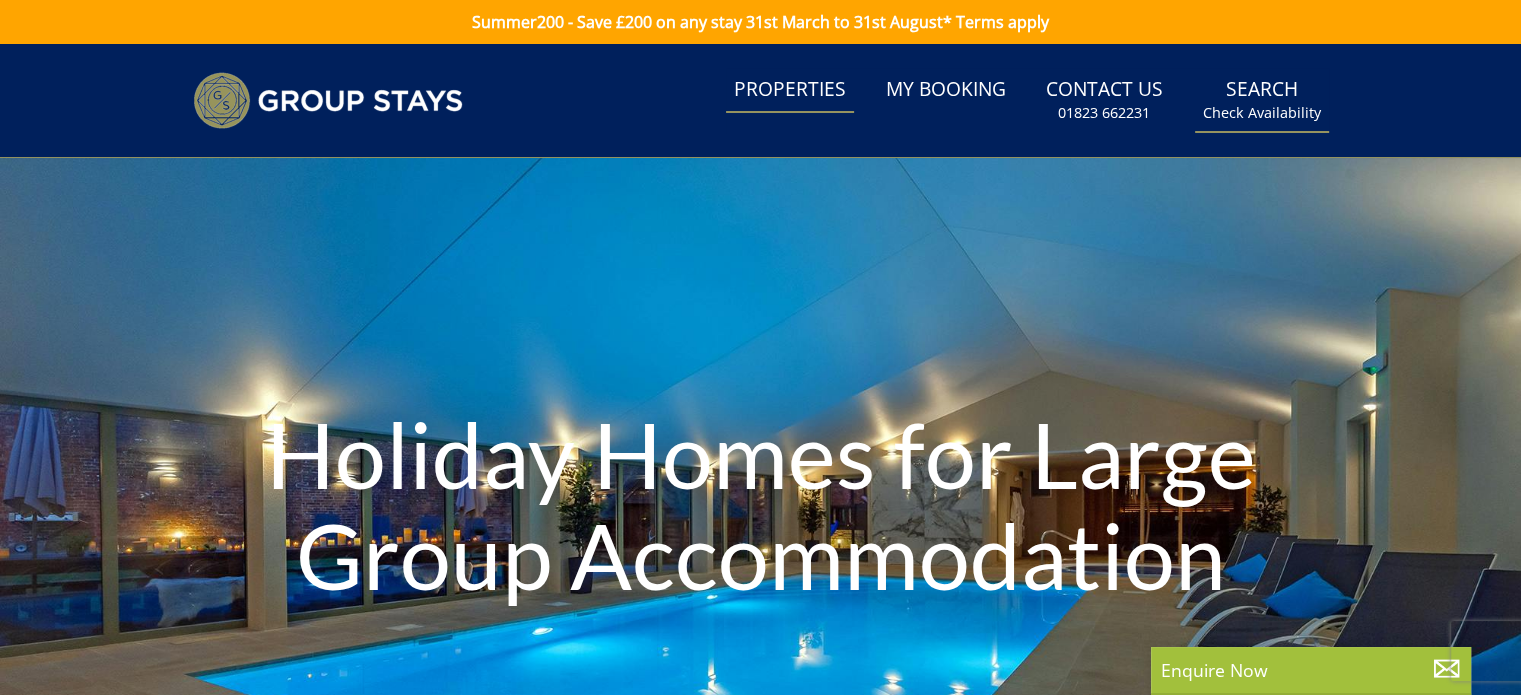 click on "Search  Check Availability" at bounding box center [1262, 100] 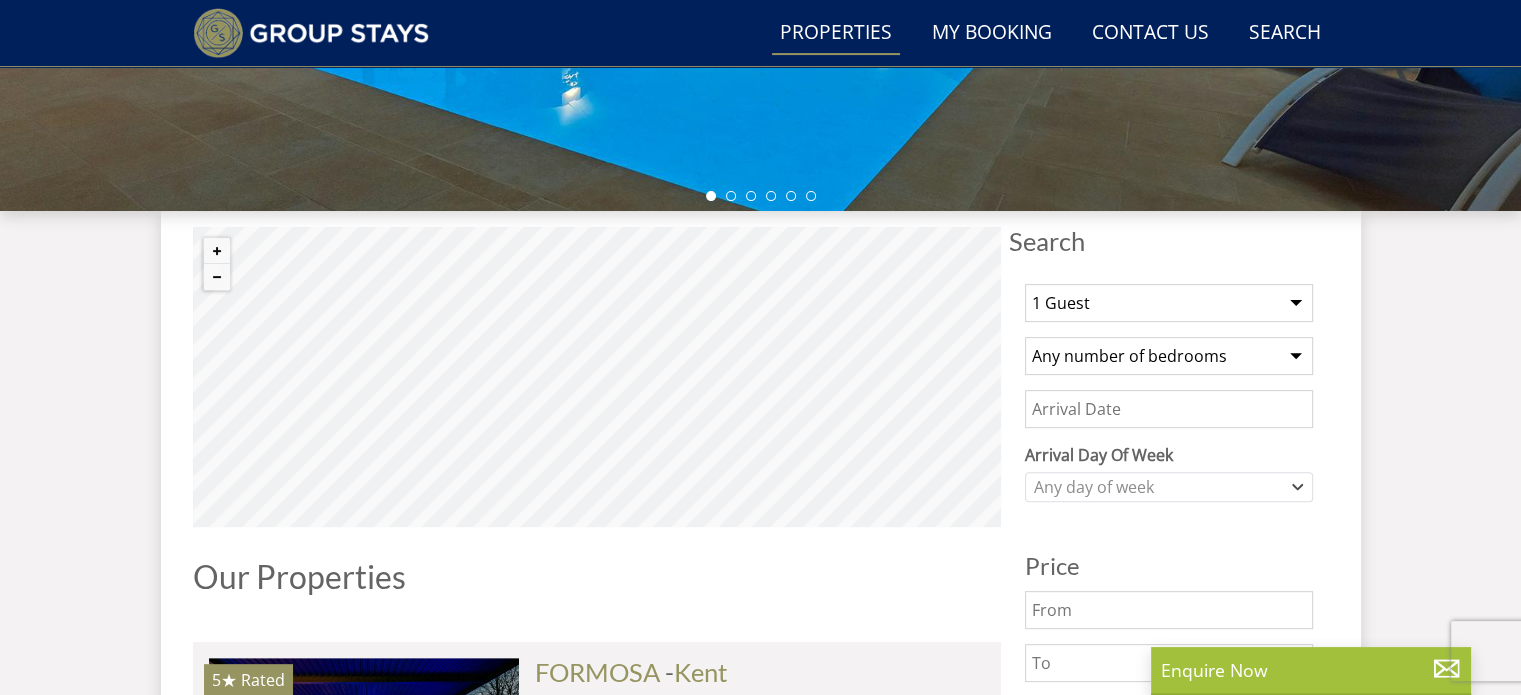 scroll, scrollTop: 700, scrollLeft: 0, axis: vertical 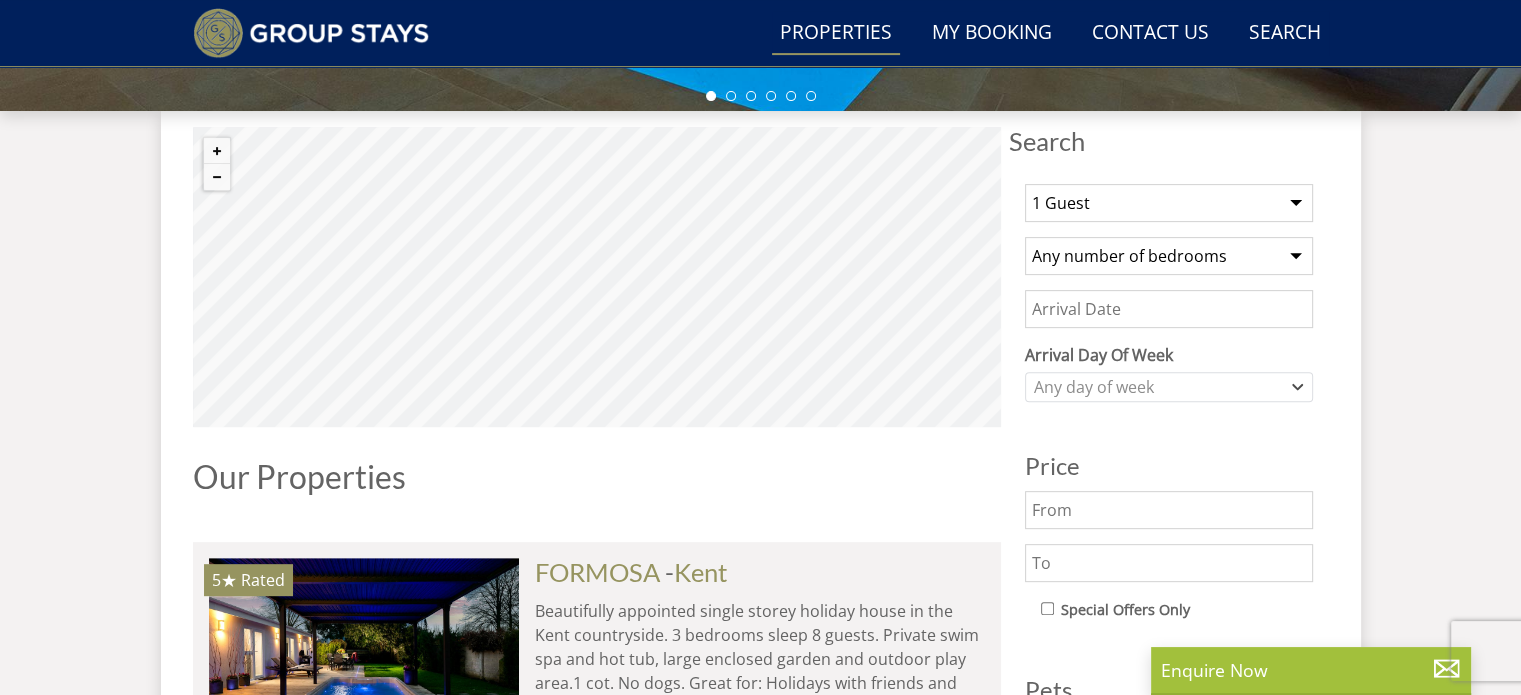 click on "1 Guest
2 Guests
3 Guests
4 Guests
5 Guests
6 Guests
7 Guests
8 Guests
9 Guests
10 Guests
11 Guests
12 Guests
13 Guests
14 Guests
15 Guests
16 Guests
17 Guests
18 Guests
19 Guests
20 Guests
21 Guests
22 Guests
23 Guests
24 Guests
25 Guests
26 Guests
27 Guests
28 Guests
29 Guests
30 Guests
31 Guests
32 Guests
33 Guests
34 Guests
35 Guests
36 Guests
37 Guests
38 Guests
39 Guests
40 Guests
41 Guests
42 Guests
43 Guests
44 Guests
45 Guests
46 Guests
47 Guests
48 Guests
49 Guests
50 Guests
51 Guests
52 Guests
53 Guests
54 Guests
55 Guests
56 Guests
57 Guests
58 Guests
59 Guests
60 Guests
61 Guests
62 Guests
63 Guests
64 Guests
65 Guests
66 Guests
67 Guests
68 Guests
69 Guests
70 Guests
71 Guests
72 Guests
73 Guests
74 Guests
75 Guests
76 Guests
77 Guests
78 Guests
79 Guests
80 Guests
81 Guests
82 Guests
83 Guests
84 Guests
85 Guests
86 Guests" at bounding box center [1169, 203] 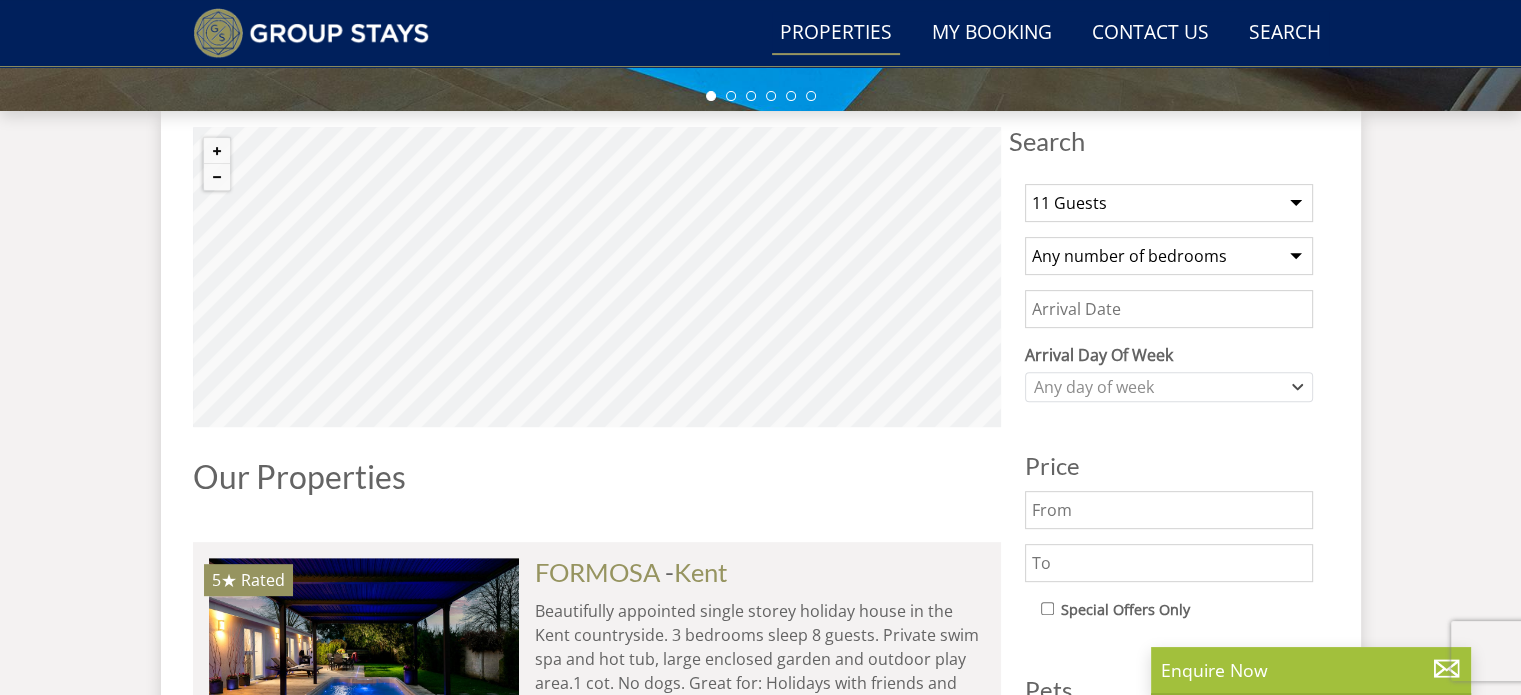 click on "Any number of bedrooms
1 Bedroom
2 Bedrooms
3 Bedrooms
4 Bedrooms
5 Bedrooms
6 Bedrooms
7 Bedrooms
8 Bedrooms
9 Bedrooms
10 Bedrooms
11 Bedrooms
12 Bedrooms
13 Bedrooms
14 Bedrooms
15 Bedrooms
16 Bedrooms
17 Bedrooms
18 Bedrooms
19 Bedrooms
20 Bedrooms
21 Bedrooms
22 Bedrooms
23 Bedrooms
24 Bedrooms
25 Bedrooms" at bounding box center (1169, 256) 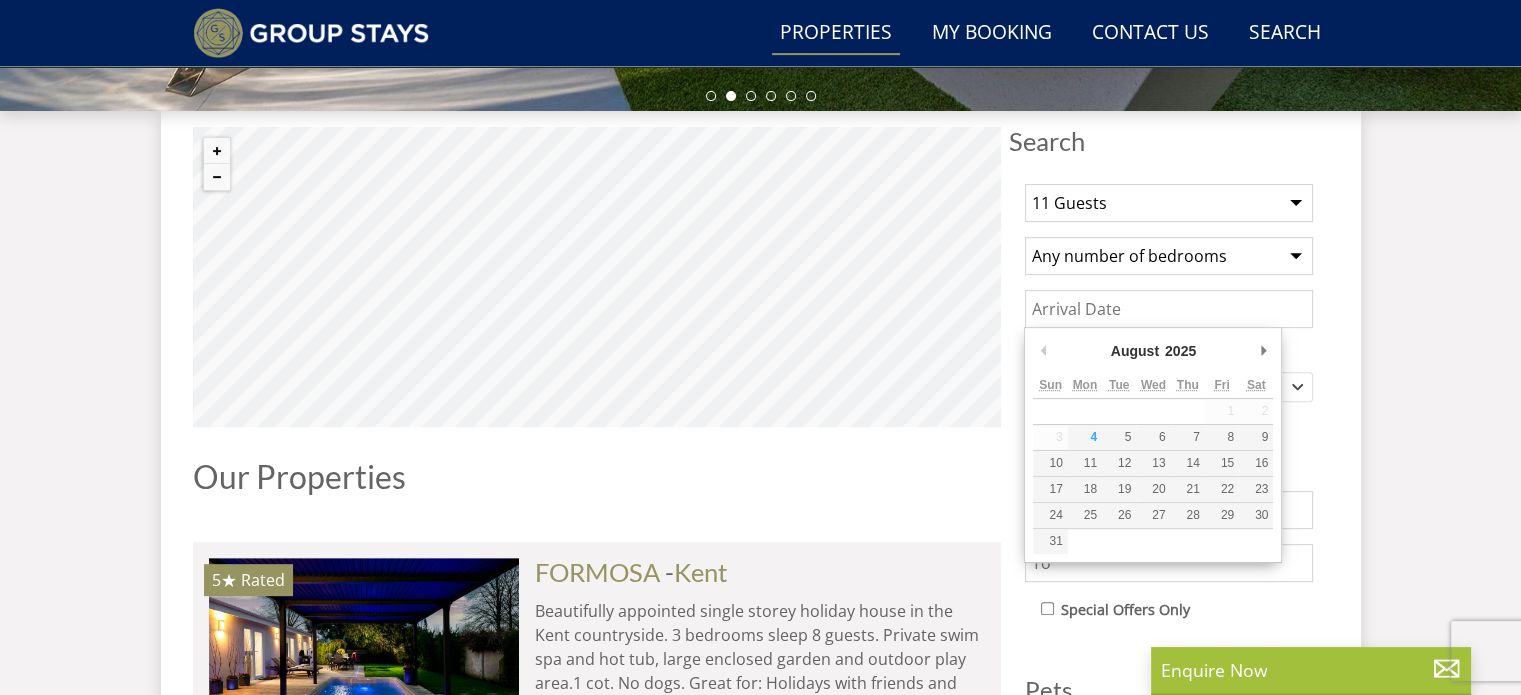 click on "Date" at bounding box center (1169, 309) 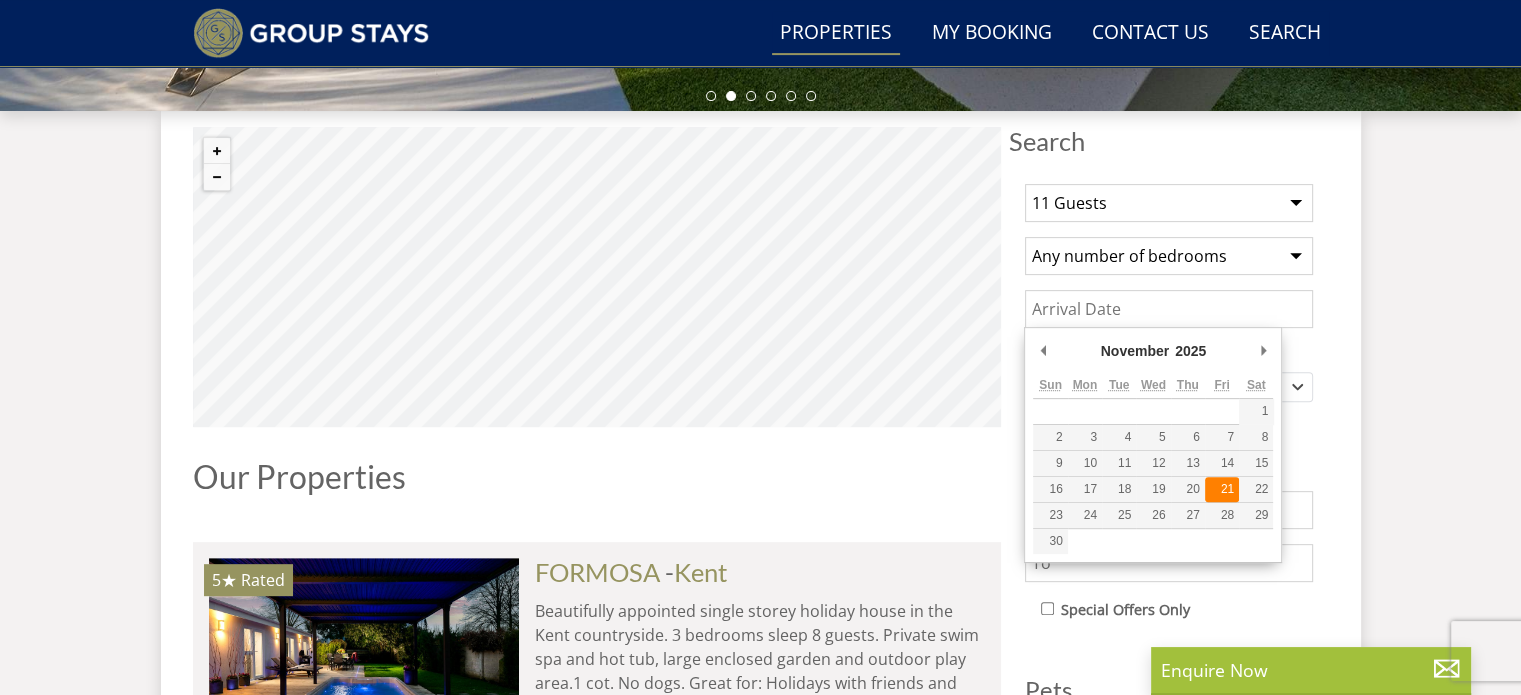 type on "21/11/2025" 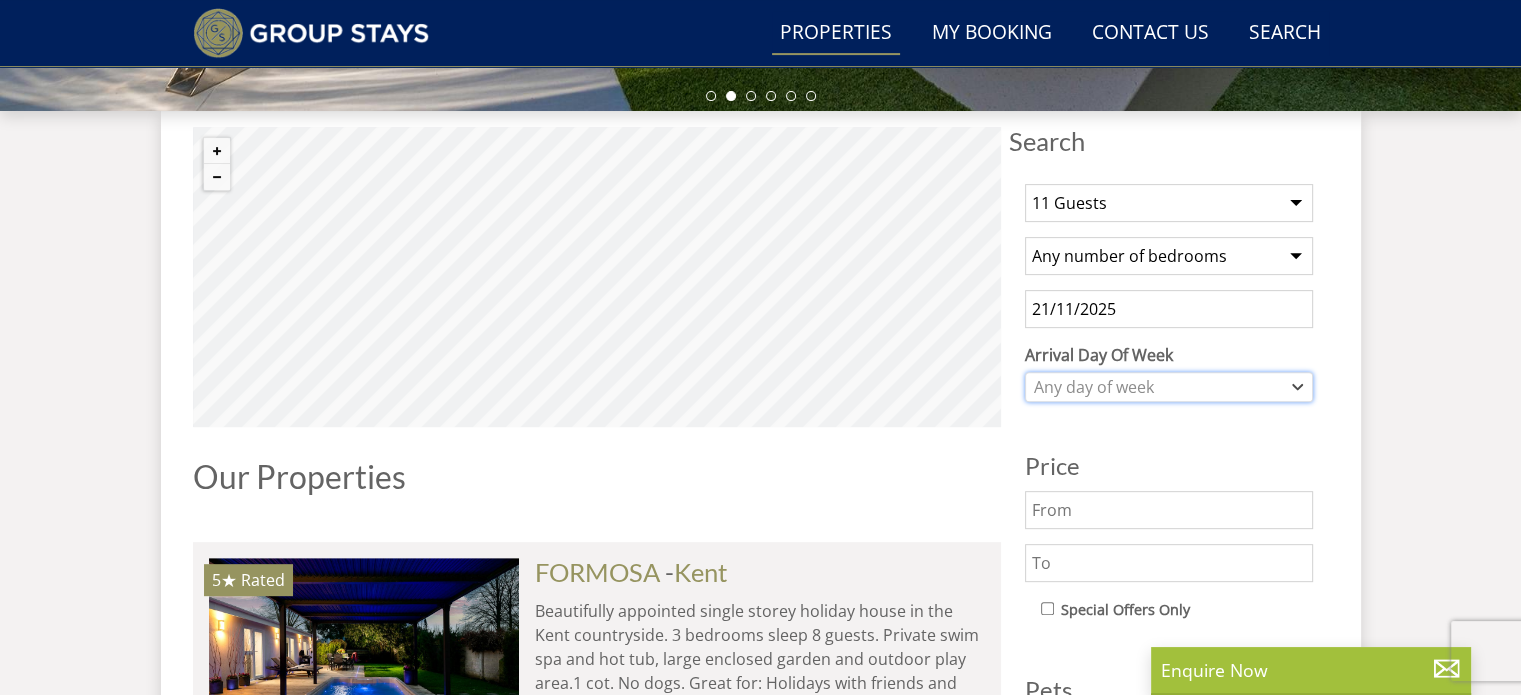 click on "Any day of week" at bounding box center (1158, 387) 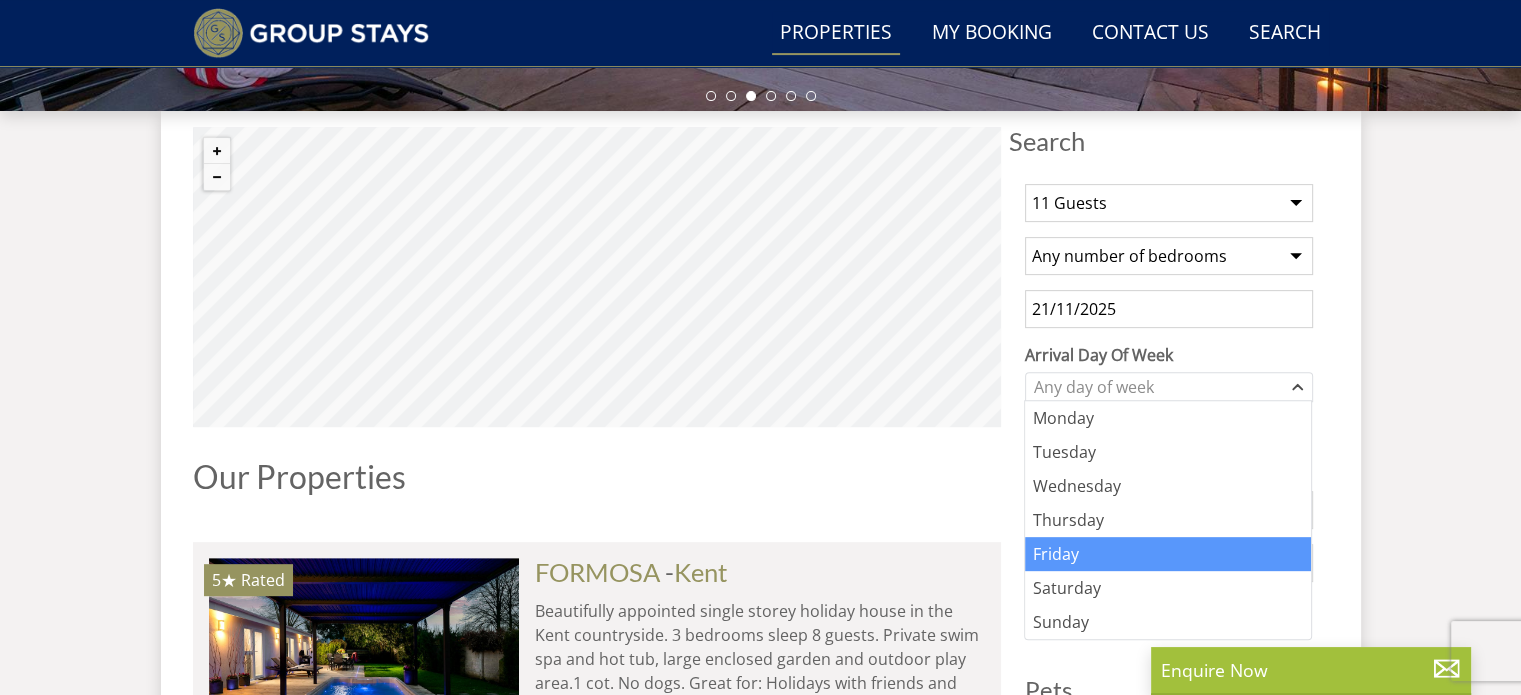click on "Friday" at bounding box center [1168, 554] 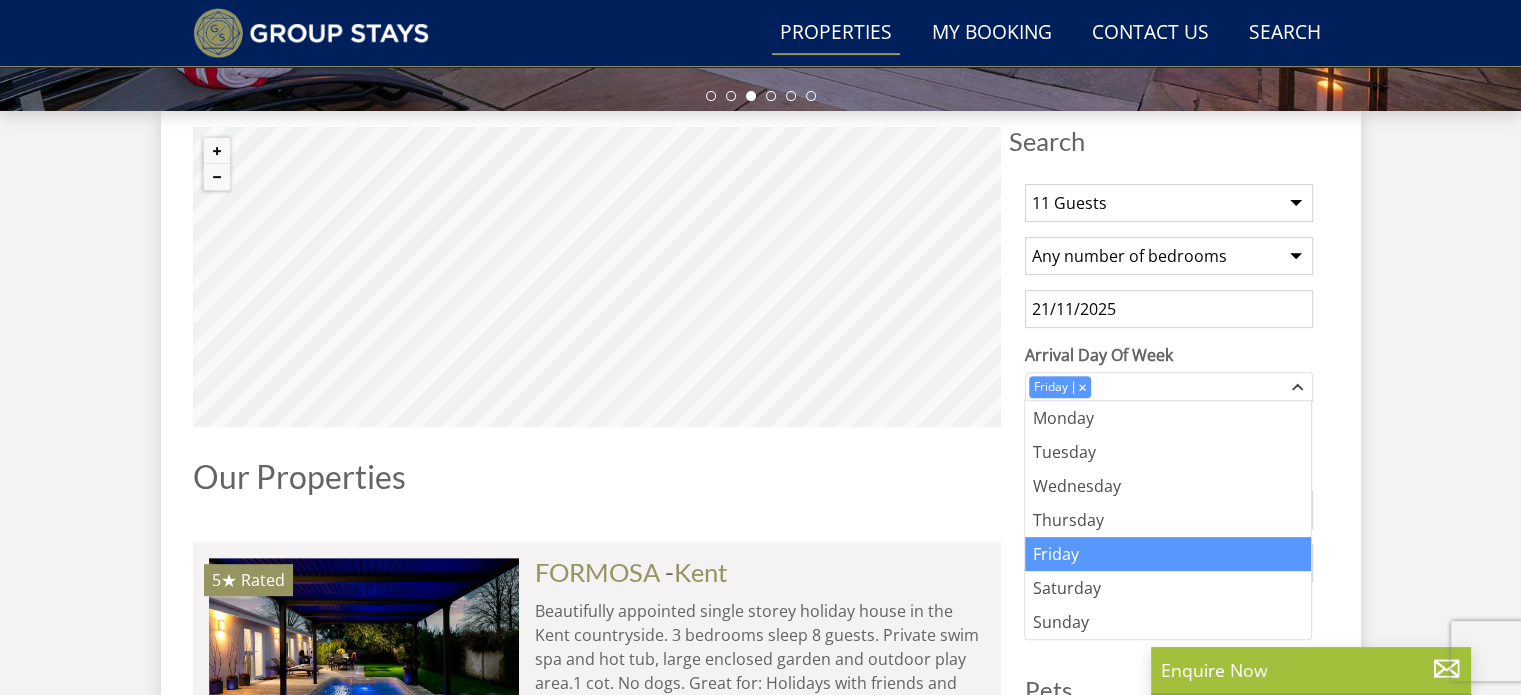 click on "Search
Search
1 Guest
2 Guests
3 Guests
4 Guests
5 Guests
6 Guests
7 Guests
8 Guests
9 Guests
10 Guests
11 Guests
12 Guests
13 Guests
14 Guests
15 Guests
16 Guests
17 Guests
18 Guests
19 Guests
20 Guests
21 Guests
22 Guests
23 Guests
24 Guests
25 Guests
26 Guests
27 Guests
28 Guests
29 Guests
30 Guests
31 Guests
32 Guests
33 Guests
34 Guests
35 Guests
36 Guests
37 Guests
38 Guests
39 Guests
40 Guests
41 Guests
42 Guests
43 Guests
44 Guests
45 Guests
46 Guests
47 Guests
48 Guests
49 Guests
50 Guests
51 Guests
52 Guests
53 Guests
54 Guests
55 Guests
56 Guests
57 Guests
58 Guests
59 Guests
60 Guests
61 Guests
62 Guests
63 Guests
64 Guests
65 Guests
66 Guests
67 Guests
68 Guests
69 Guests
70 Guests
71 Guests" at bounding box center (761, 4297) 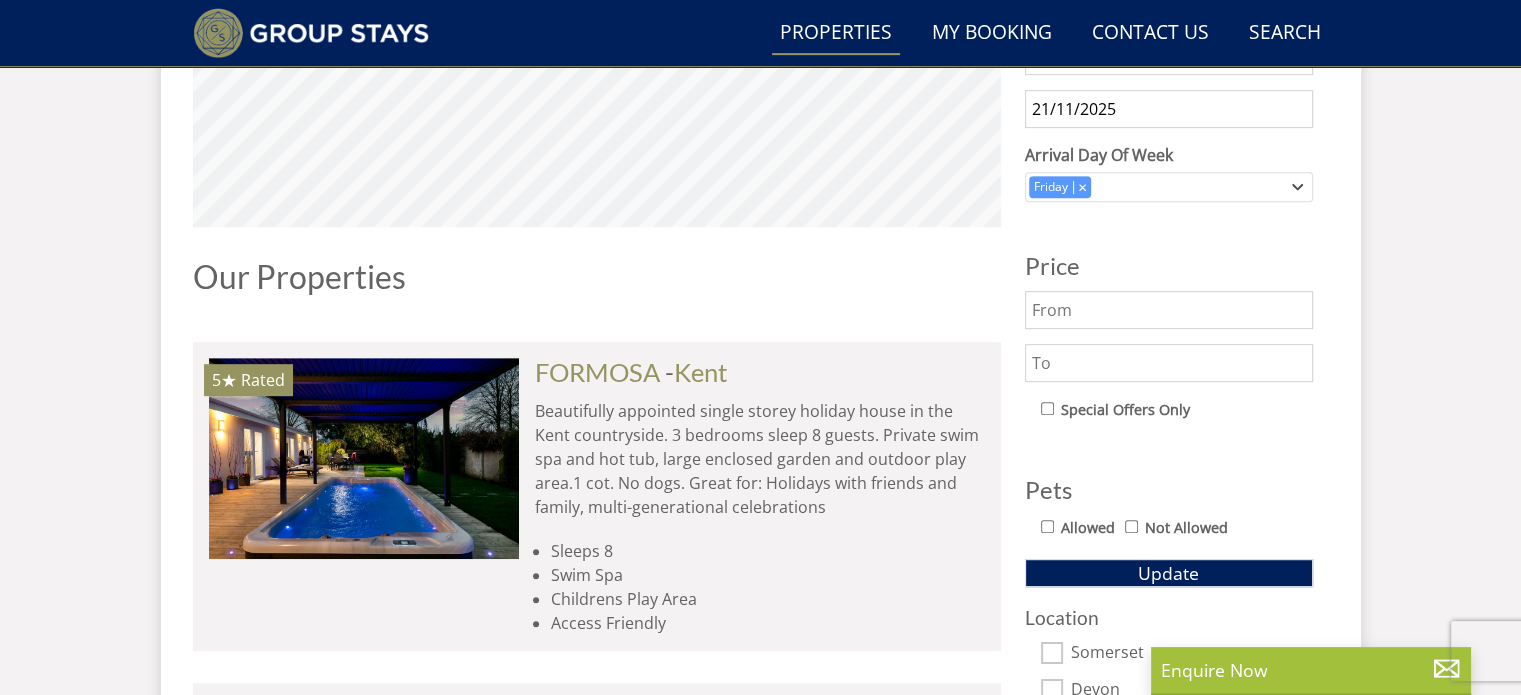 scroll, scrollTop: 1000, scrollLeft: 0, axis: vertical 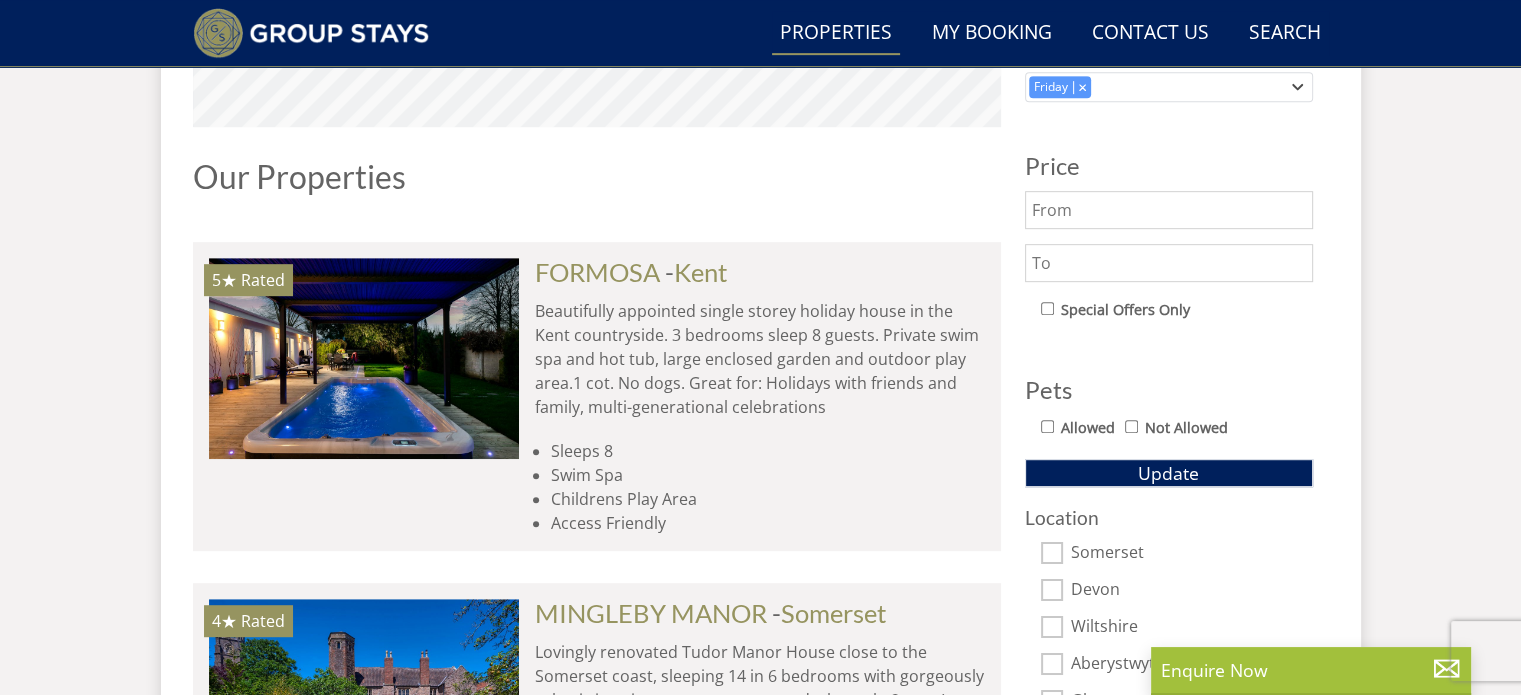 click on "Allowed" at bounding box center [1047, 426] 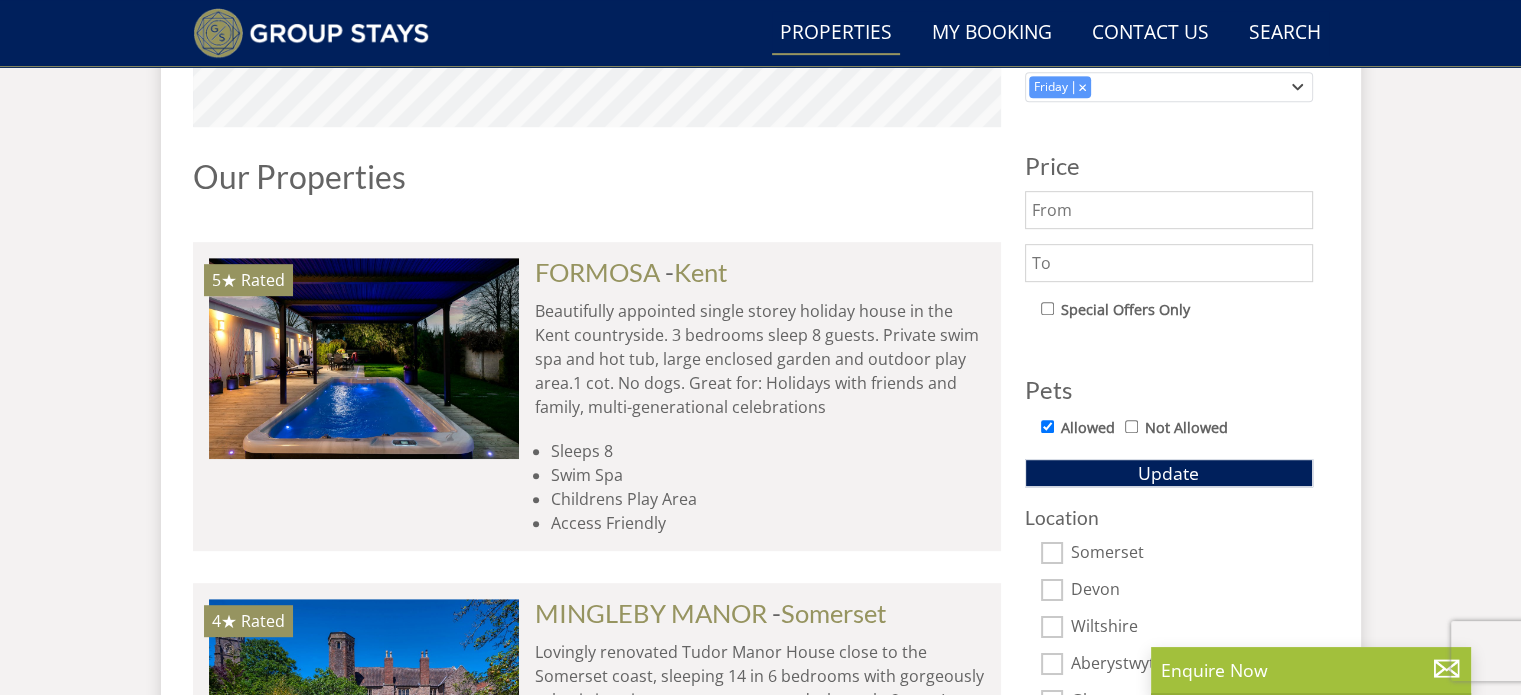scroll, scrollTop: 1200, scrollLeft: 0, axis: vertical 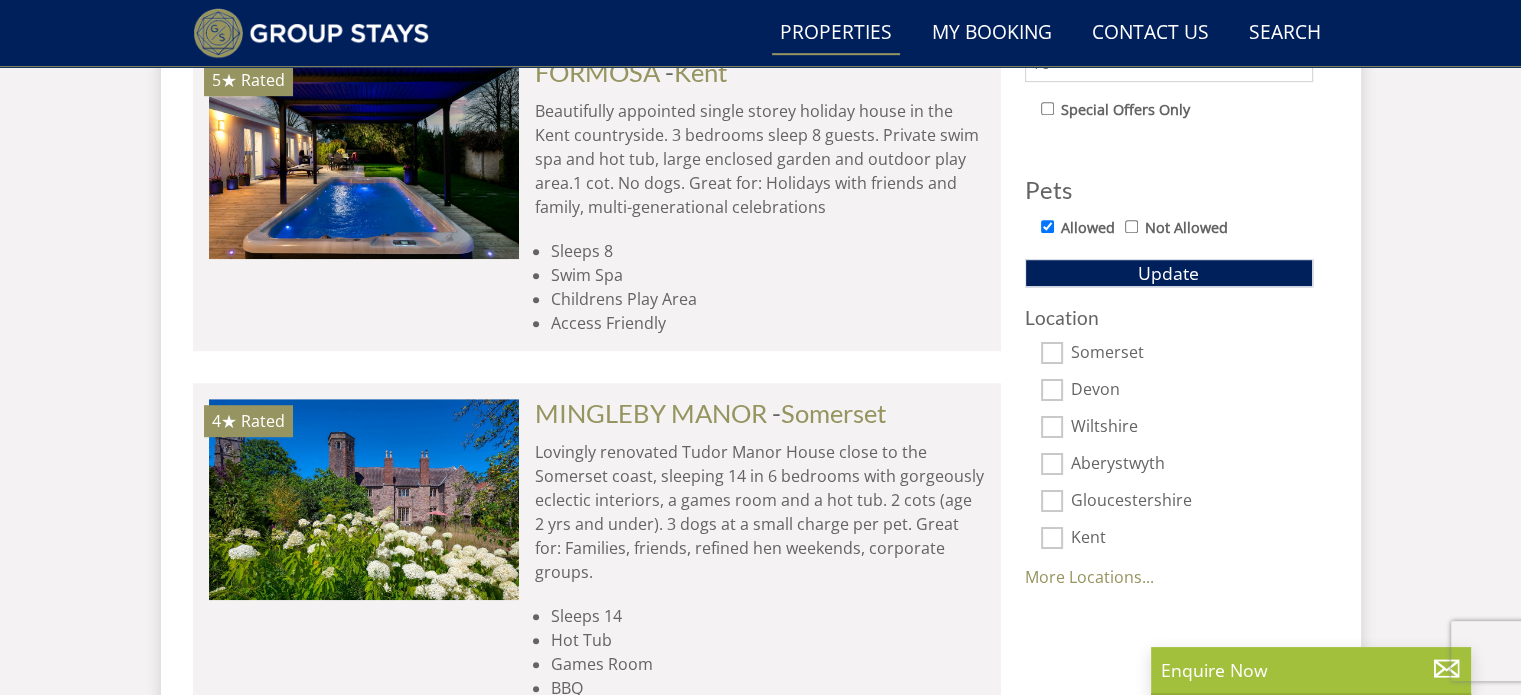 click on "Somerset" at bounding box center [1052, 353] 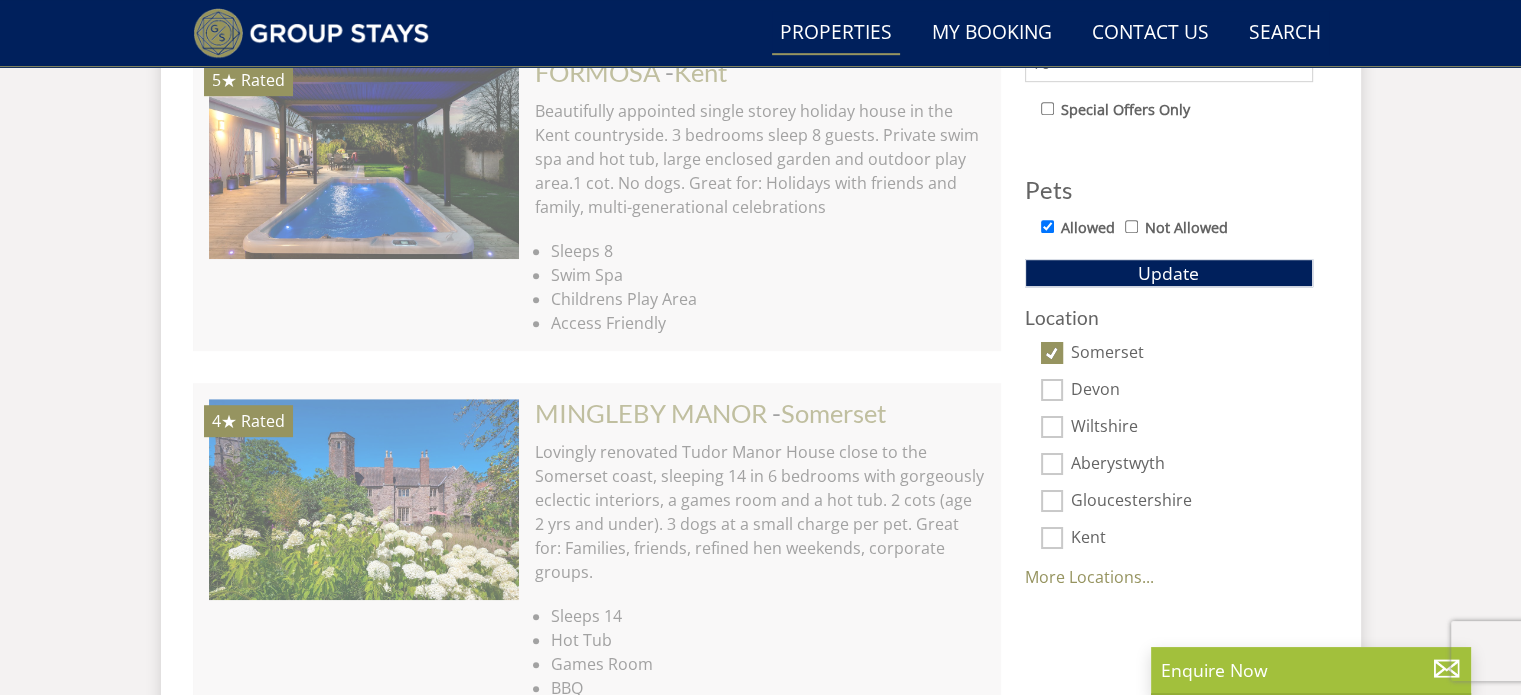 click on "Devon" at bounding box center (1052, 390) 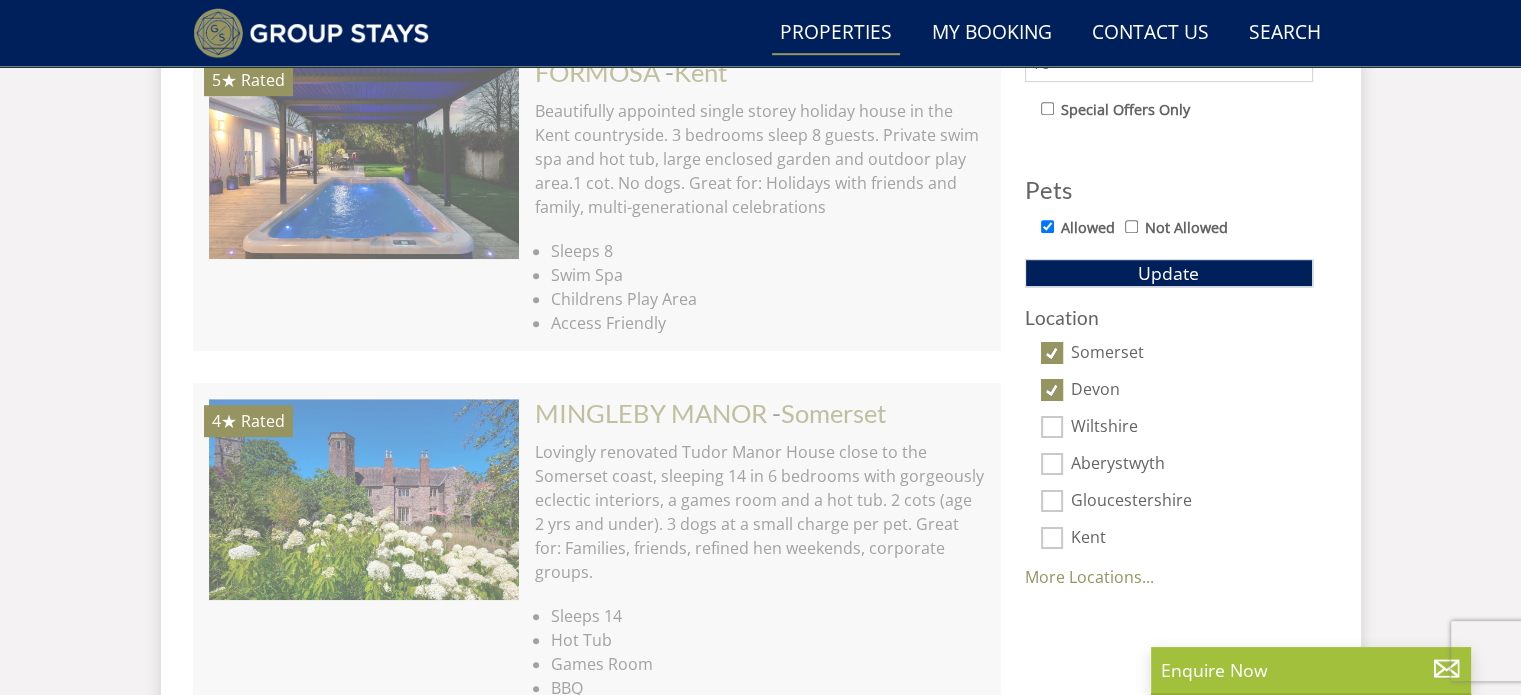 click on "Wiltshire" at bounding box center (1052, 427) 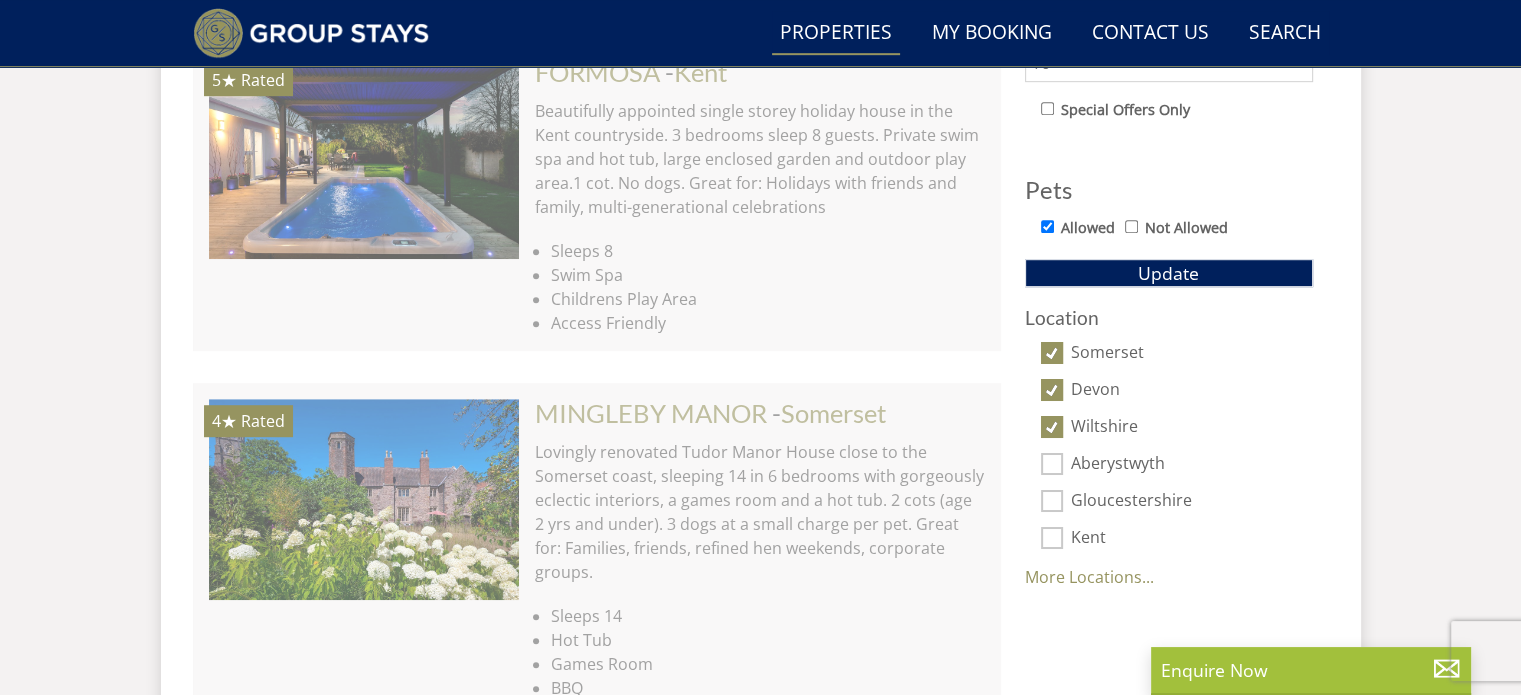 click on "Aberystwyth" at bounding box center [1052, 464] 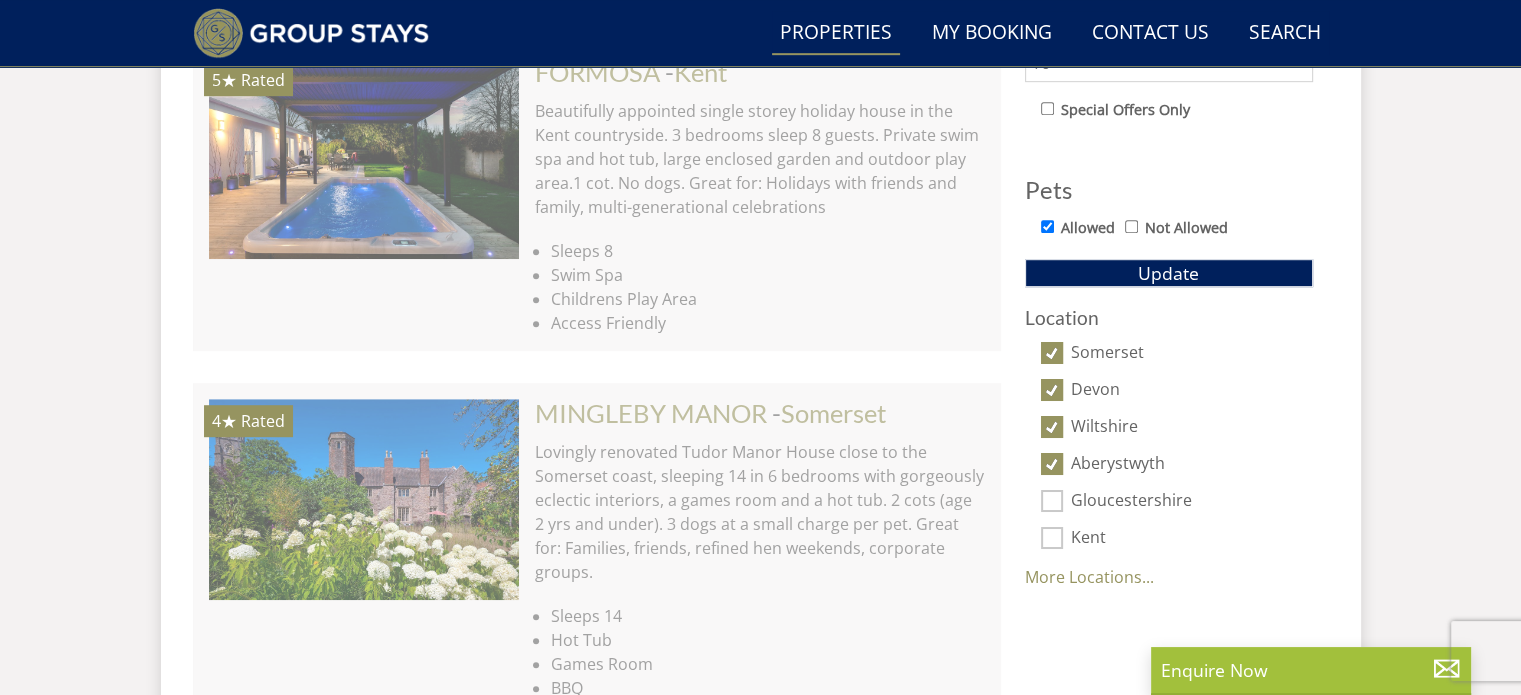 click on "Gloucestershire" at bounding box center [1052, 501] 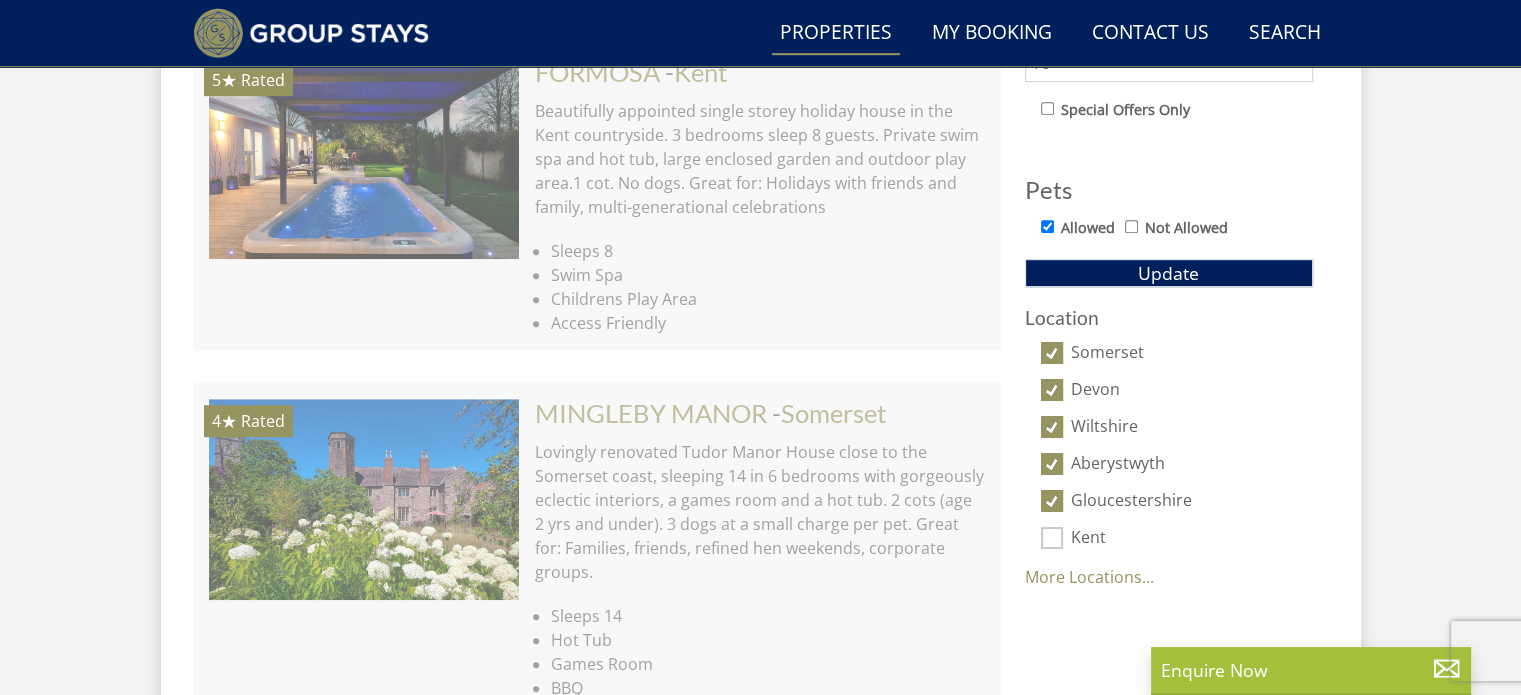 drag, startPoint x: 1056, startPoint y: 524, endPoint x: 1057, endPoint y: 543, distance: 19.026299 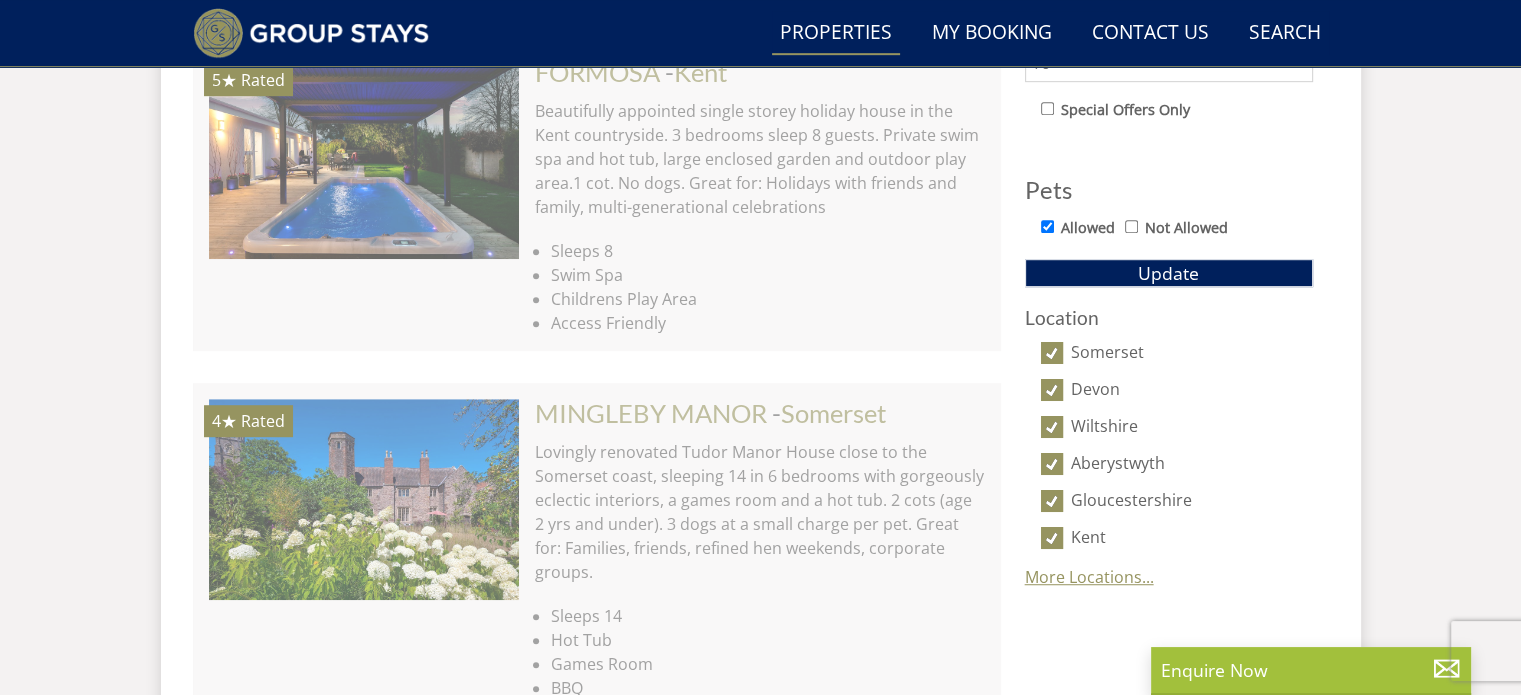 click on "More Locations..." at bounding box center [1089, 577] 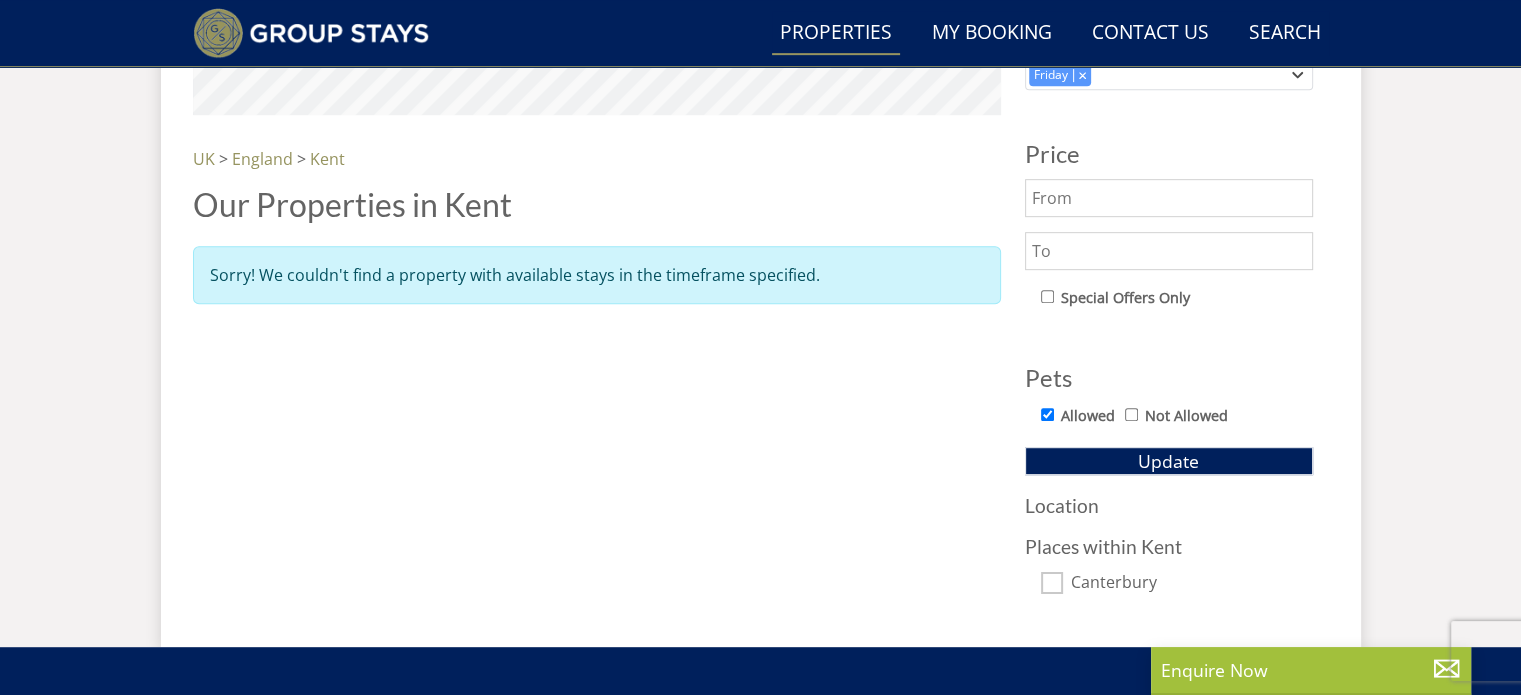 scroll, scrollTop: 1112, scrollLeft: 0, axis: vertical 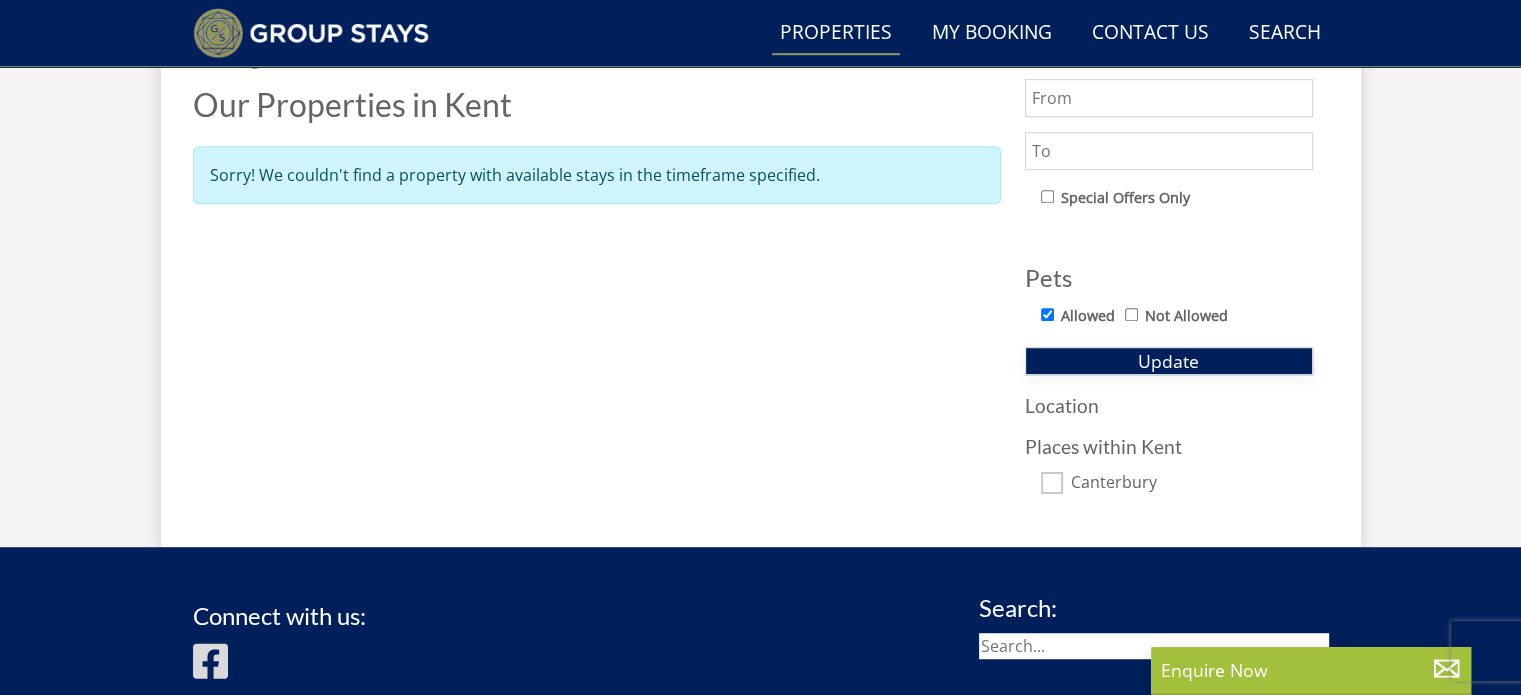click on "Update" at bounding box center (1169, 361) 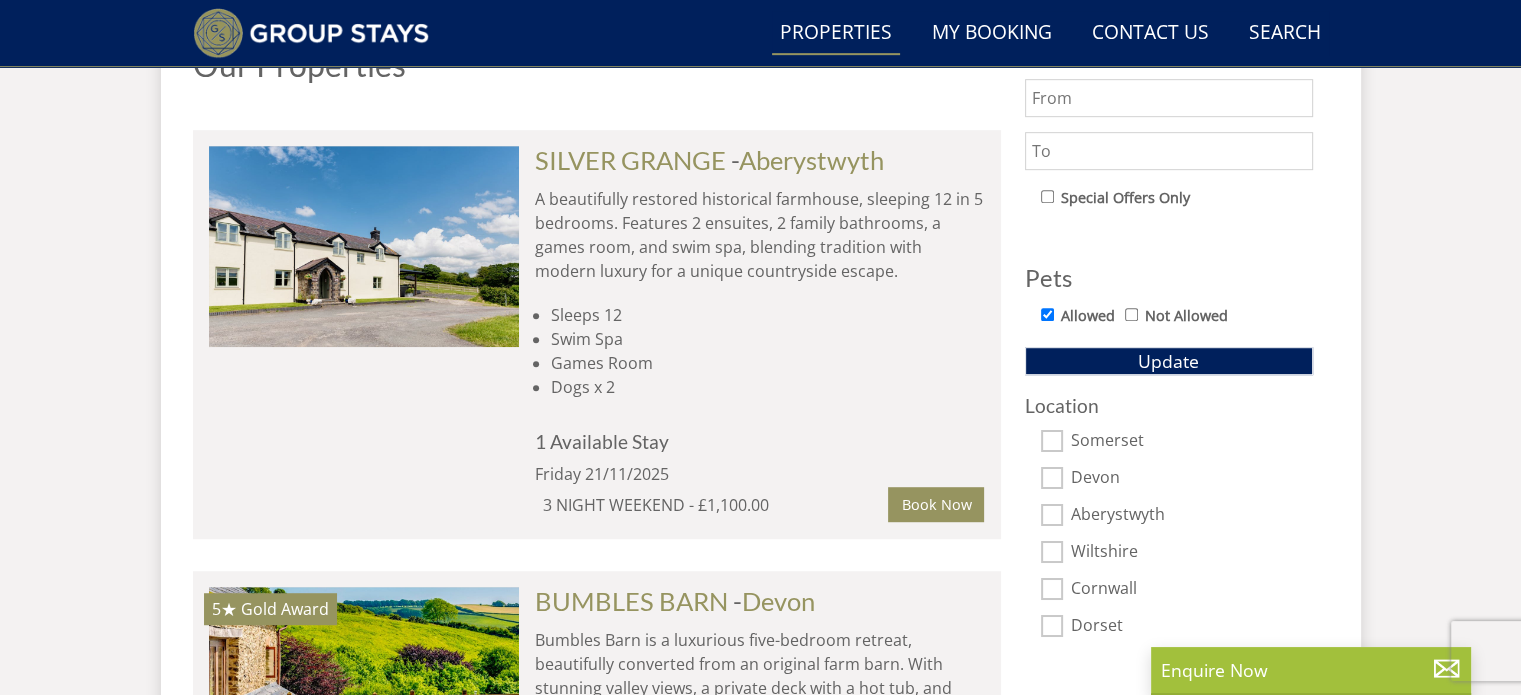 click on "Somerset" at bounding box center (1052, 441) 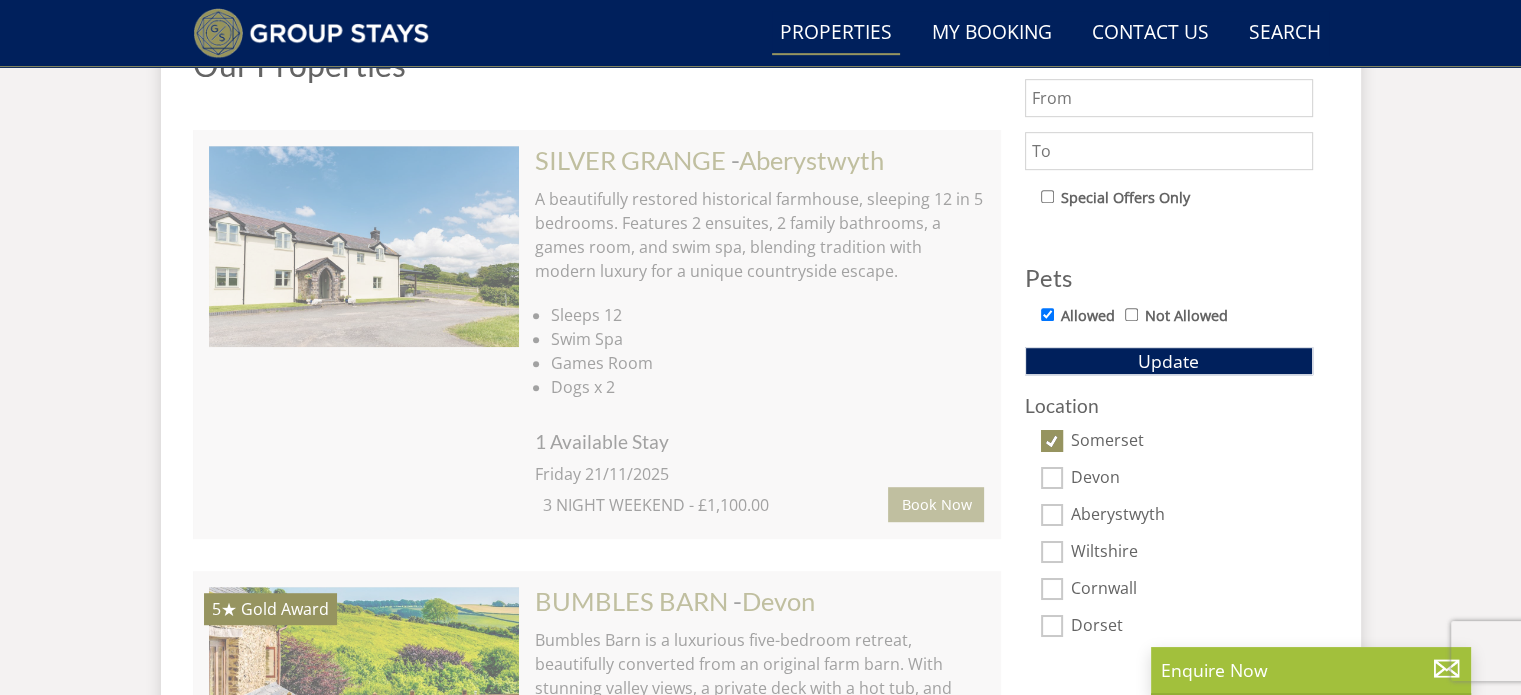 click on "Devon" at bounding box center (1052, 478) 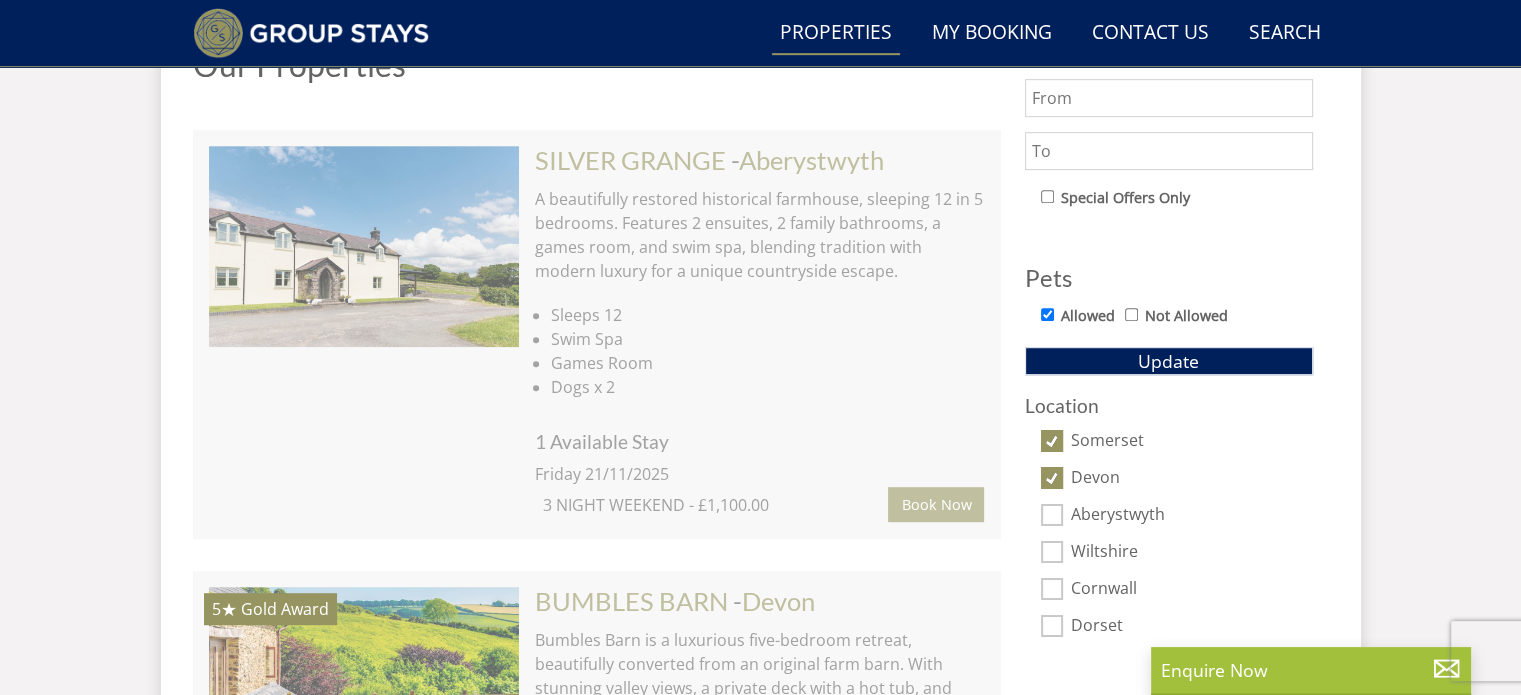 click on "Aberystwyth" at bounding box center [1052, 515] 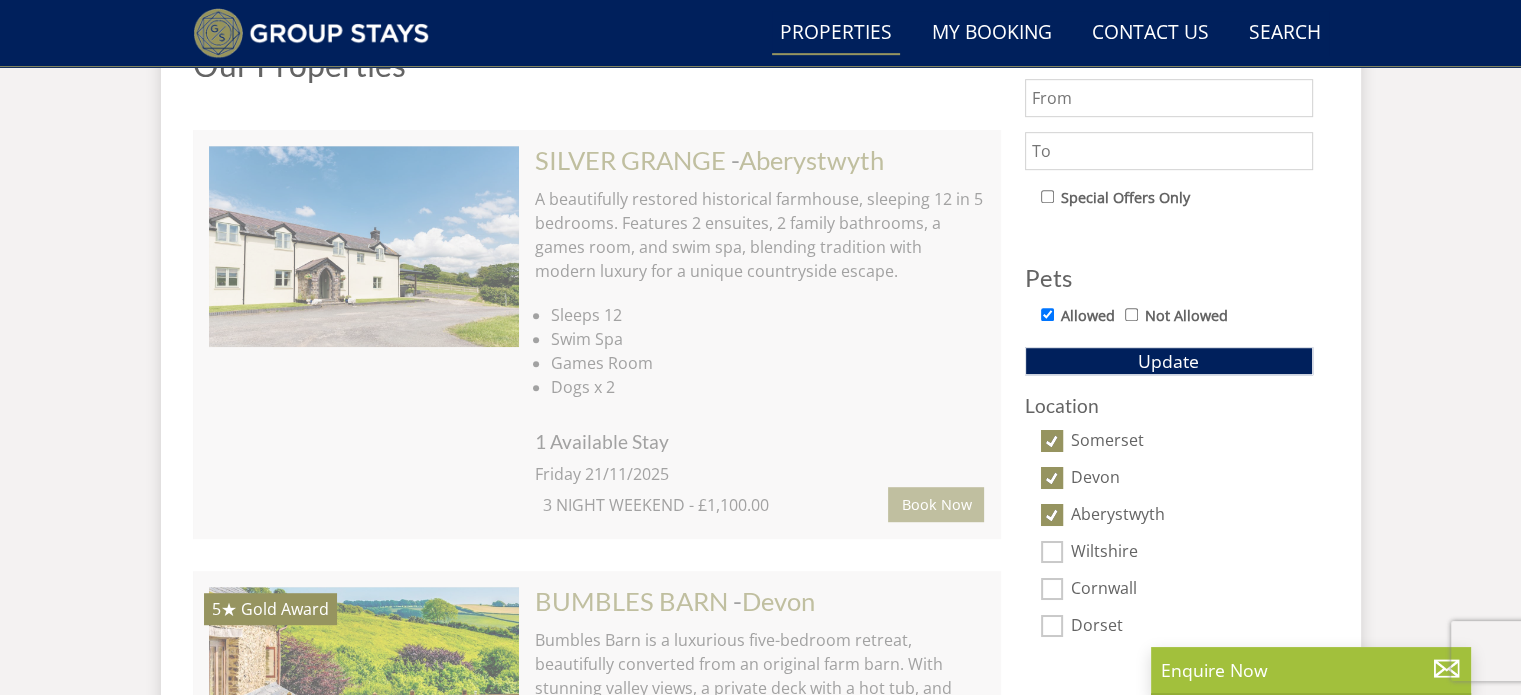 click on "Wiltshire" at bounding box center [1052, 552] 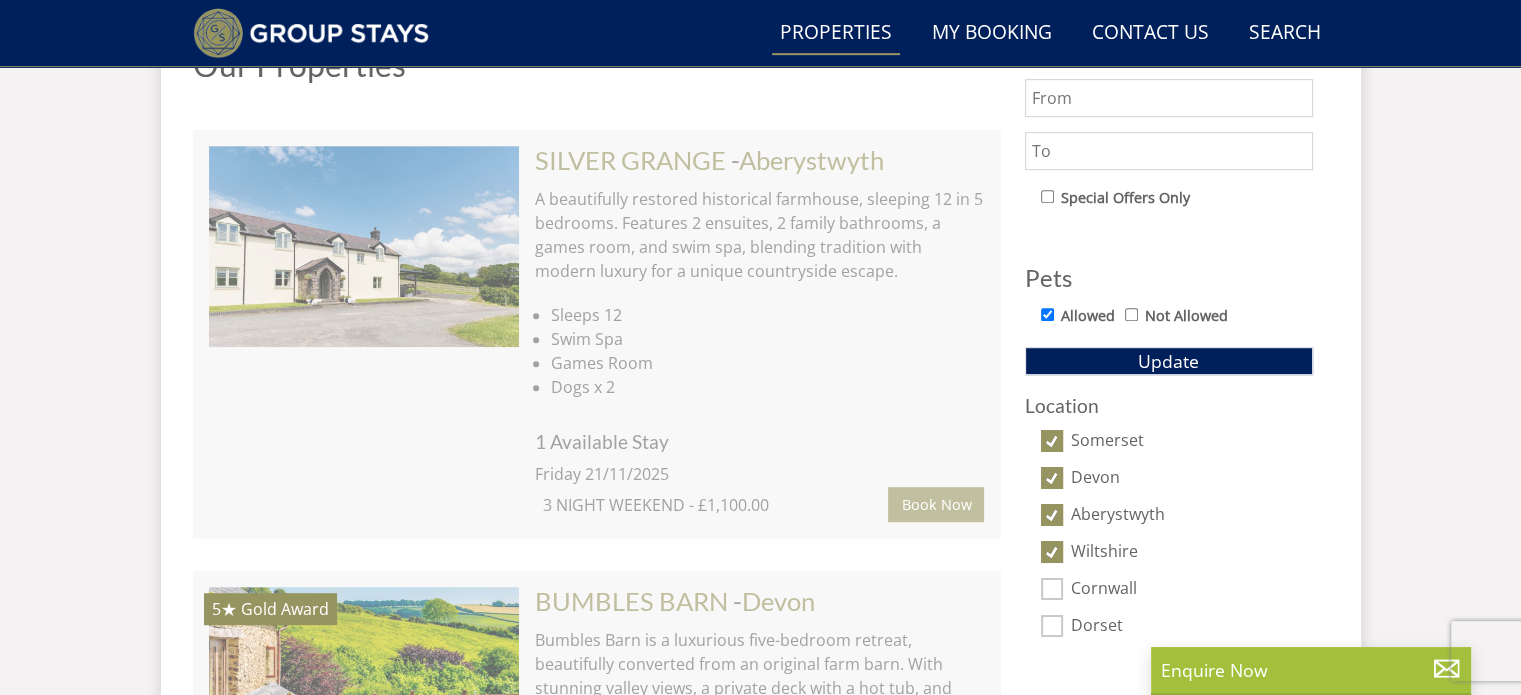 click on "Cornwall" at bounding box center [1052, 589] 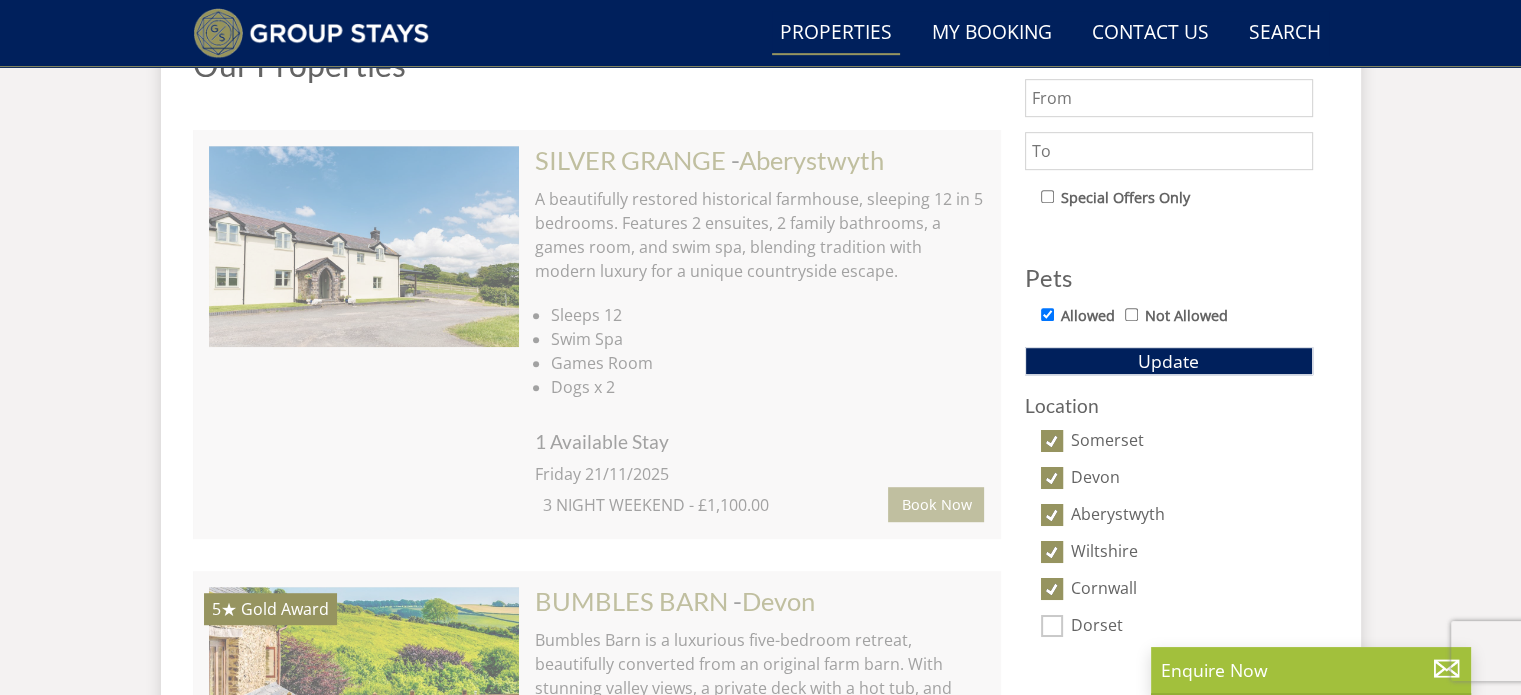 click on "Dorset" at bounding box center (1052, 626) 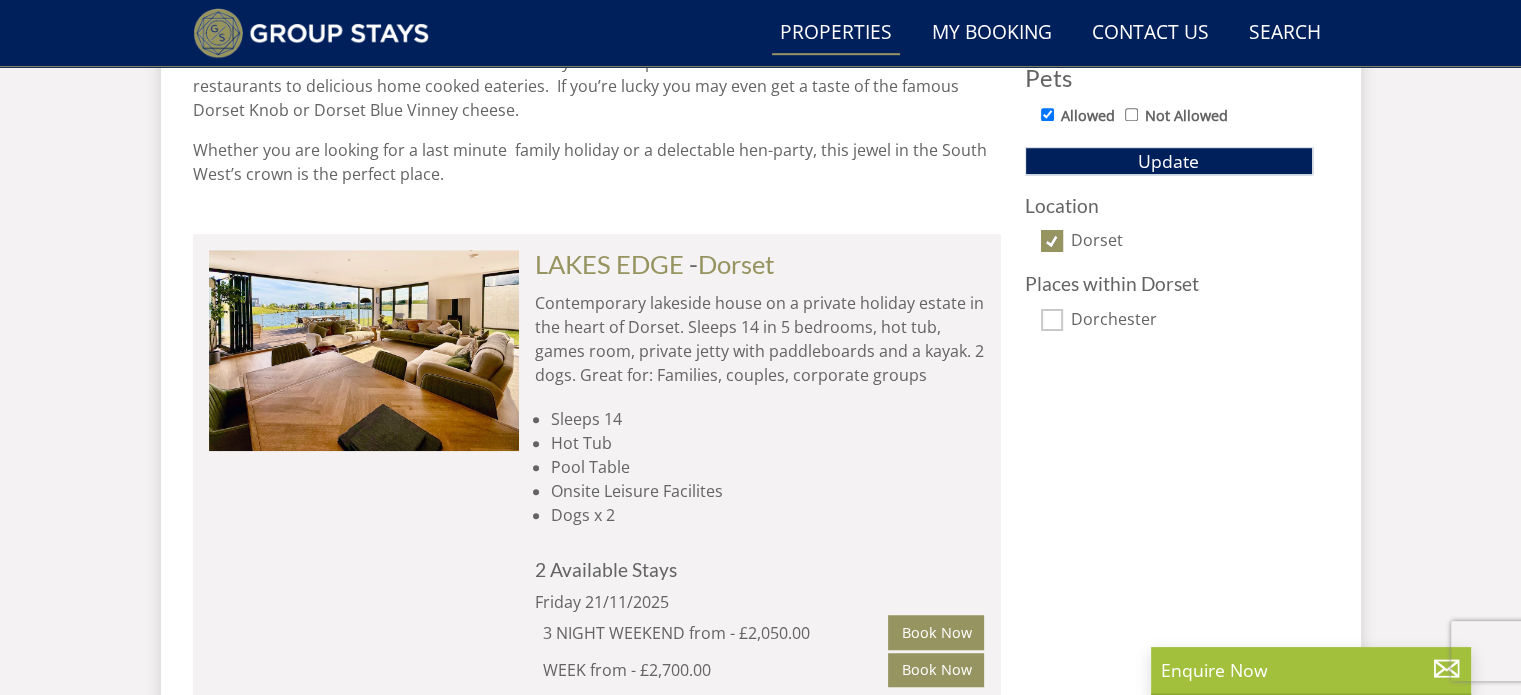 scroll, scrollTop: 1412, scrollLeft: 0, axis: vertical 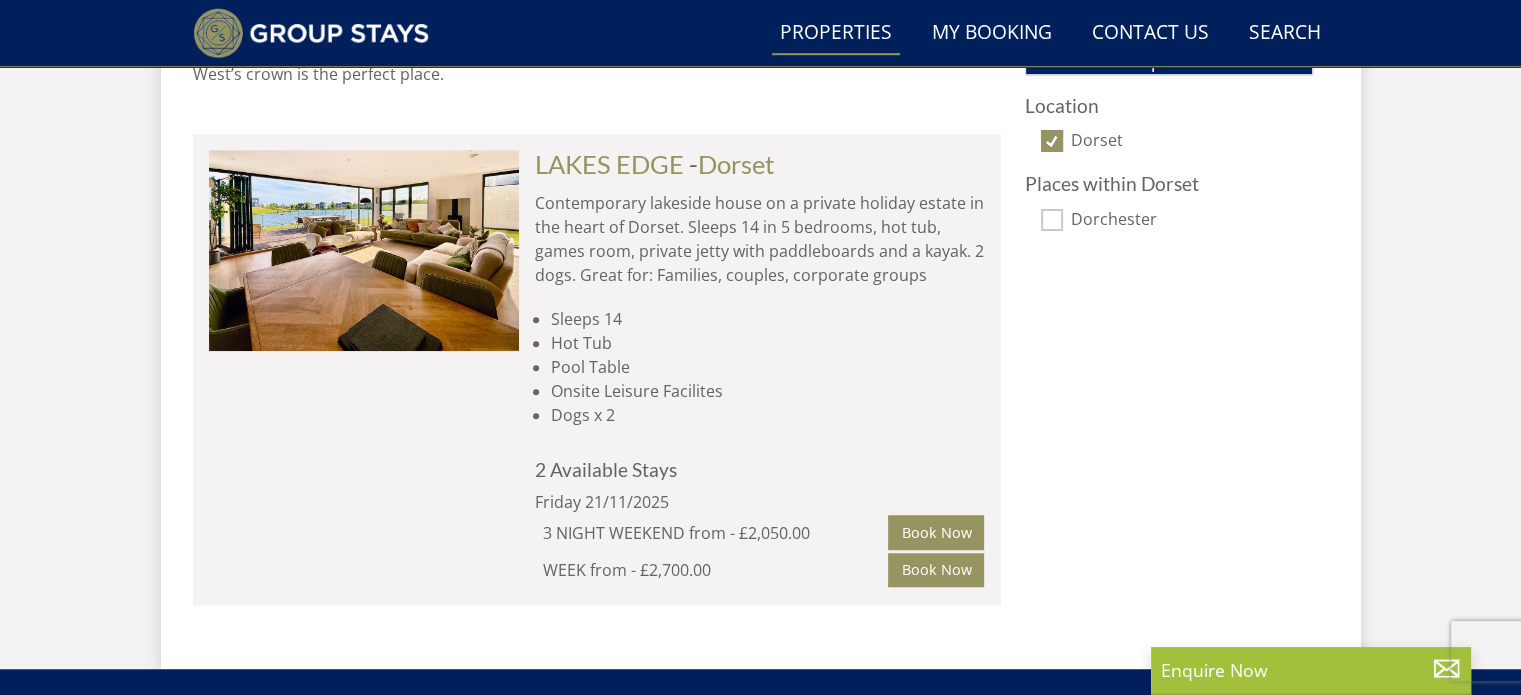 click on "Dorchester" at bounding box center [1052, 219] 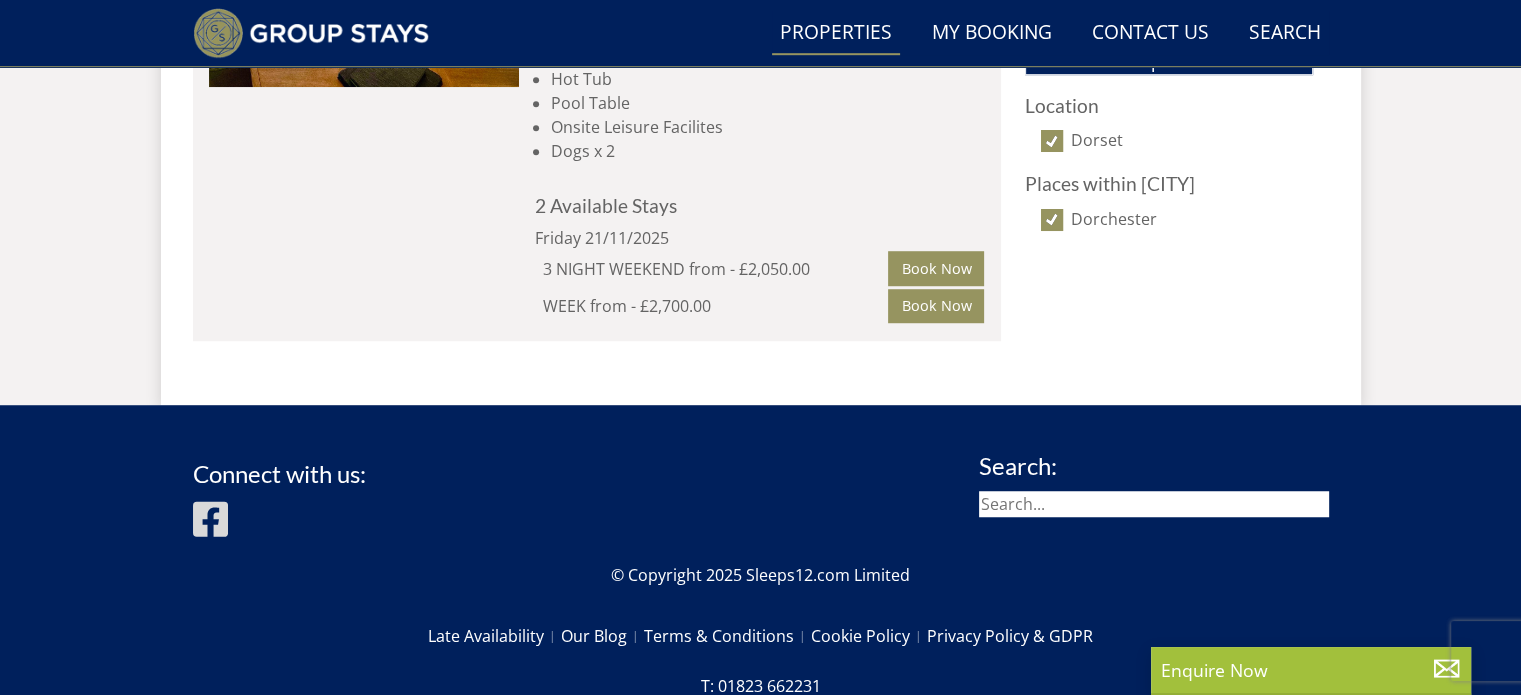 scroll, scrollTop: 1112, scrollLeft: 0, axis: vertical 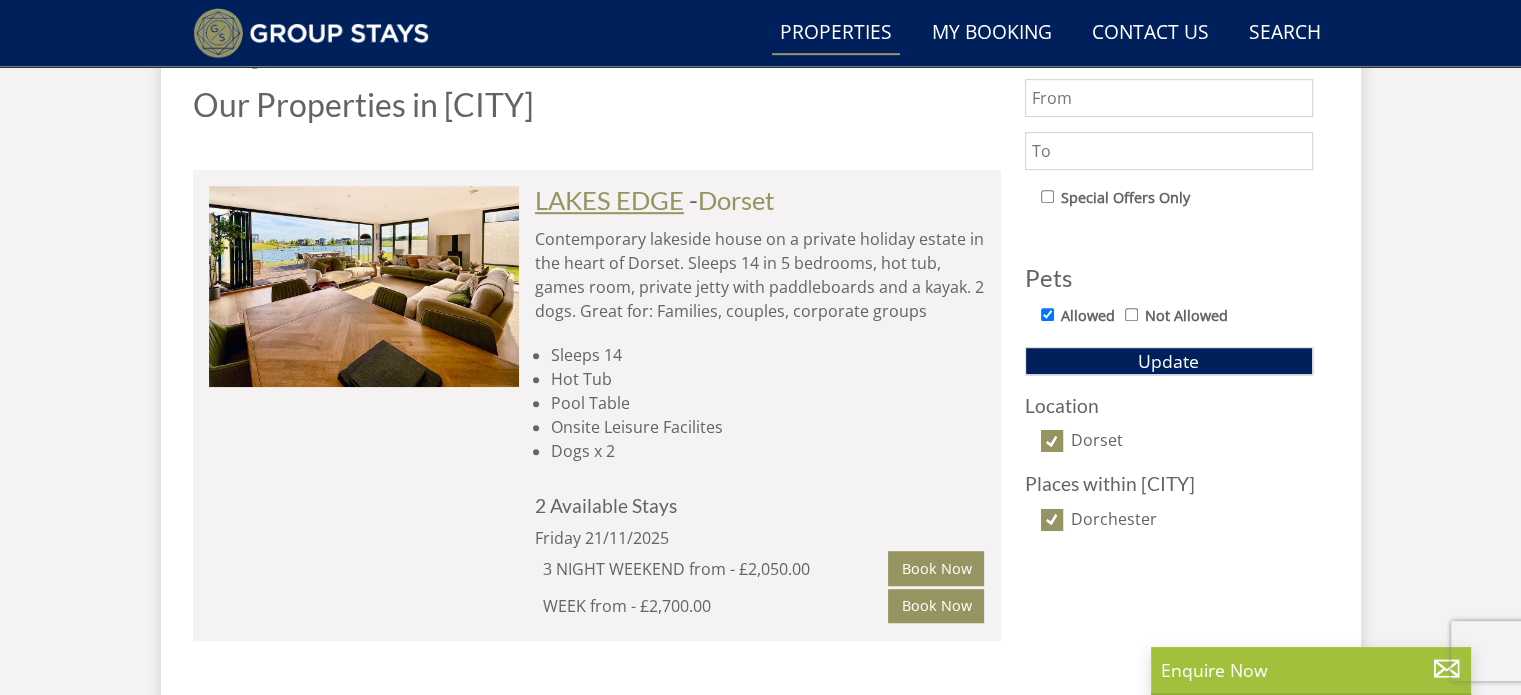 click on "LAKES EDGE" at bounding box center [609, 200] 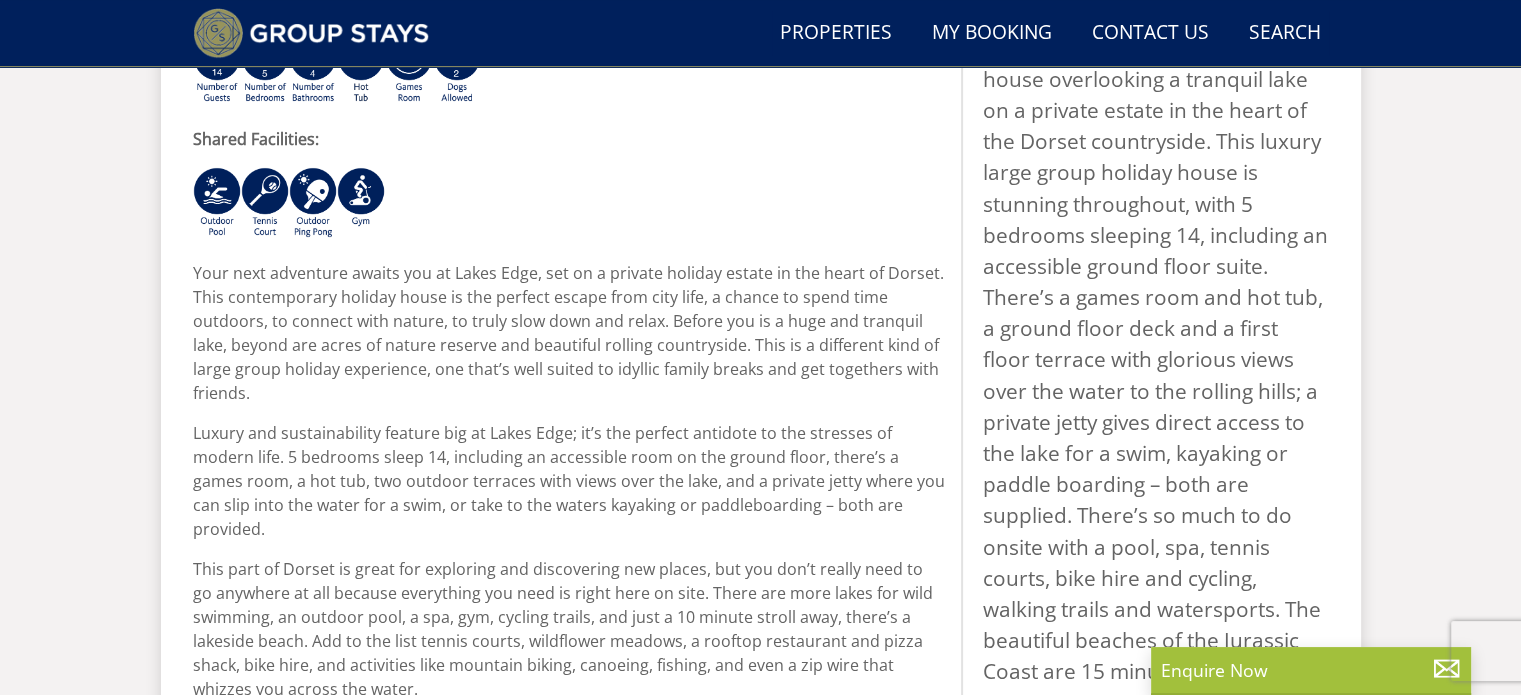 scroll, scrollTop: 500, scrollLeft: 0, axis: vertical 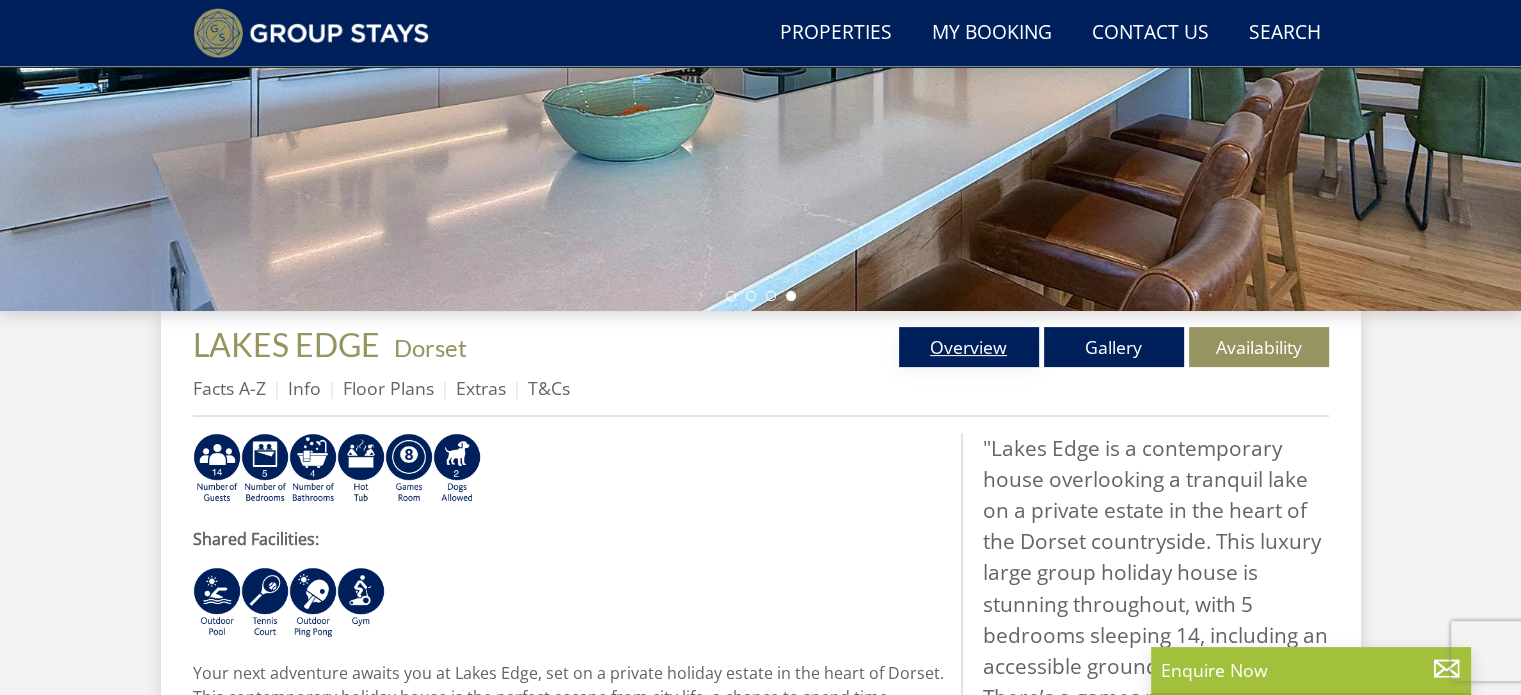 click on "Overview" at bounding box center (969, 347) 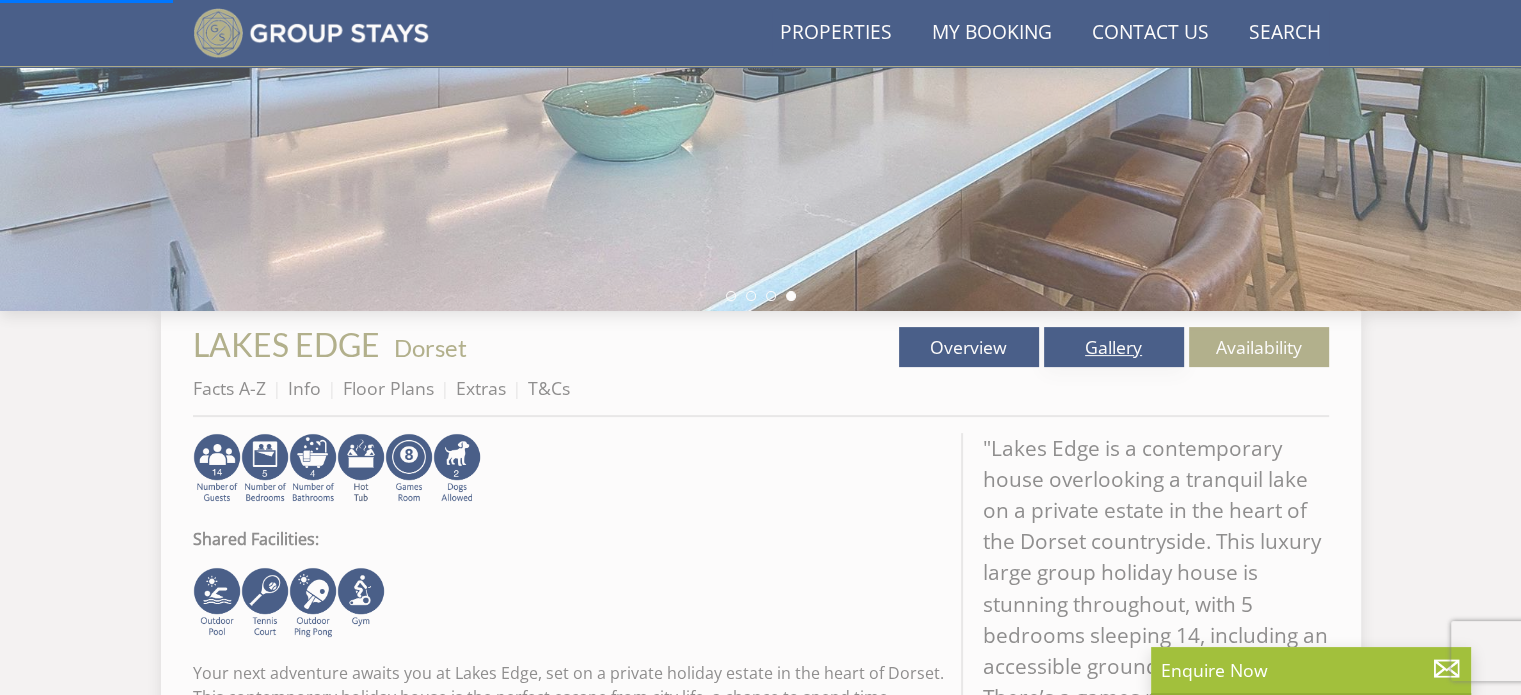 click on "Gallery" at bounding box center [1114, 347] 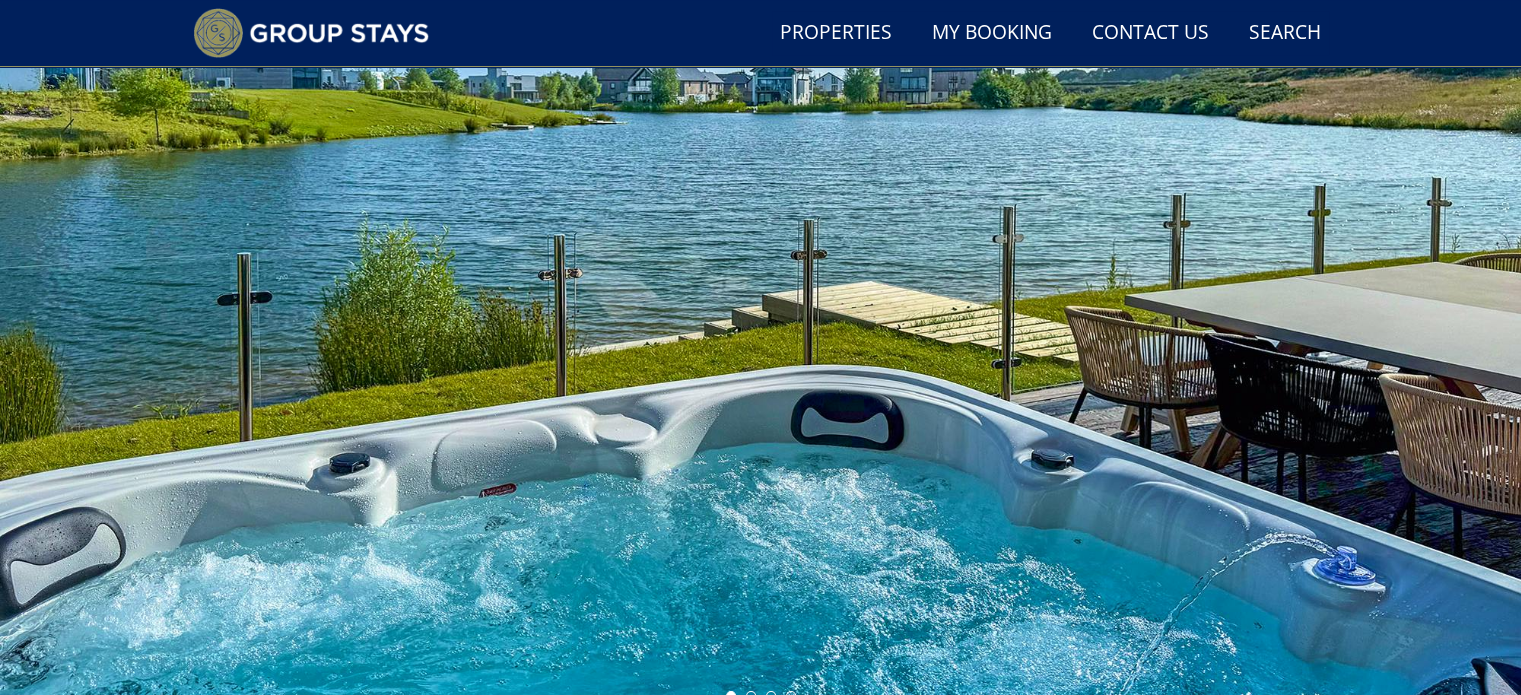 scroll, scrollTop: 0, scrollLeft: 0, axis: both 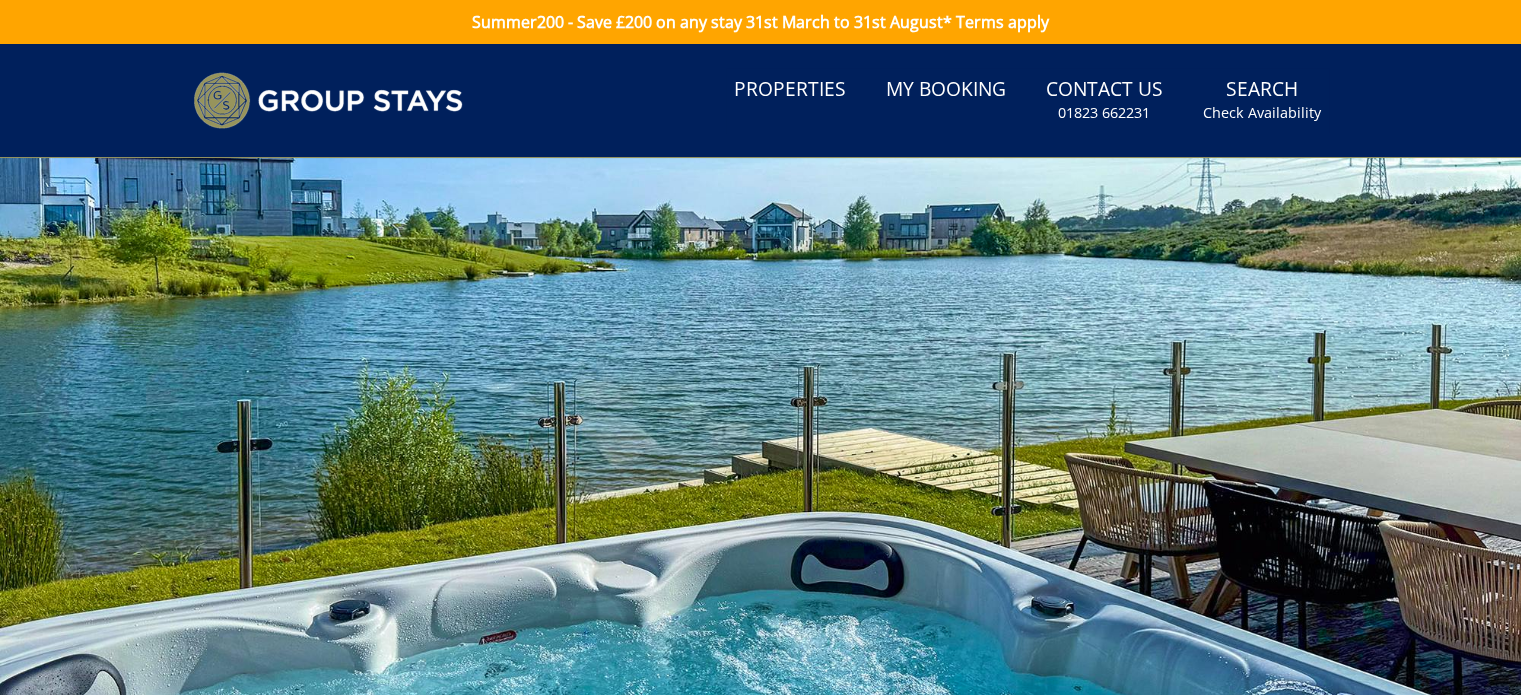click at bounding box center (760, 508) 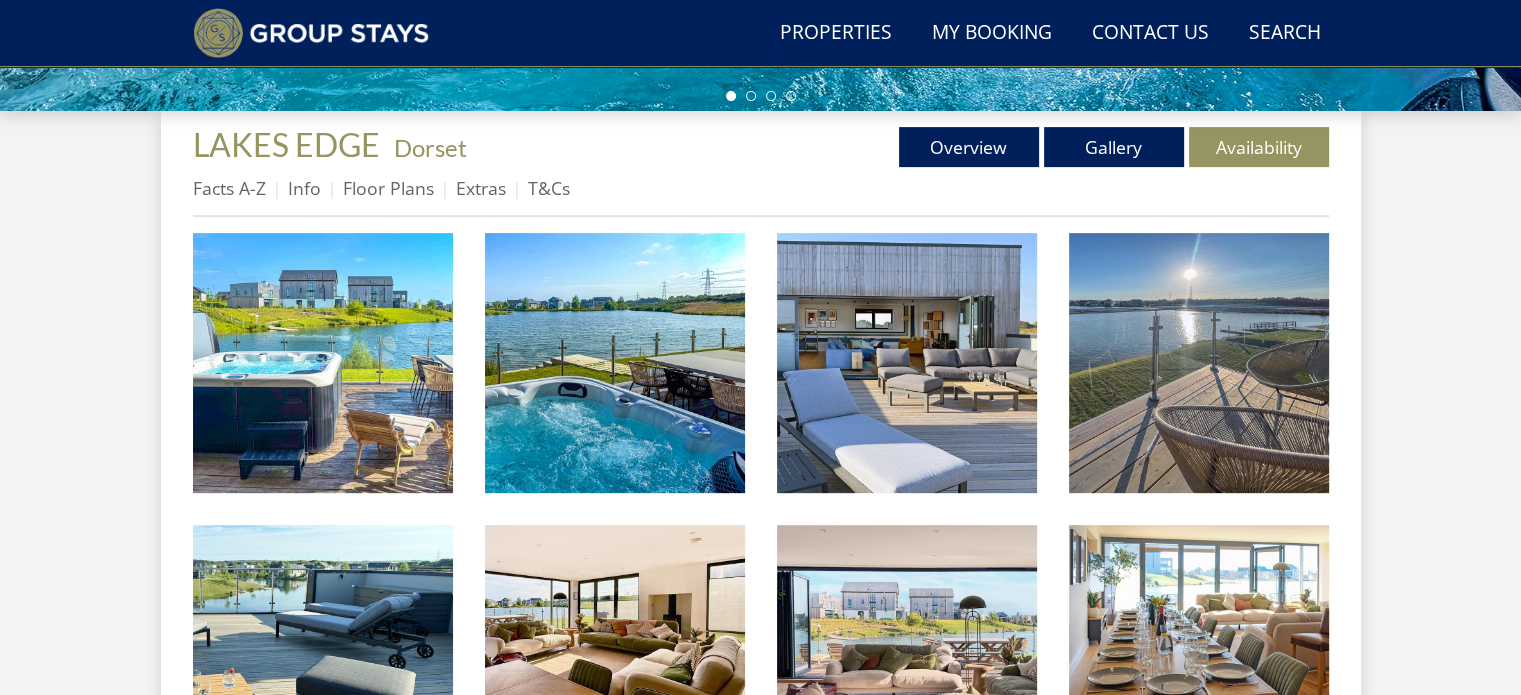 scroll, scrollTop: 800, scrollLeft: 0, axis: vertical 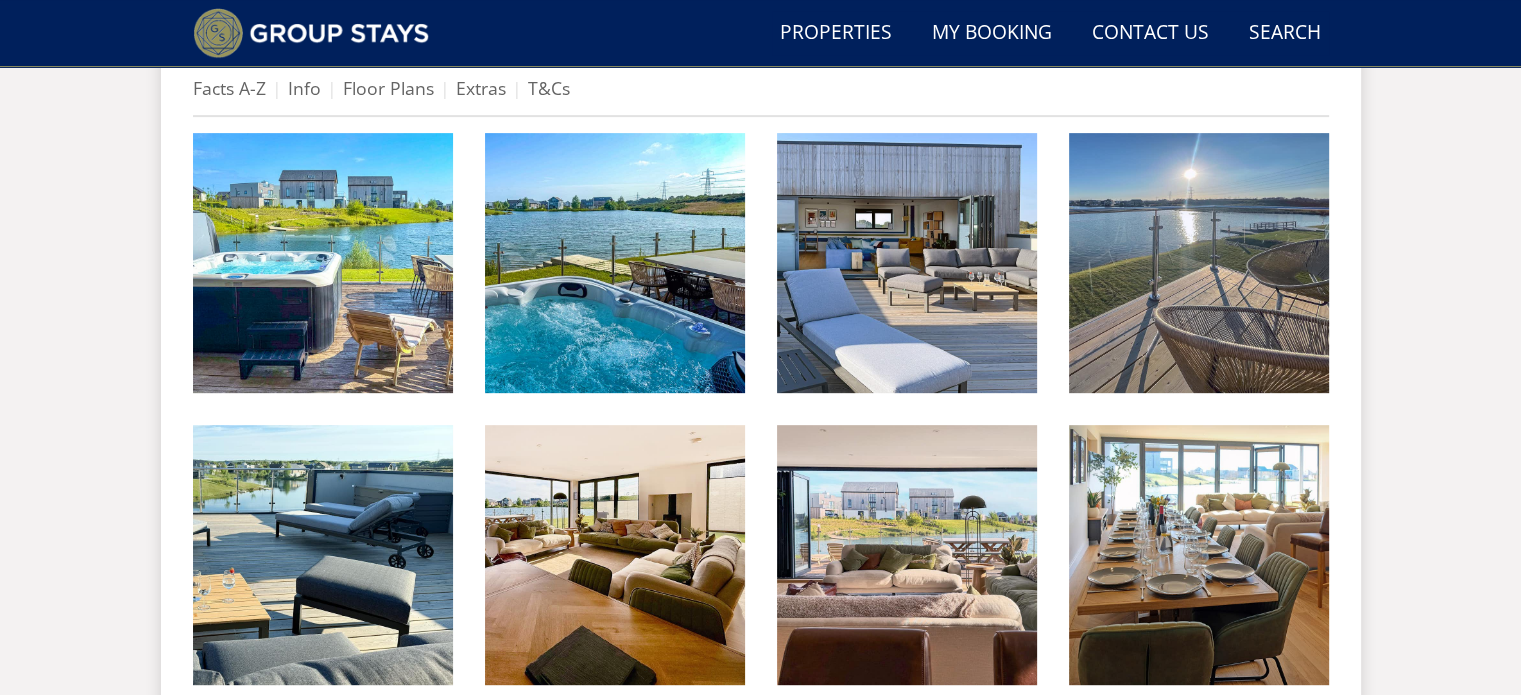 click at bounding box center (907, 263) 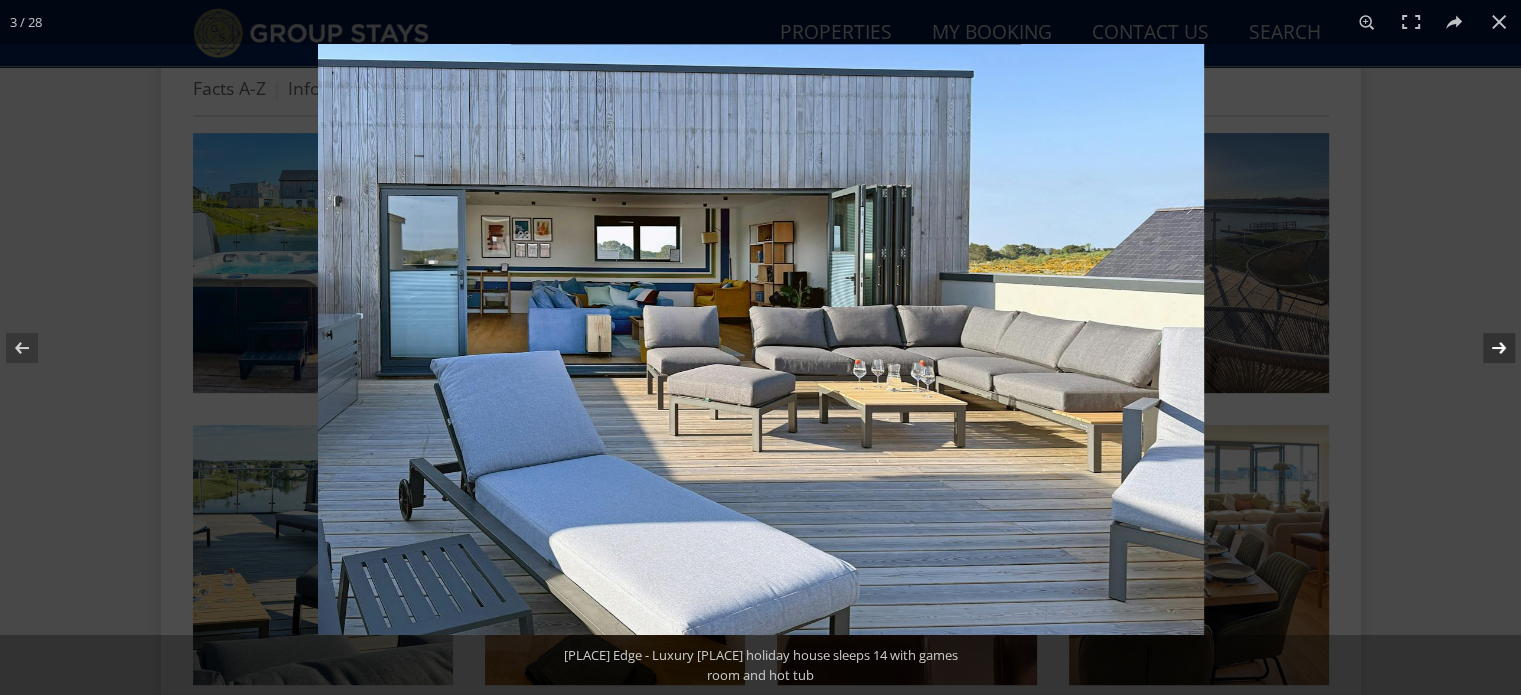 click at bounding box center (1486, 348) 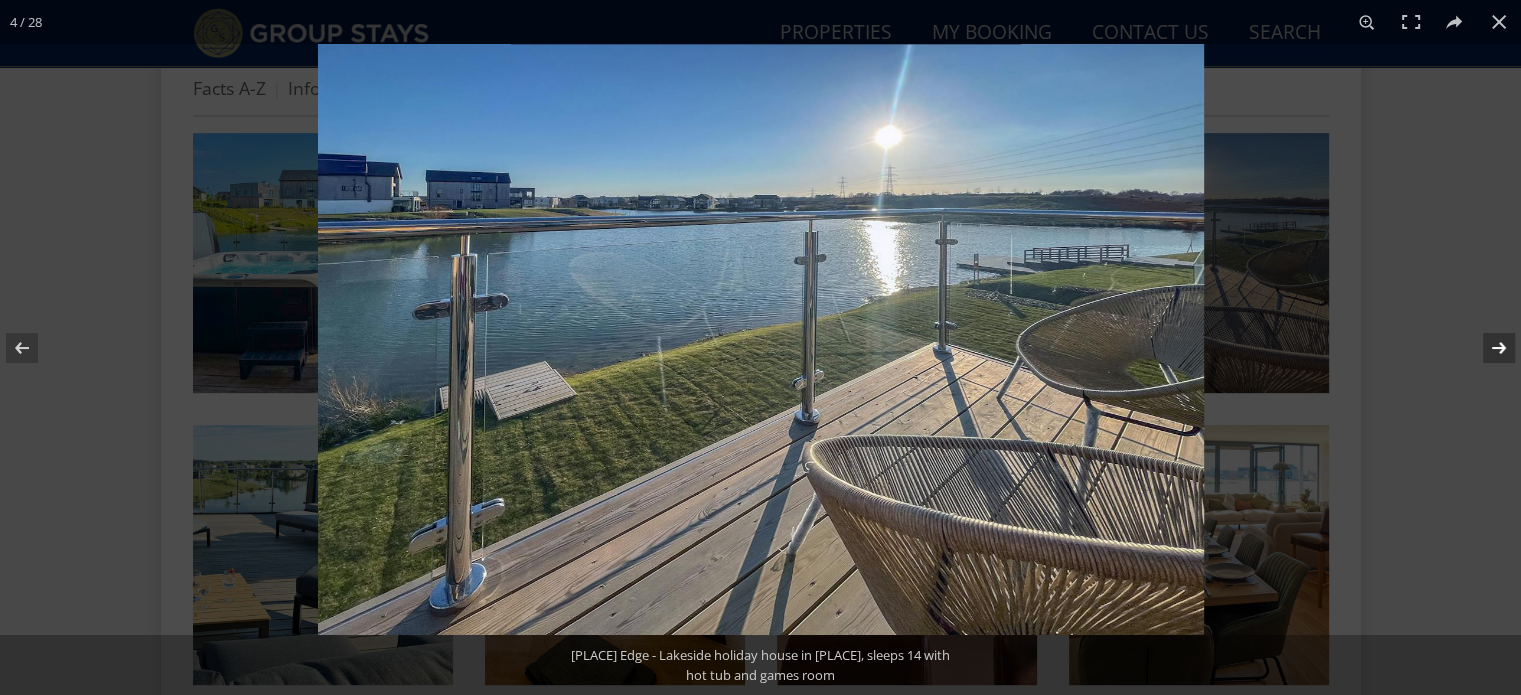 click at bounding box center [1486, 348] 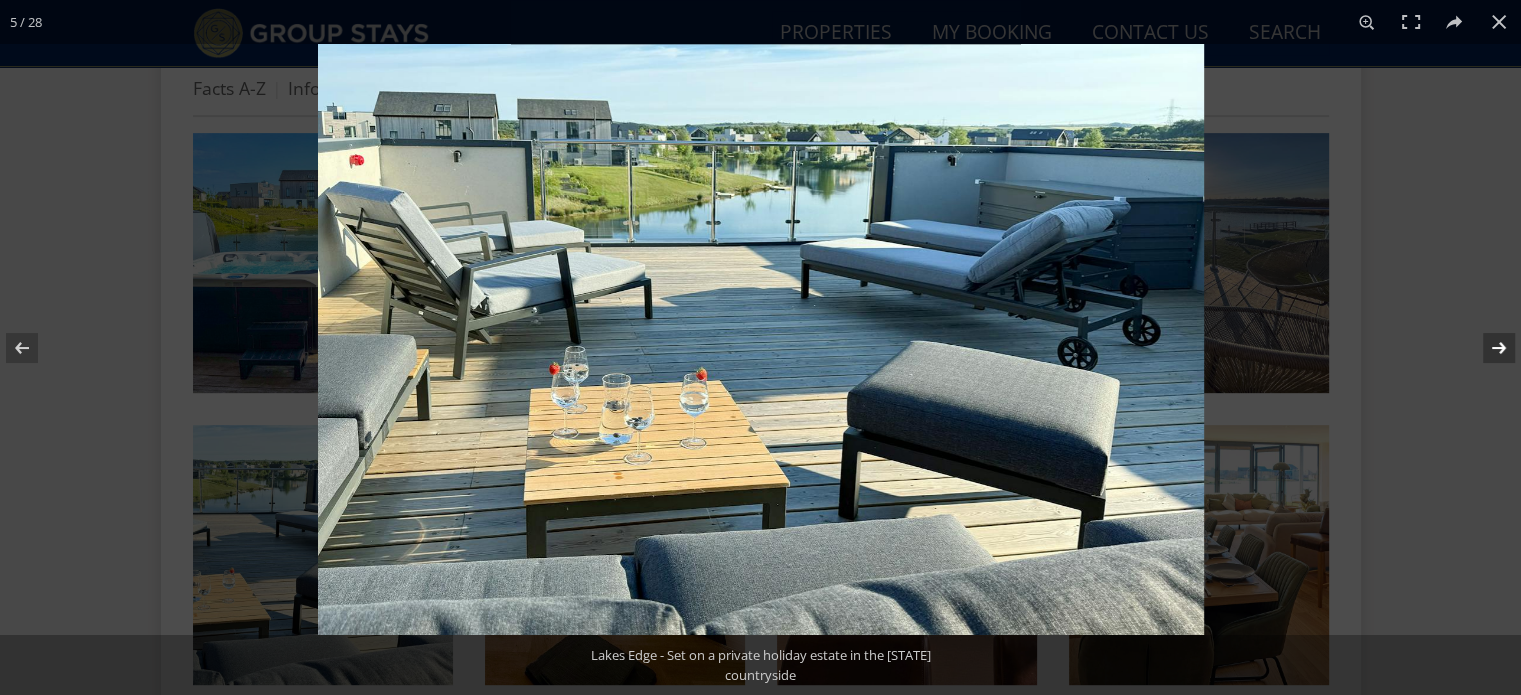 click at bounding box center [1486, 348] 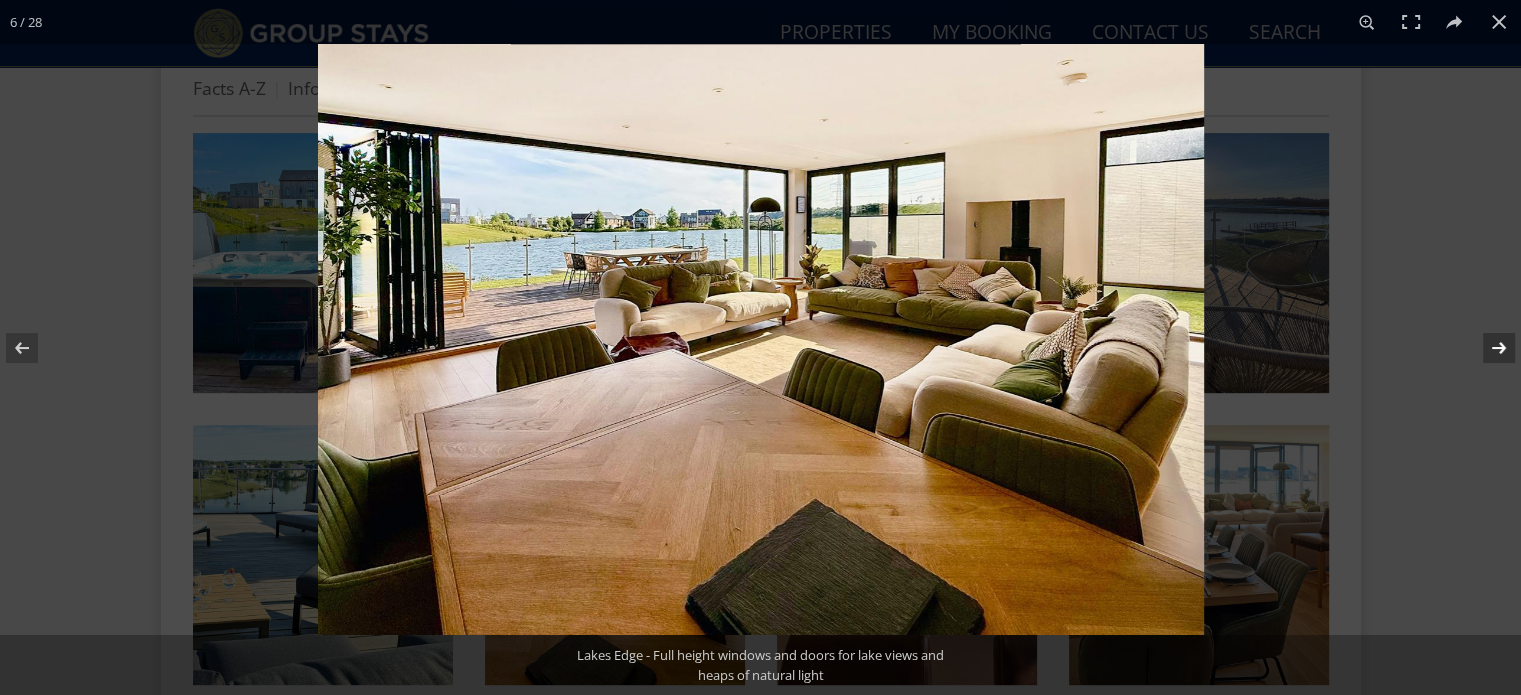 click at bounding box center [1486, 348] 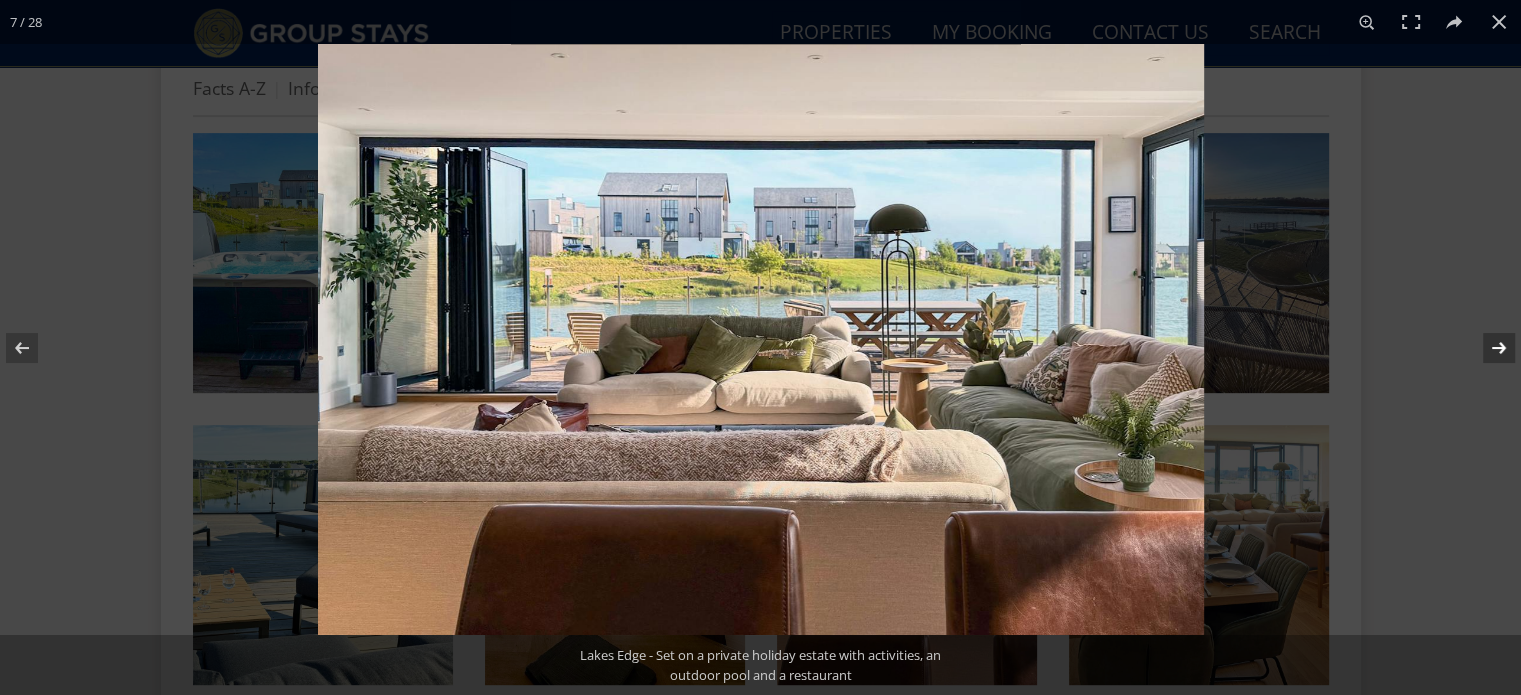 click at bounding box center [1486, 348] 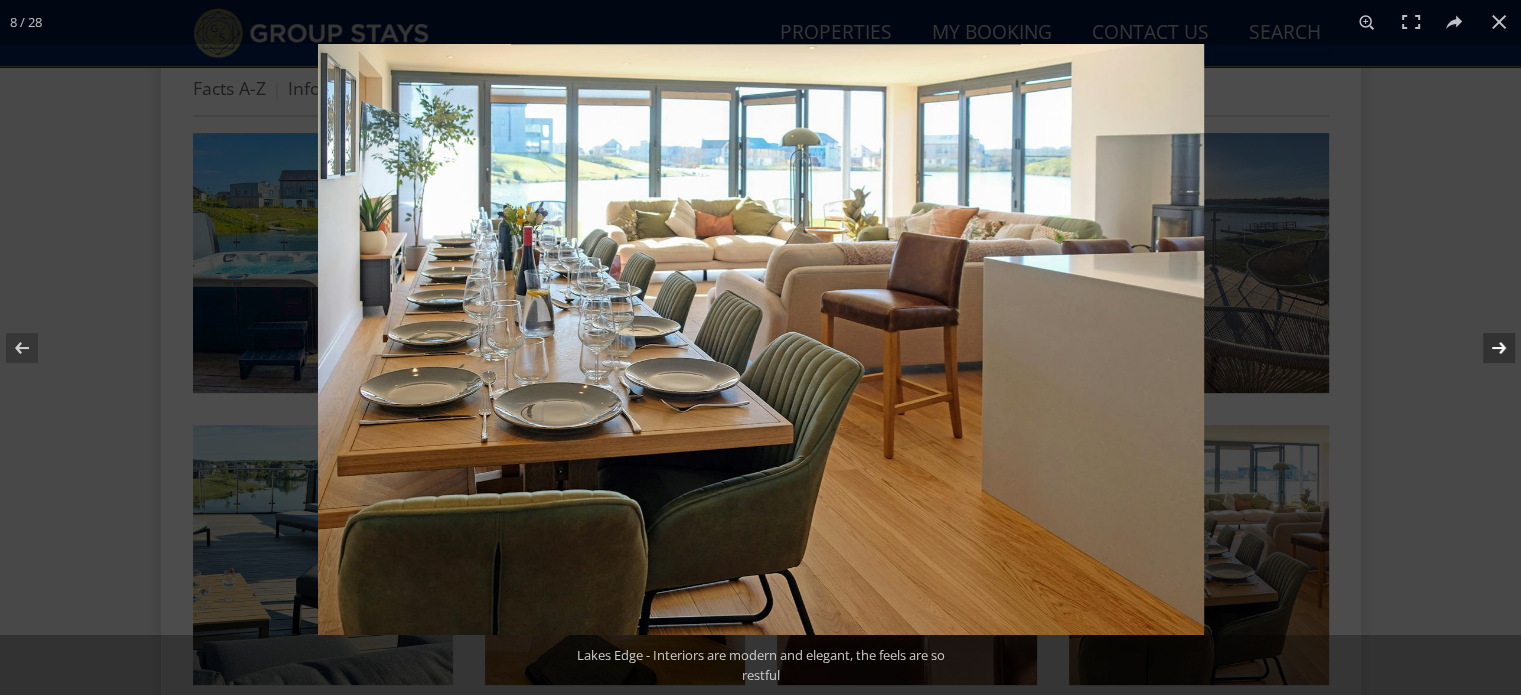 click at bounding box center [1486, 348] 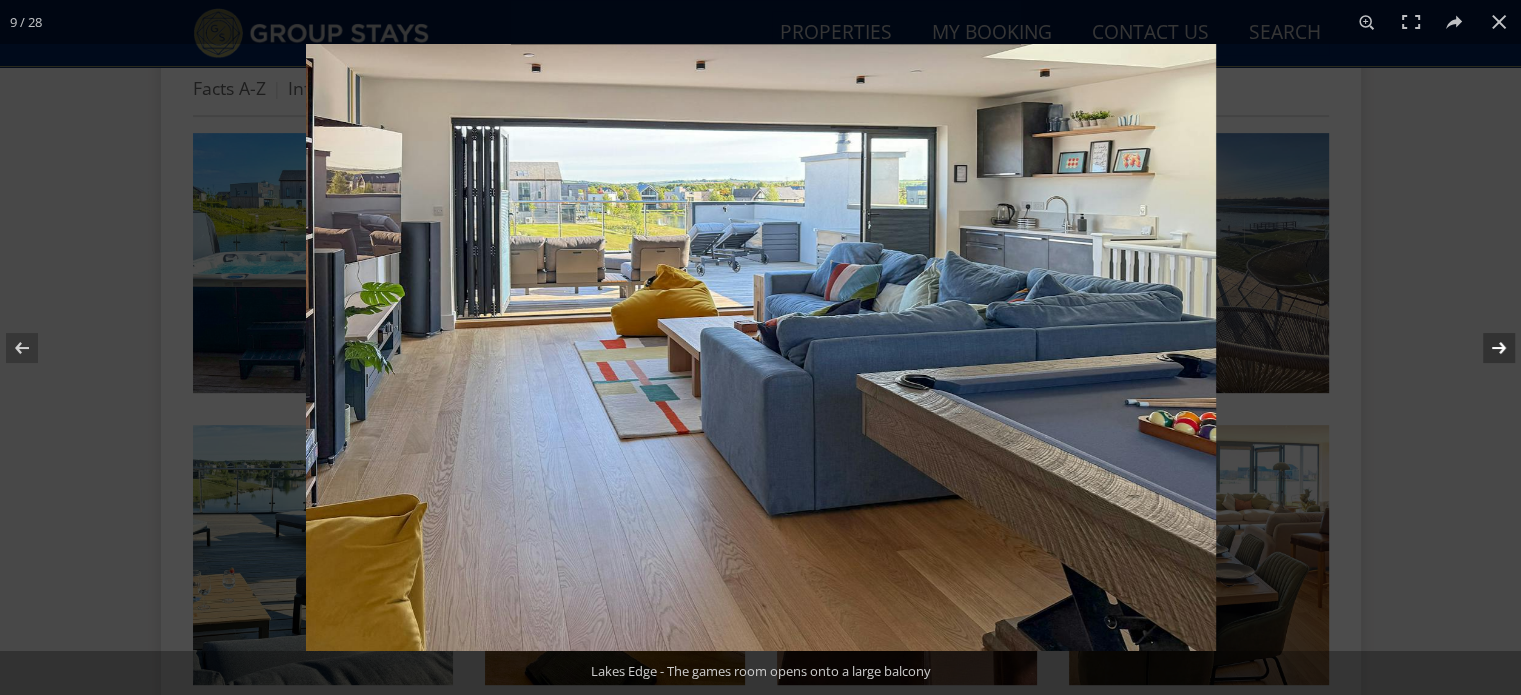 click at bounding box center [1486, 348] 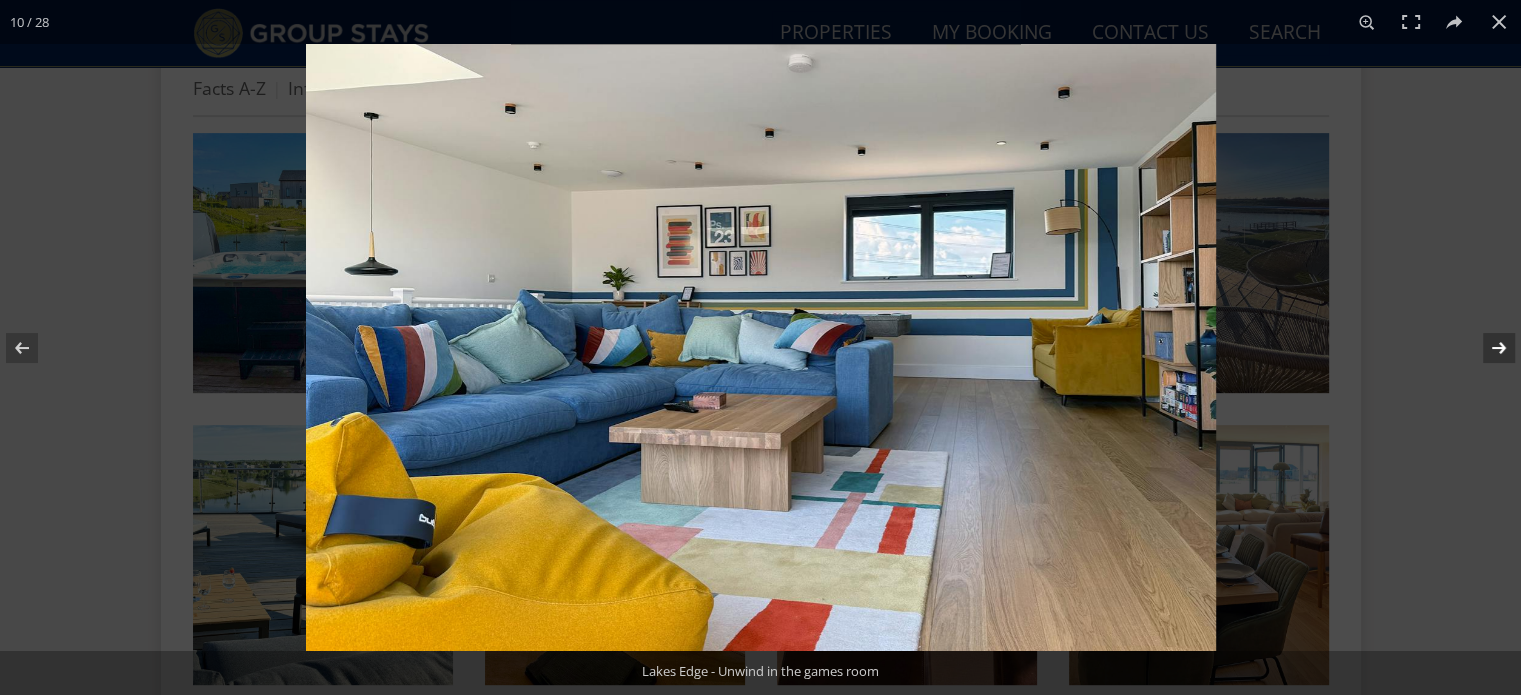 click at bounding box center (1486, 348) 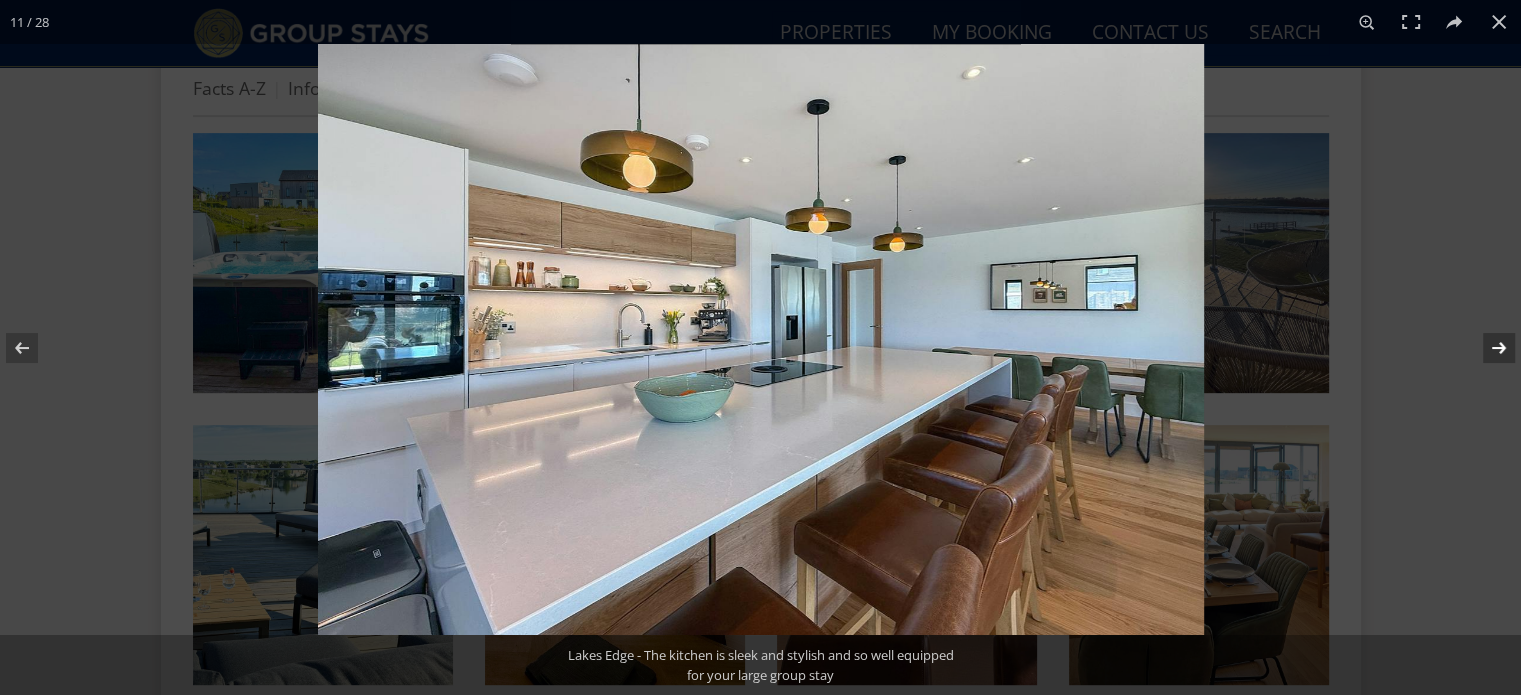 click at bounding box center [1486, 348] 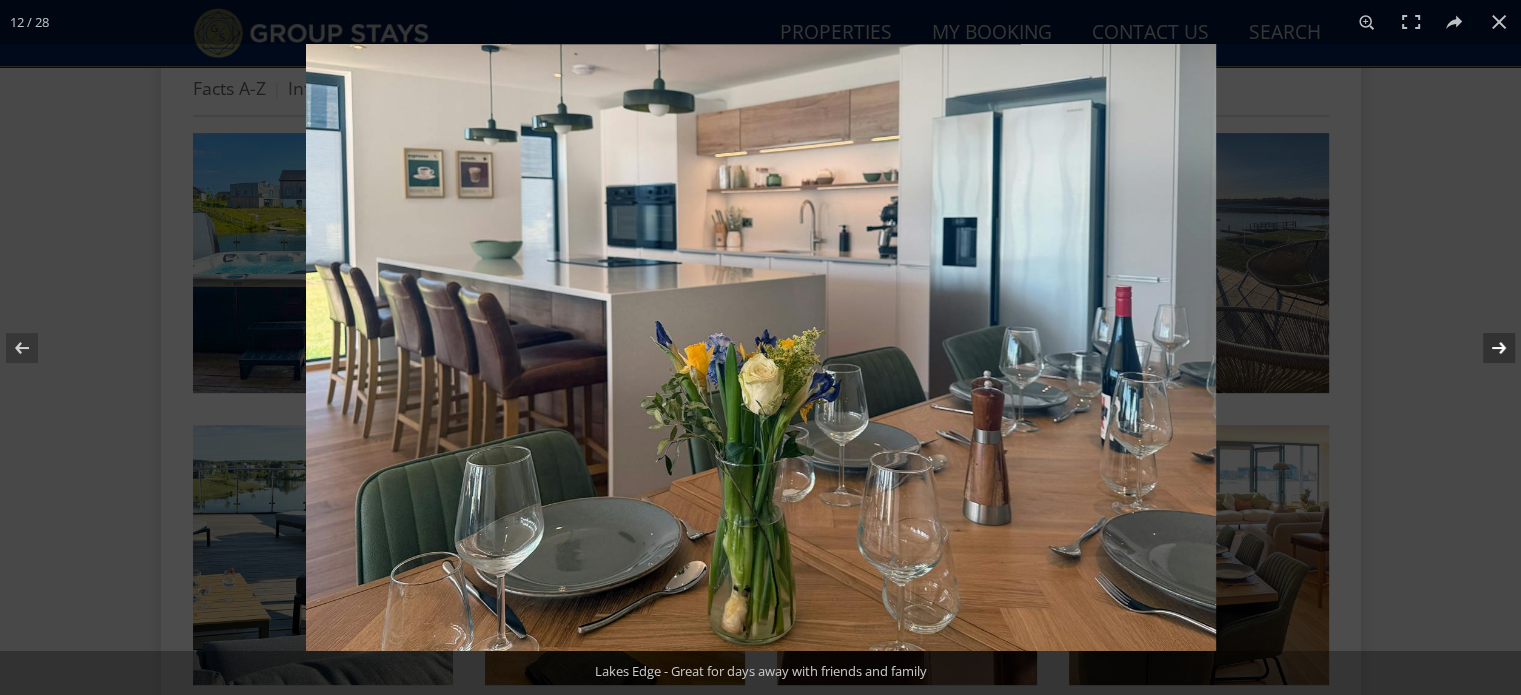 click at bounding box center (1486, 348) 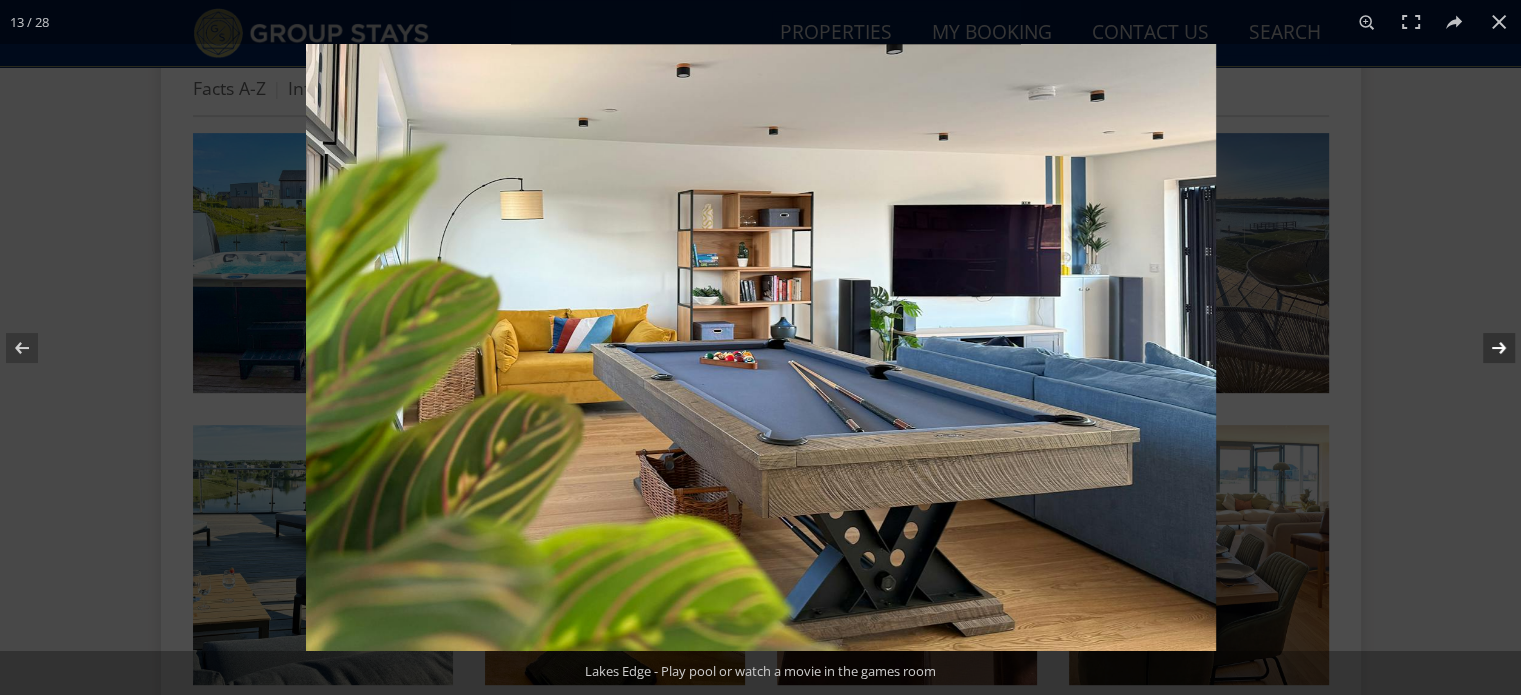 click at bounding box center (1486, 348) 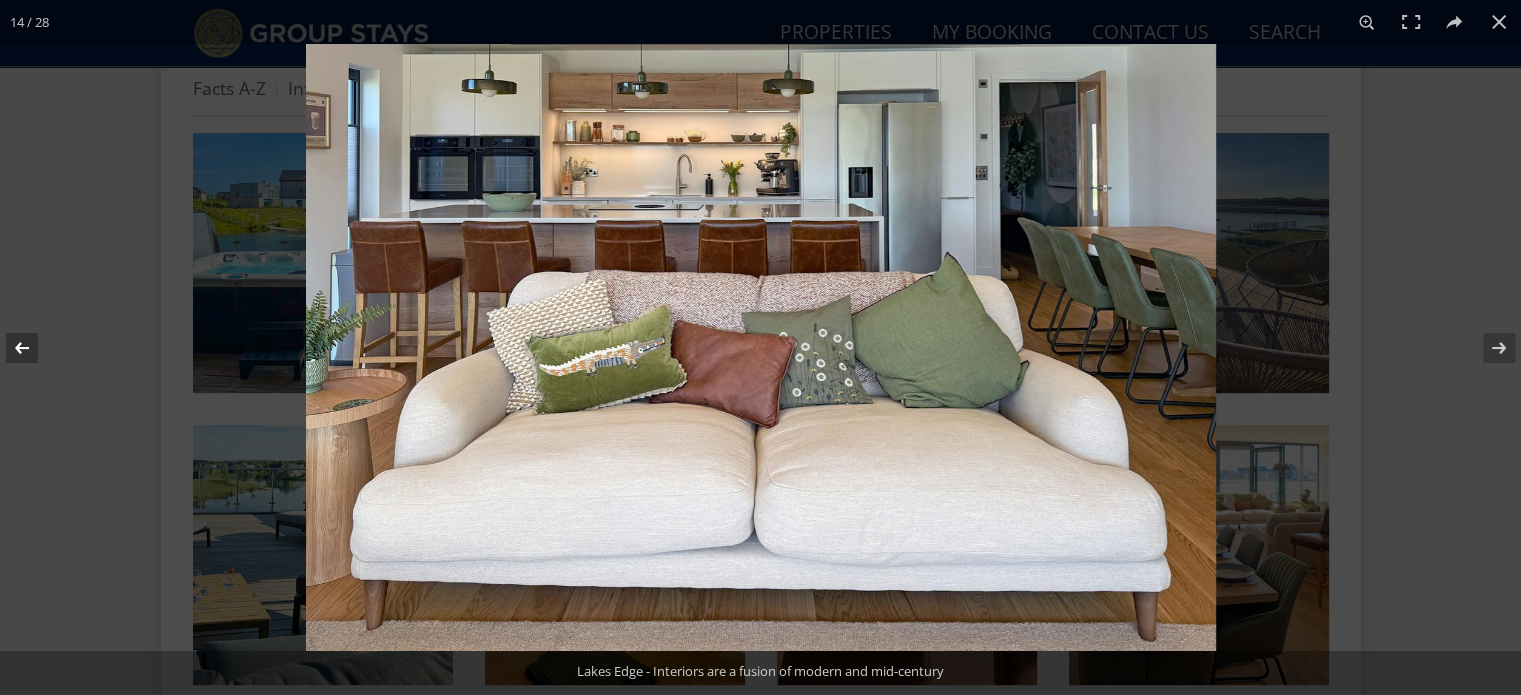 click at bounding box center (35, 348) 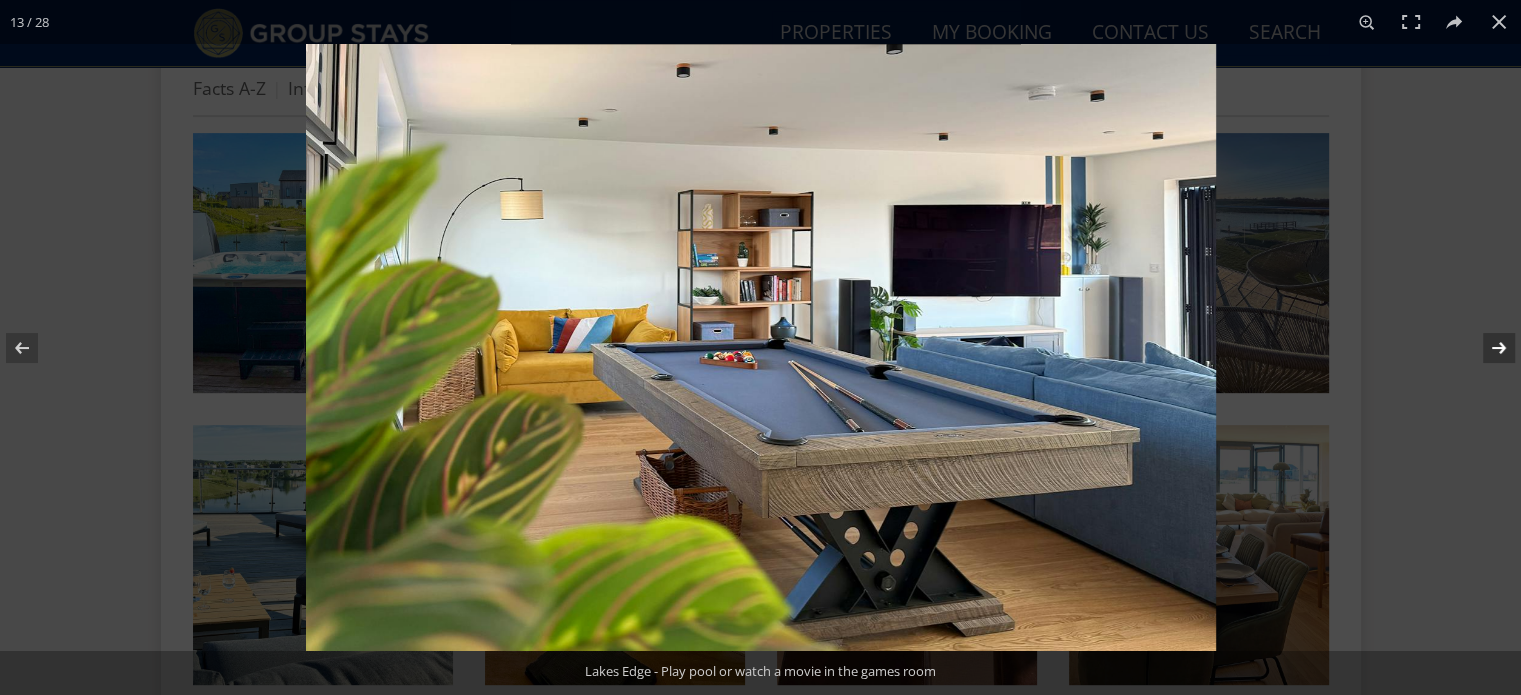 click at bounding box center (1486, 348) 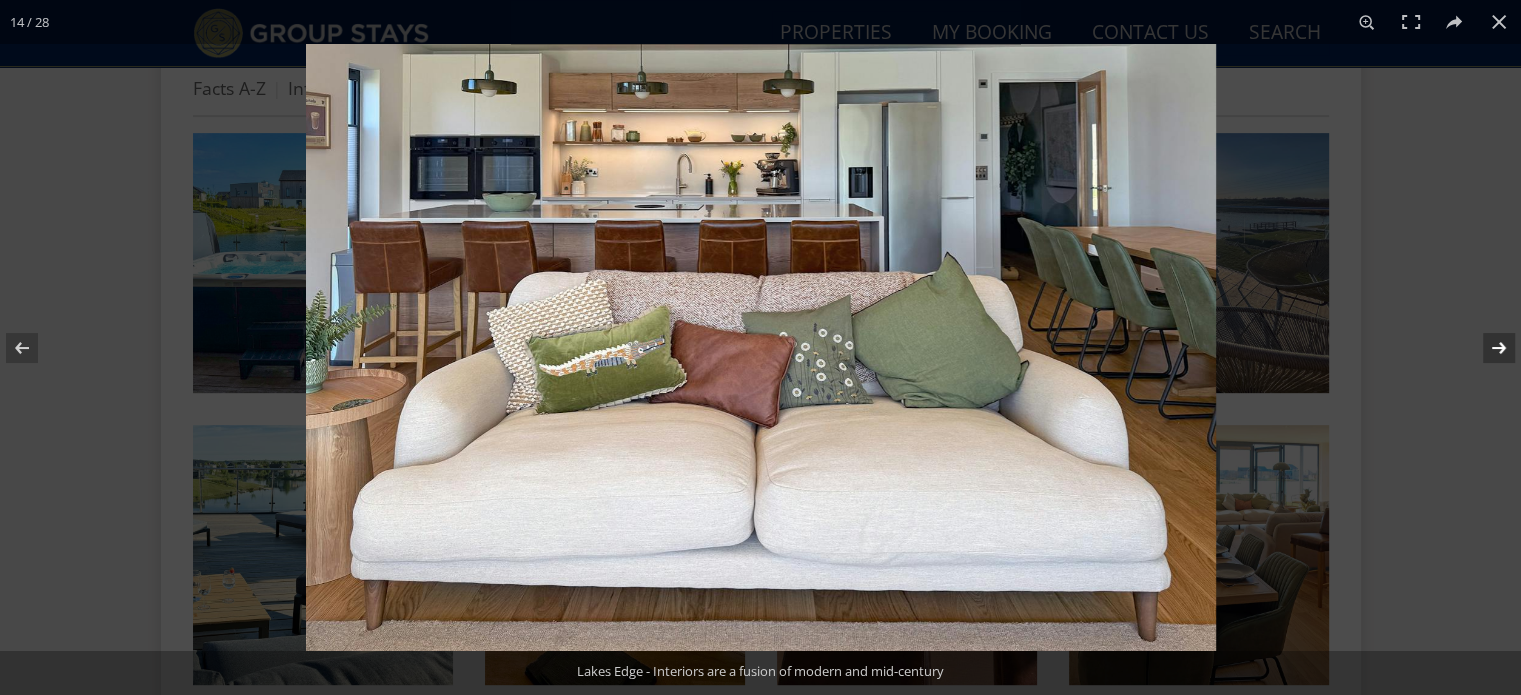 click at bounding box center (1486, 348) 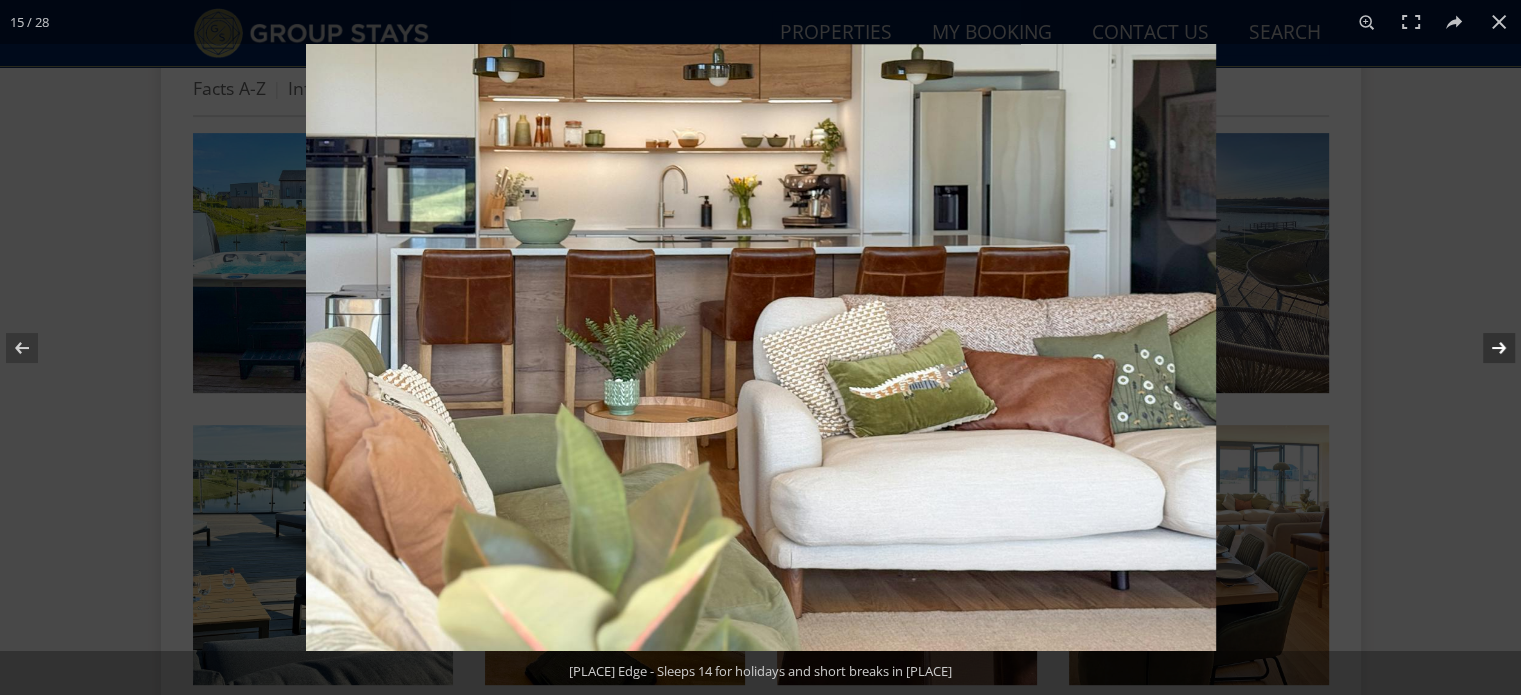 click at bounding box center (1486, 348) 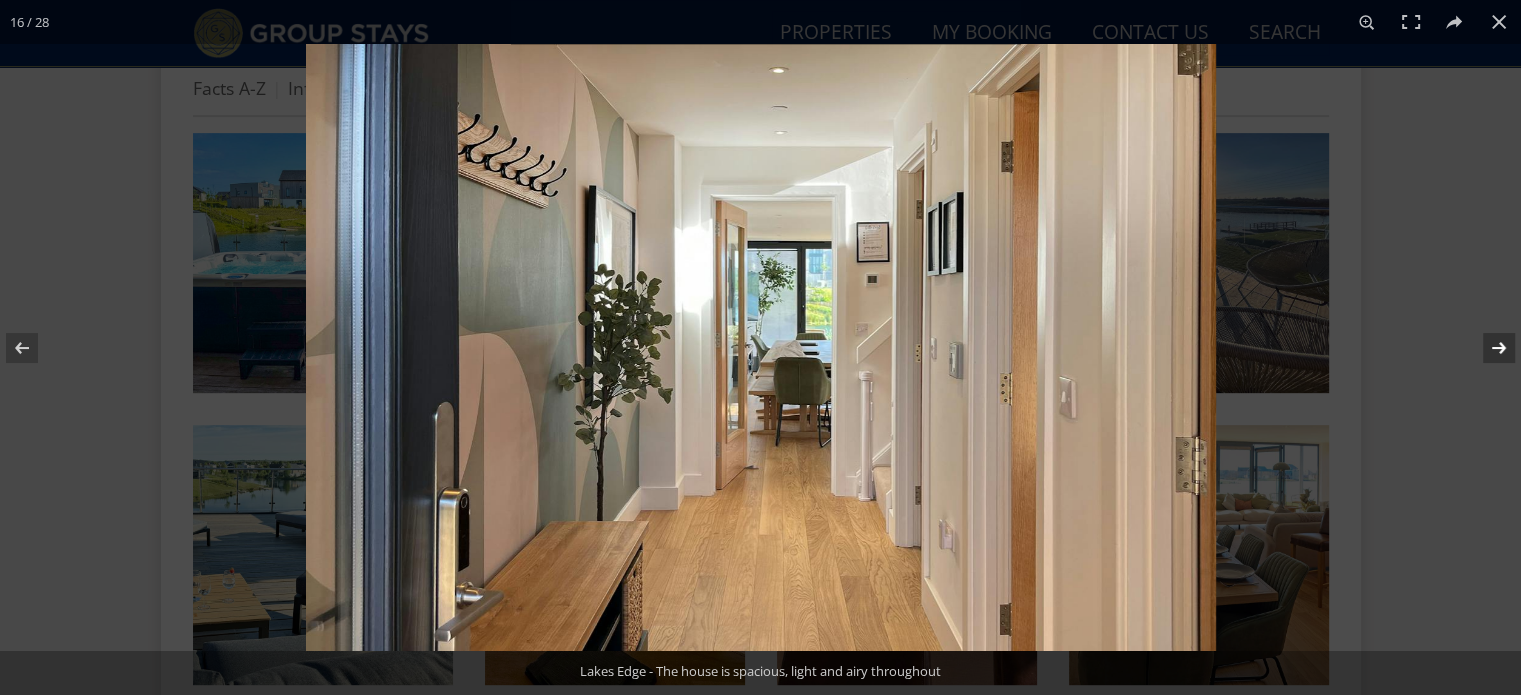click at bounding box center (1486, 348) 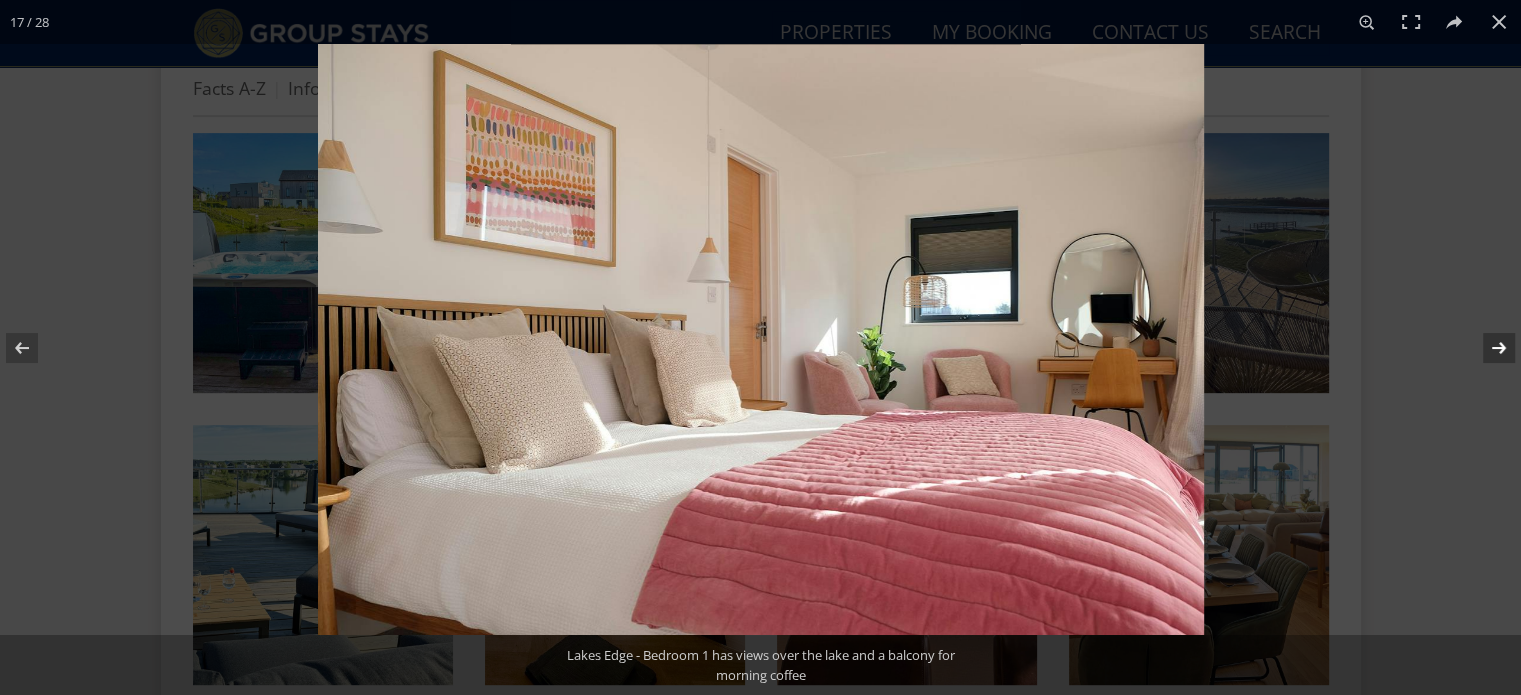 click at bounding box center (1486, 348) 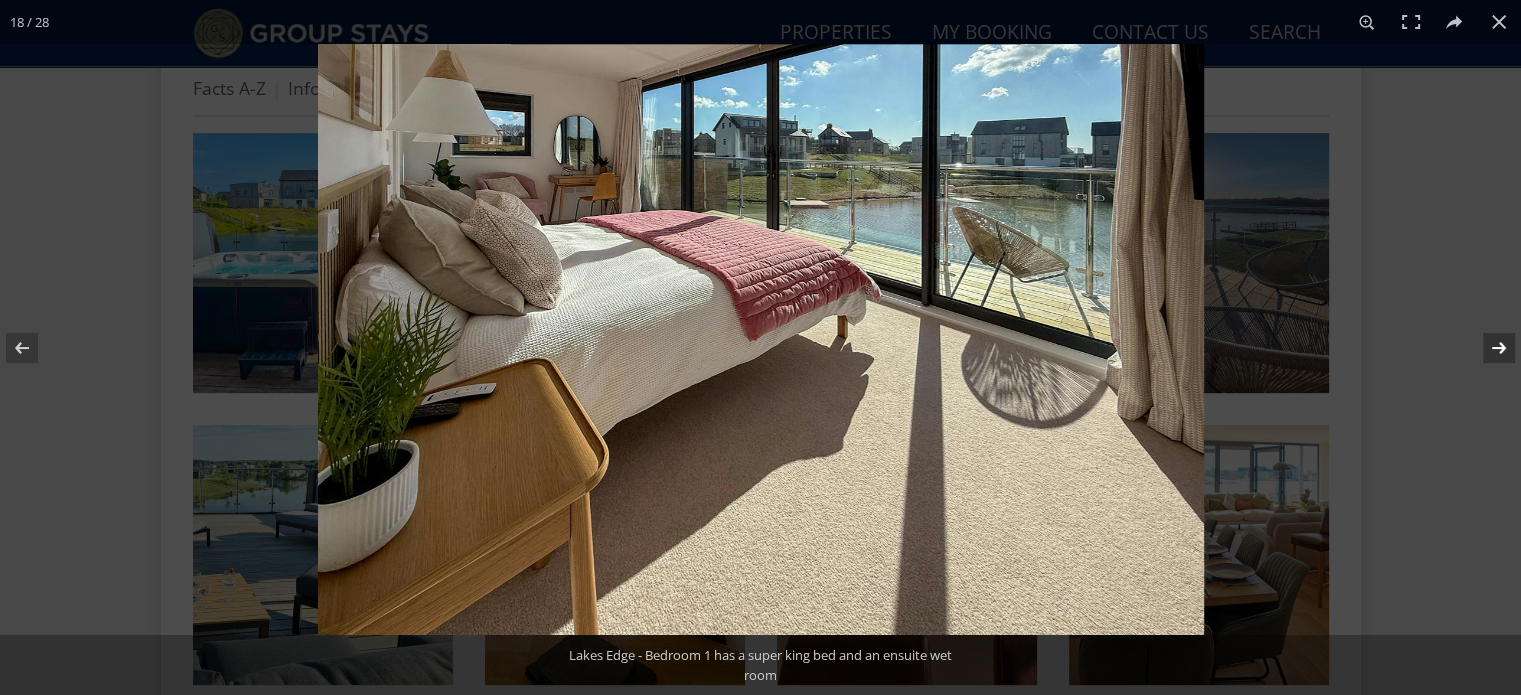 click at bounding box center (1486, 348) 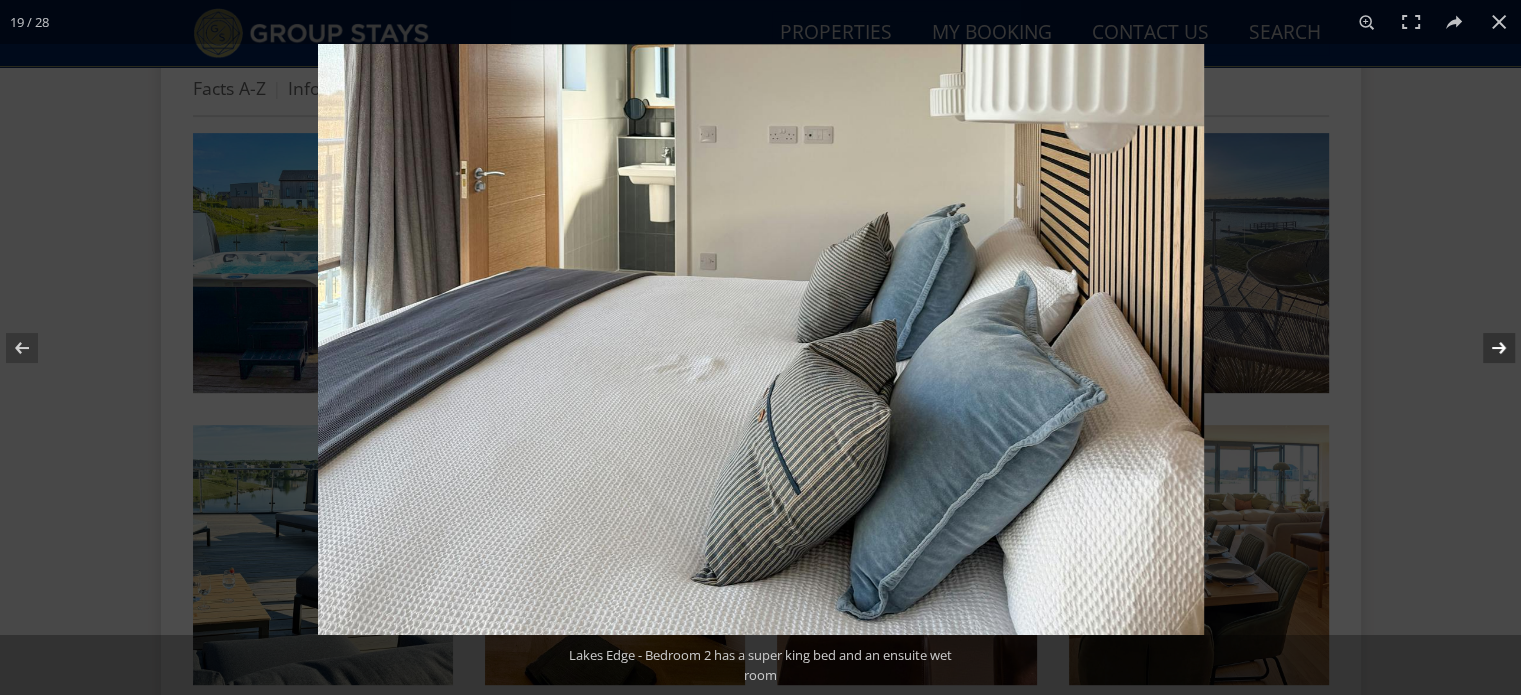 click at bounding box center [1486, 348] 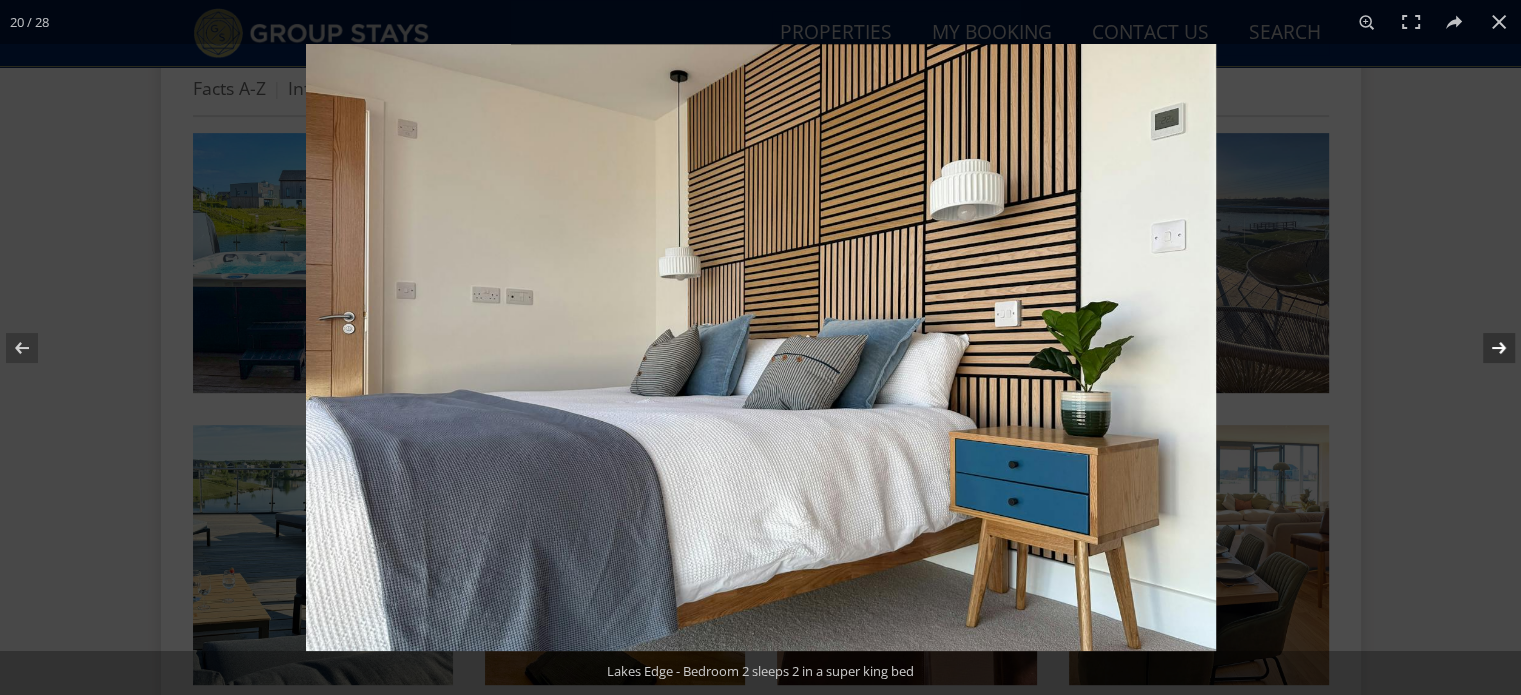 click at bounding box center (1486, 348) 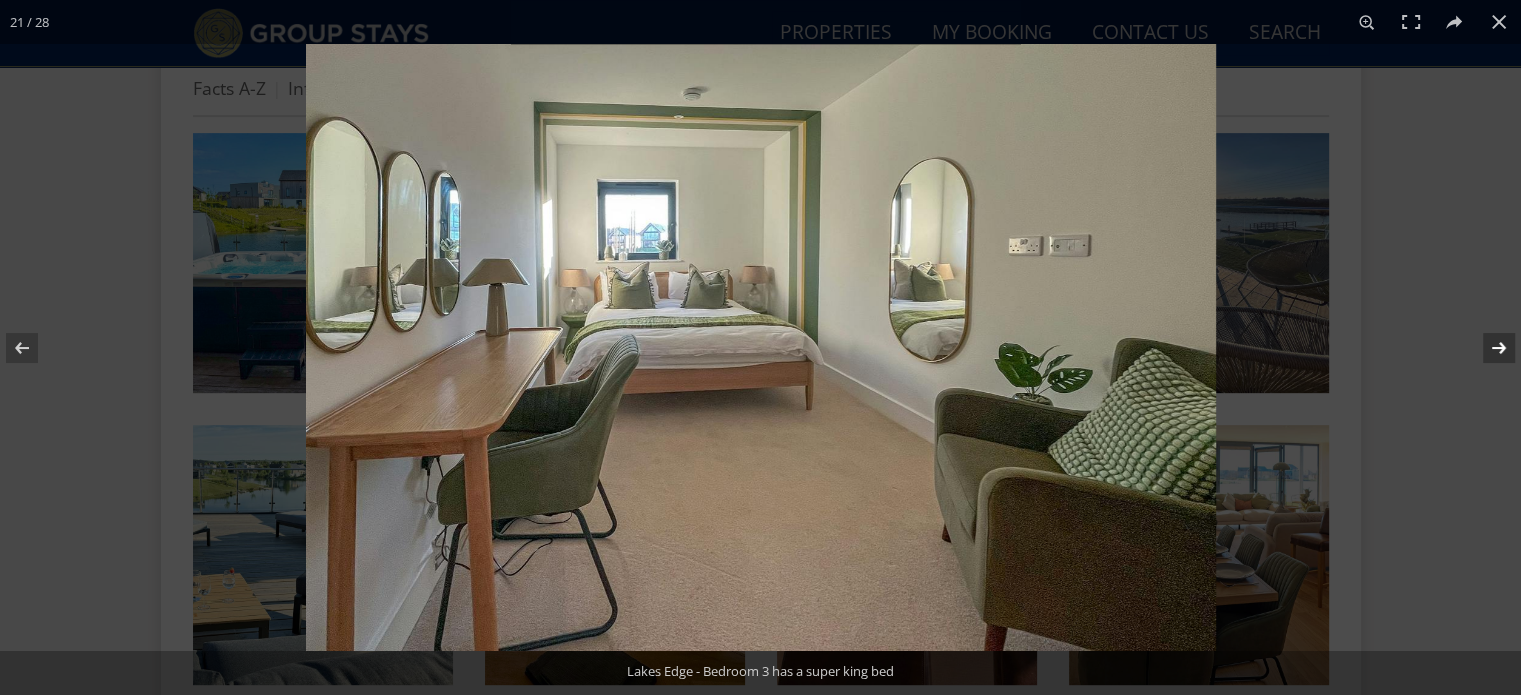 click at bounding box center [1486, 348] 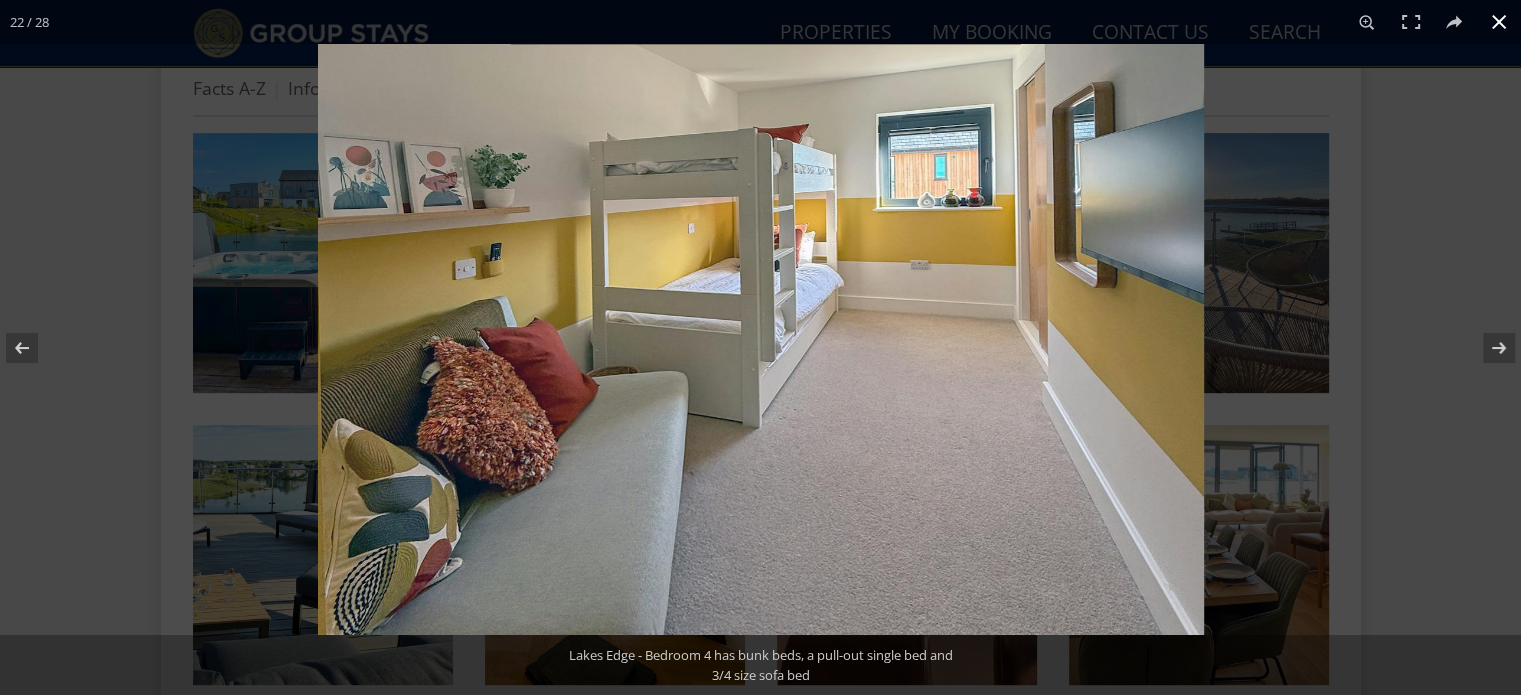 click at bounding box center (1499, 22) 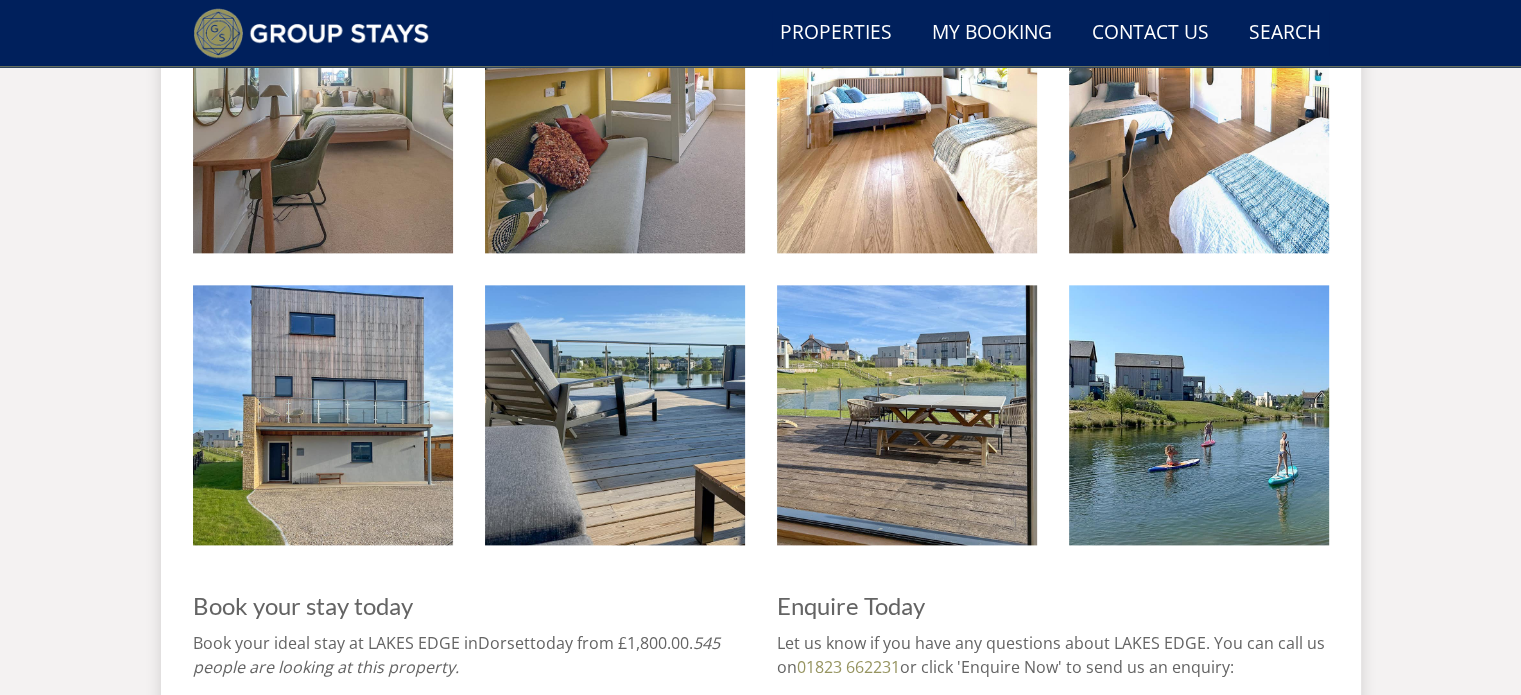 scroll, scrollTop: 2700, scrollLeft: 0, axis: vertical 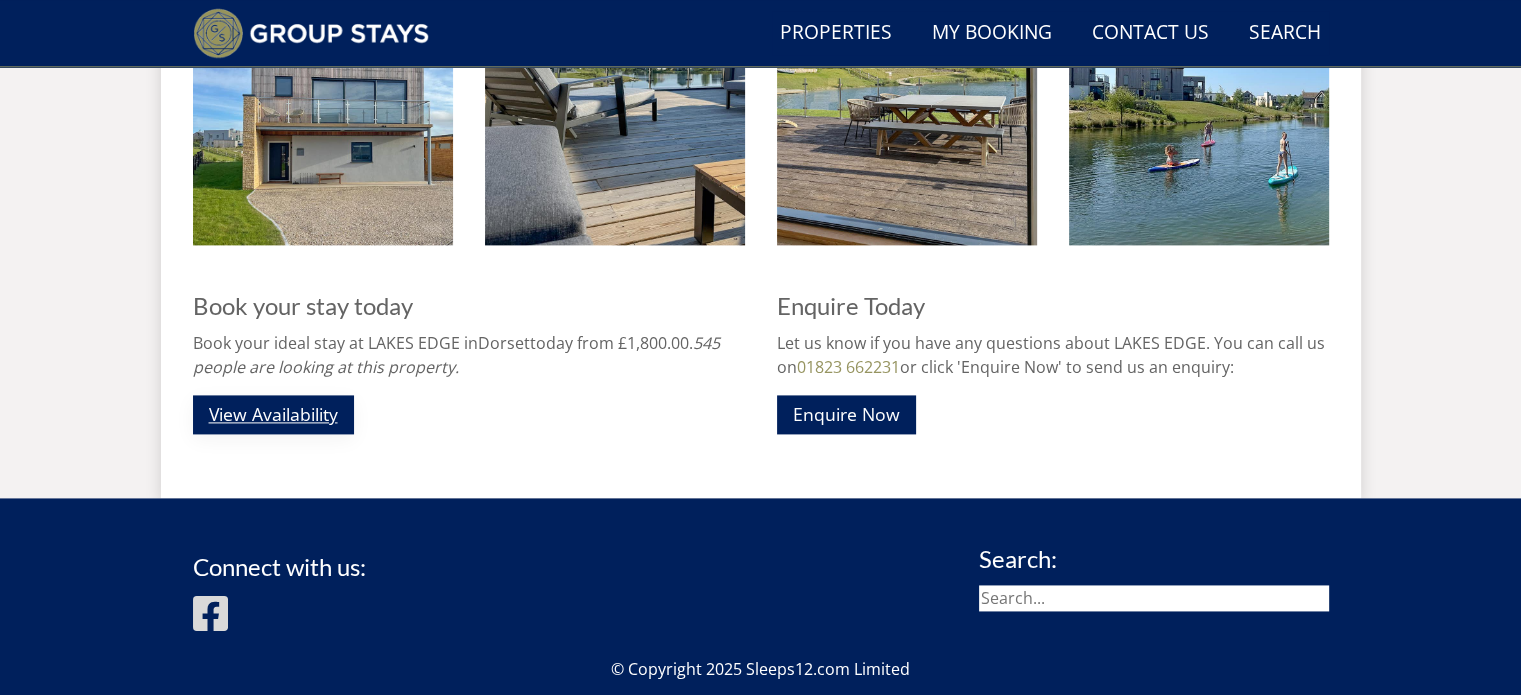 click on "View Availability" at bounding box center (273, 414) 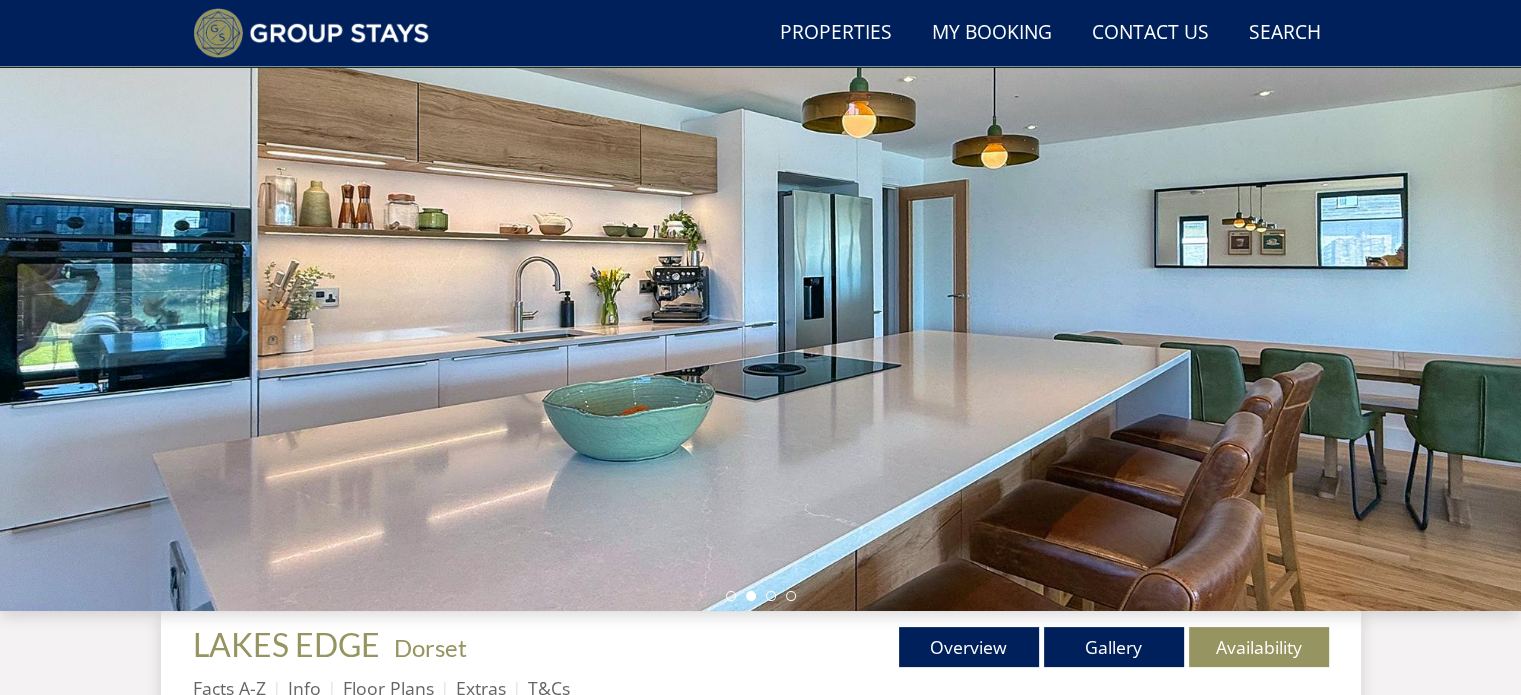 scroll, scrollTop: 0, scrollLeft: 0, axis: both 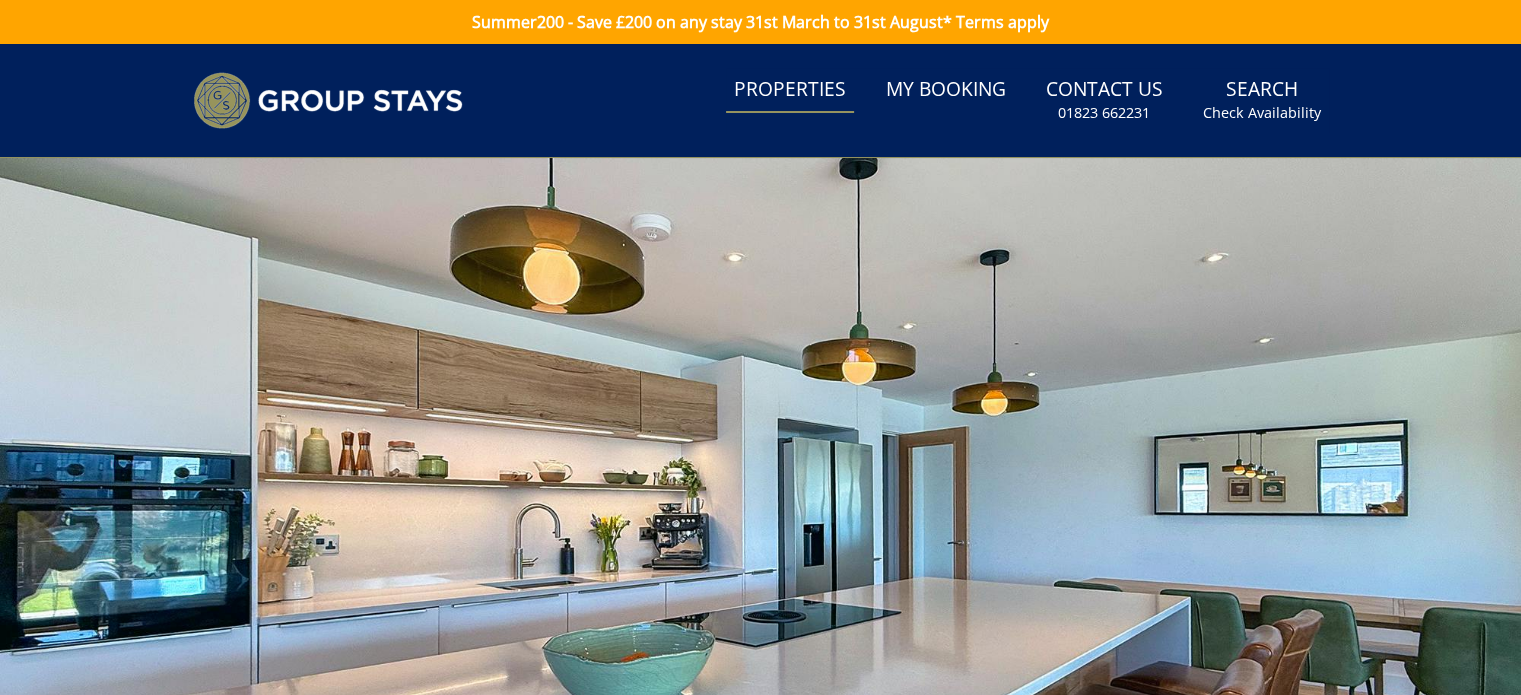 click on "Properties" at bounding box center [790, 90] 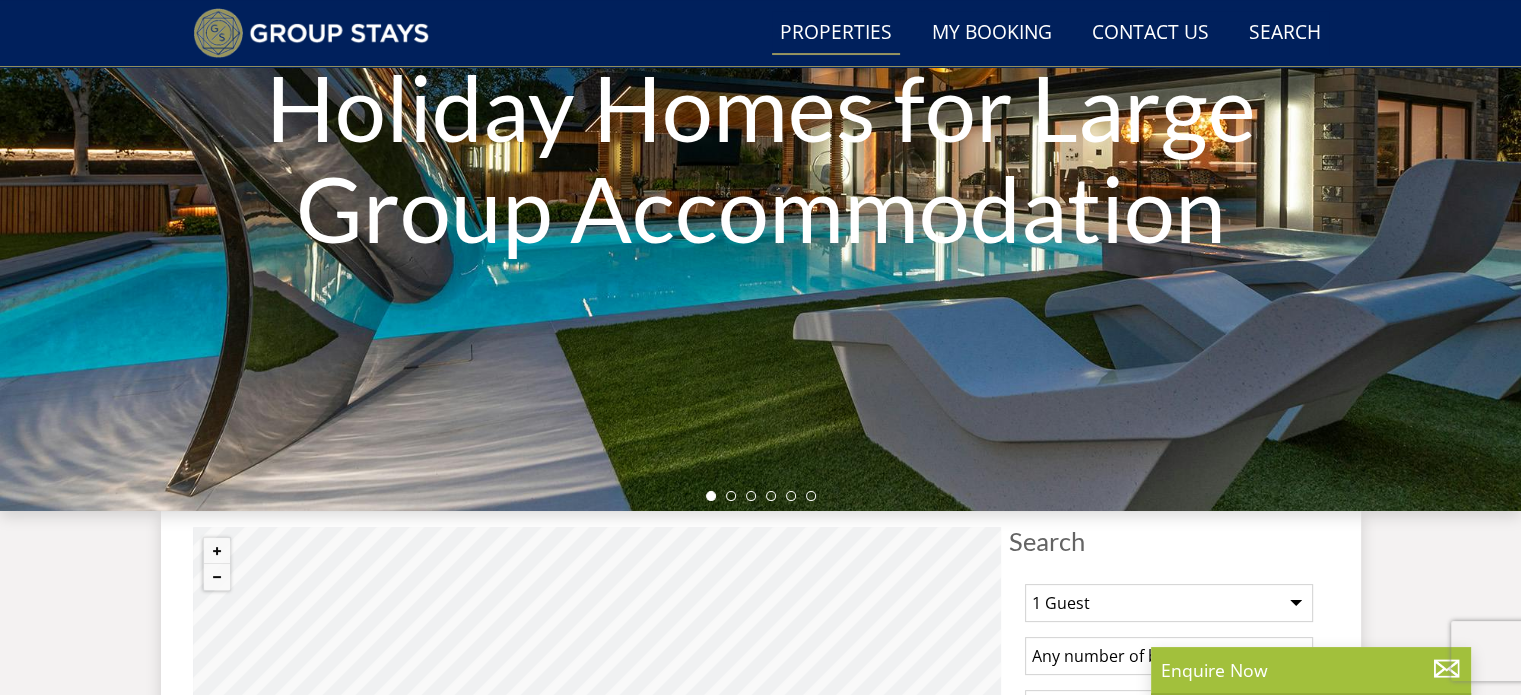 scroll, scrollTop: 500, scrollLeft: 0, axis: vertical 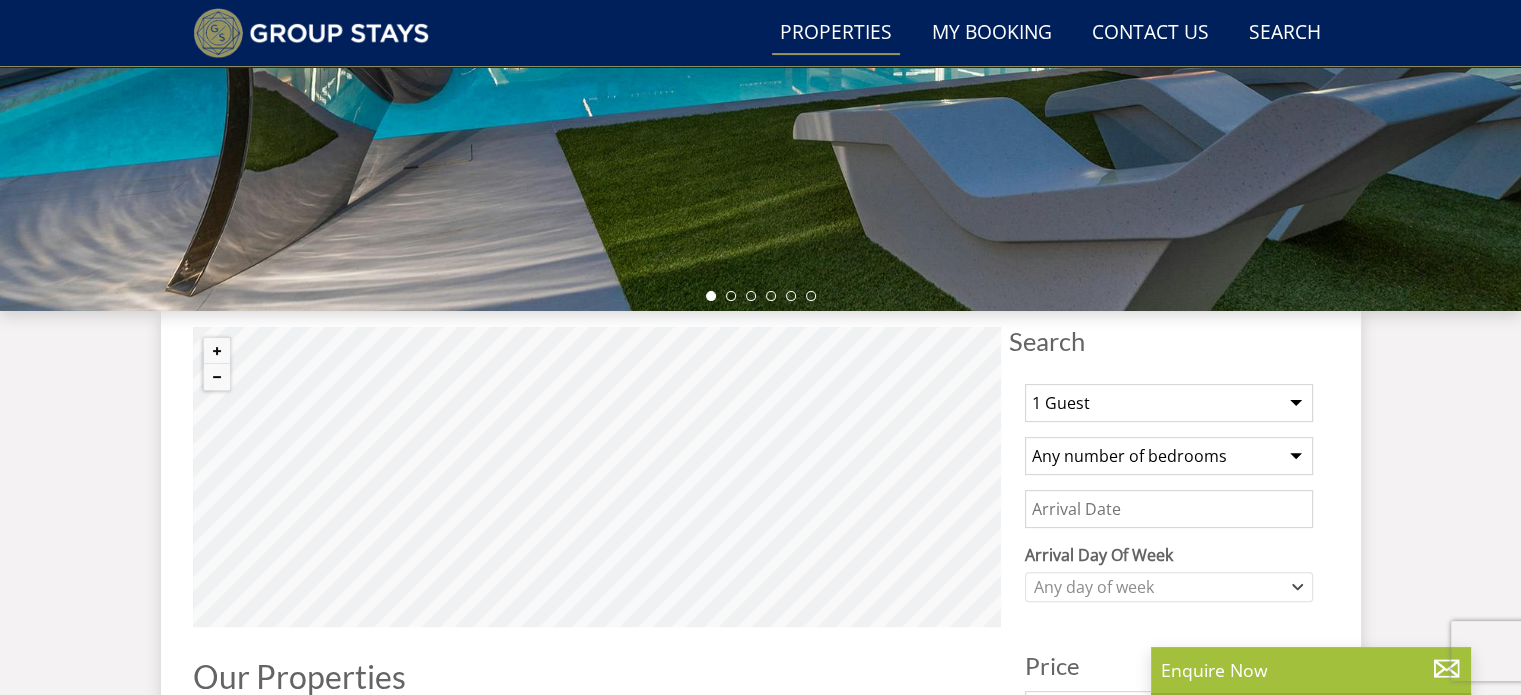 click on "1 Guest
2 Guests
3 Guests
4 Guests
5 Guests
6 Guests
7 Guests
8 Guests
9 Guests
10 Guests
11 Guests
12 Guests
13 Guests
14 Guests
15 Guests
16 Guests
17 Guests
18 Guests
19 Guests
20 Guests
21 Guests
22 Guests
23 Guests
24 Guests
25 Guests
26 Guests
27 Guests
28 Guests
29 Guests
30 Guests
31 Guests
32 Guests
33 Guests
34 Guests
35 Guests
36 Guests
37 Guests
38 Guests
39 Guests
40 Guests
41 Guests
42 Guests
43 Guests
44 Guests
45 Guests
46 Guests
47 Guests
48 Guests
49 Guests
50 Guests
51 Guests
52 Guests
53 Guests
54 Guests
55 Guests
56 Guests
57 Guests
58 Guests
59 Guests
60 Guests
61 Guests
62 Guests
63 Guests
64 Guests
65 Guests
66 Guests
67 Guests
68 Guests
69 Guests
70 Guests
71 Guests
72 Guests
73 Guests
74 Guests
75 Guests
76 Guests
77 Guests
78 Guests
79 Guests
80 Guests
81 Guests
82 Guests
83 Guests
84 Guests
85 Guests
86 Guests" at bounding box center (1169, 403) 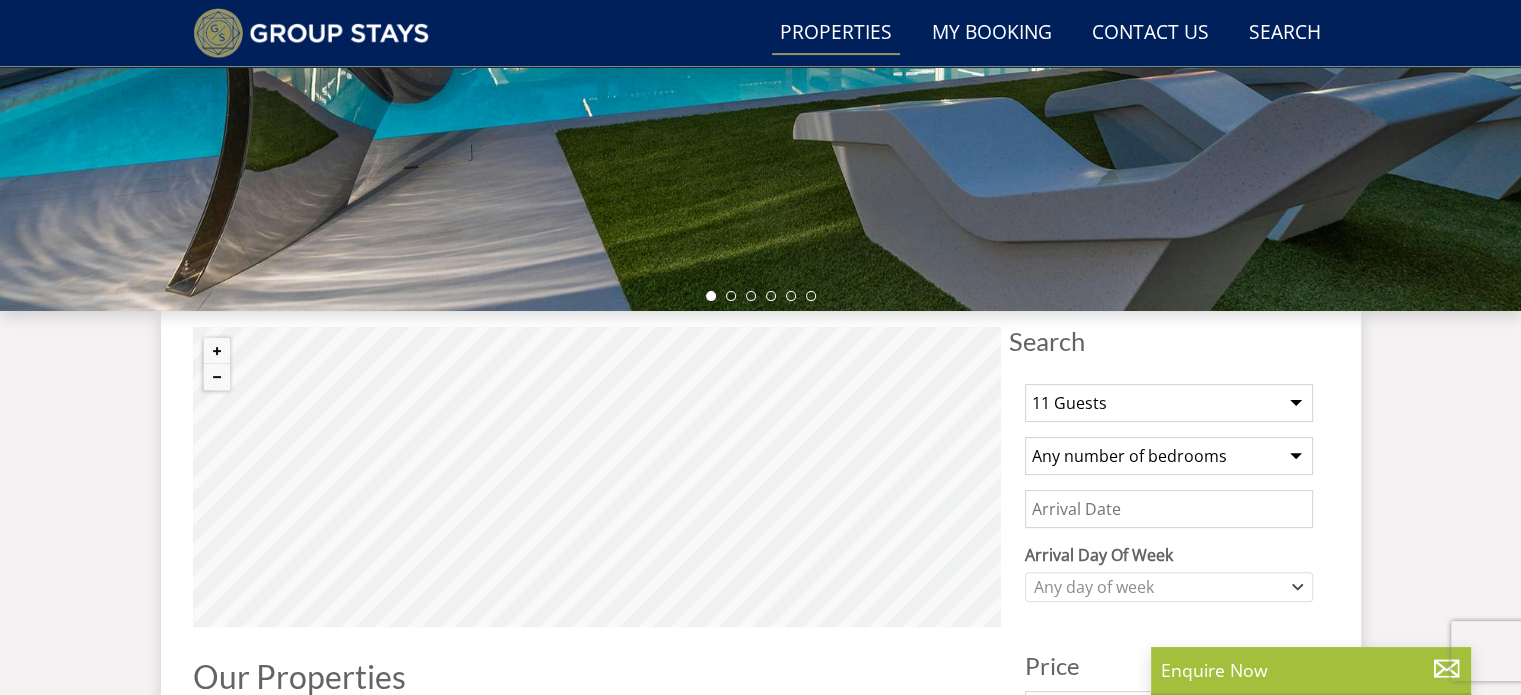 click on "Any number of bedrooms
1 Bedroom
2 Bedrooms
3 Bedrooms
4 Bedrooms
5 Bedrooms
6 Bedrooms
7 Bedrooms
8 Bedrooms
9 Bedrooms
10 Bedrooms
11 Bedrooms
12 Bedrooms
13 Bedrooms
14 Bedrooms
15 Bedrooms
16 Bedrooms
17 Bedrooms
18 Bedrooms
19 Bedrooms
20 Bedrooms
21 Bedrooms
22 Bedrooms
23 Bedrooms
24 Bedrooms
25 Bedrooms" at bounding box center (1169, 456) 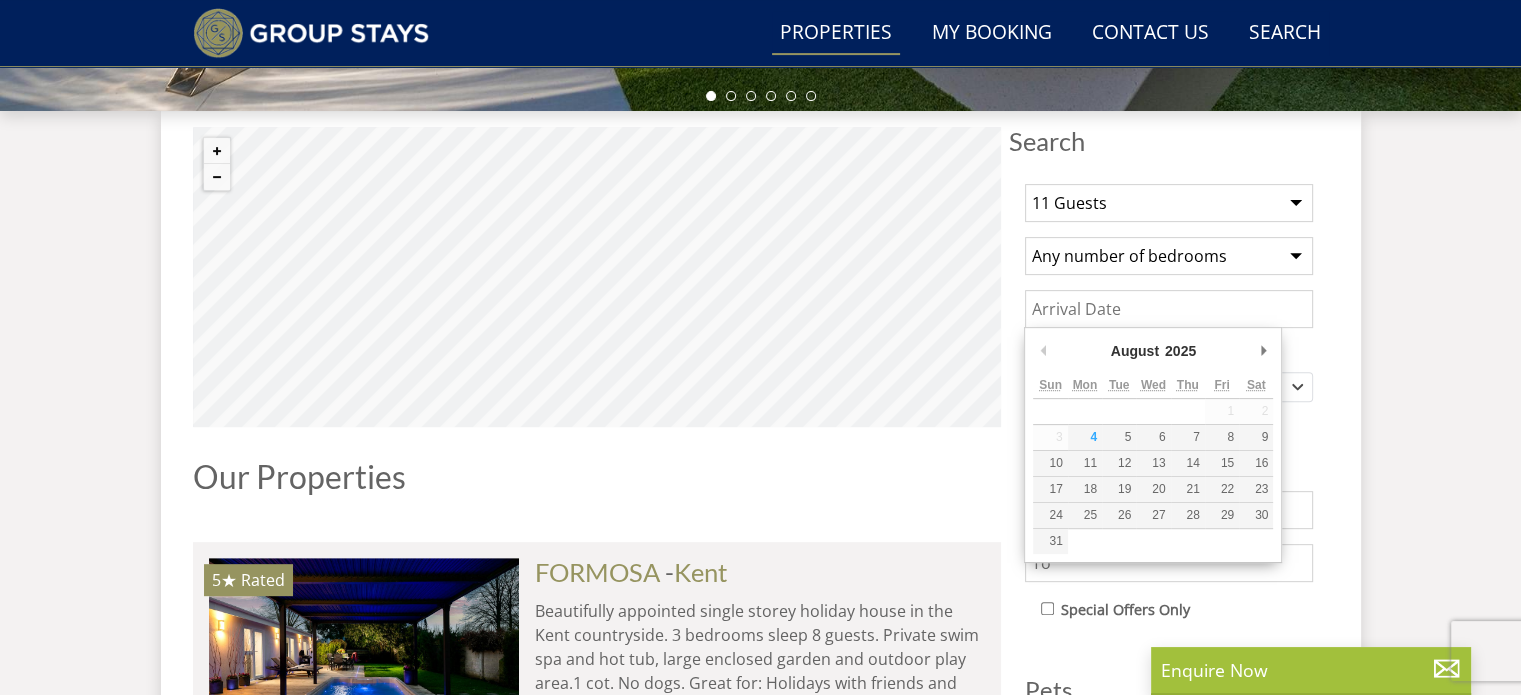 click on "Date" at bounding box center [1169, 309] 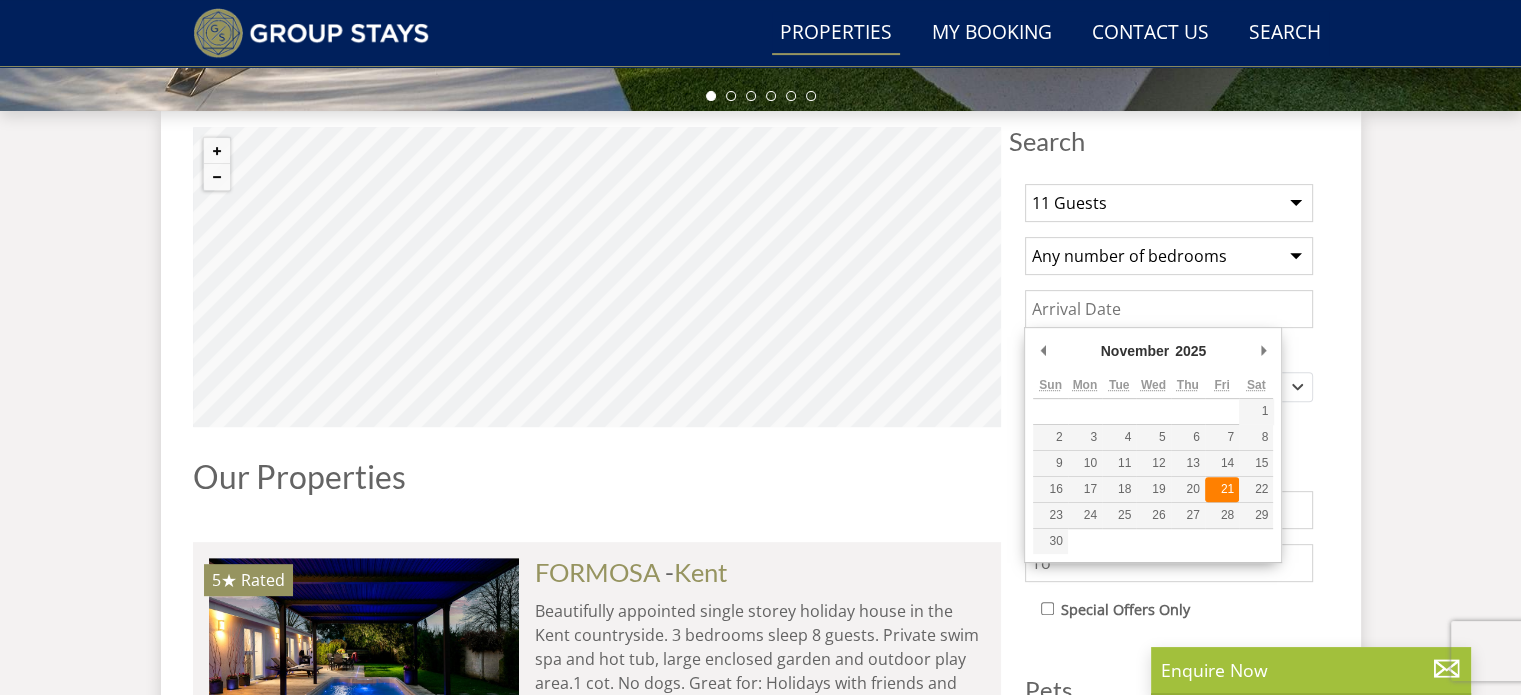 type on "21/11/2025" 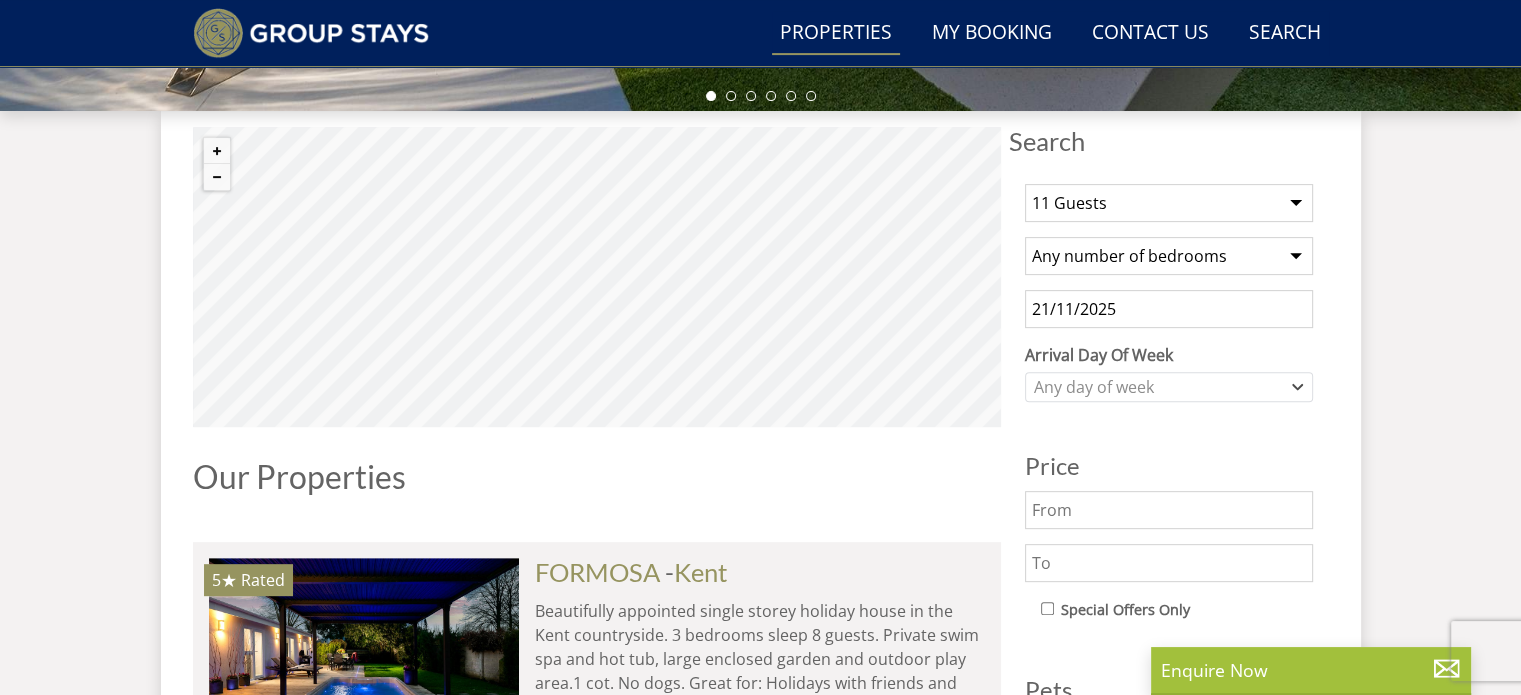click on "1 Guest 2 Guests 3 Guests 4 Guests 5 Guests 6 Guests 7 Guests 8 Guests 9 Guests 10 Guests 11 Guests 12 Guests 13 Guests 14 Guests 15 Guests 16 Guests 17 Guests 18 Guests 19 Guests 20 Guests 21 Guests 22 Guests 23 Guests 24 Guests 25 Guests 26 Guests 27 Guests 28 Guests 29 Guests 30 Guests 31 Guests 32 Guests 33 Guests 34 Guests 35 Guests 36 Guests 37 Guests 38 Guests 39 Guests 40 Guests 41 Guests 42 Guests 43 Guests 44 Guests 45 Guests 46 Guests 47 Guests 48 Guests 49 Guests 50 Guests 51 Guests 52 Guests 53 Guests 54 Guests 55 Guests 56 Guests 57 Guests 58 Guests 59 Guests 60 Guests 61 Guests 62 Guests 63 Guests 64 Guests 65 Guests 66 Guests 67 Guests 68 Guests 69 Guests 70 Guests 71 Guests 72 Guests 73 Guests 74 Guests 75 Guests 76 Guests 77 Guests 78 Guests 79 Guests 80 Guests 81 Guests 82 Guests" at bounding box center [1169, 629] 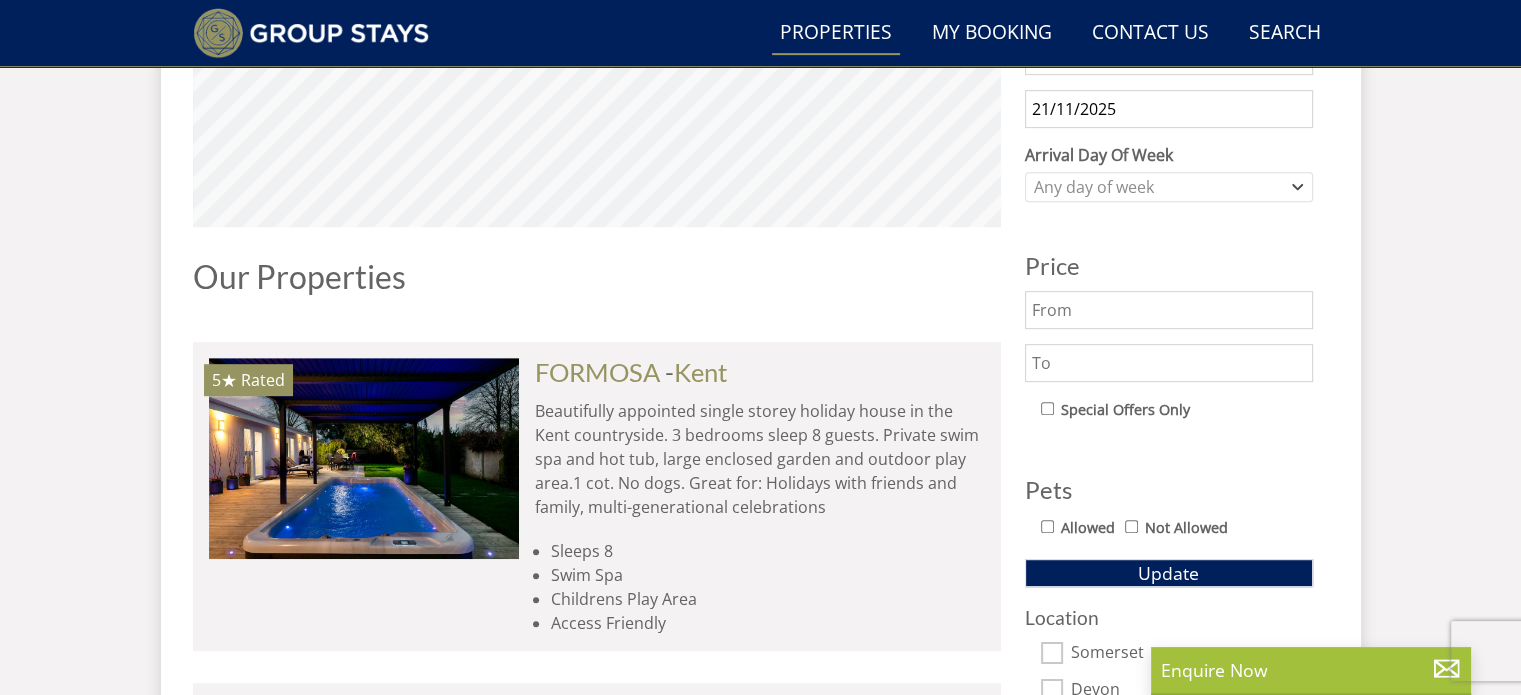 scroll, scrollTop: 1000, scrollLeft: 0, axis: vertical 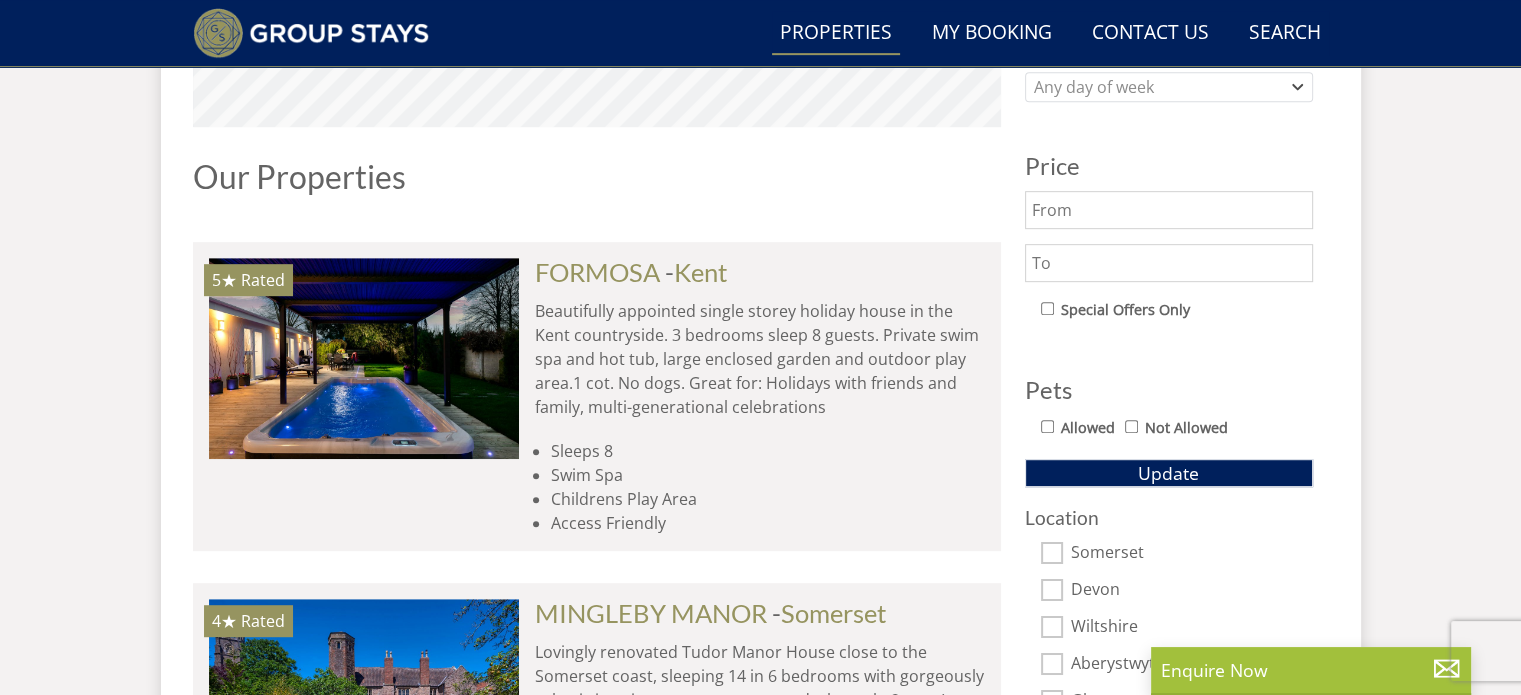 click on "Allowed" at bounding box center [1047, 426] 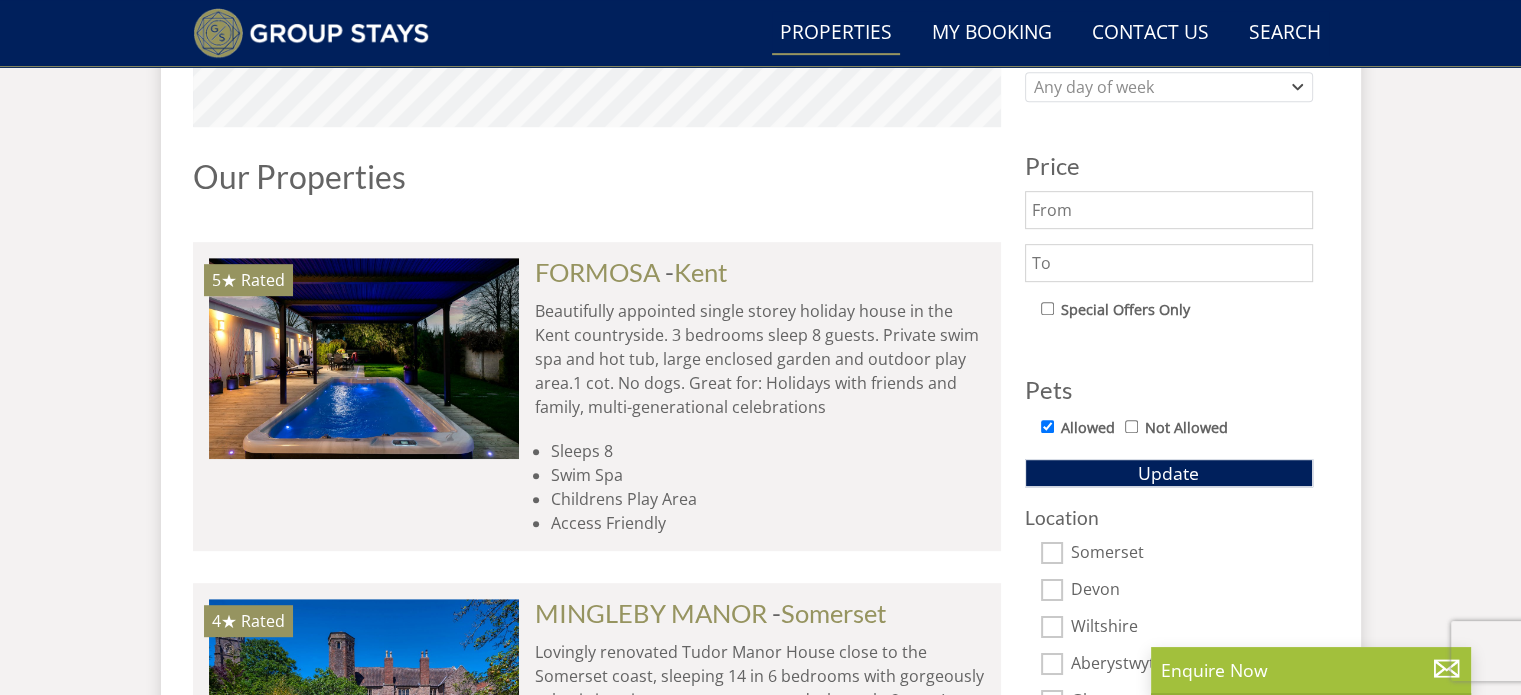 scroll, scrollTop: 1200, scrollLeft: 0, axis: vertical 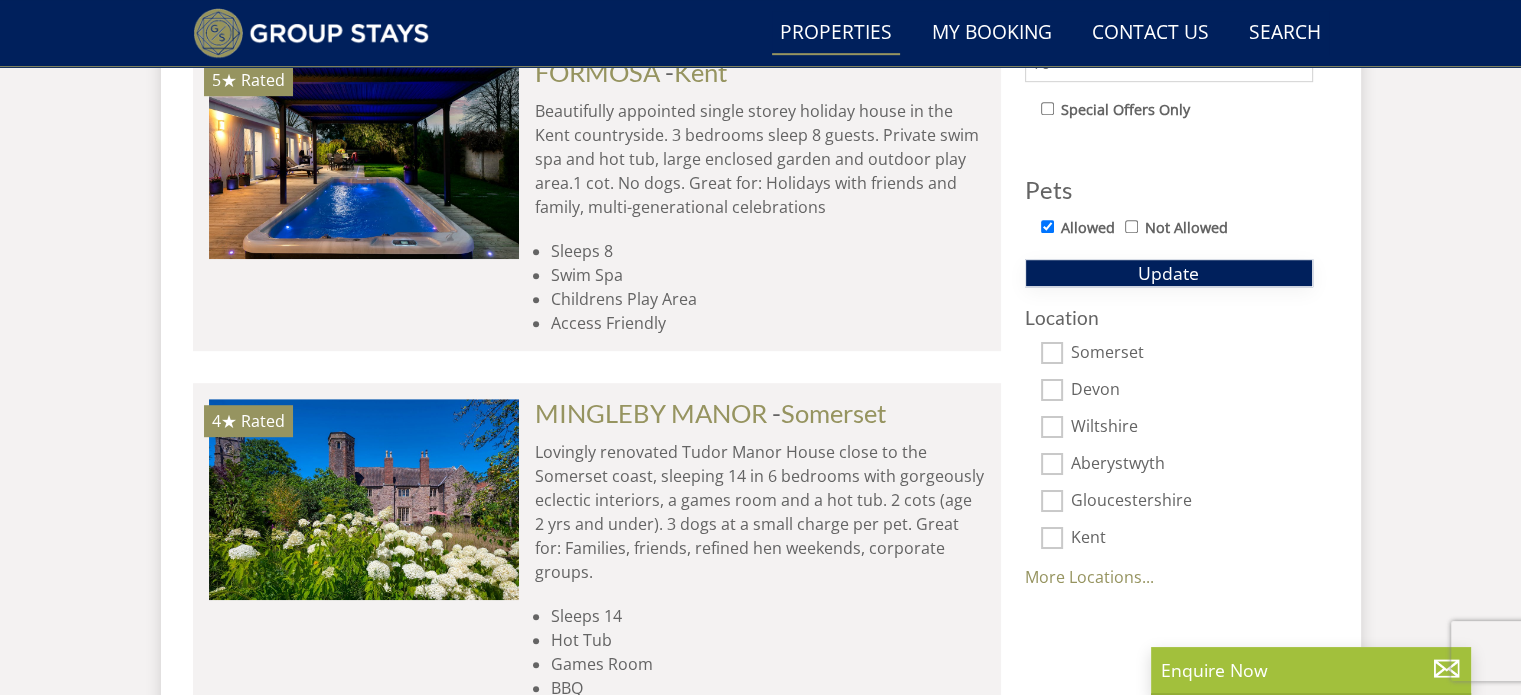 click on "Update" at bounding box center (1168, 273) 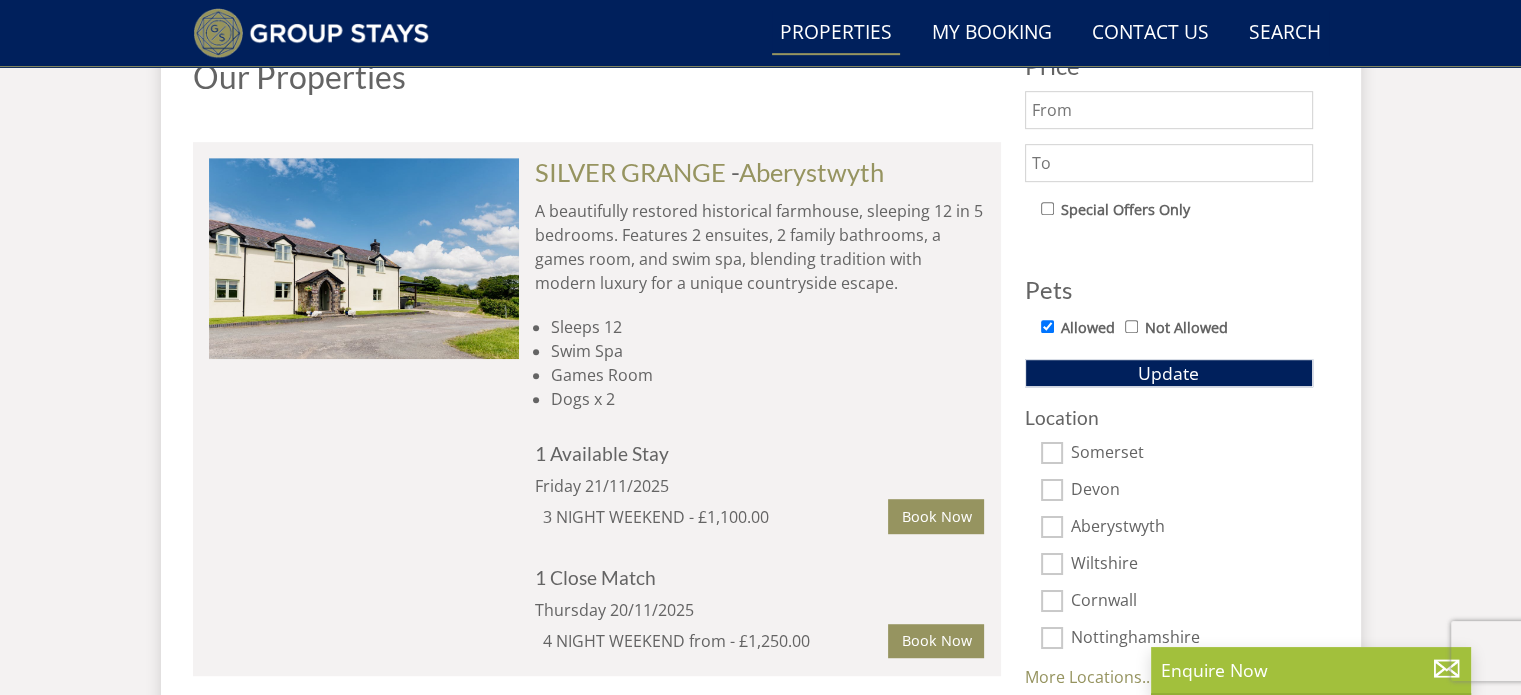 scroll, scrollTop: 1000, scrollLeft: 0, axis: vertical 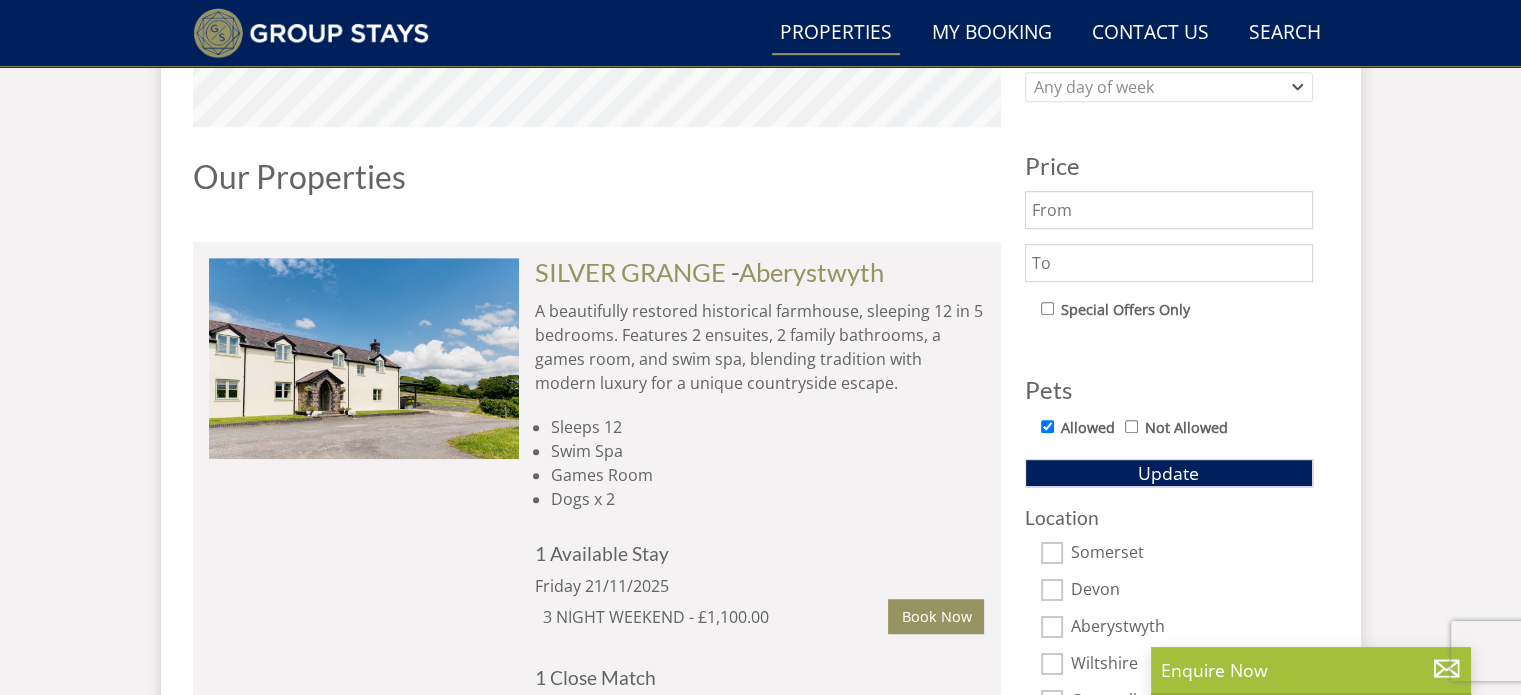 click on "SILVER GRANGE" at bounding box center [630, 272] 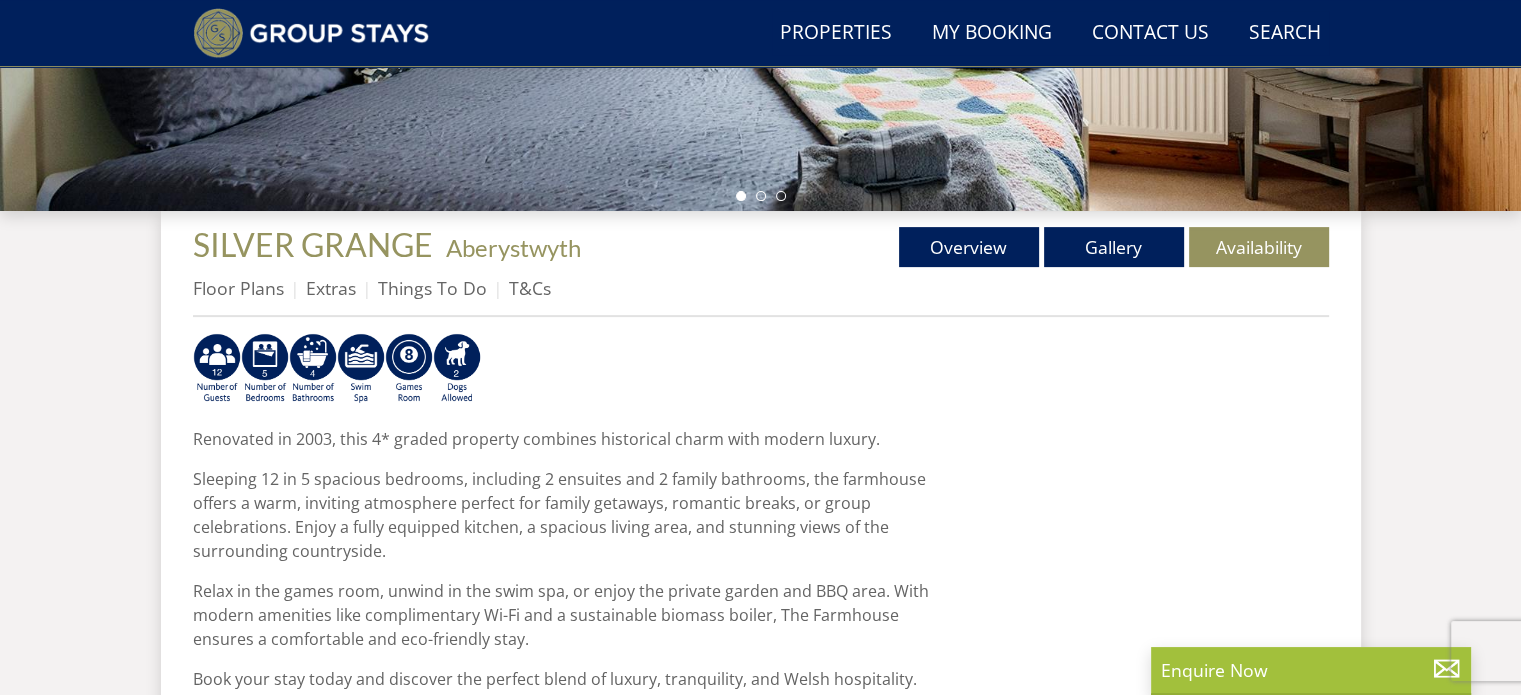 scroll, scrollTop: 800, scrollLeft: 0, axis: vertical 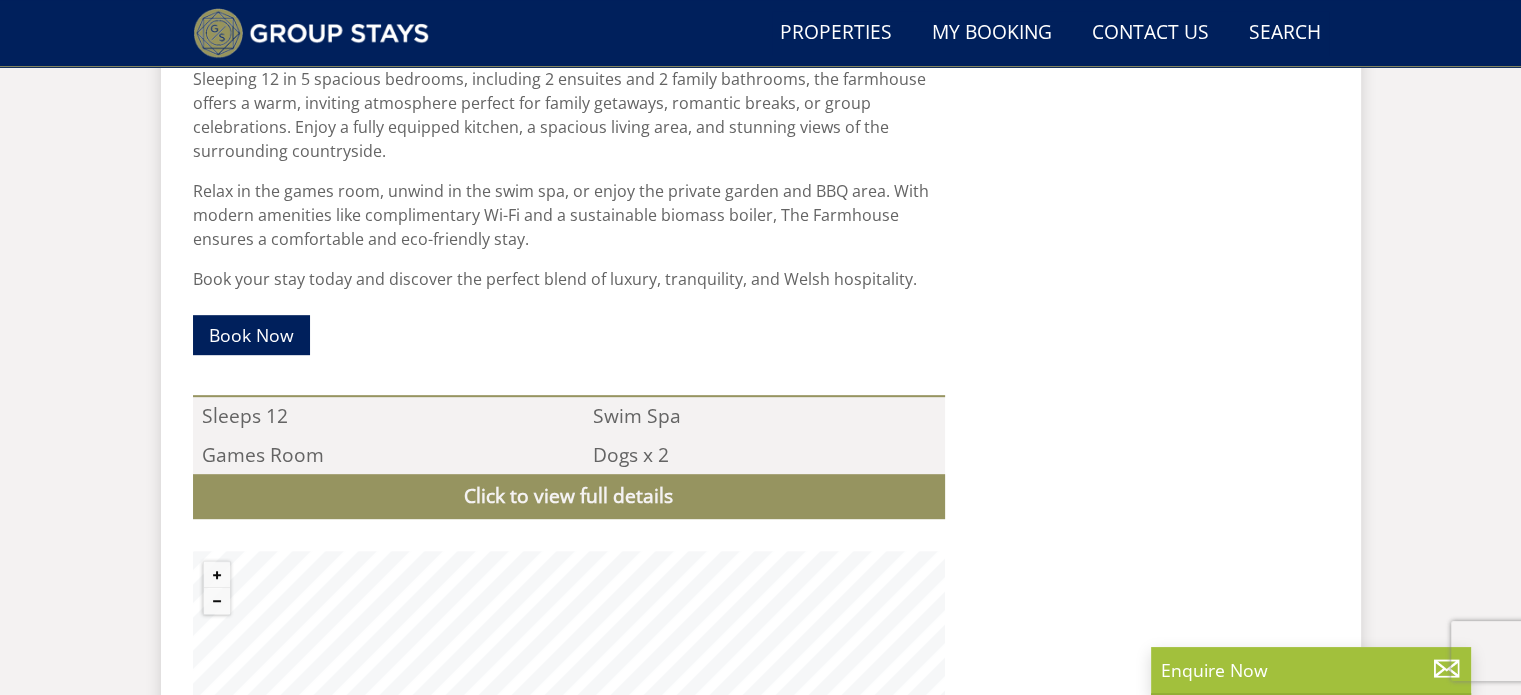 select on "11" 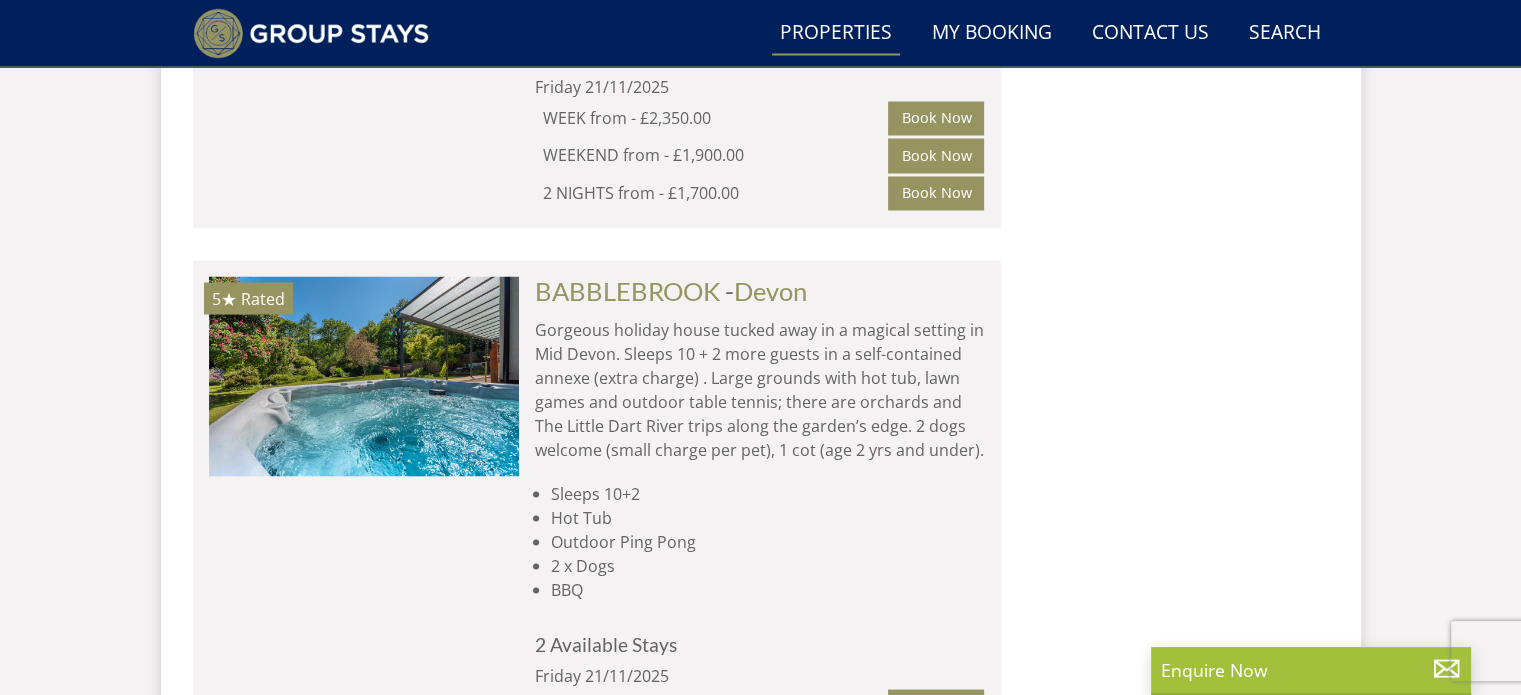 scroll, scrollTop: 3700, scrollLeft: 0, axis: vertical 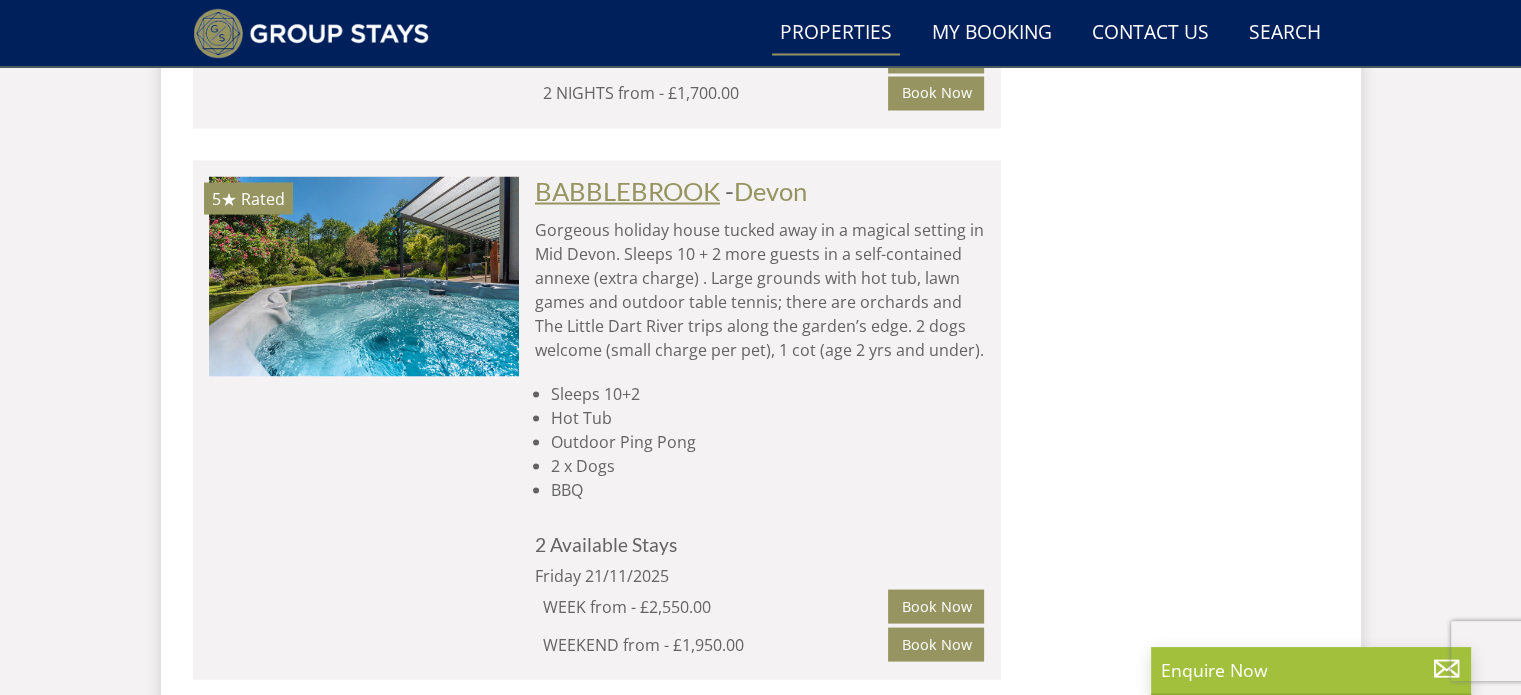 click on "BABBLEBROOK" at bounding box center (627, 190) 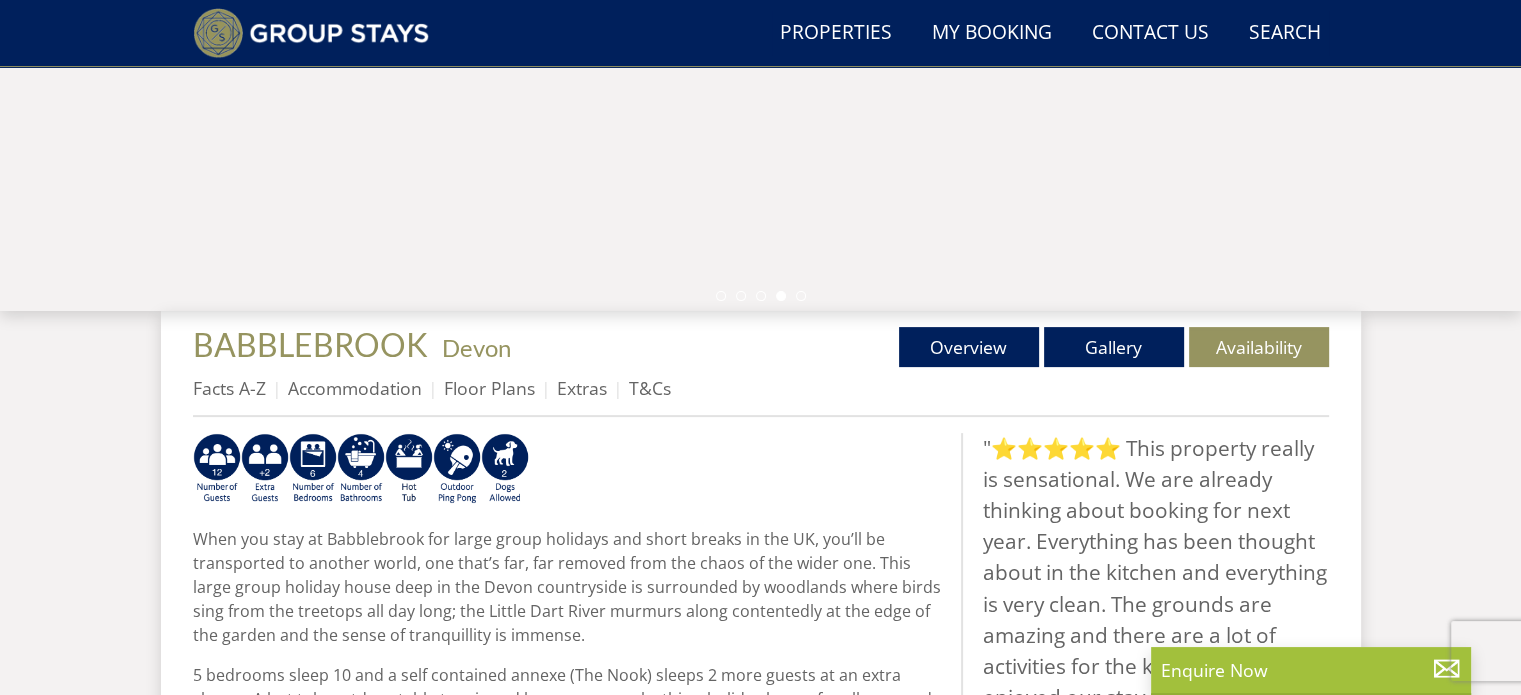 scroll, scrollTop: 600, scrollLeft: 0, axis: vertical 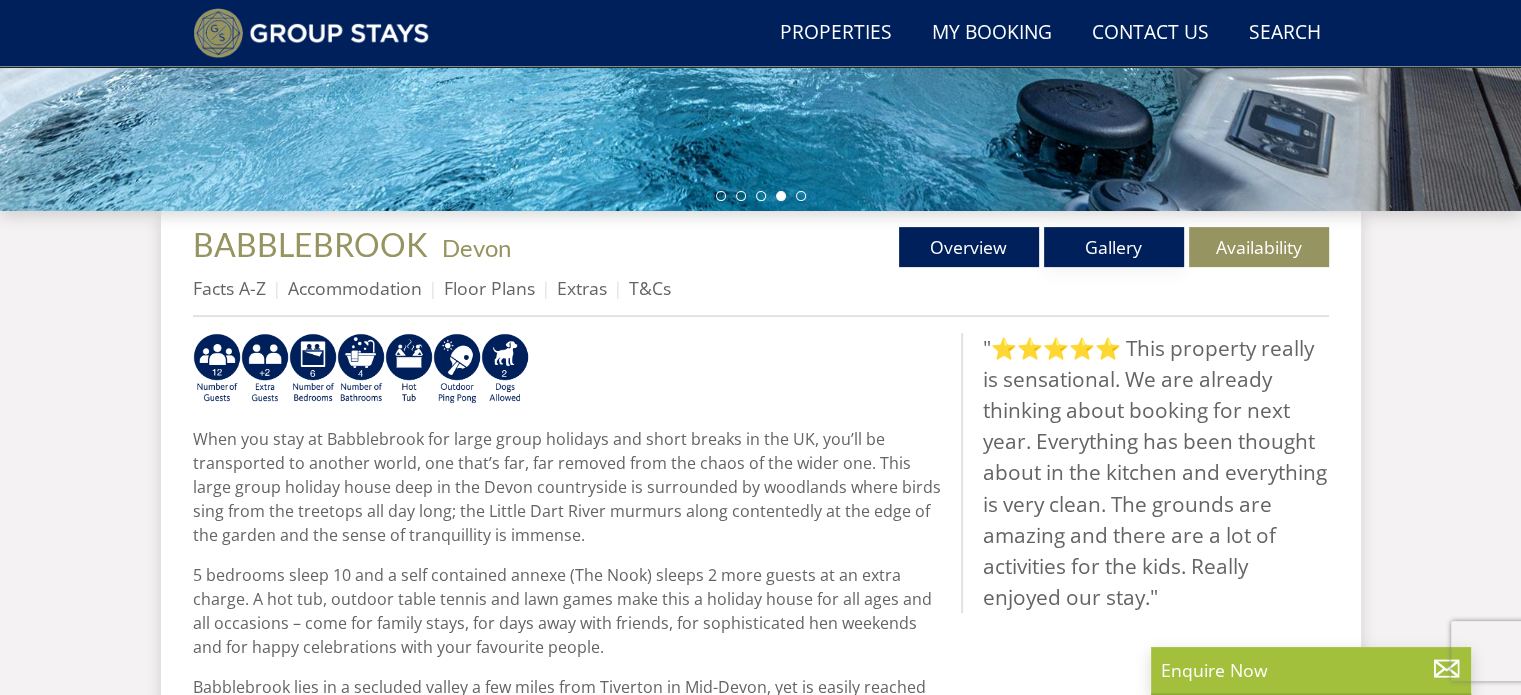 click on "Gallery" at bounding box center (1114, 247) 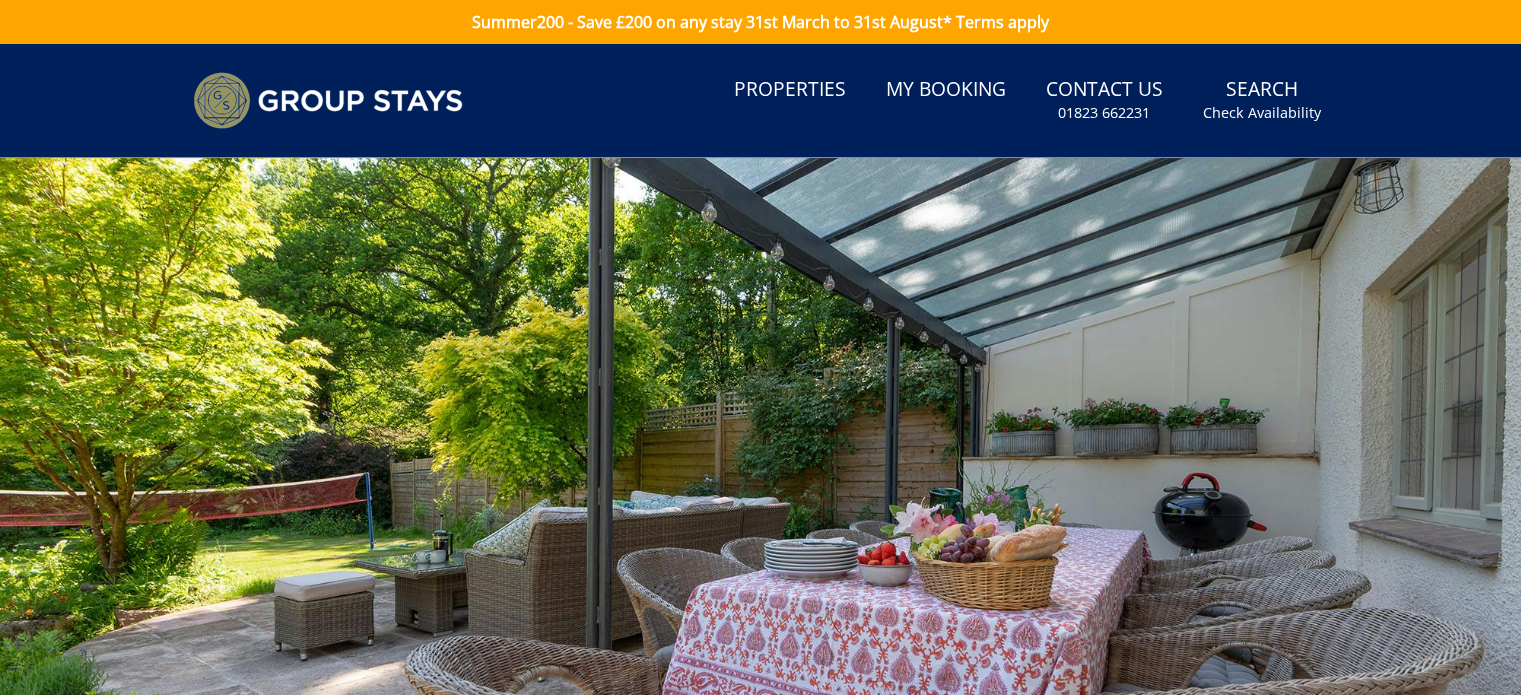 scroll, scrollTop: 200, scrollLeft: 0, axis: vertical 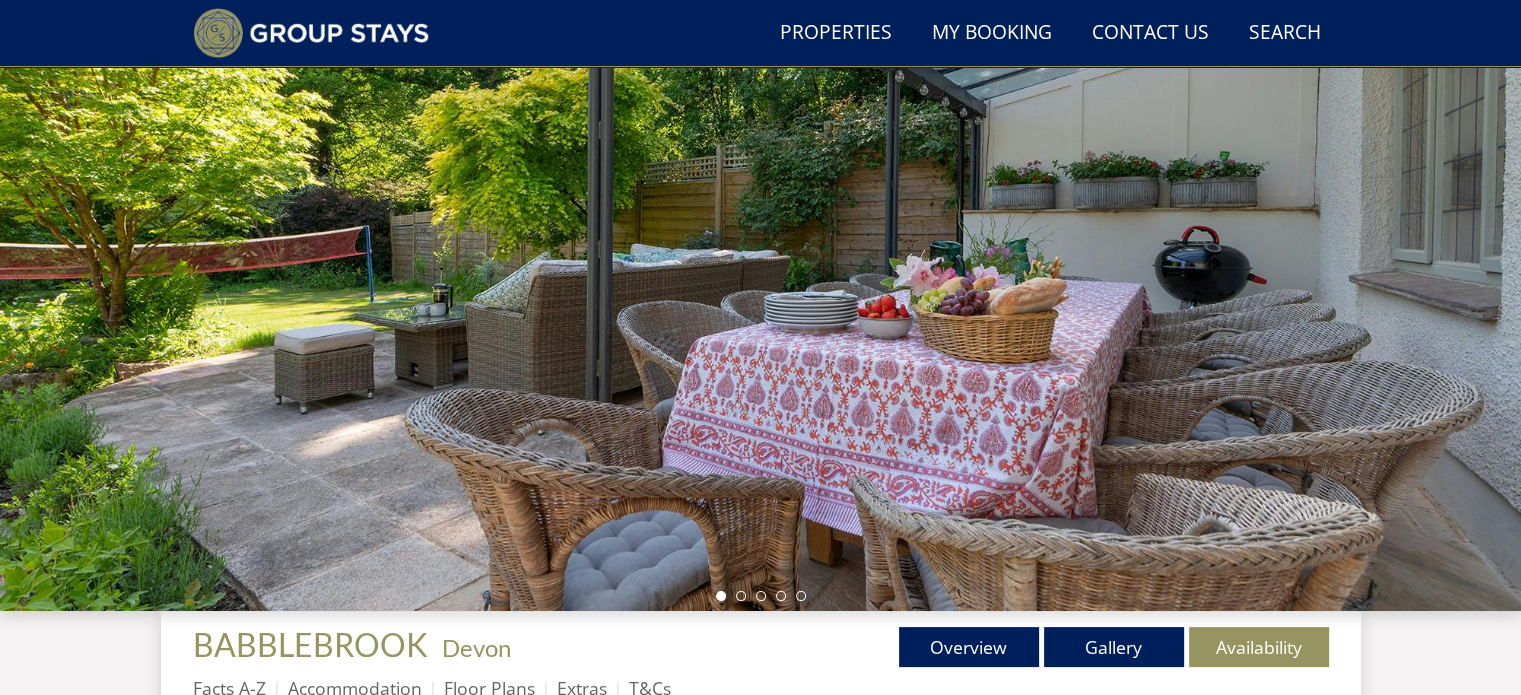 click at bounding box center [760, 261] 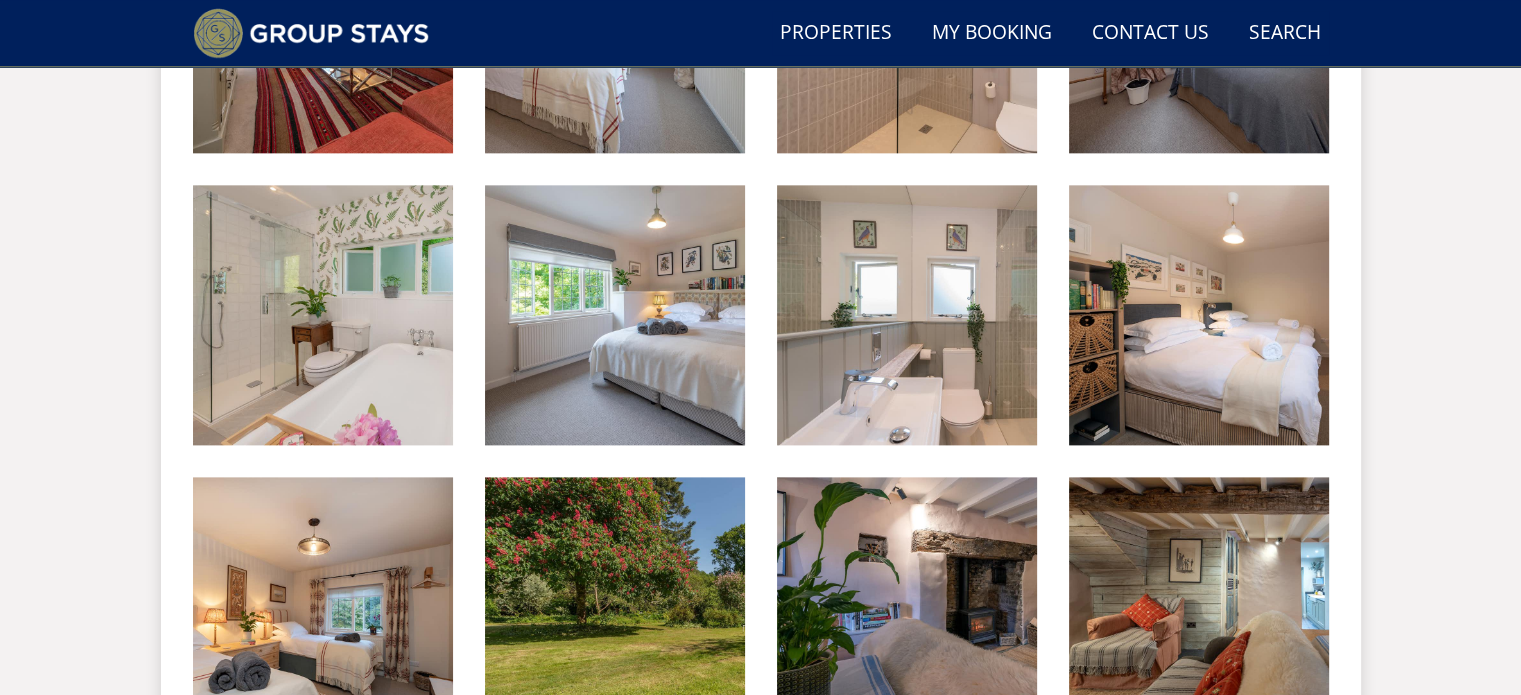 scroll, scrollTop: 2100, scrollLeft: 0, axis: vertical 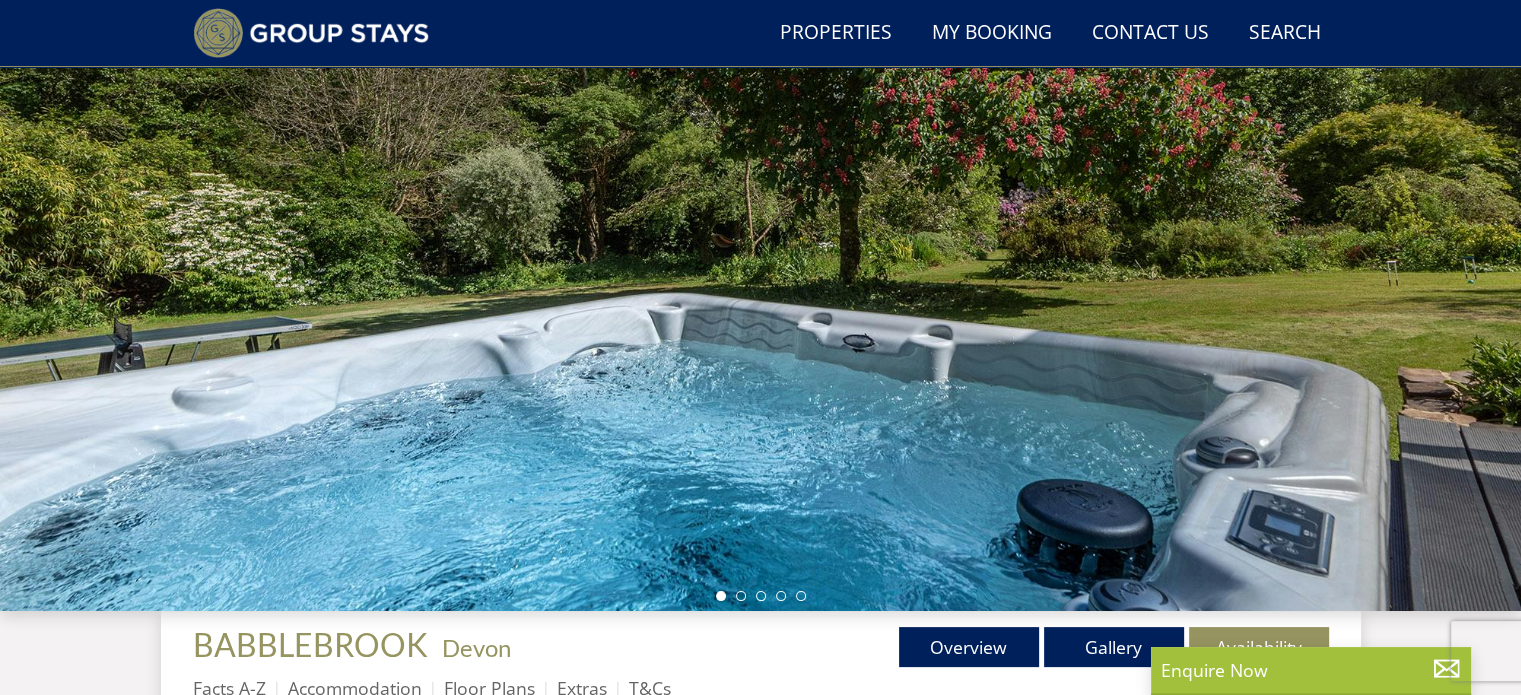 select on "11" 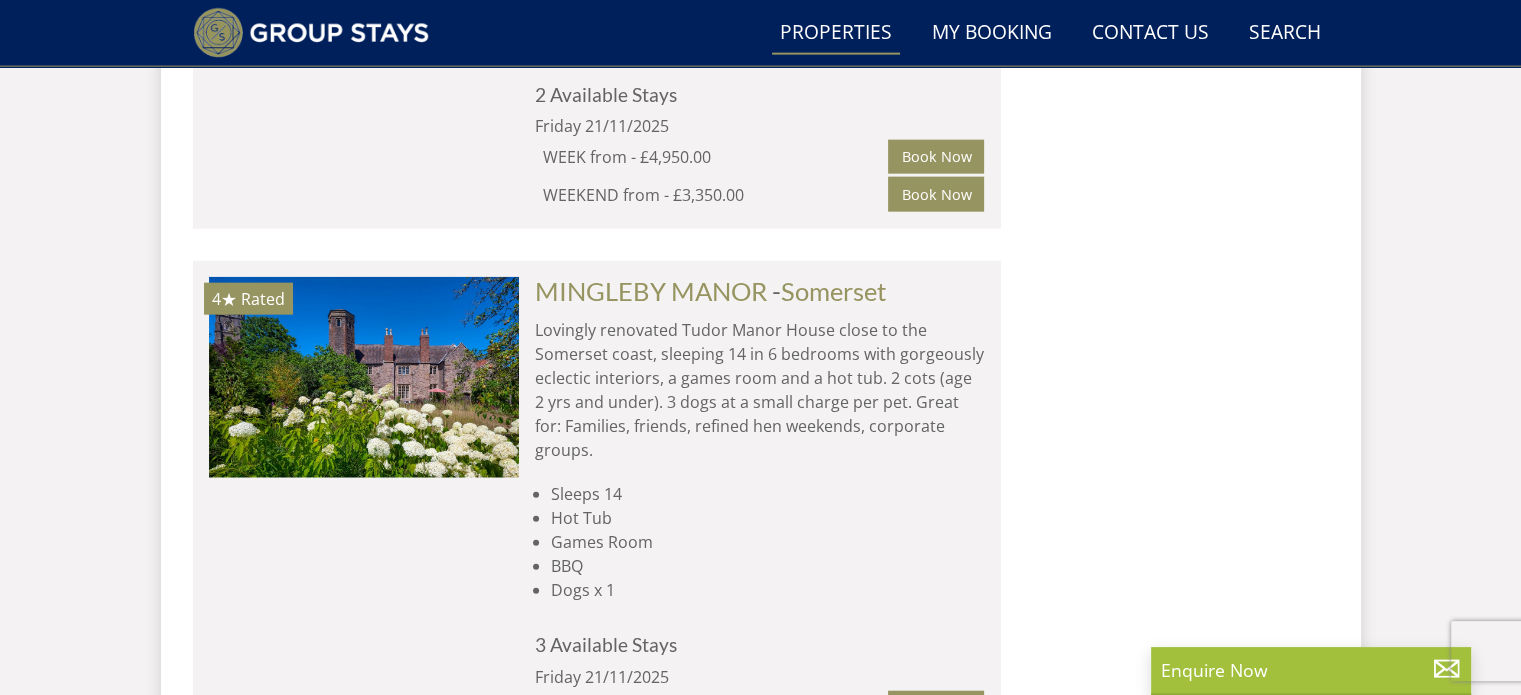 scroll, scrollTop: 4800, scrollLeft: 0, axis: vertical 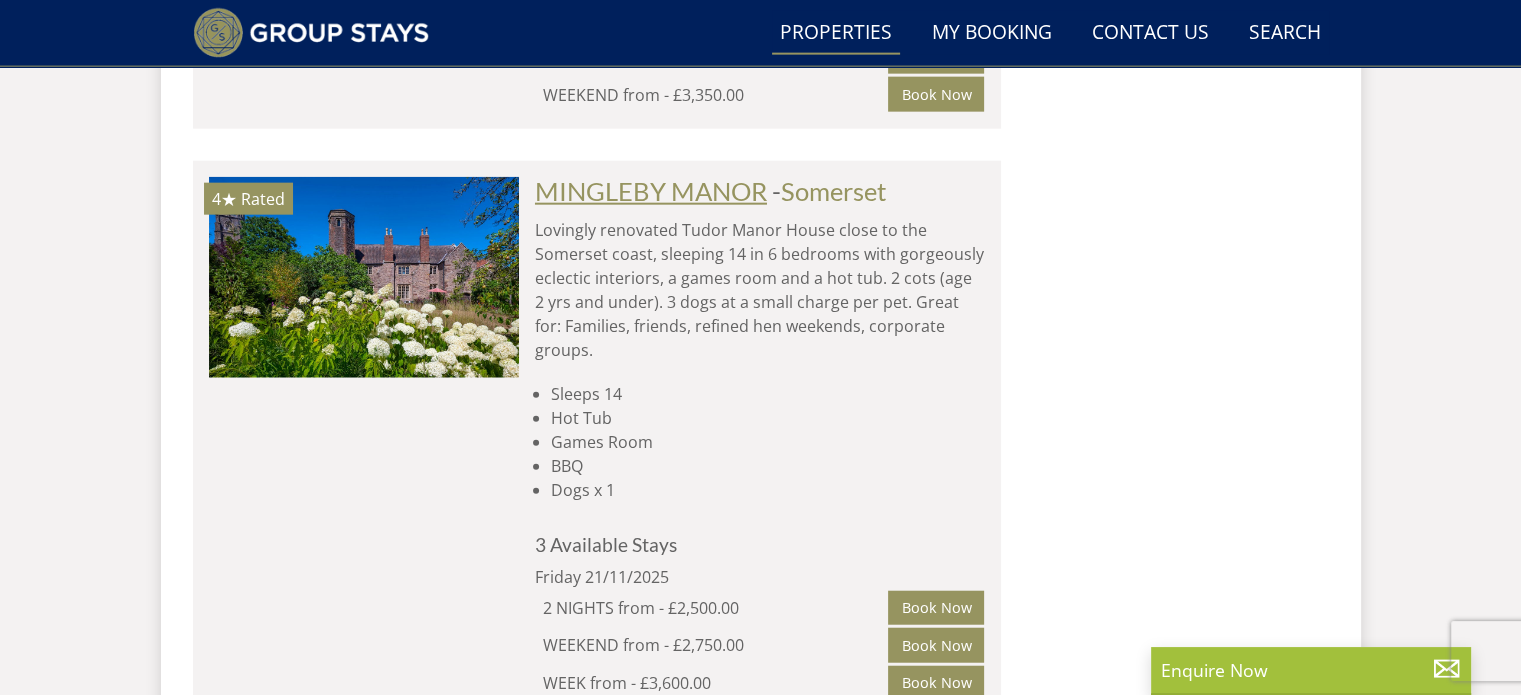 click on "MINGLEBY MANOR" at bounding box center [651, 191] 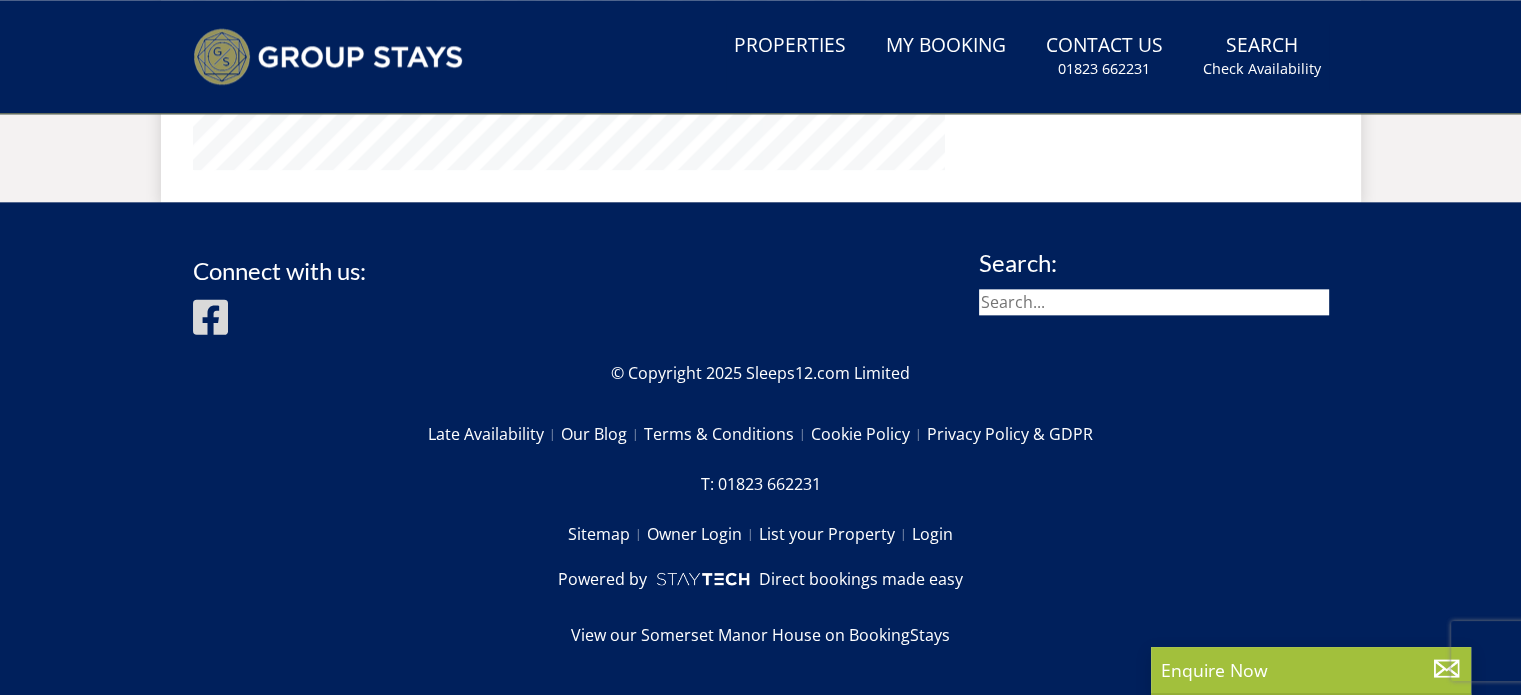scroll, scrollTop: 0, scrollLeft: 0, axis: both 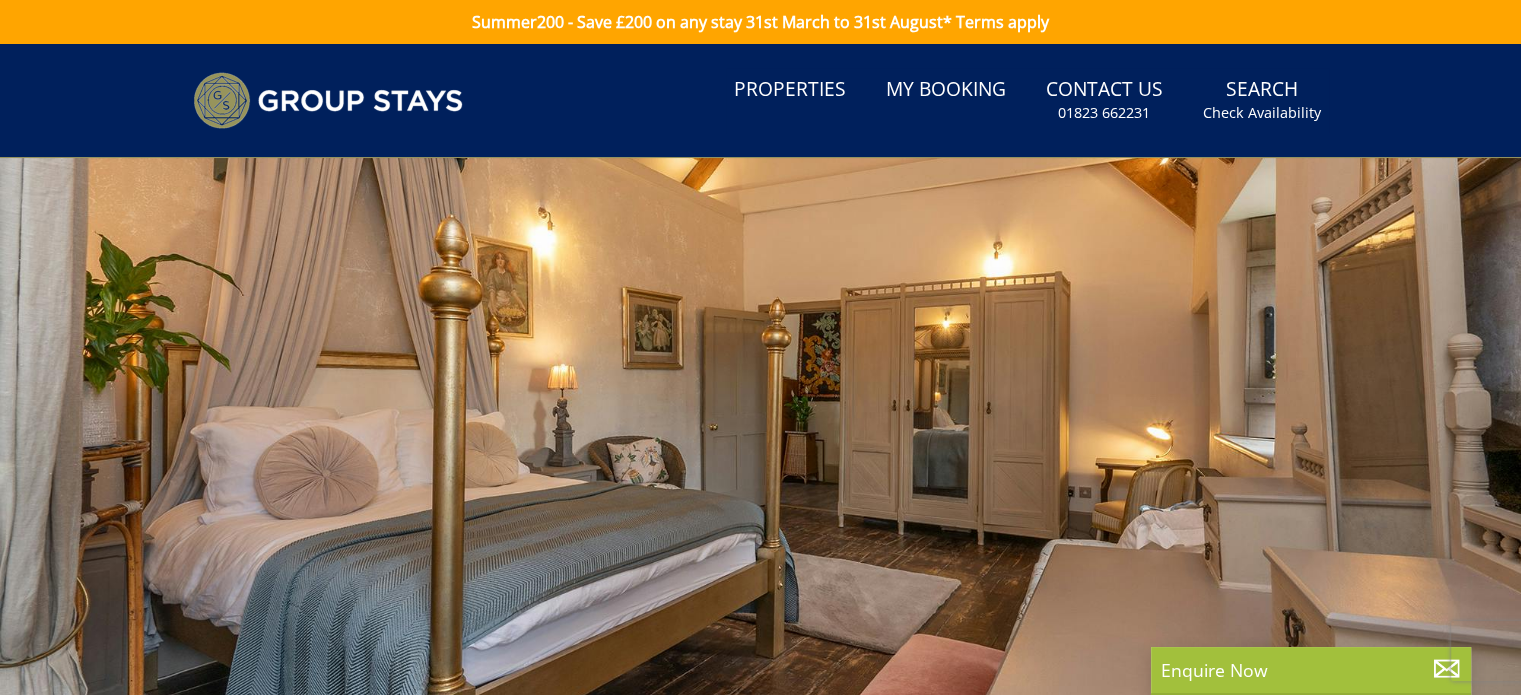 click at bounding box center [760, 508] 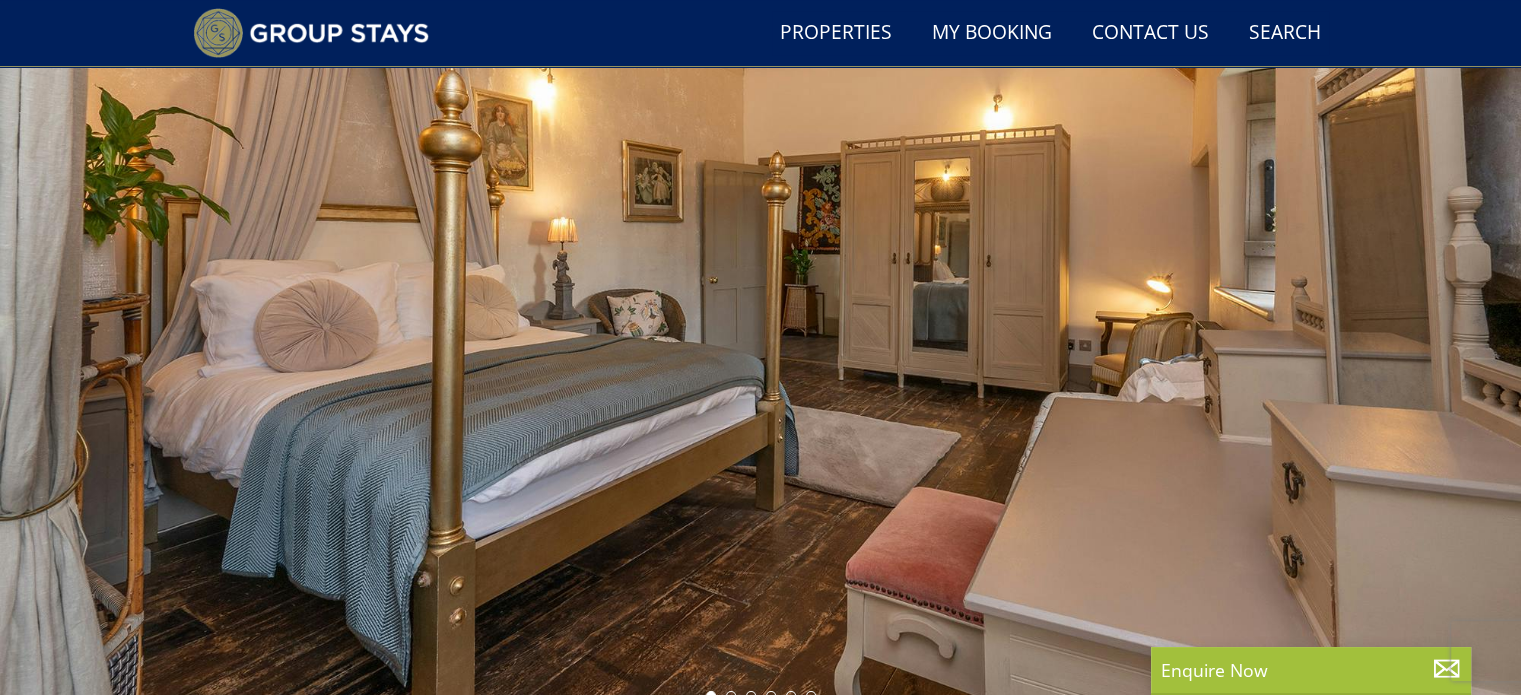 scroll, scrollTop: 0, scrollLeft: 0, axis: both 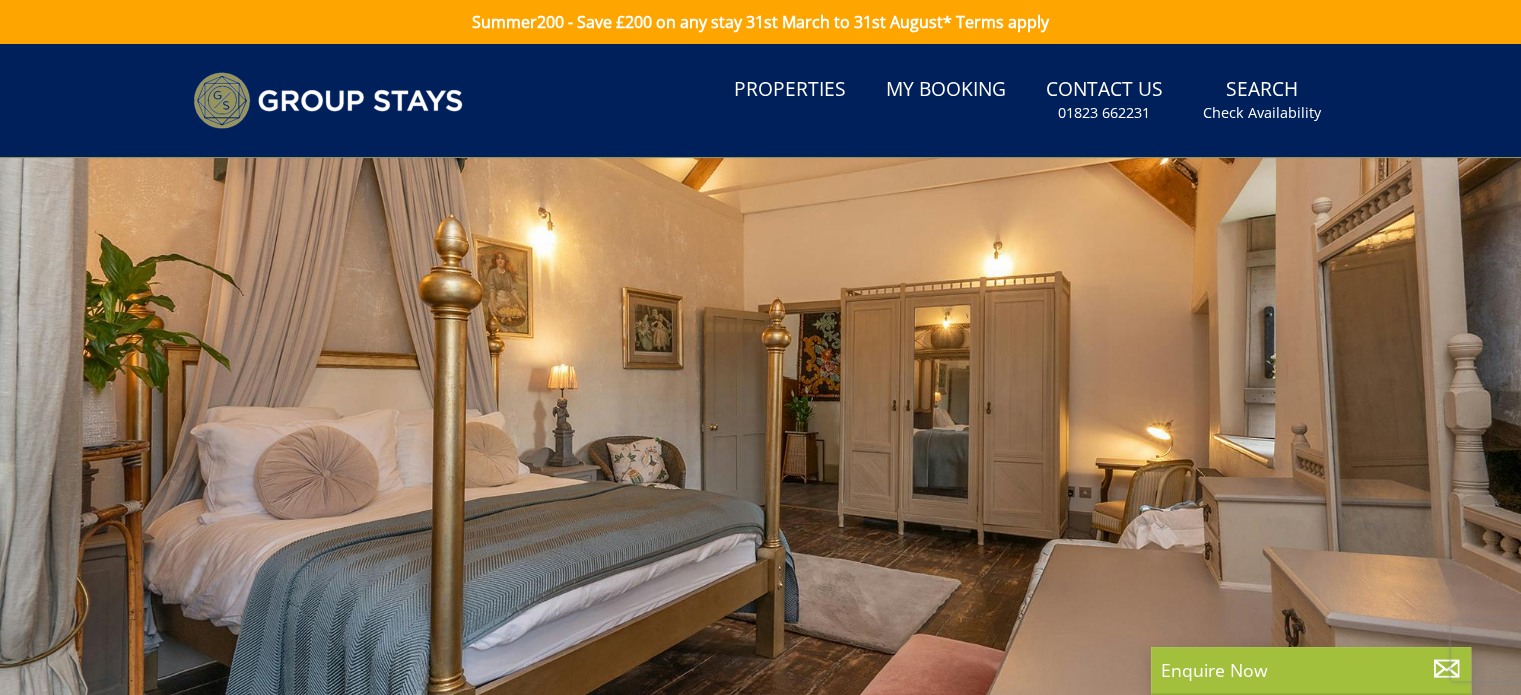 click at bounding box center [760, 508] 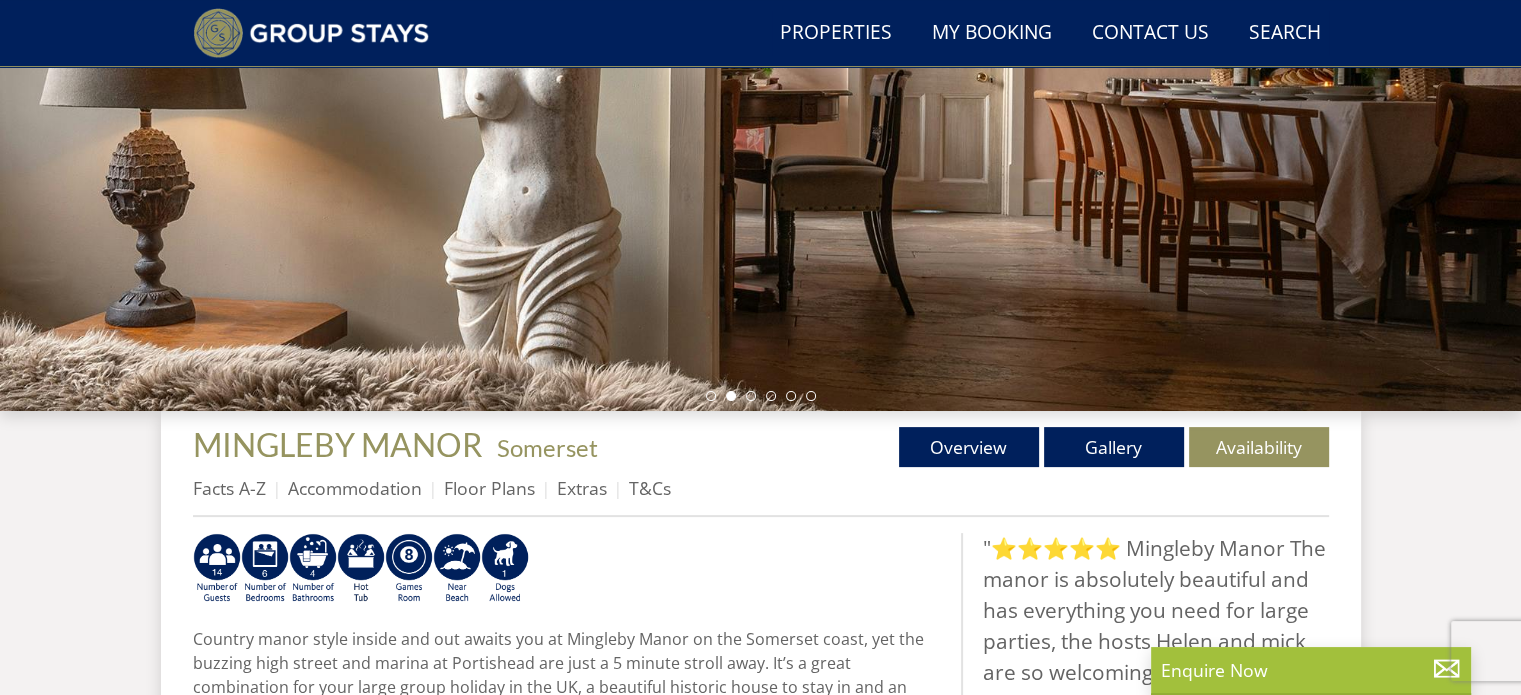scroll, scrollTop: 600, scrollLeft: 0, axis: vertical 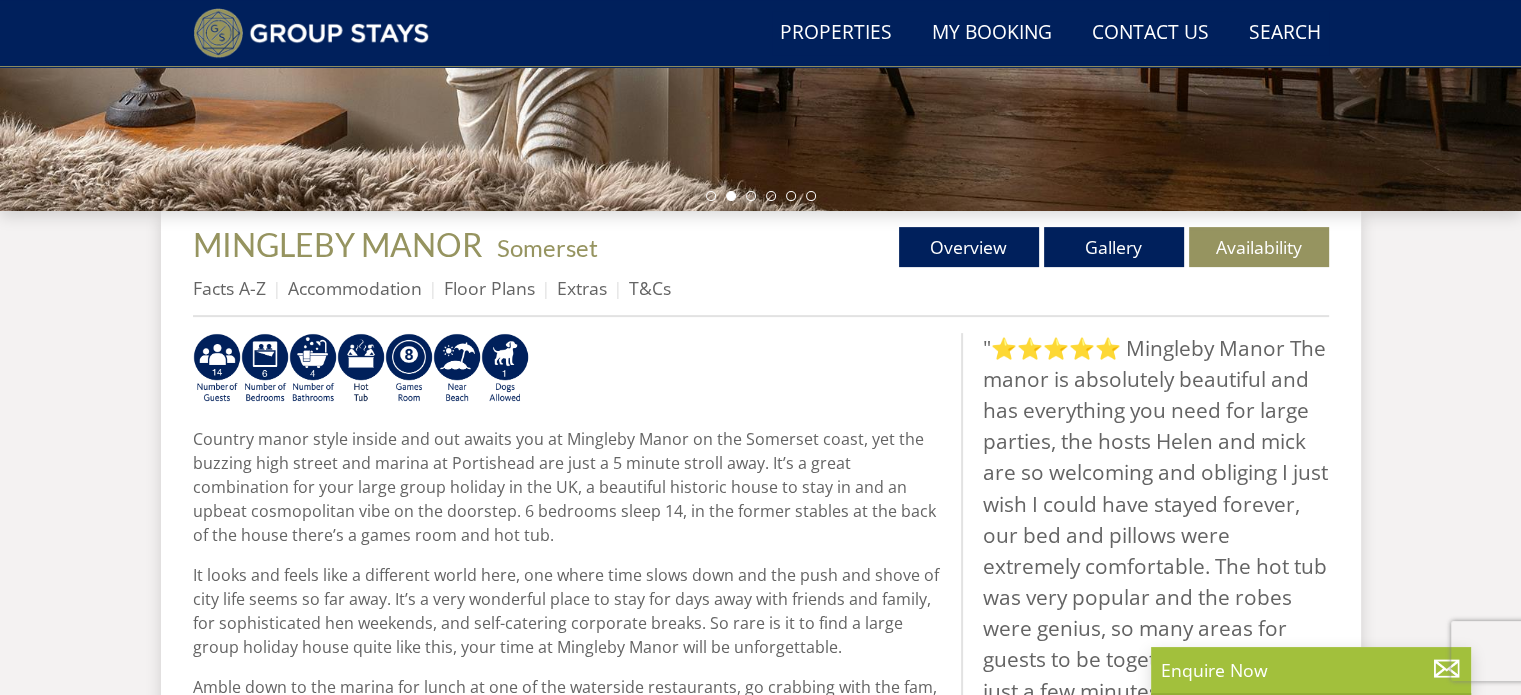 select on "11" 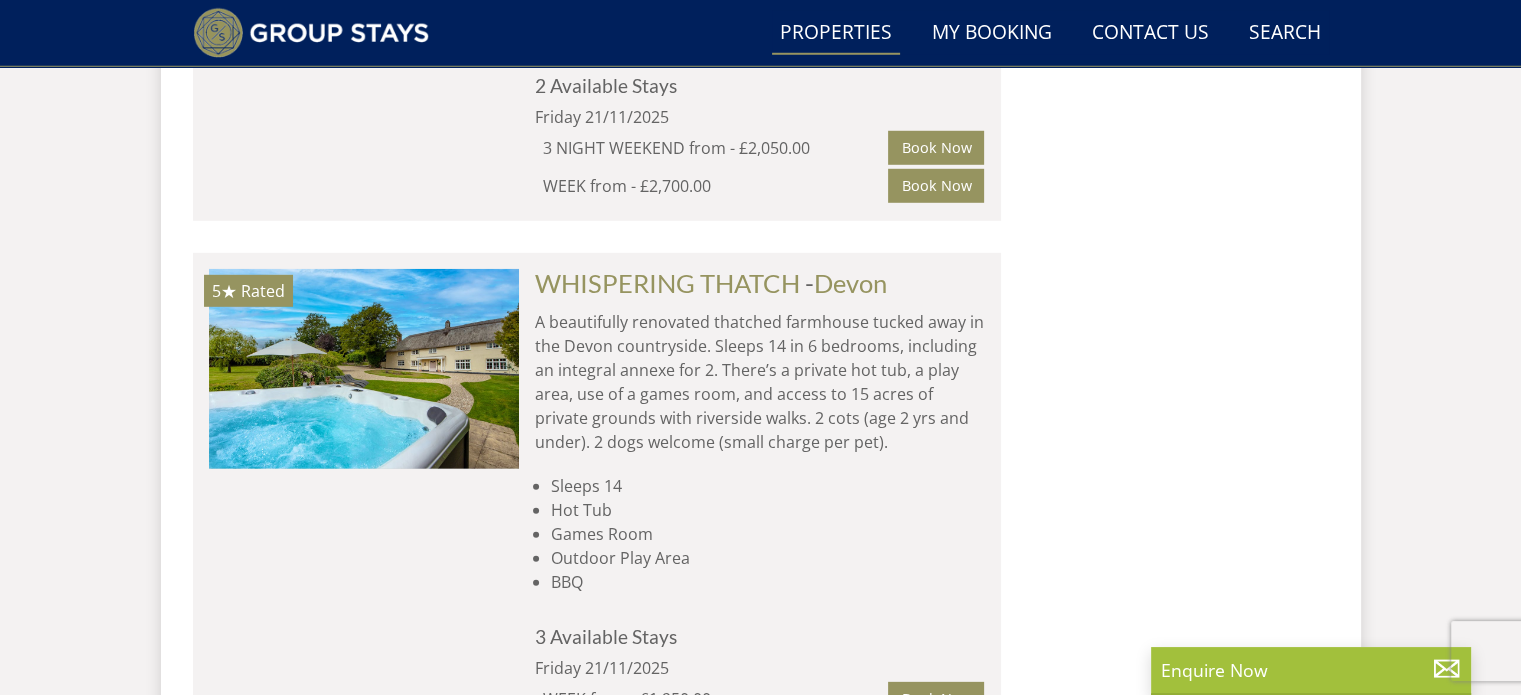 scroll, scrollTop: 5900, scrollLeft: 0, axis: vertical 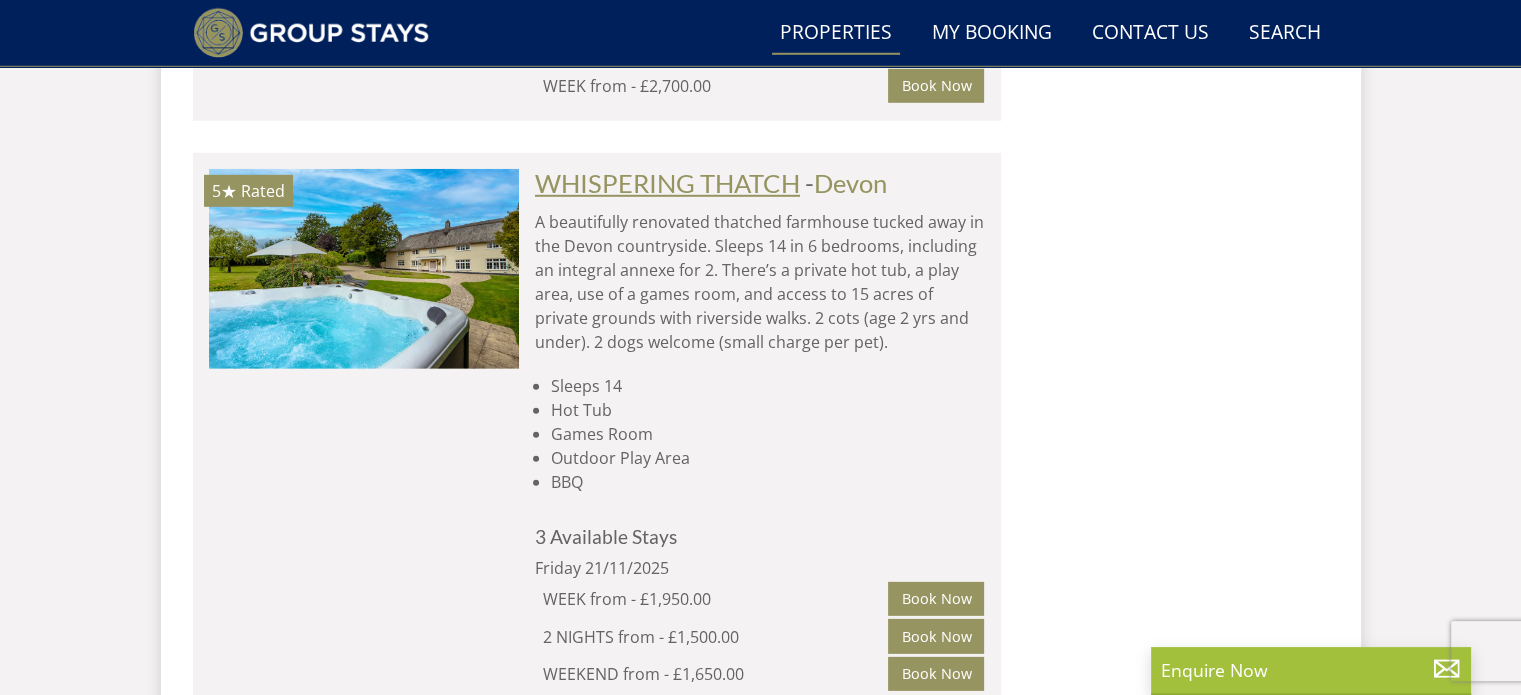 click on "WHISPERING THATCH" at bounding box center [667, 183] 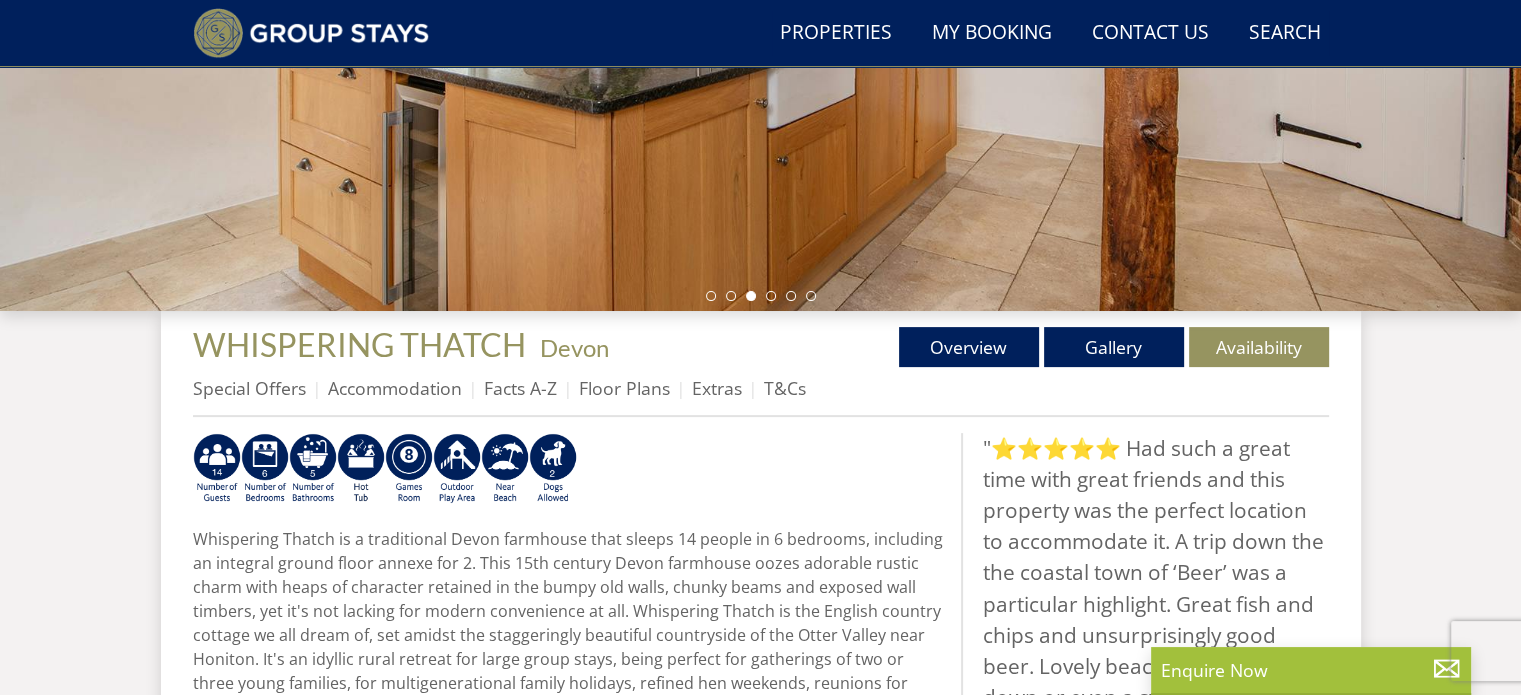 scroll, scrollTop: 200, scrollLeft: 0, axis: vertical 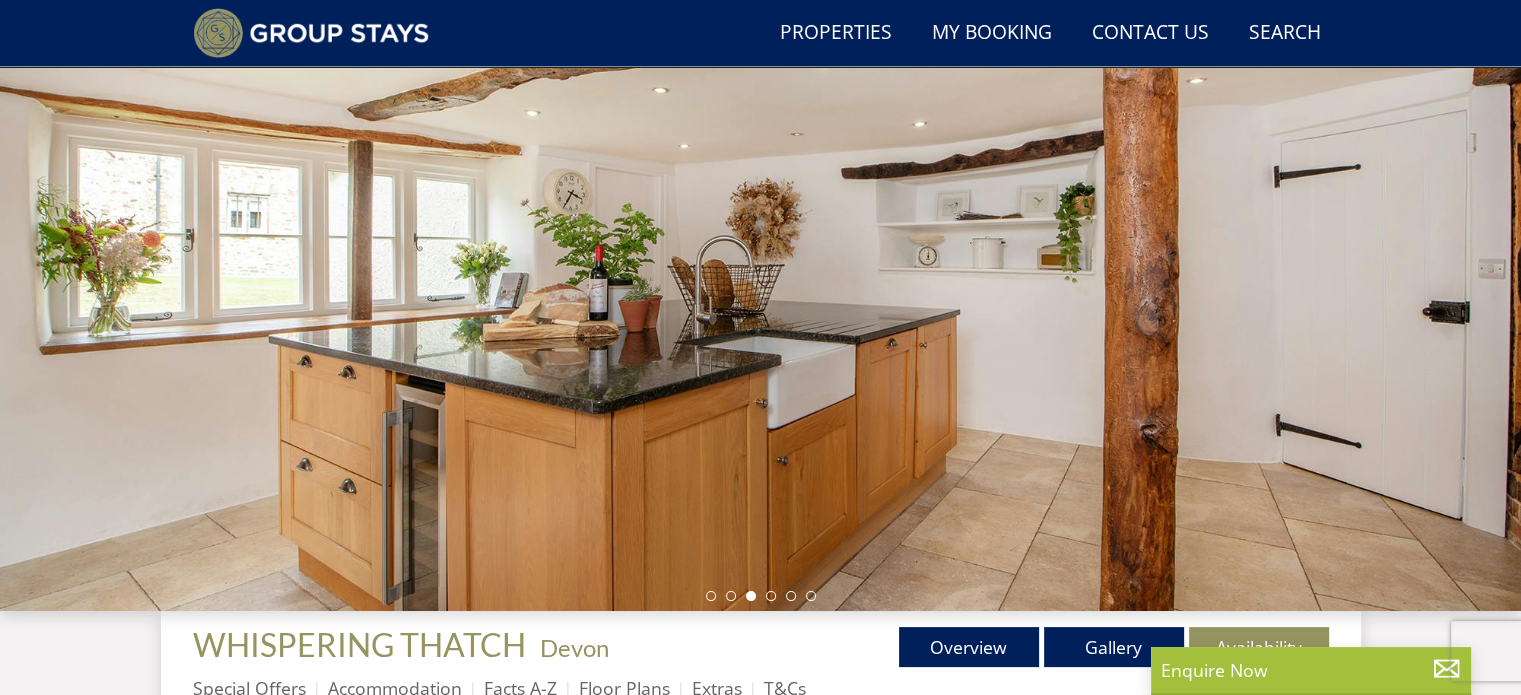 click at bounding box center [760, 261] 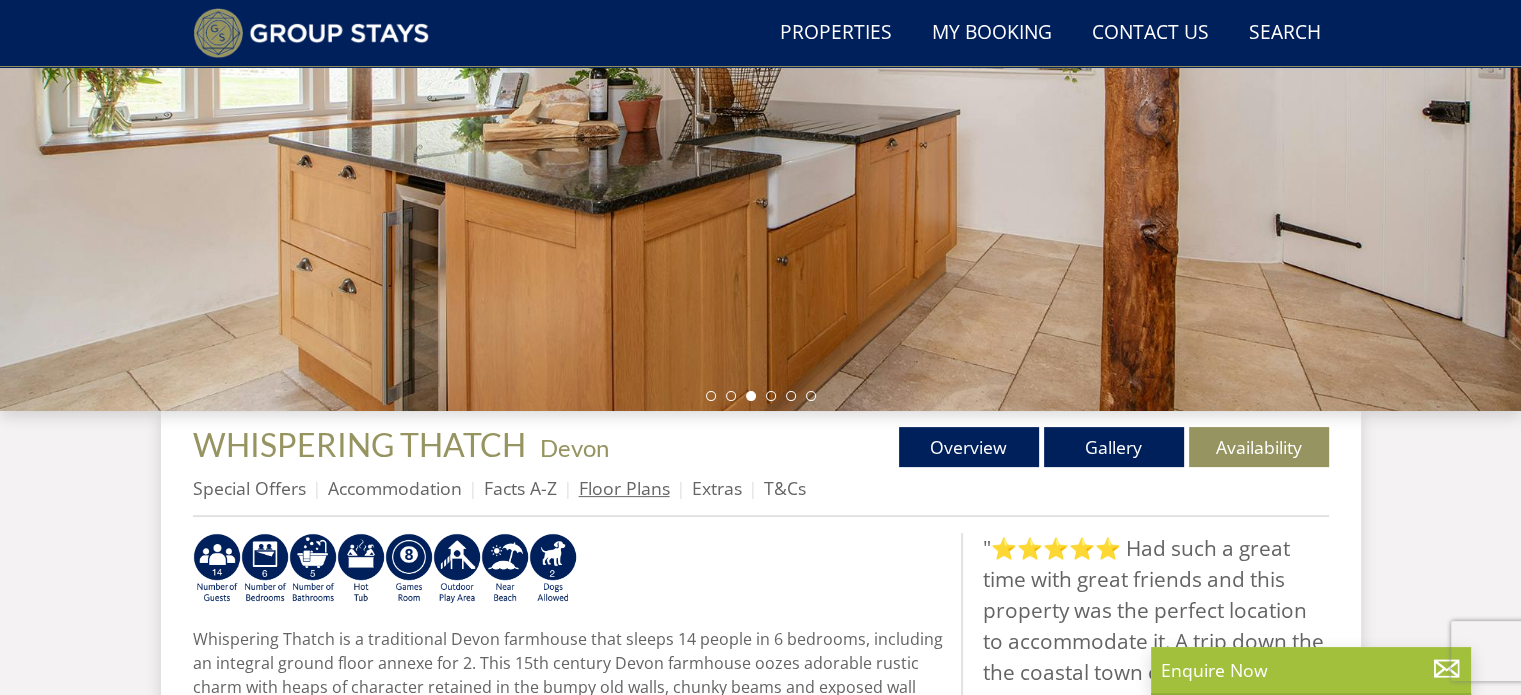 click on "Floor Plans" at bounding box center [624, 488] 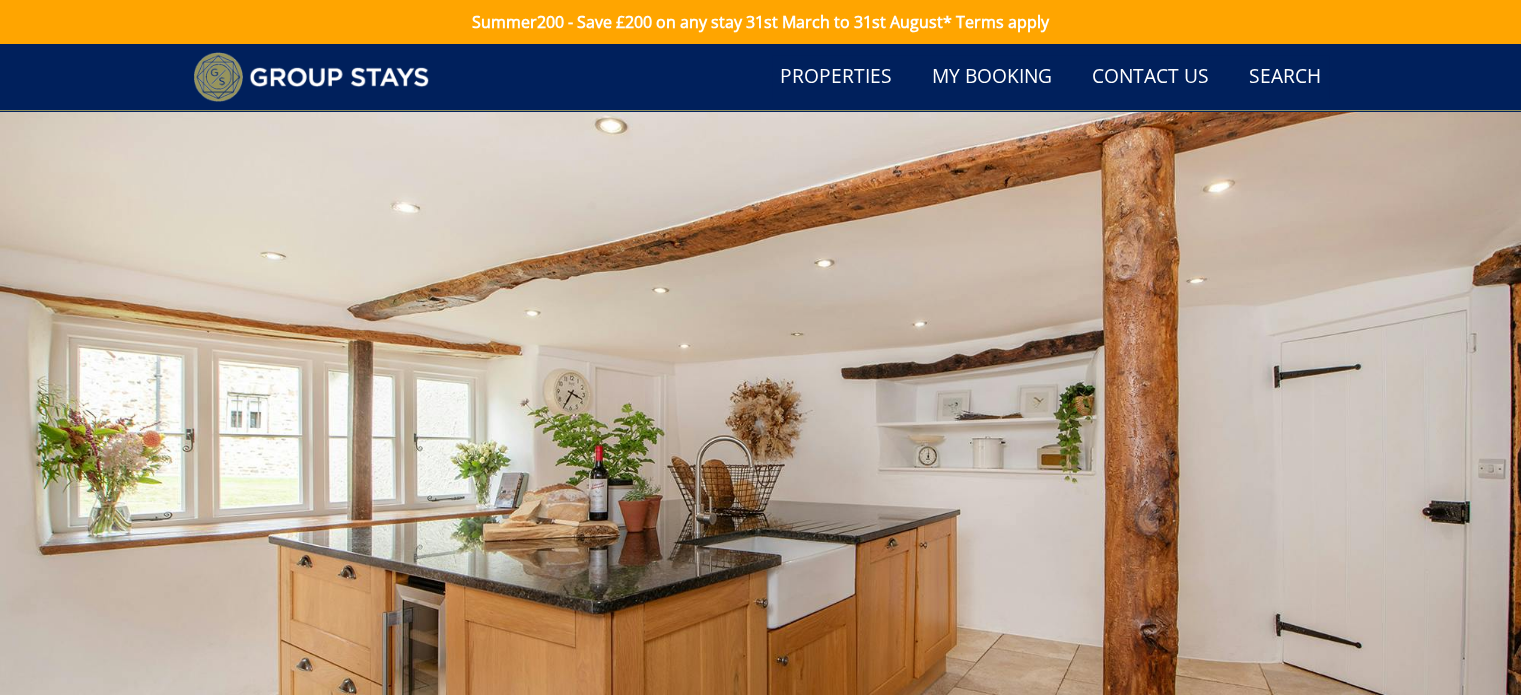 scroll, scrollTop: 200, scrollLeft: 0, axis: vertical 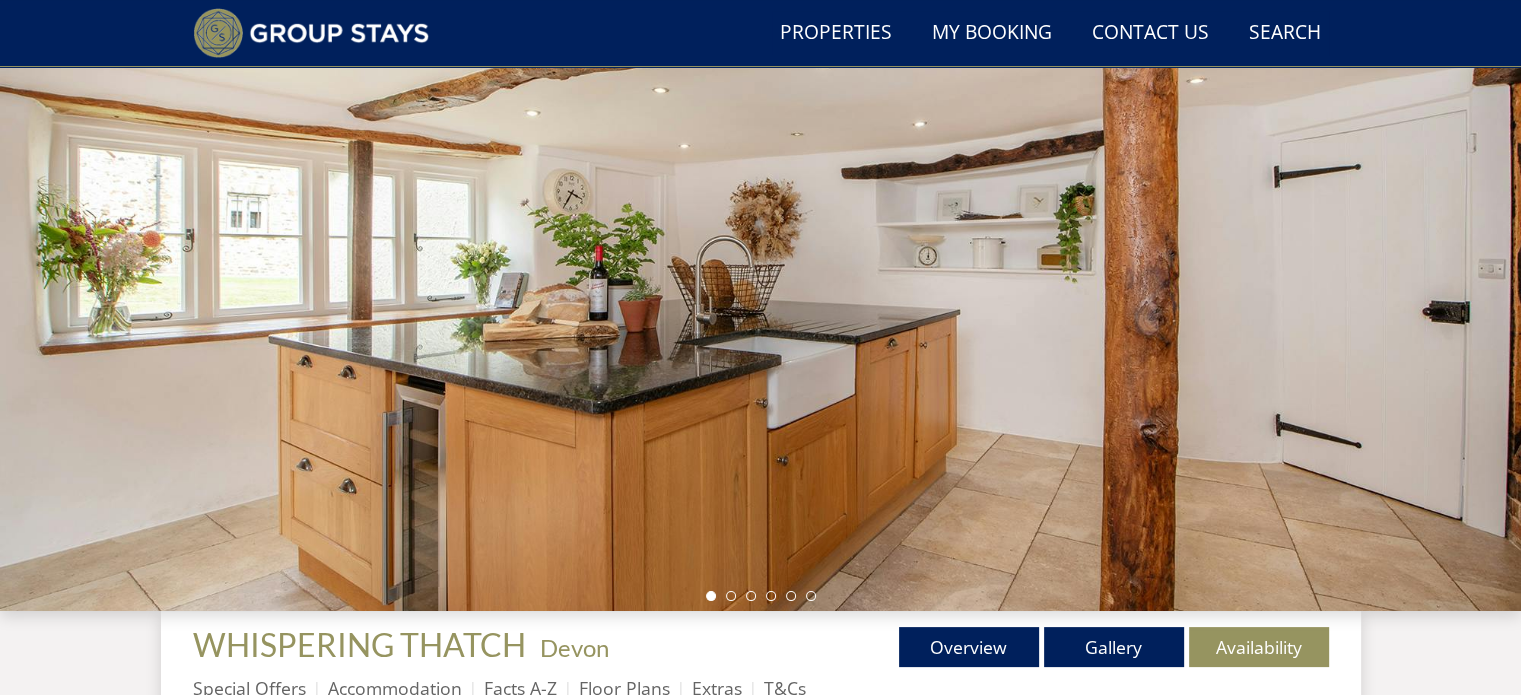 click at bounding box center [760, 261] 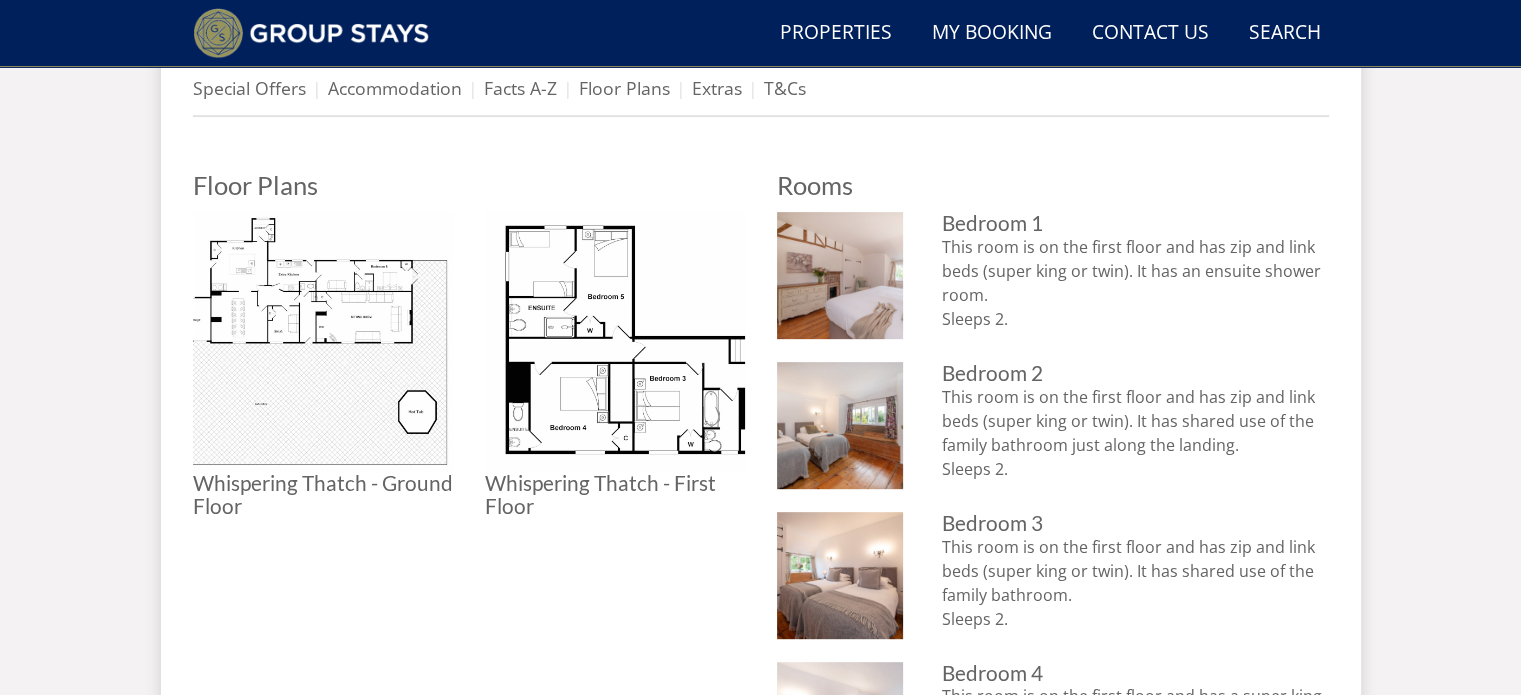scroll, scrollTop: 700, scrollLeft: 0, axis: vertical 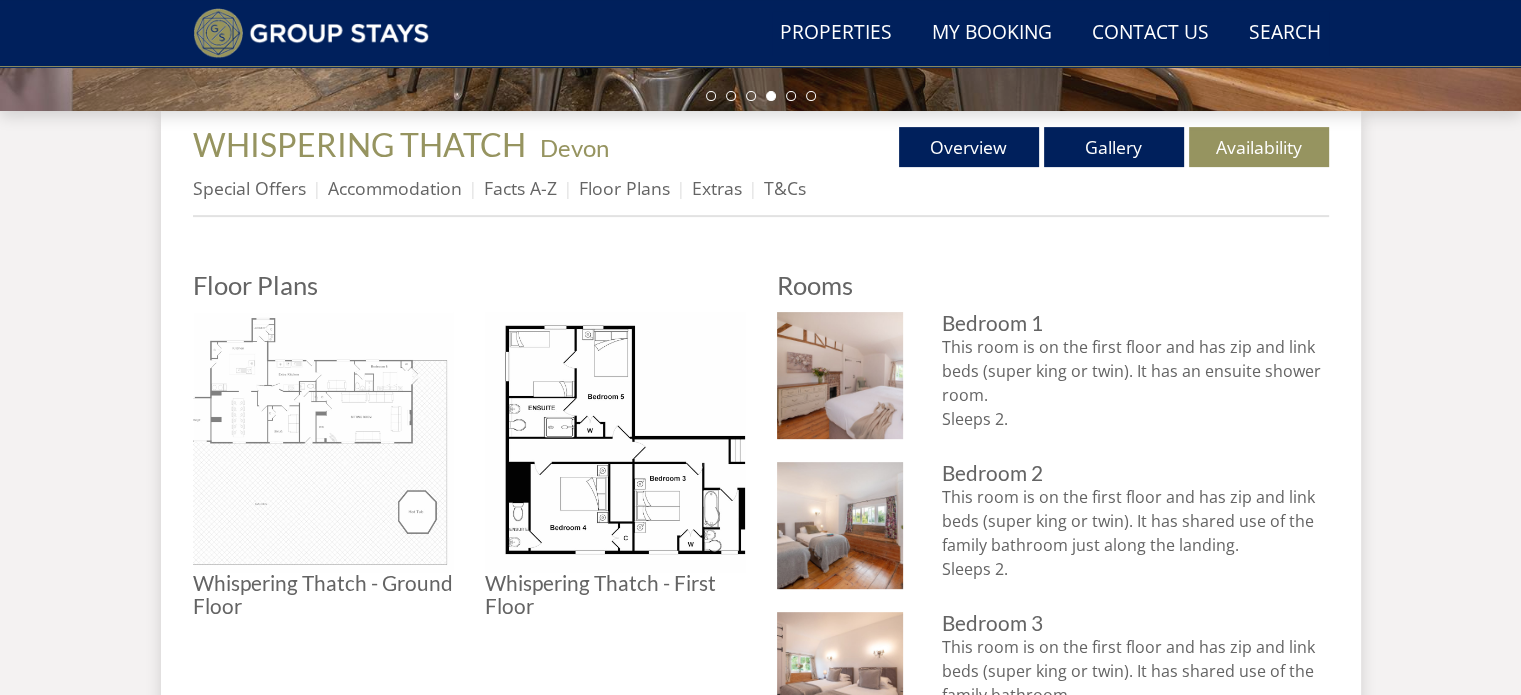 click at bounding box center (323, 442) 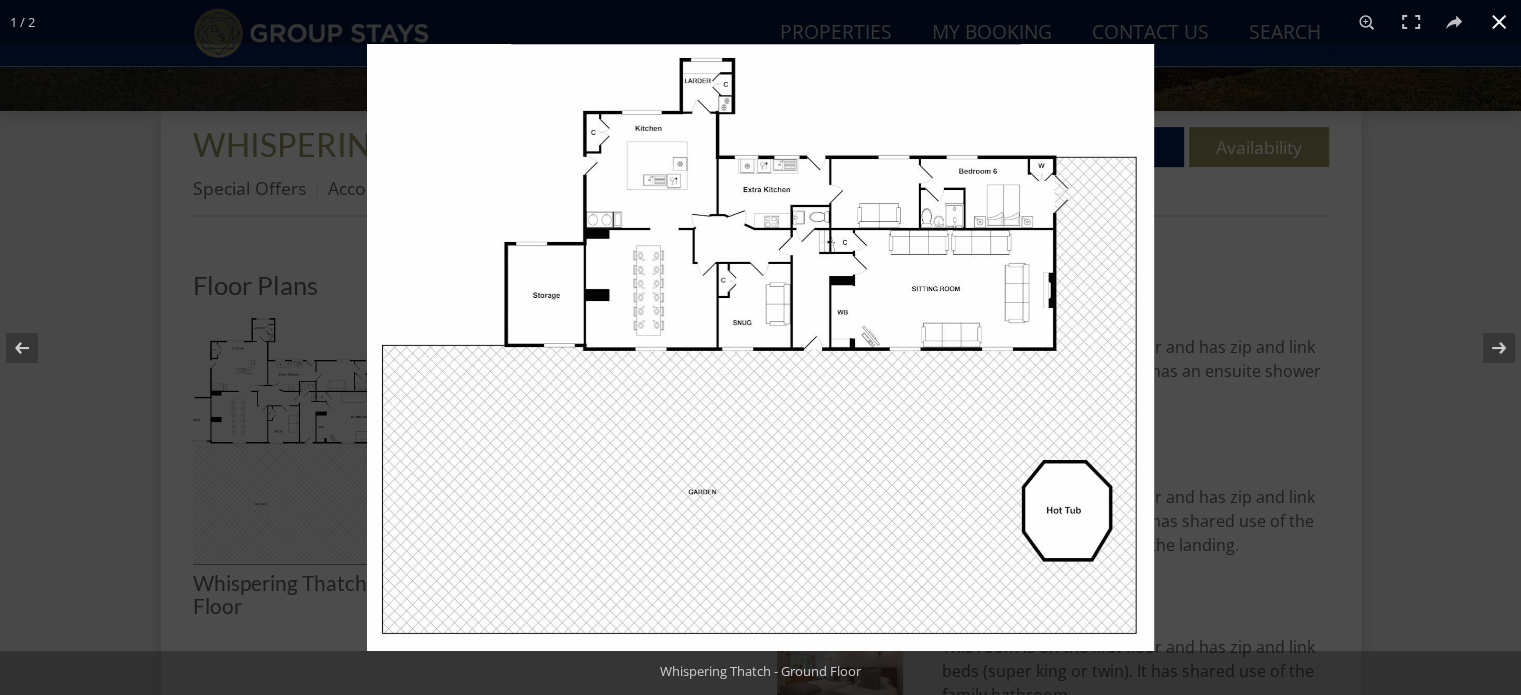 click at bounding box center [1127, 391] 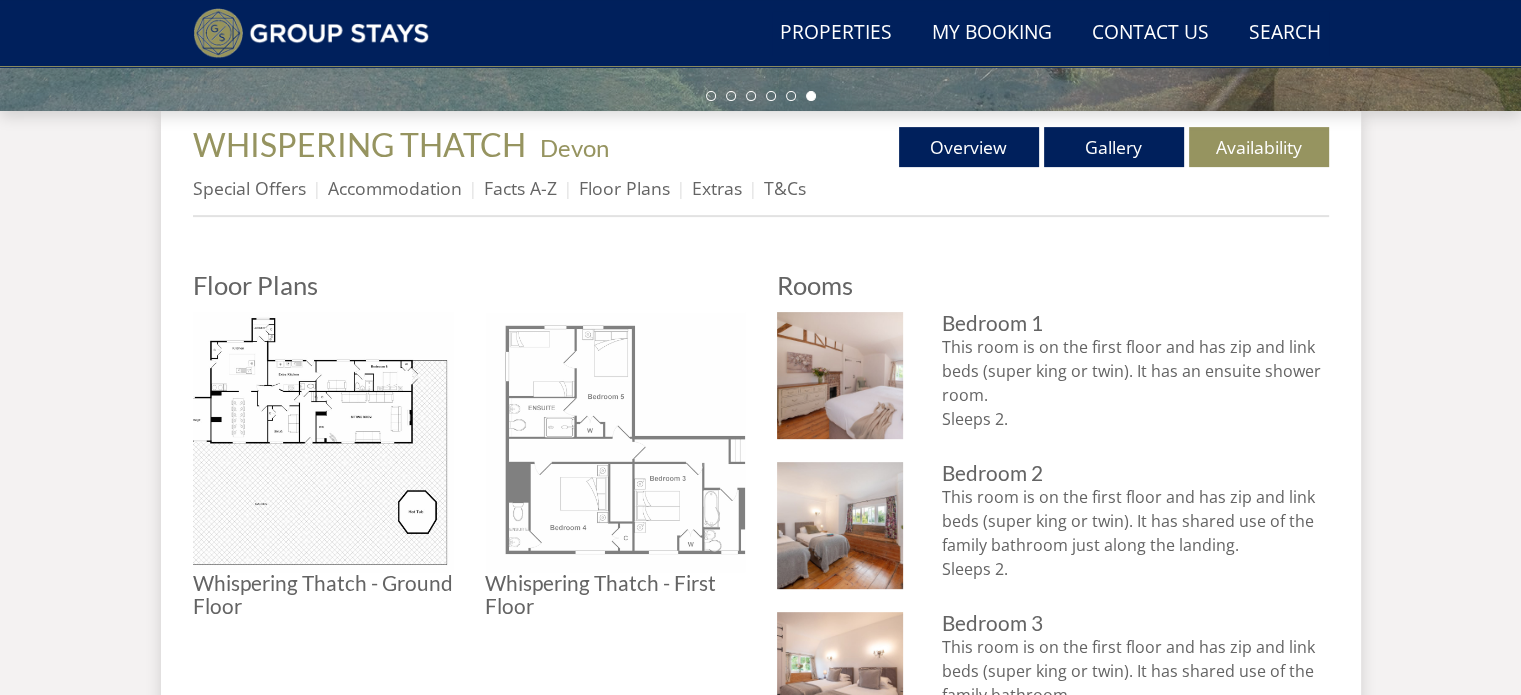 click at bounding box center (615, 442) 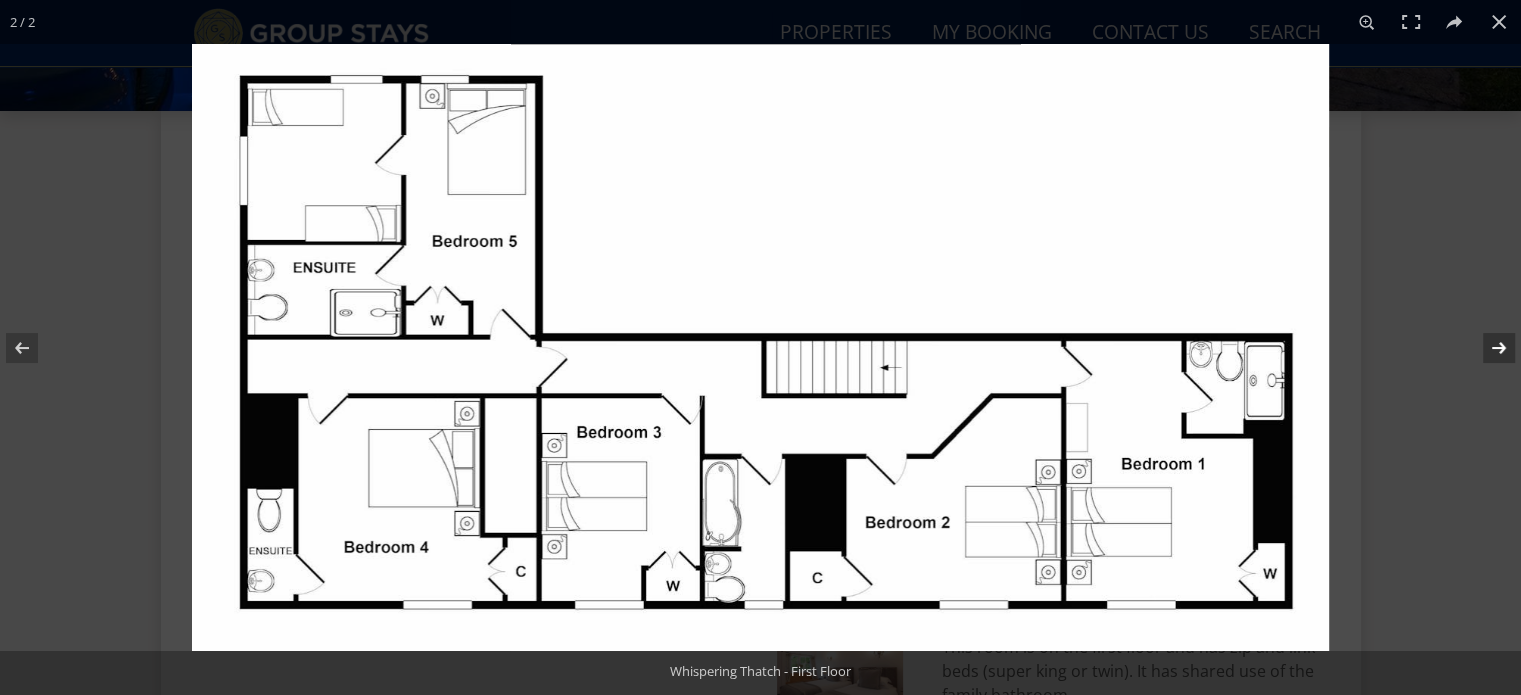 click at bounding box center (1486, 348) 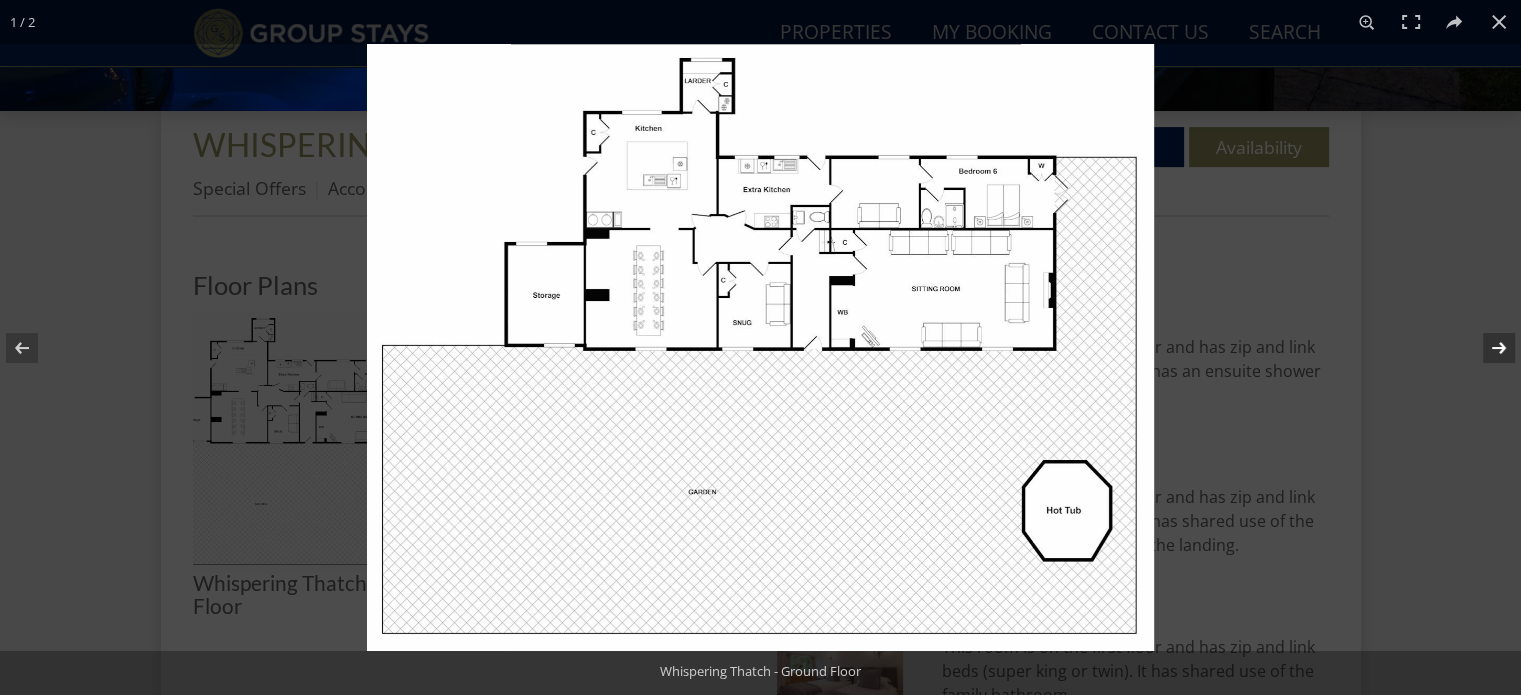click at bounding box center (1486, 348) 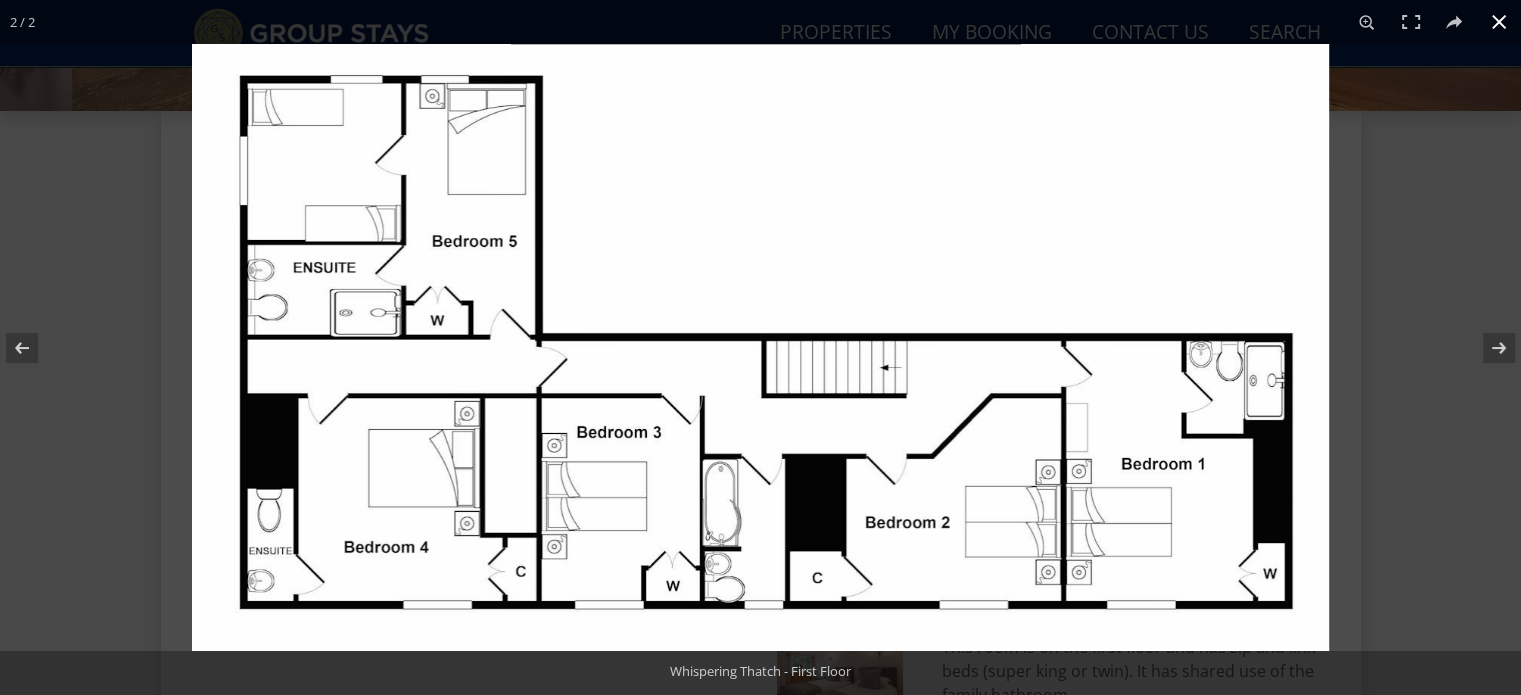 click at bounding box center [1499, 22] 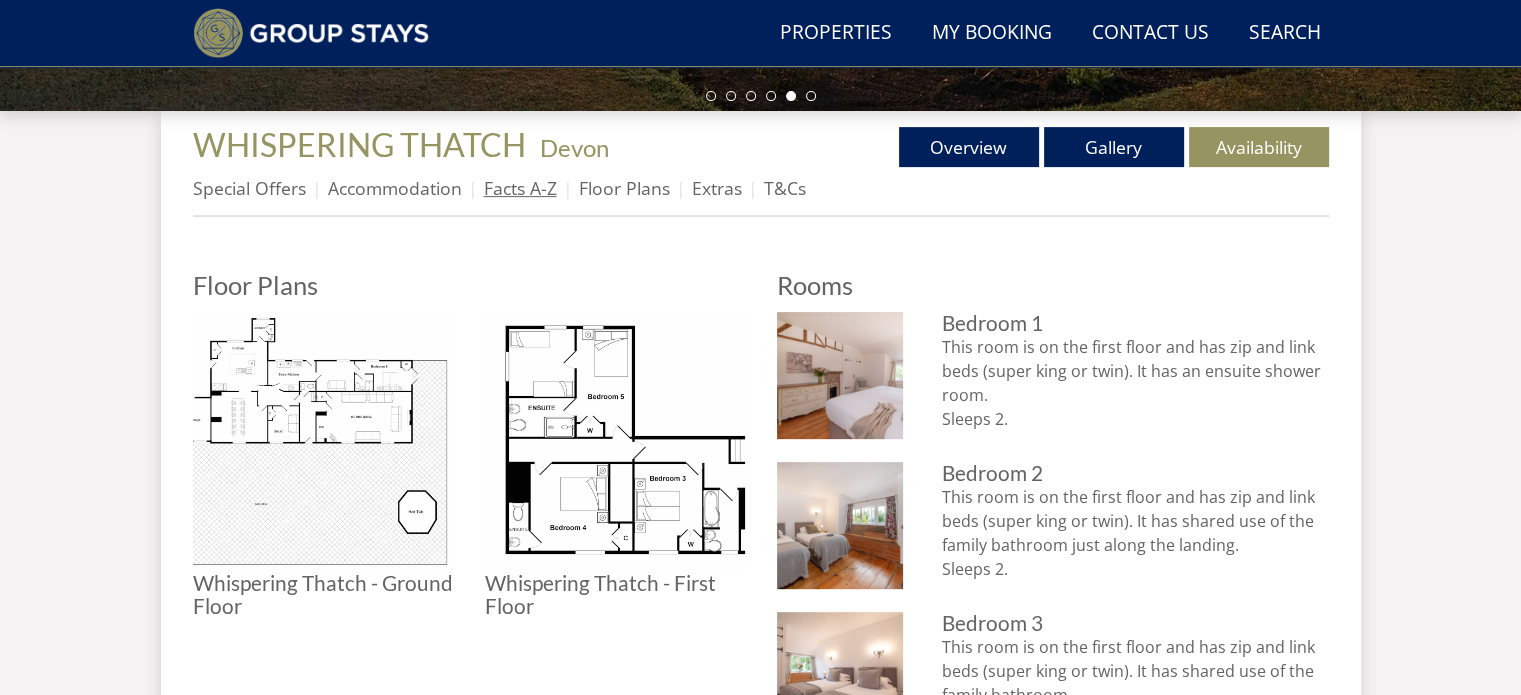 click on "Facts A-Z" at bounding box center [520, 188] 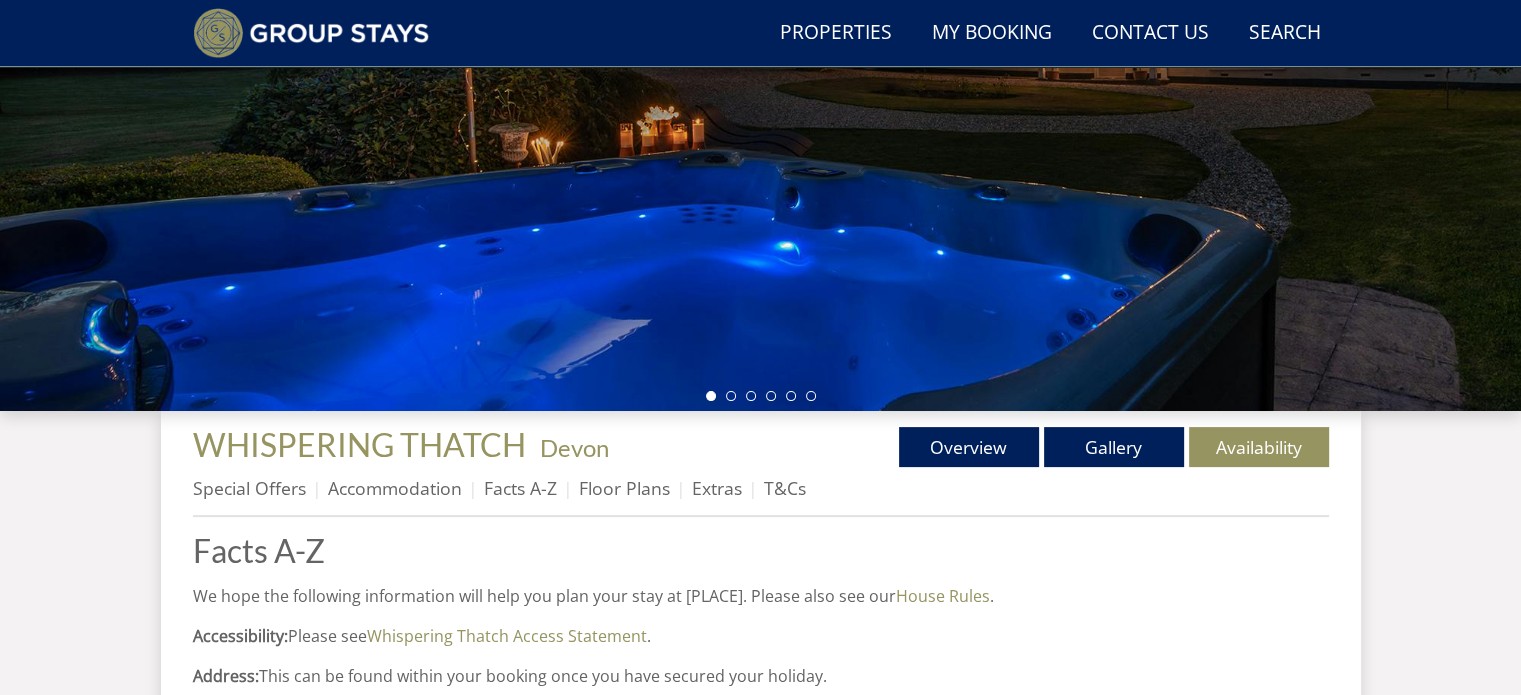 scroll, scrollTop: 700, scrollLeft: 0, axis: vertical 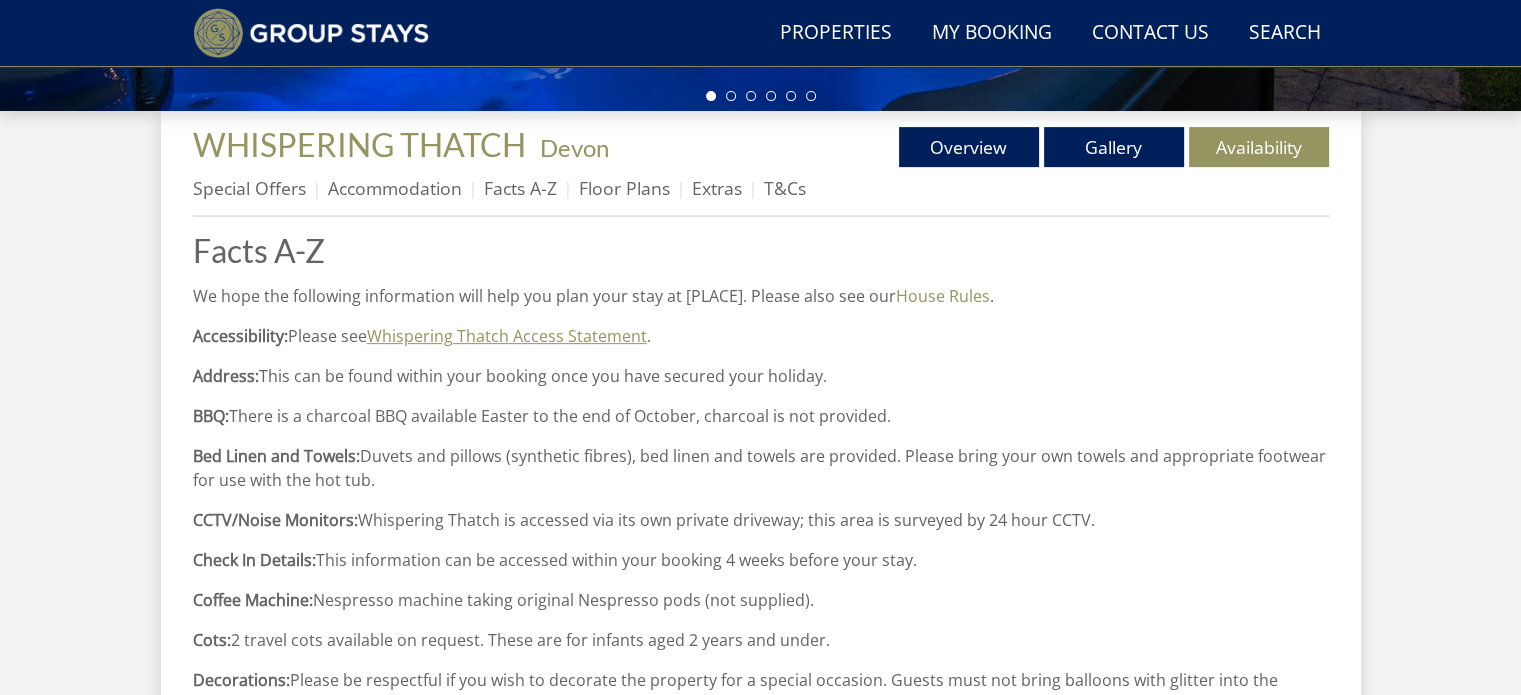 click on "Whispering Thatch Access Statement" at bounding box center (507, 336) 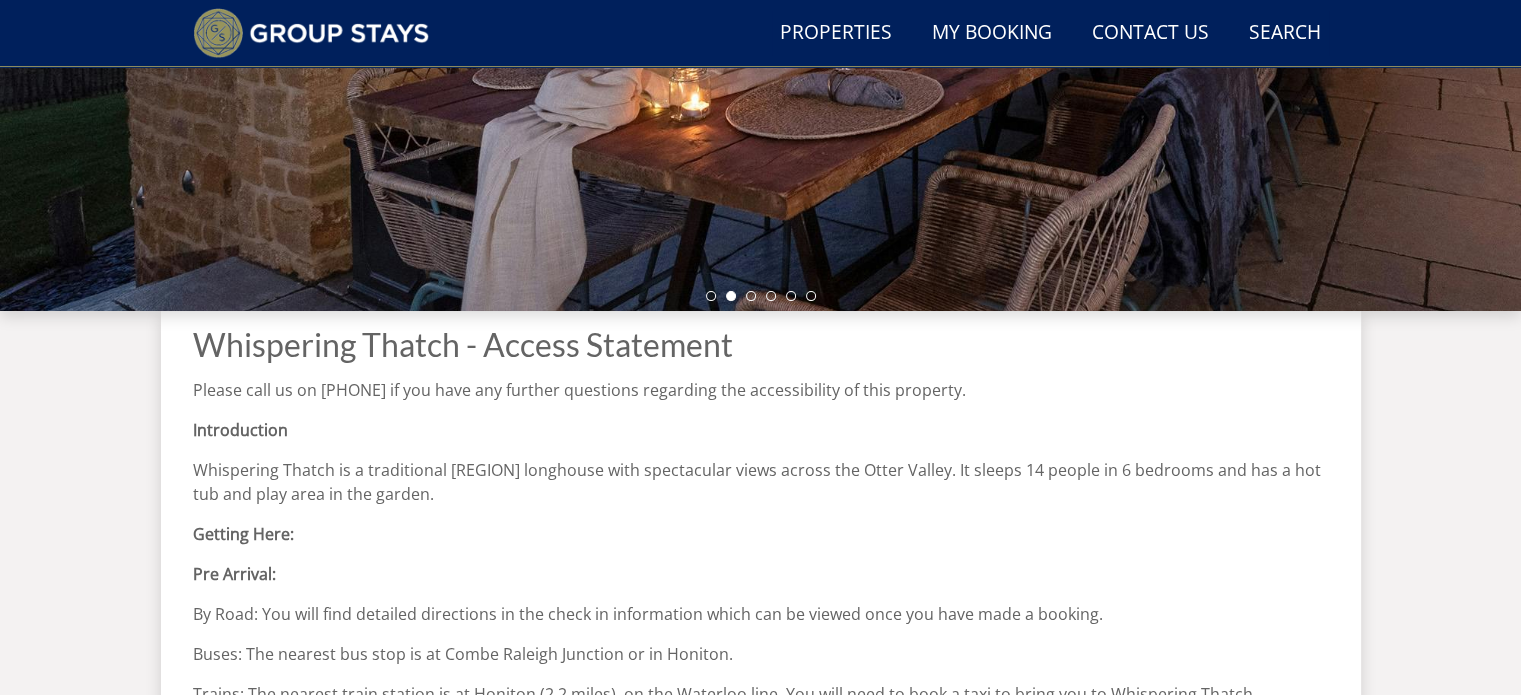 scroll, scrollTop: 0, scrollLeft: 0, axis: both 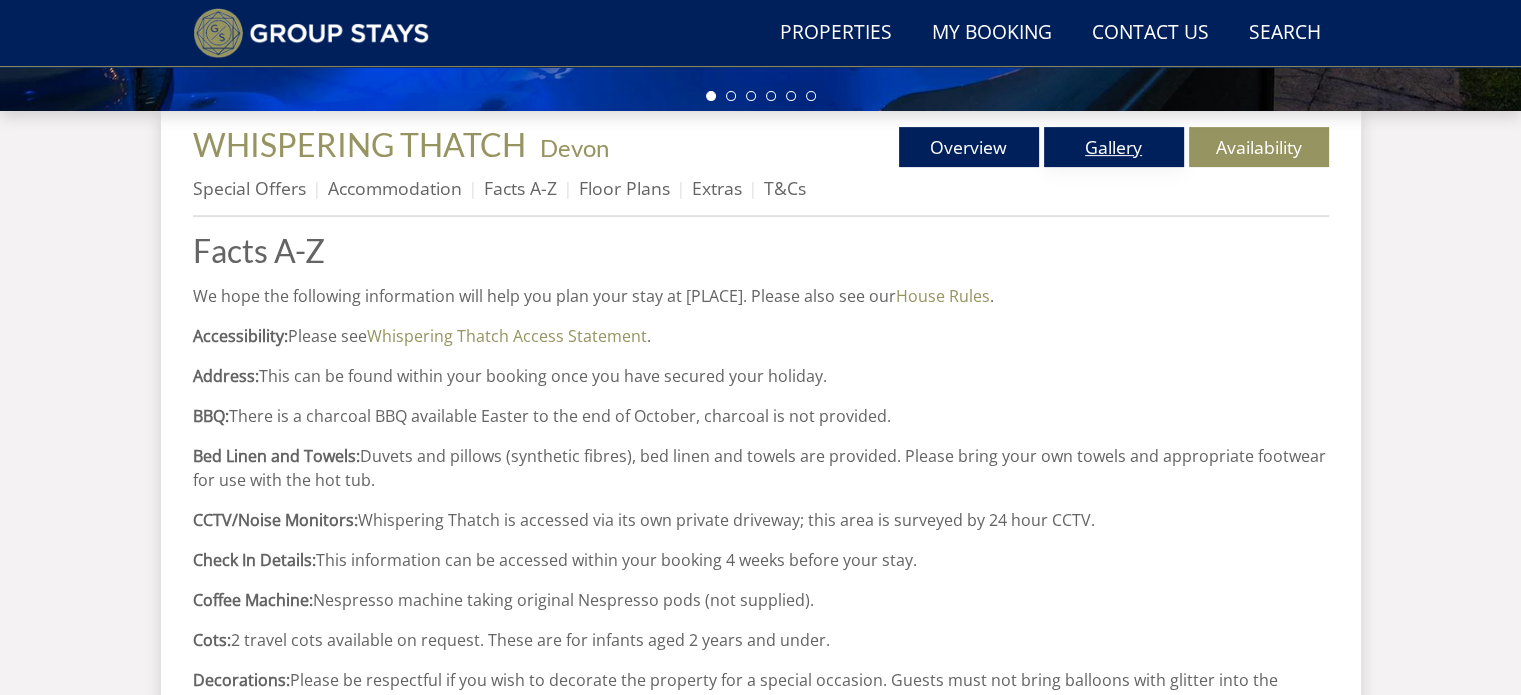 click on "Gallery" at bounding box center (1114, 147) 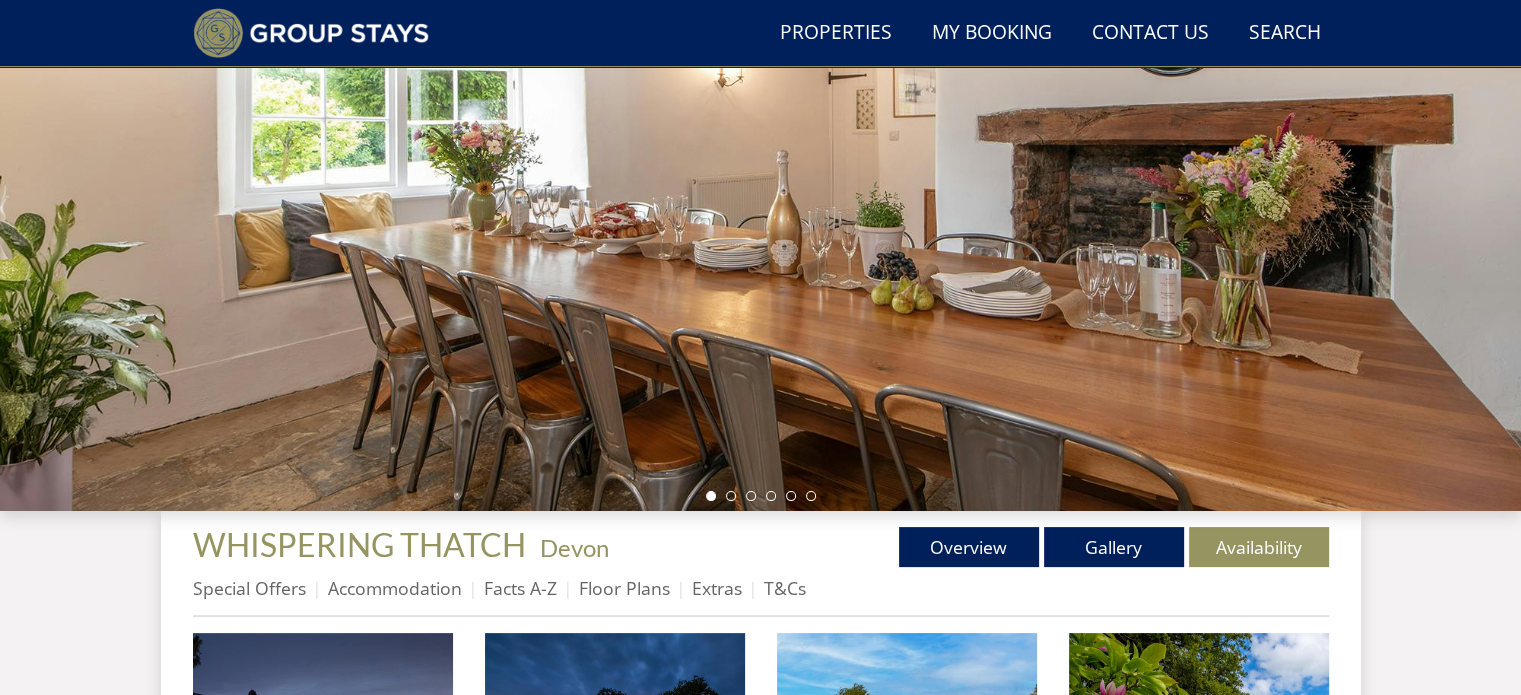 scroll, scrollTop: 700, scrollLeft: 0, axis: vertical 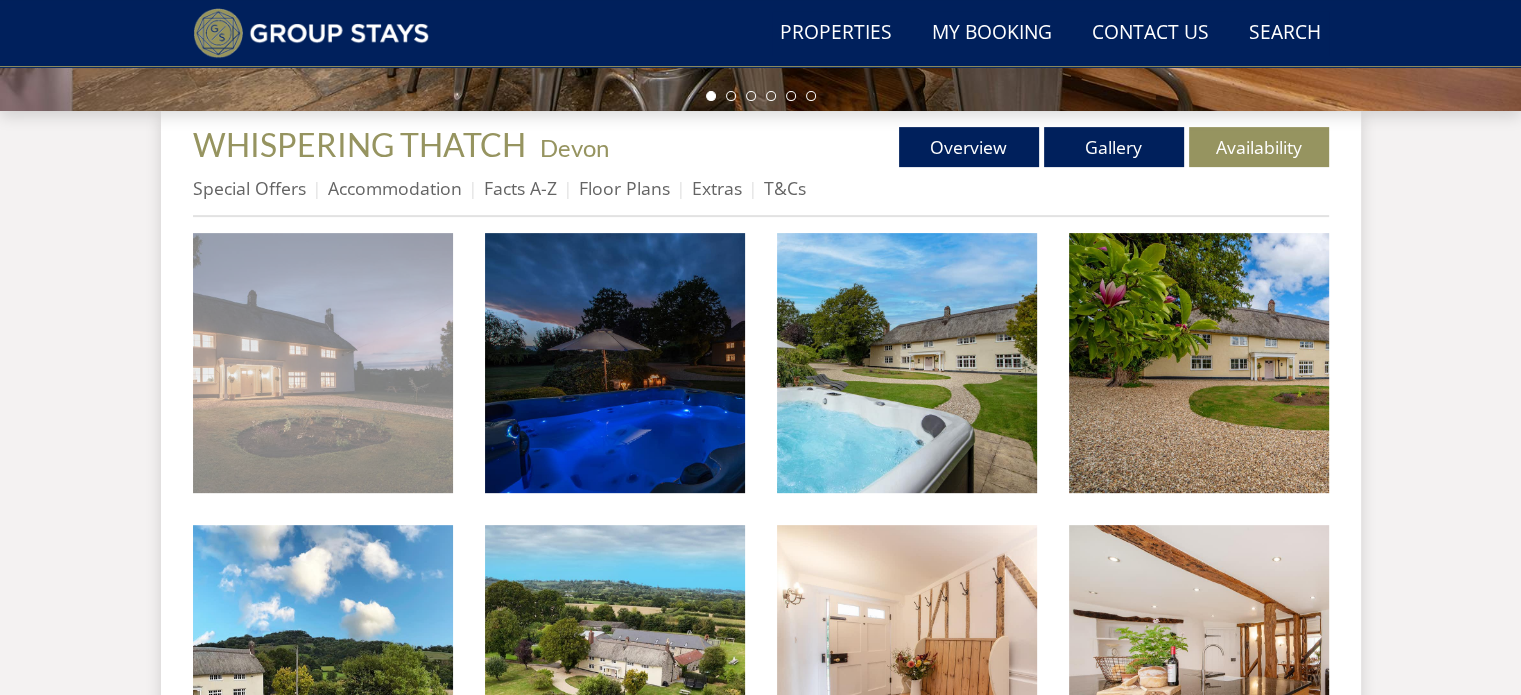 click at bounding box center [323, 363] 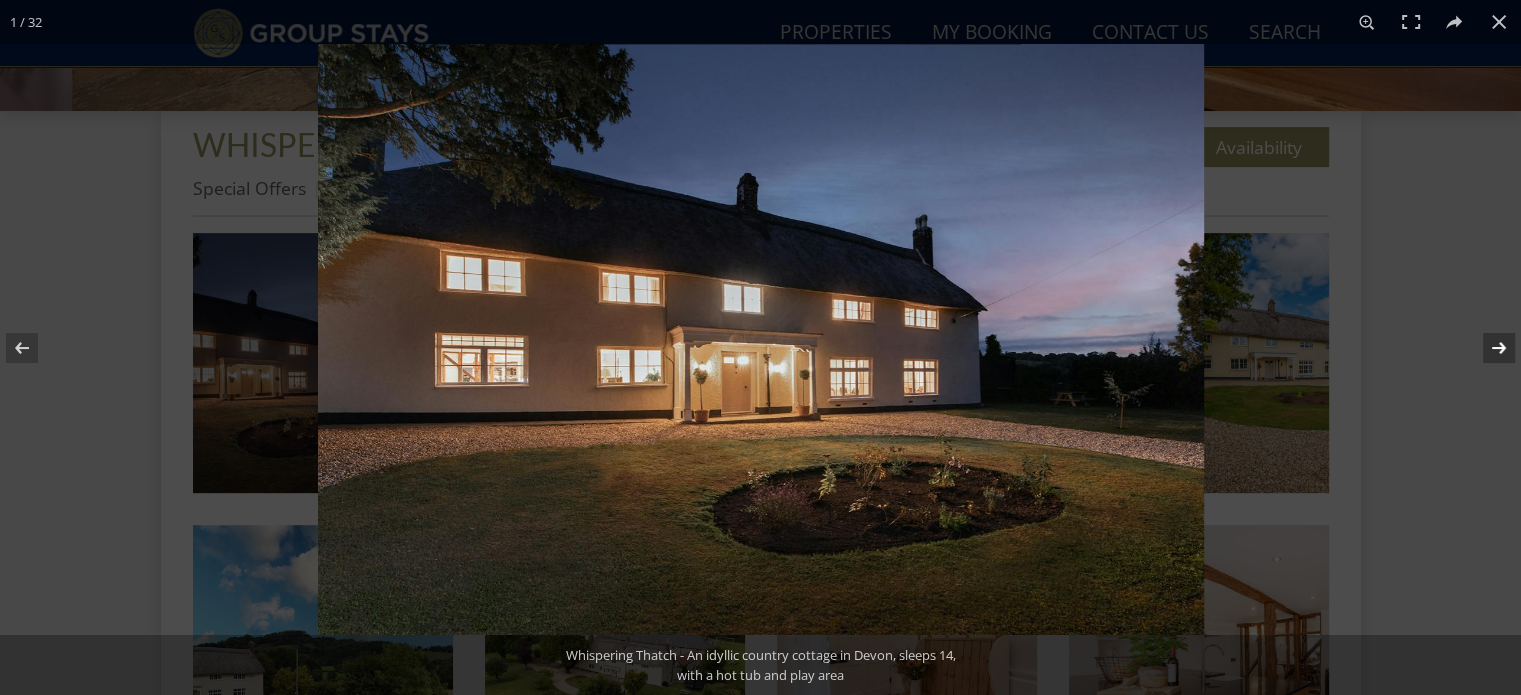 click at bounding box center [1486, 348] 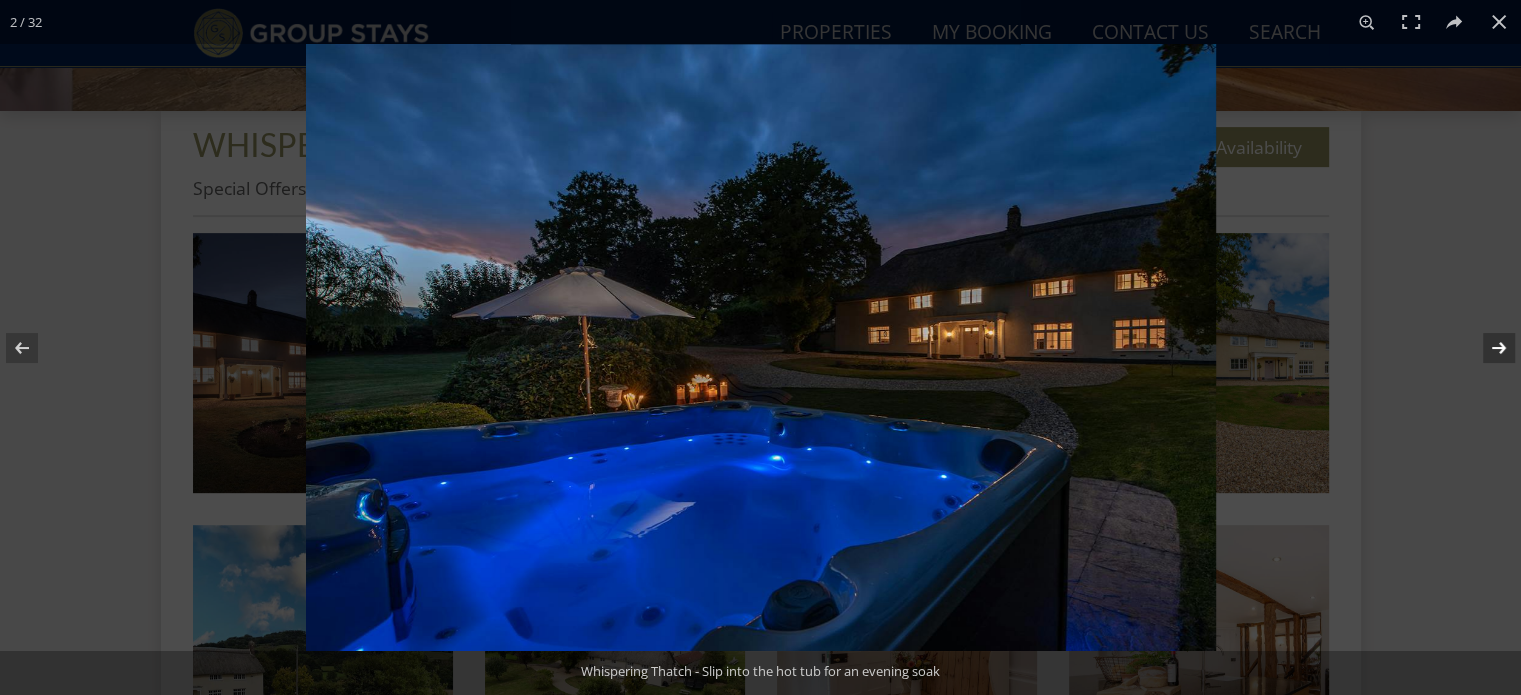 click at bounding box center (1486, 348) 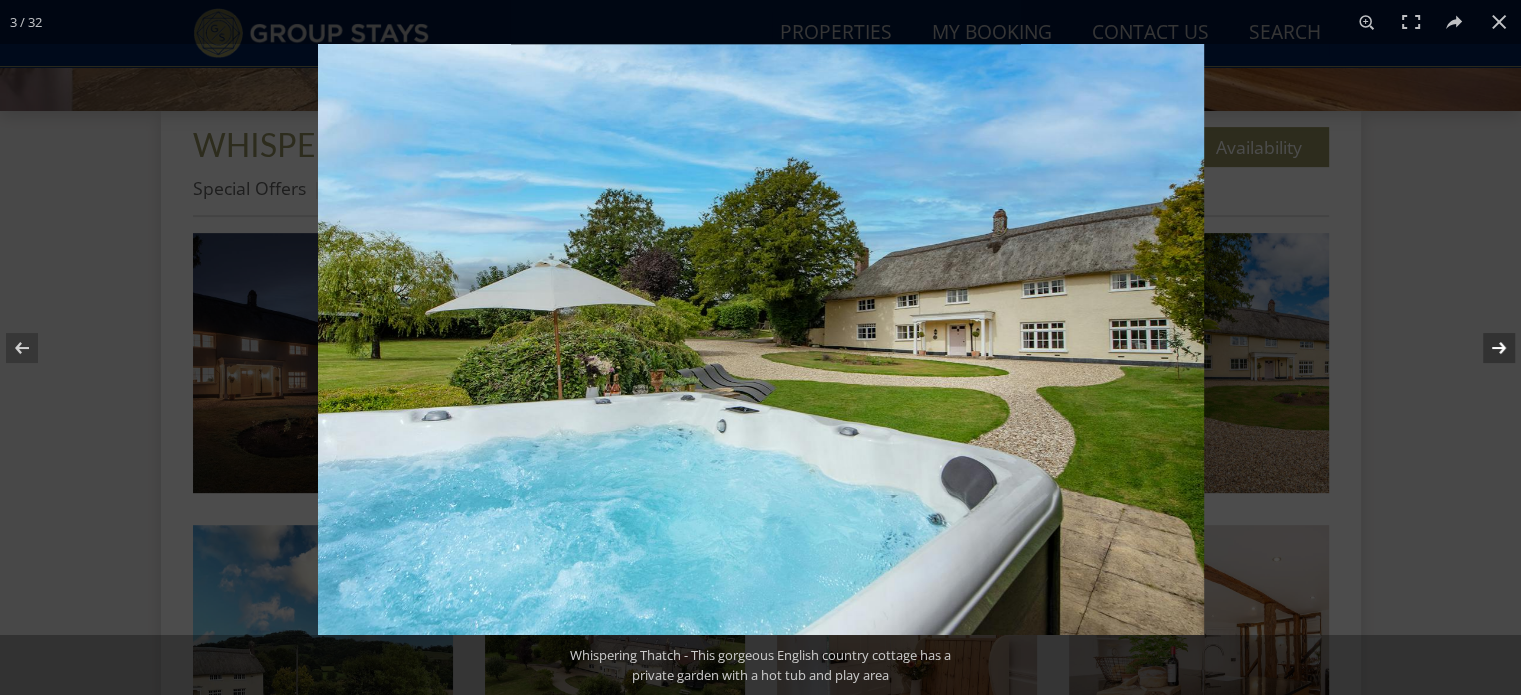 click at bounding box center [1486, 348] 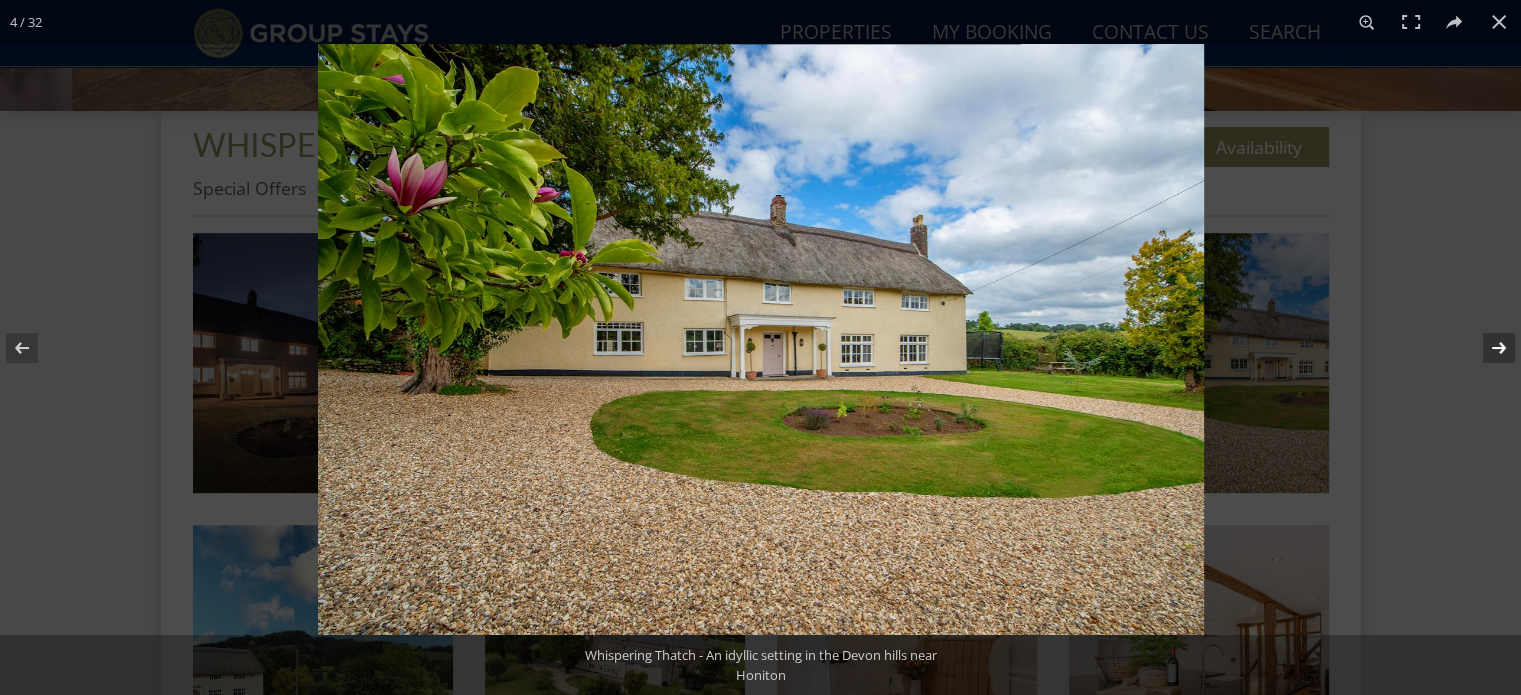 click at bounding box center [1486, 348] 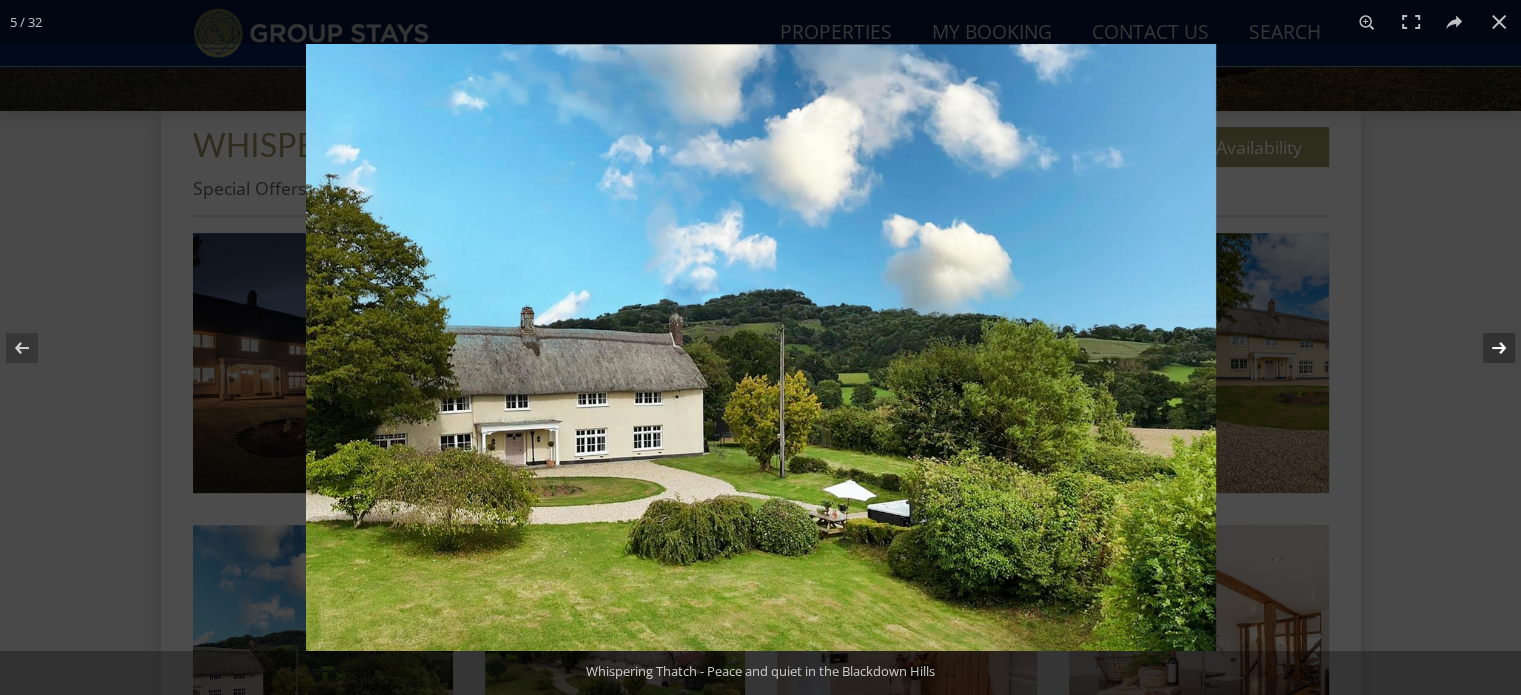 click at bounding box center (1486, 348) 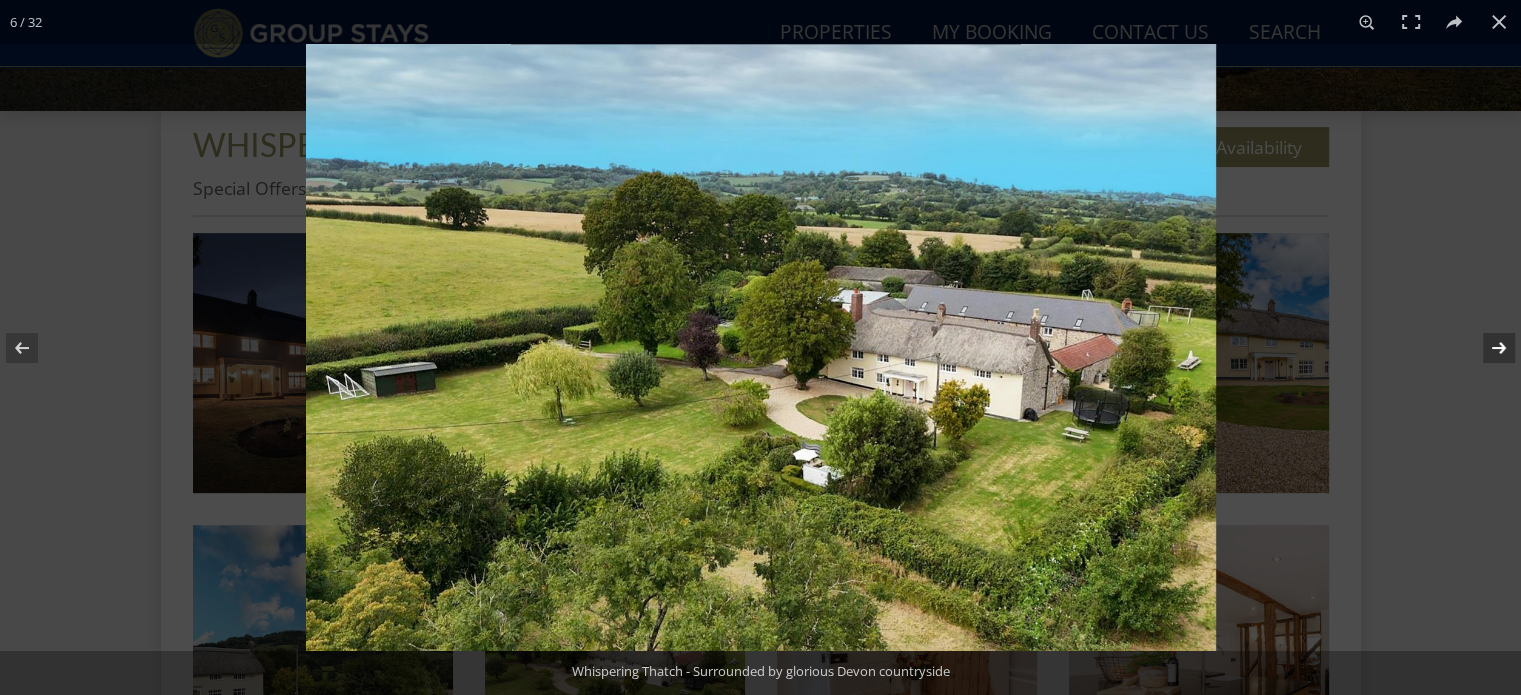 click at bounding box center [1486, 348] 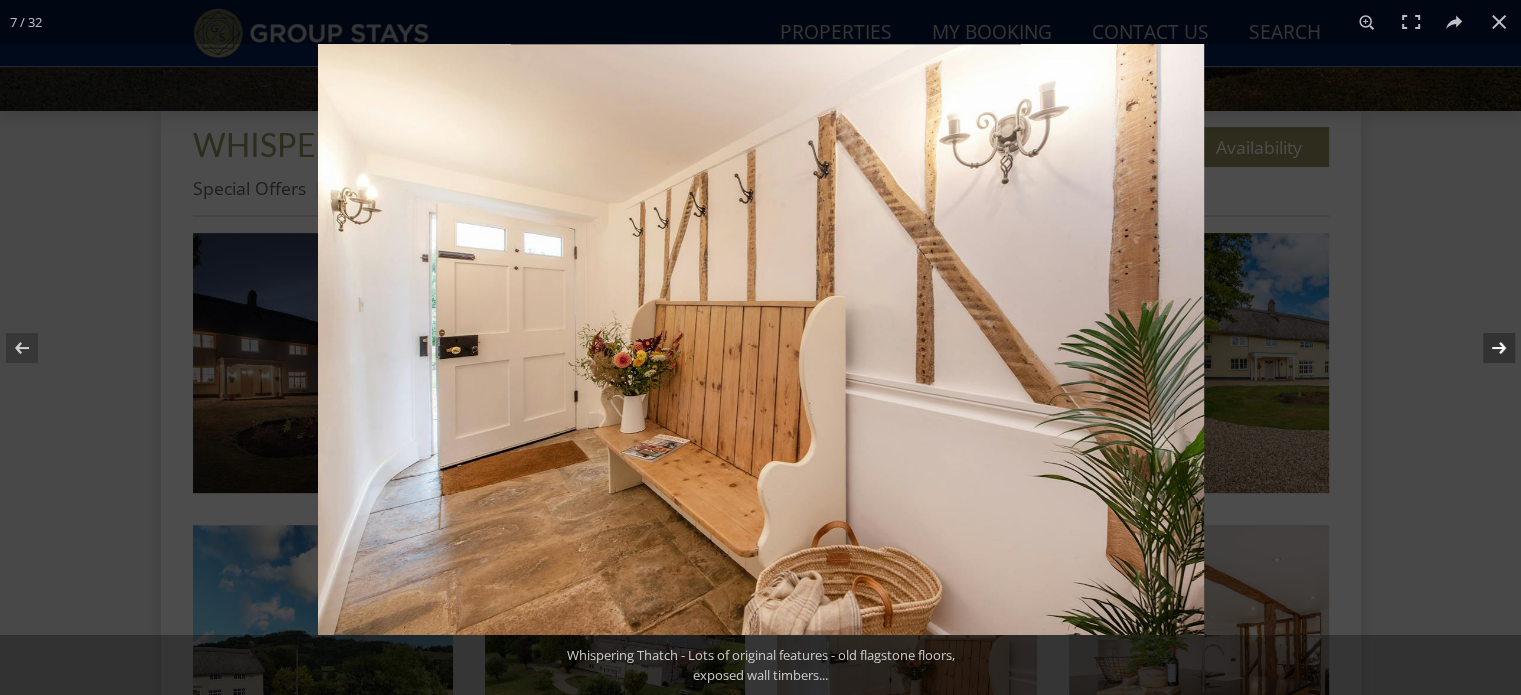 click at bounding box center (1486, 348) 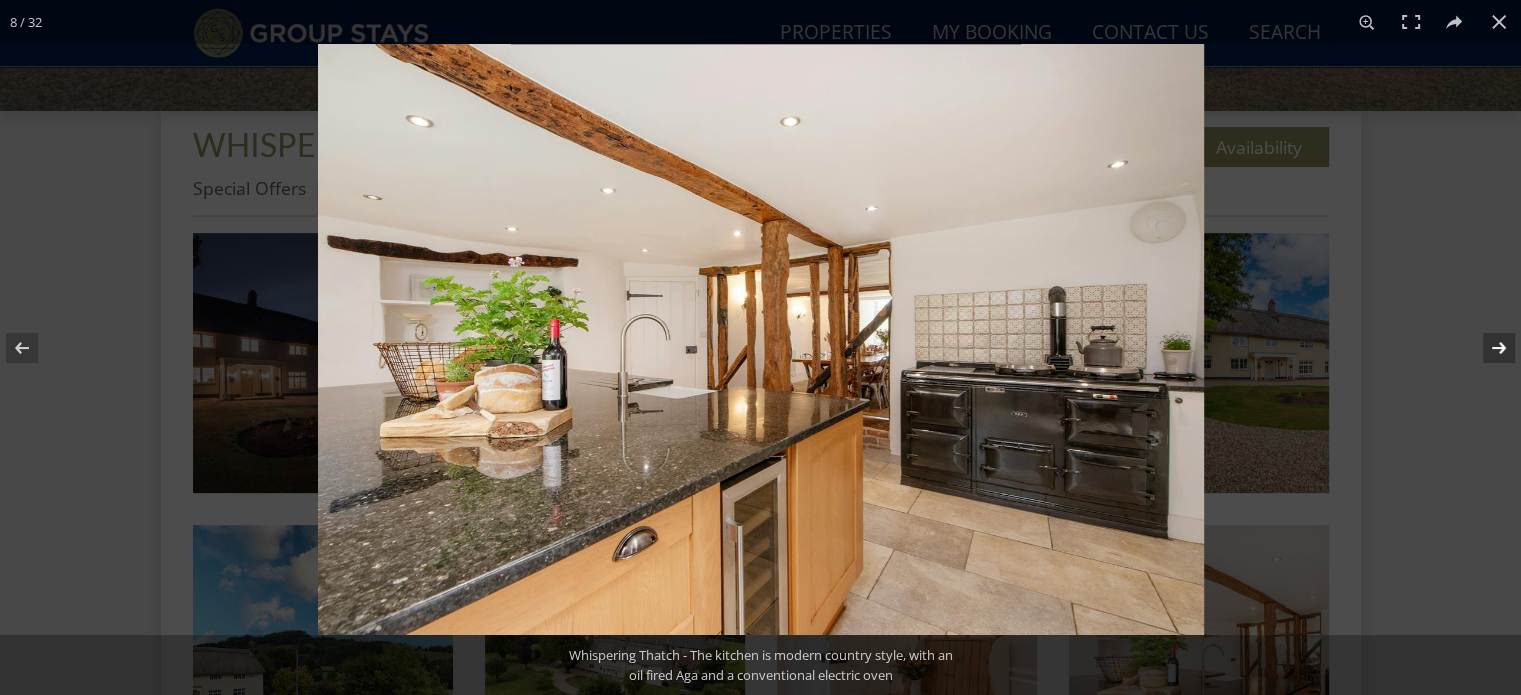 click at bounding box center [1486, 348] 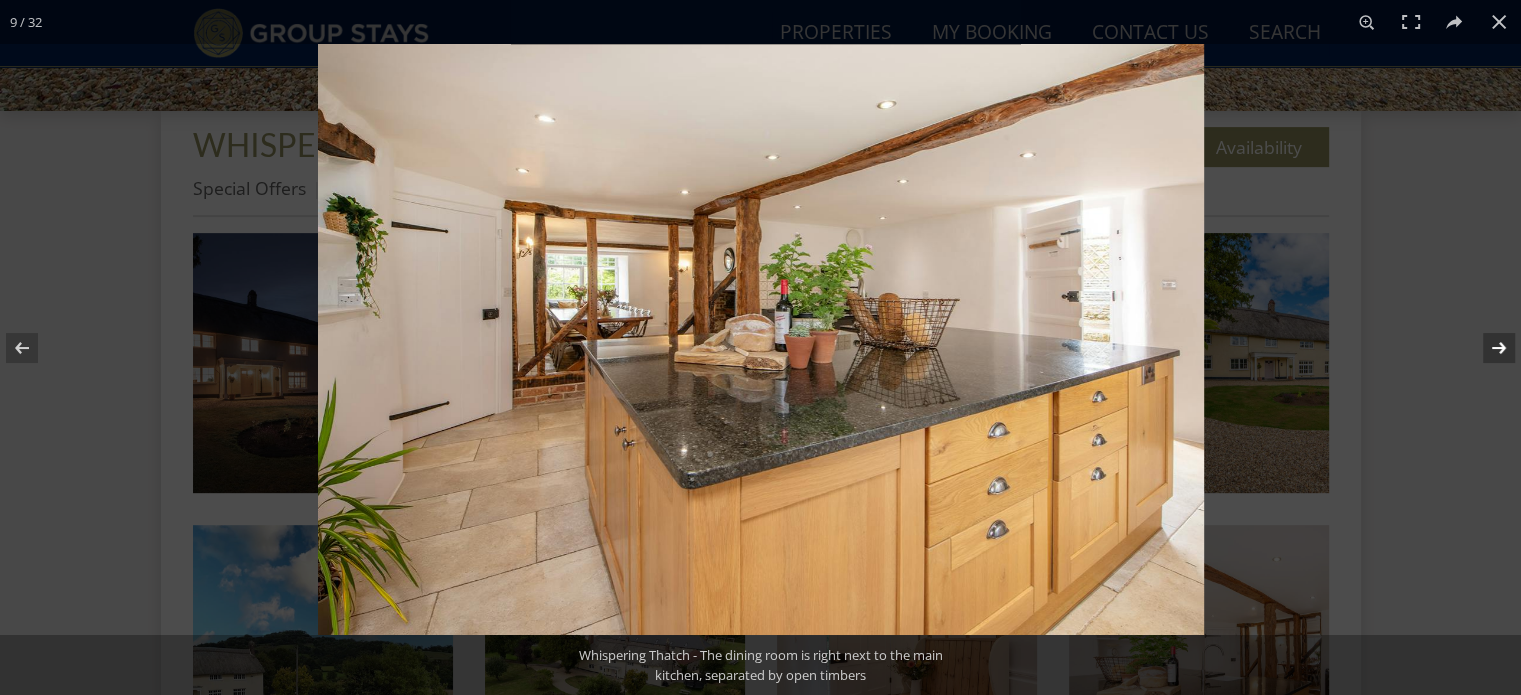 click at bounding box center (1486, 348) 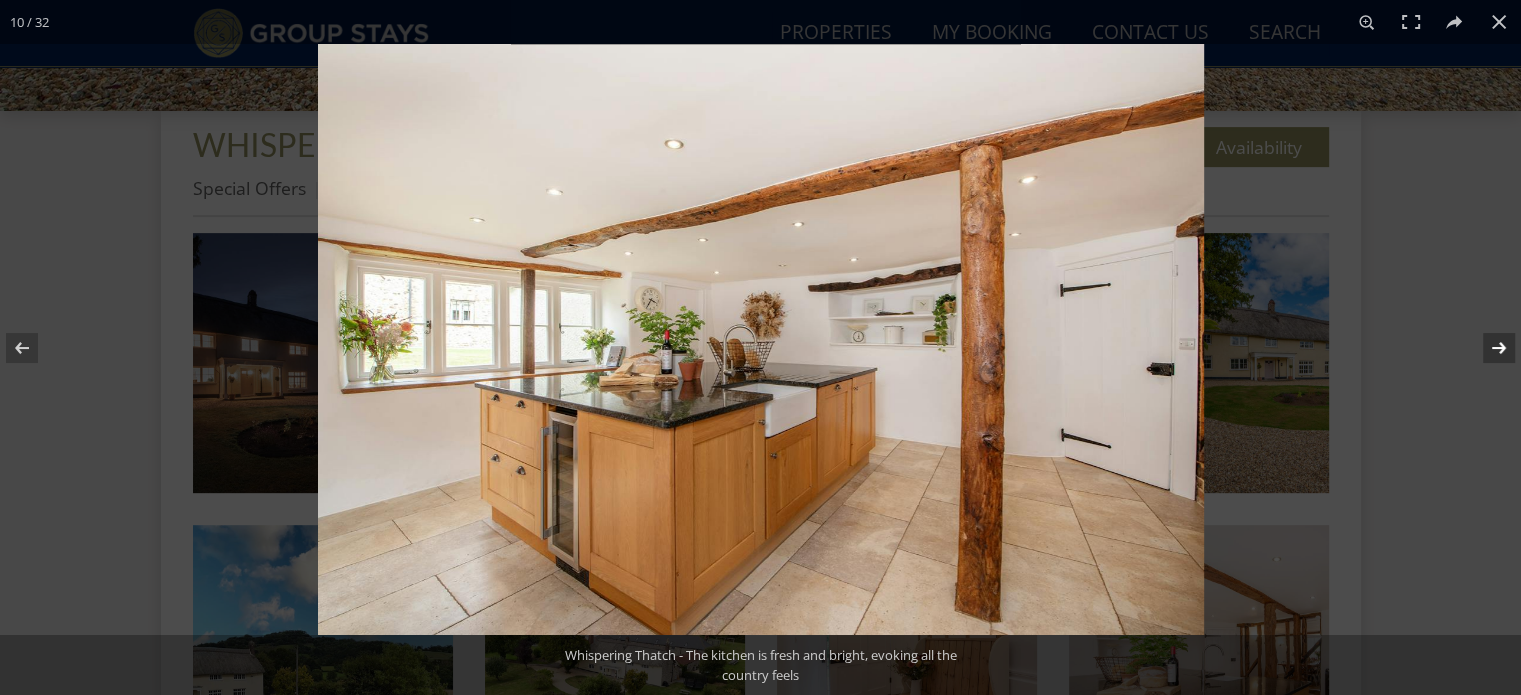 click at bounding box center (1486, 348) 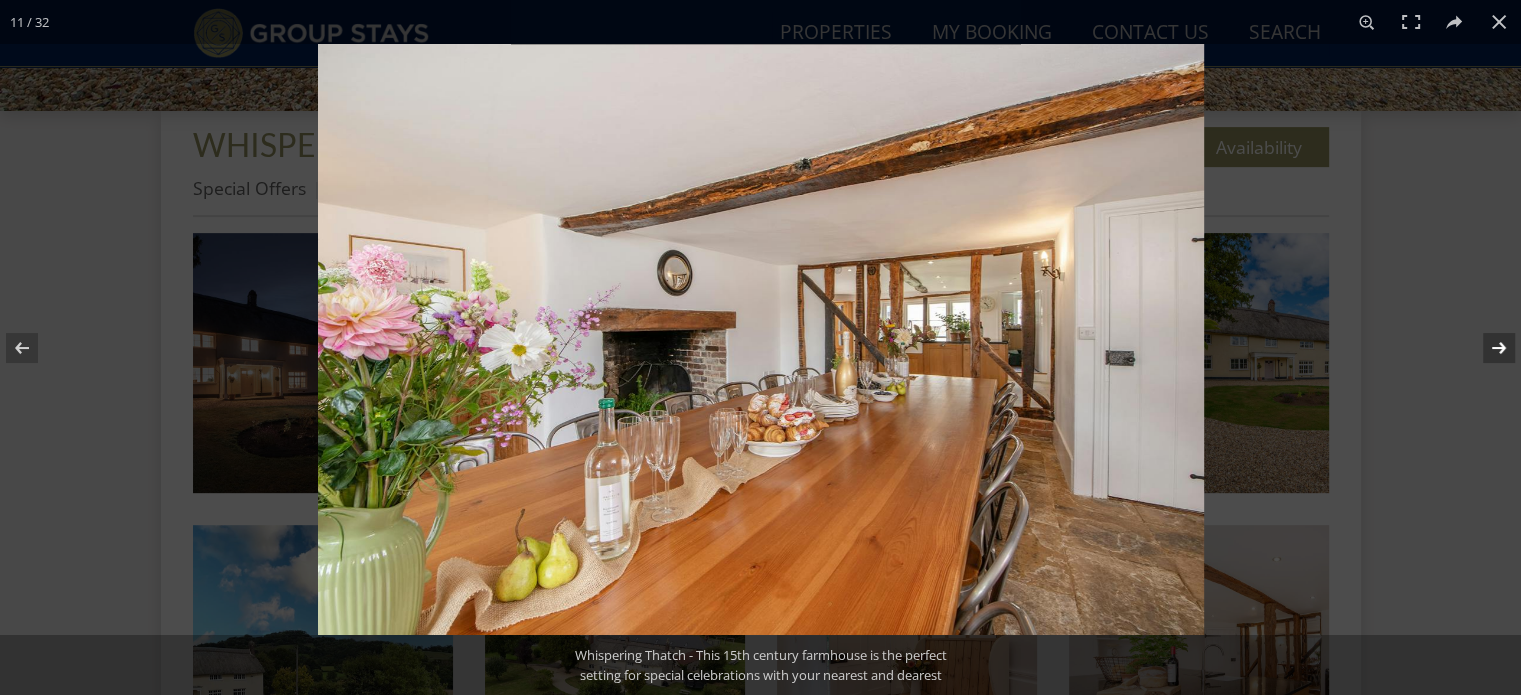 click at bounding box center [1486, 348] 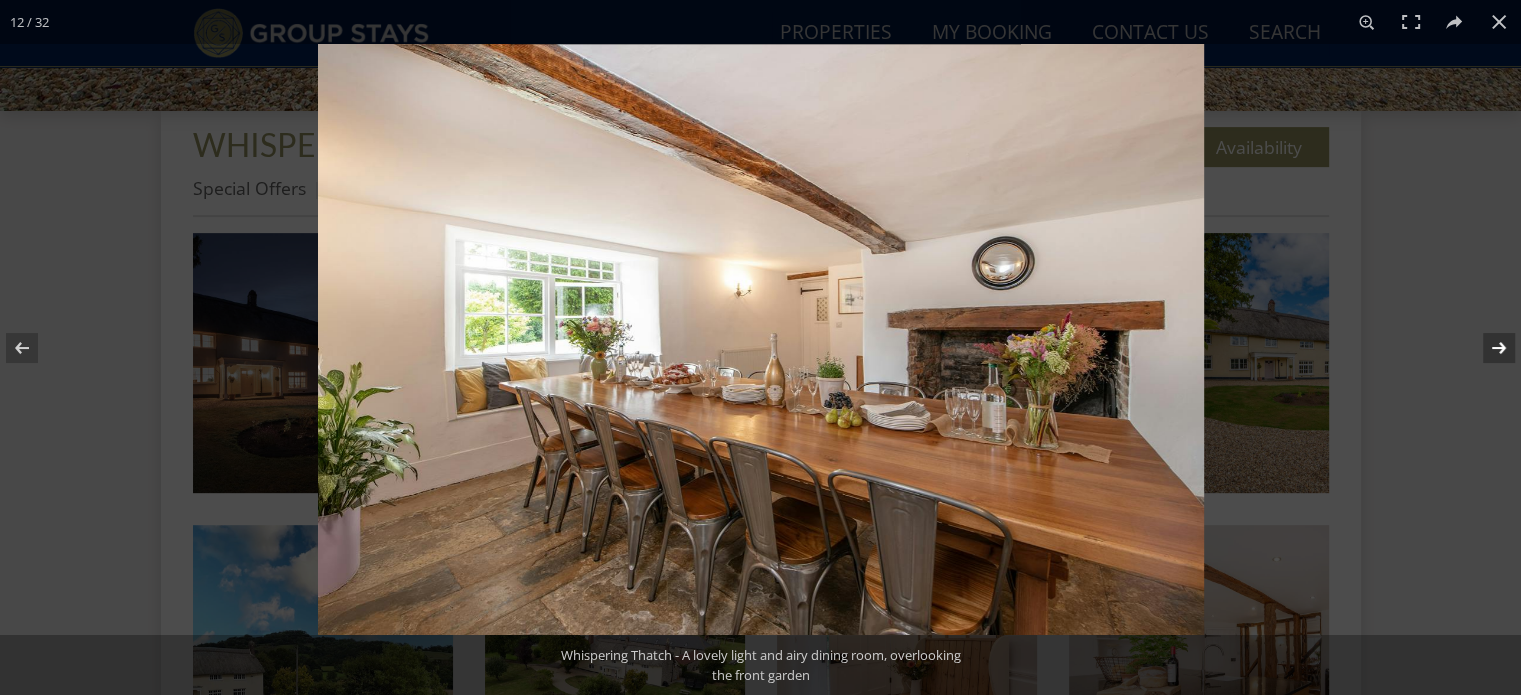 click at bounding box center (1486, 348) 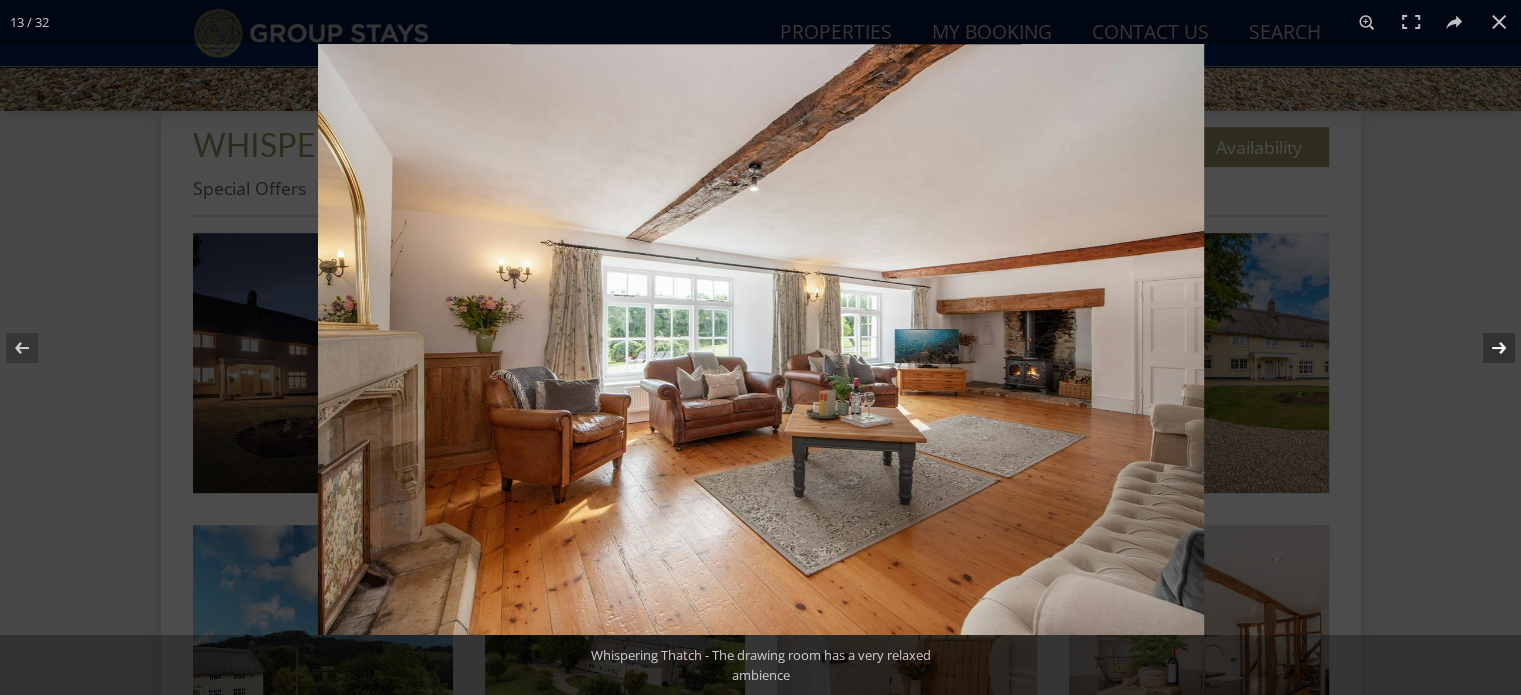 click at bounding box center (1486, 348) 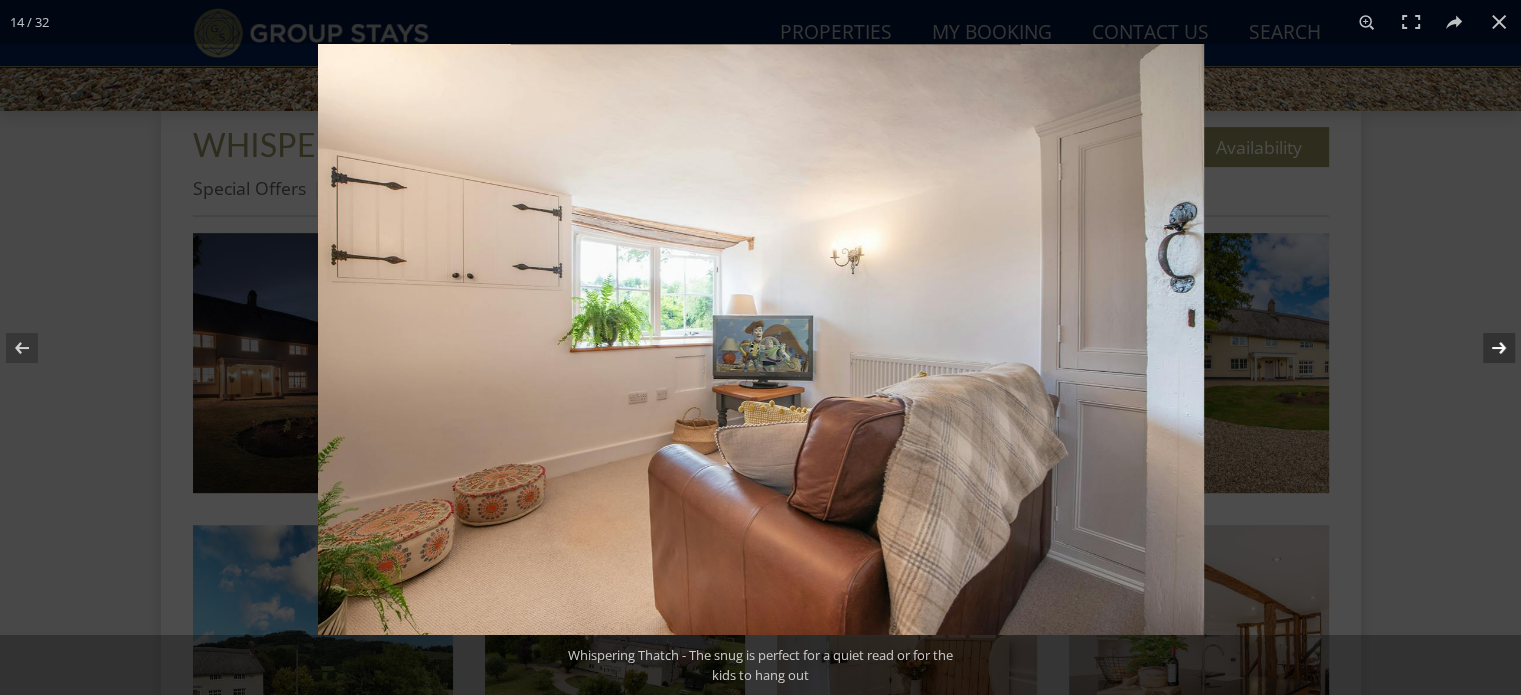click at bounding box center [1486, 348] 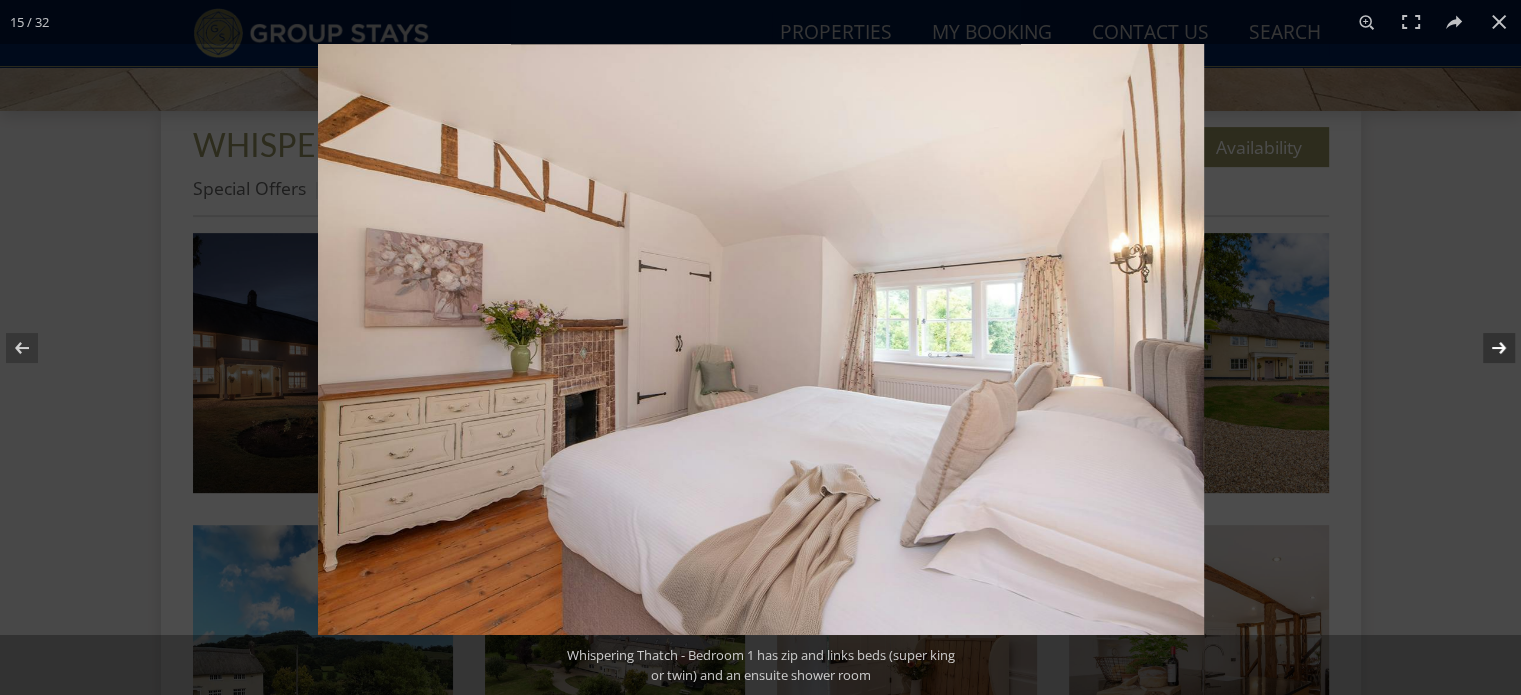click at bounding box center (1486, 348) 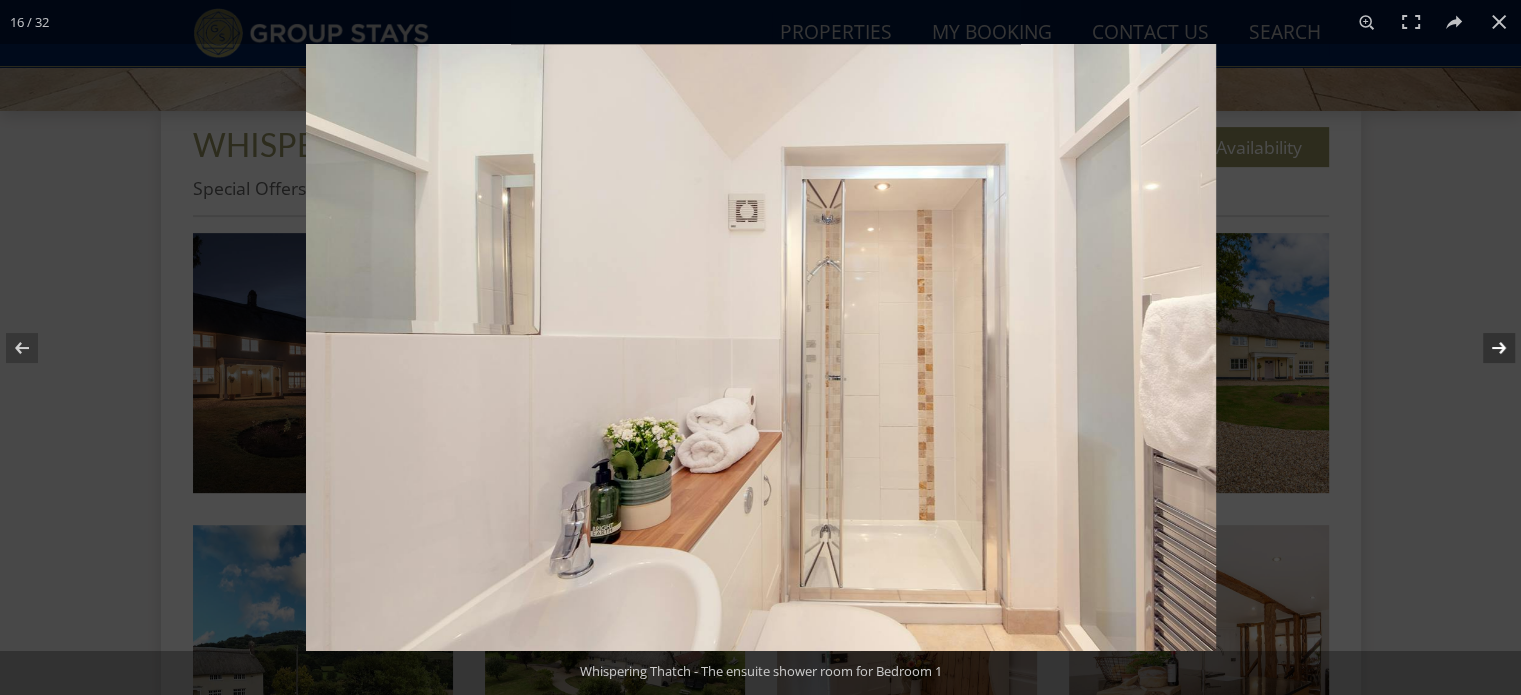 click at bounding box center (1486, 348) 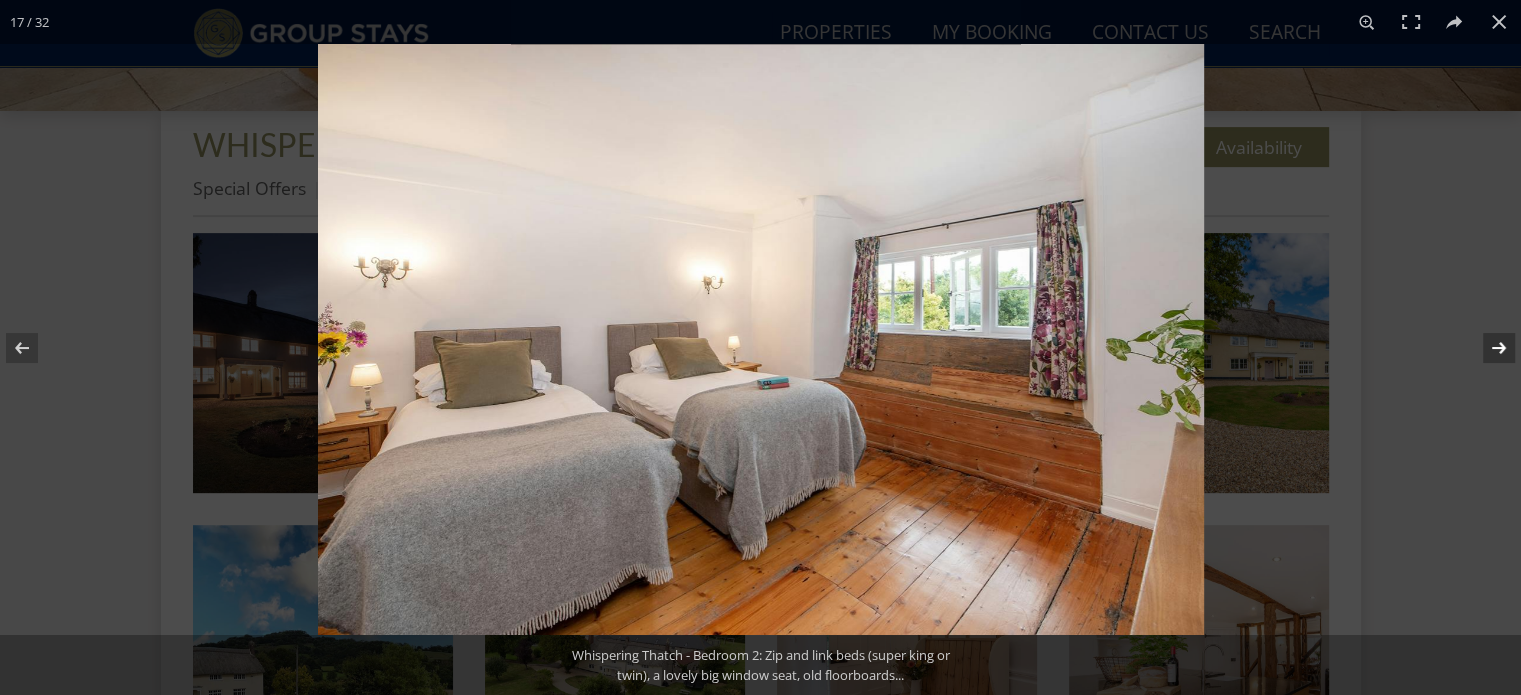 click at bounding box center [1486, 348] 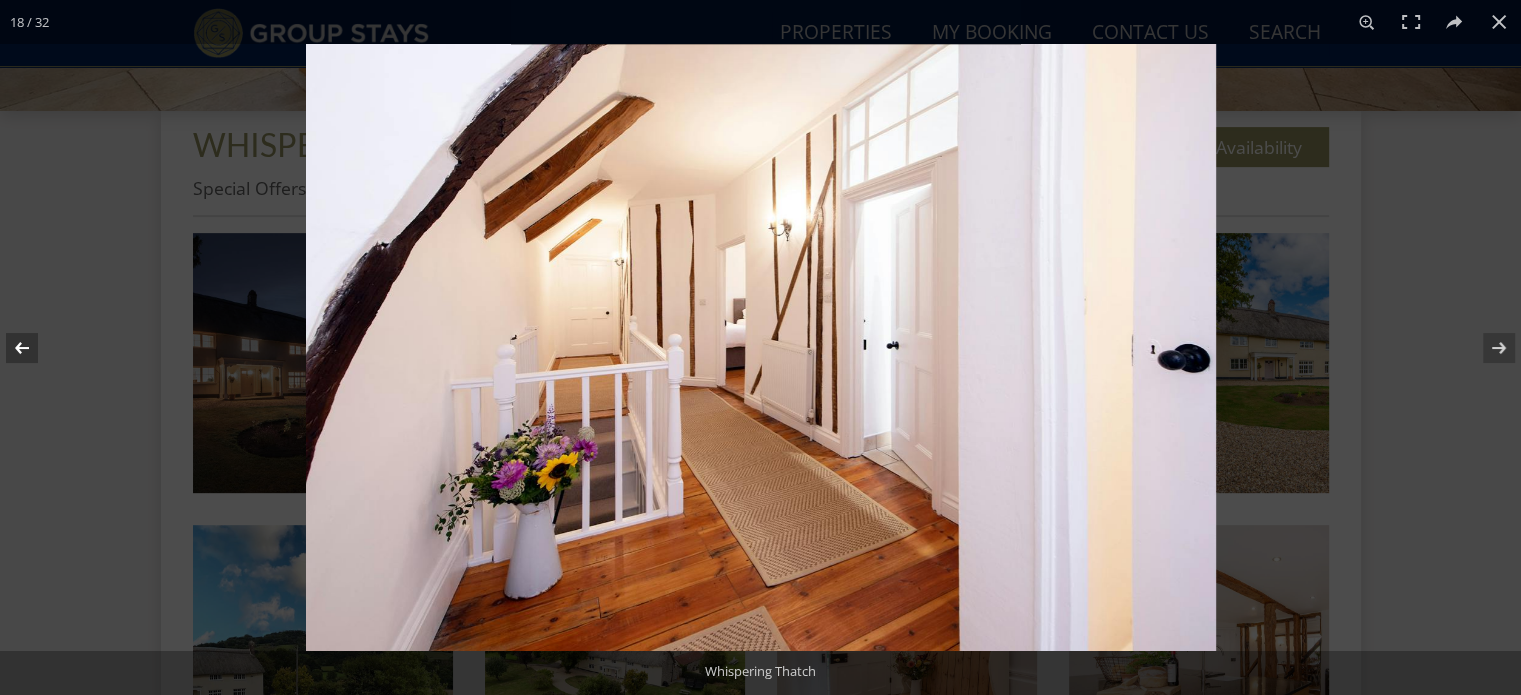 click at bounding box center (35, 348) 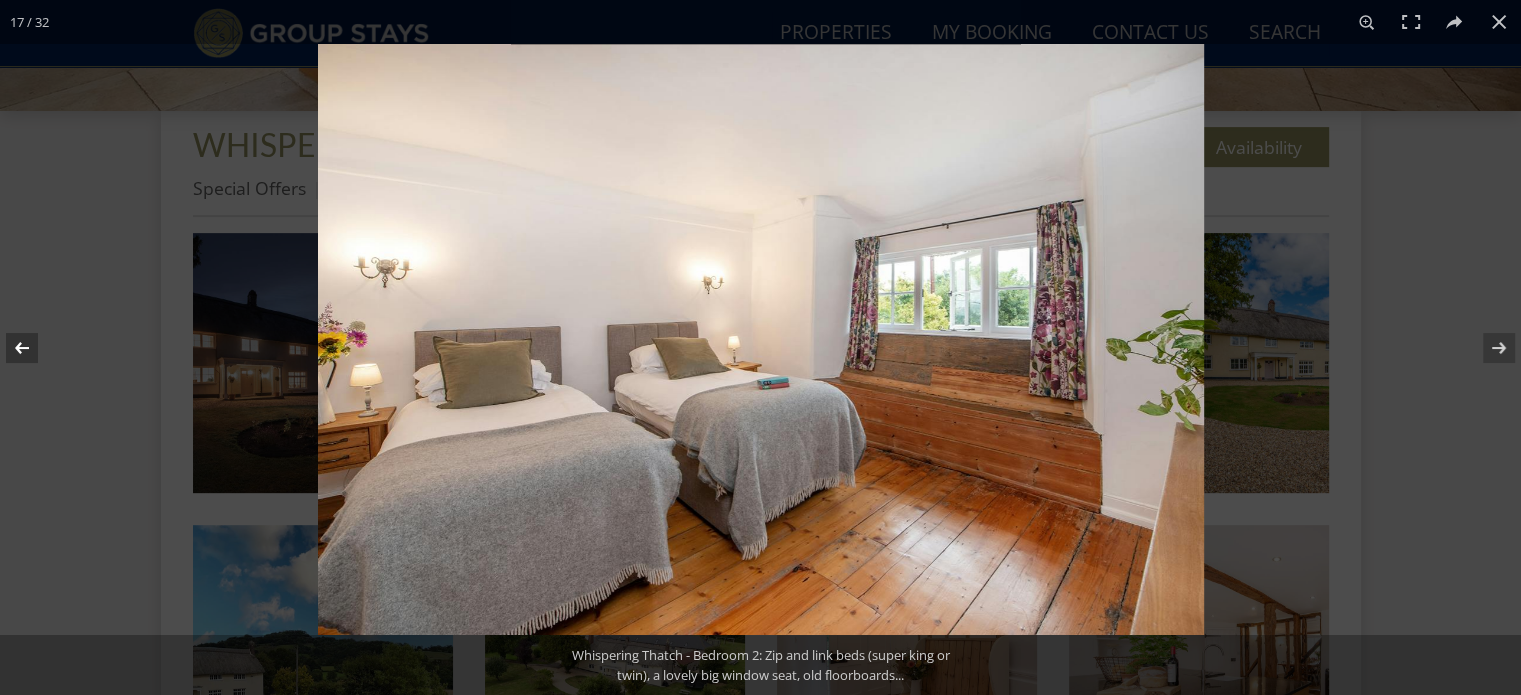 click at bounding box center [35, 348] 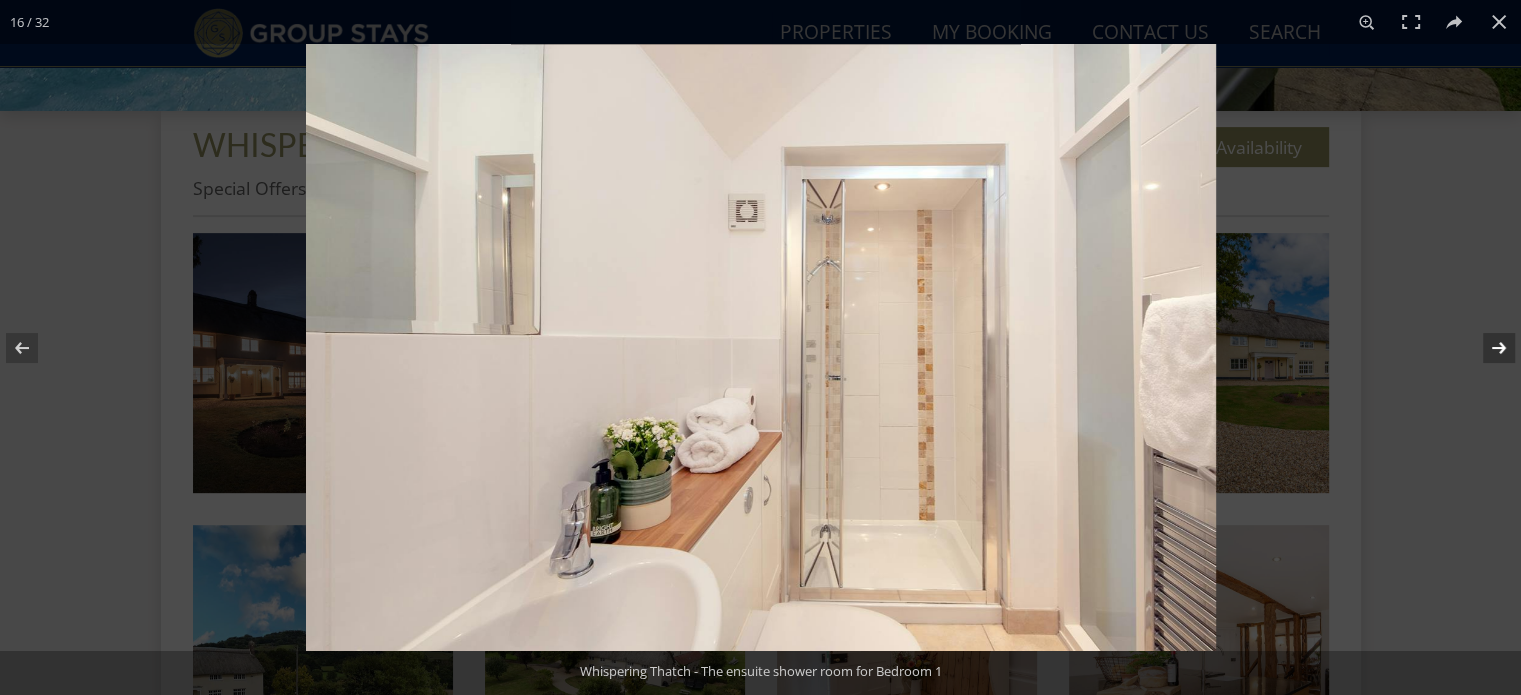 click at bounding box center (1486, 348) 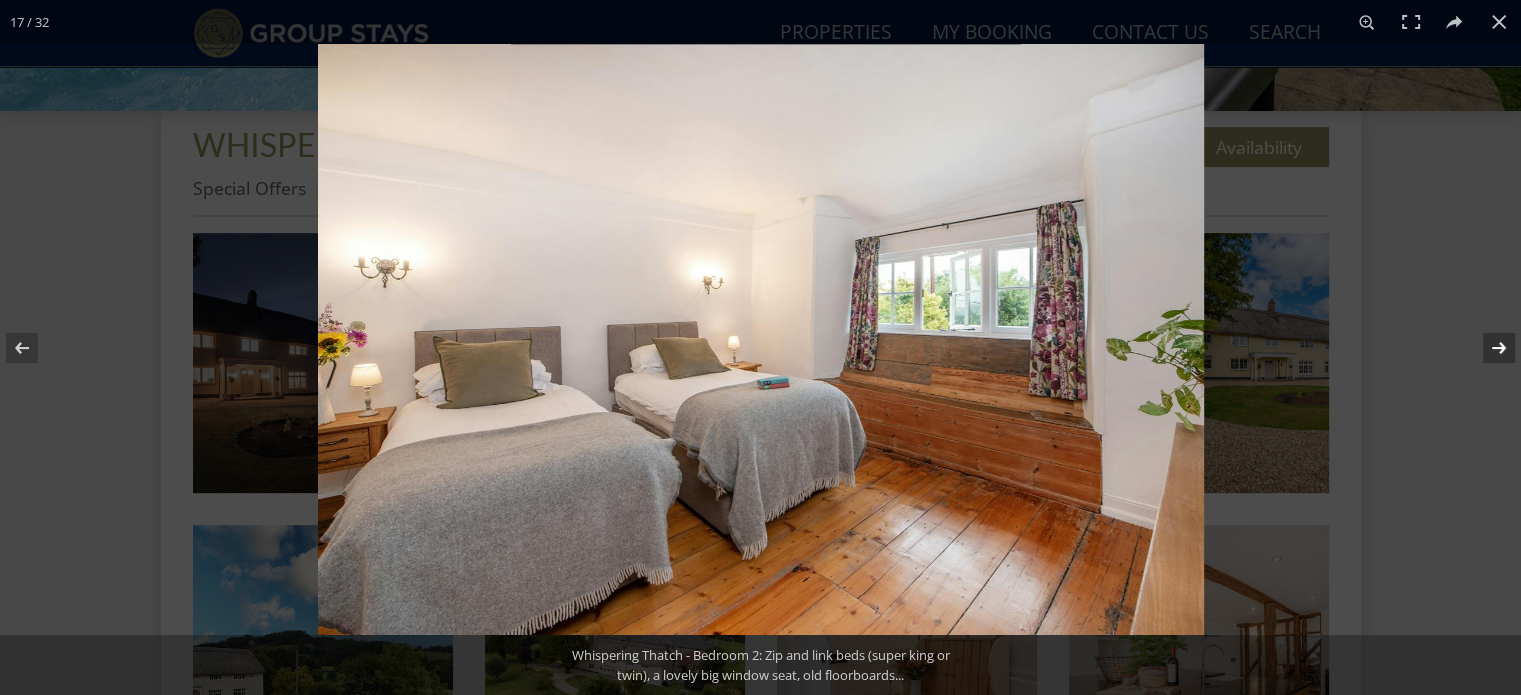 click at bounding box center [1486, 348] 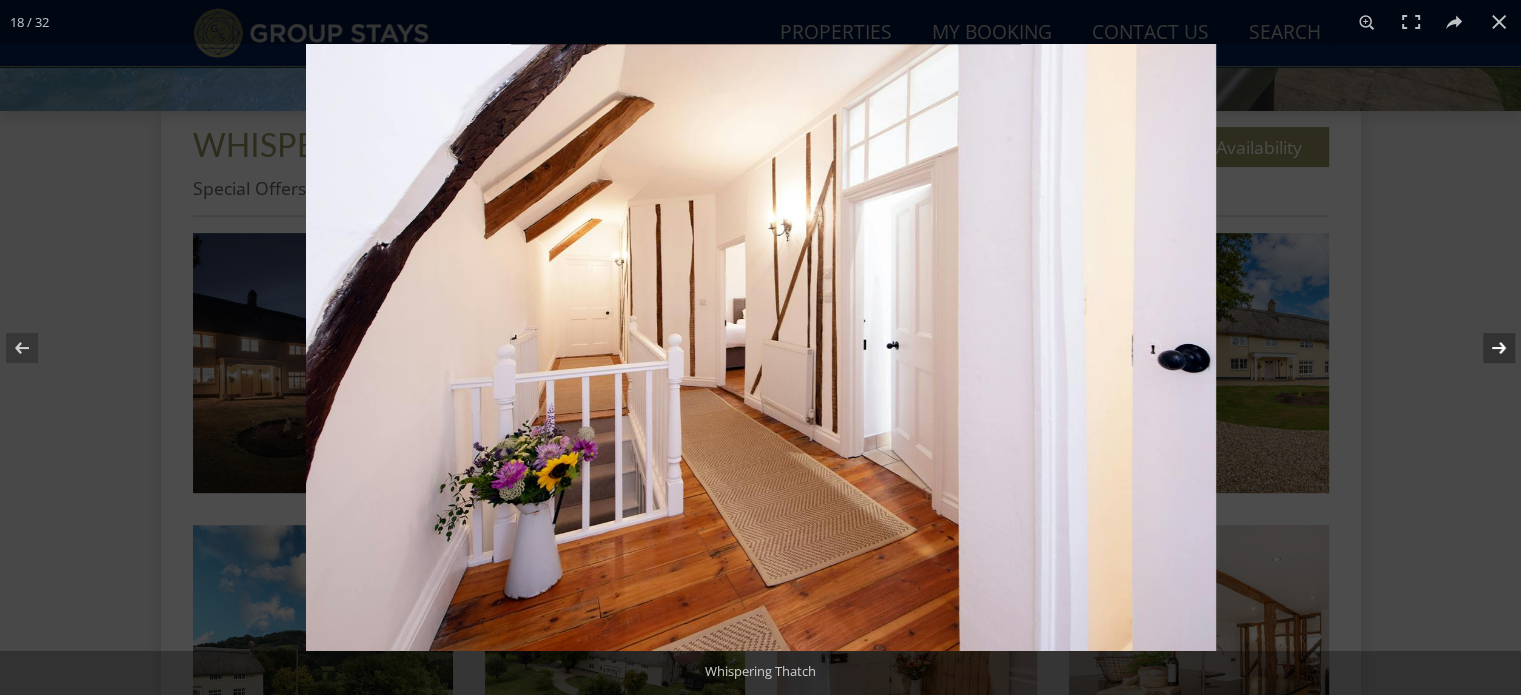 click at bounding box center (1486, 348) 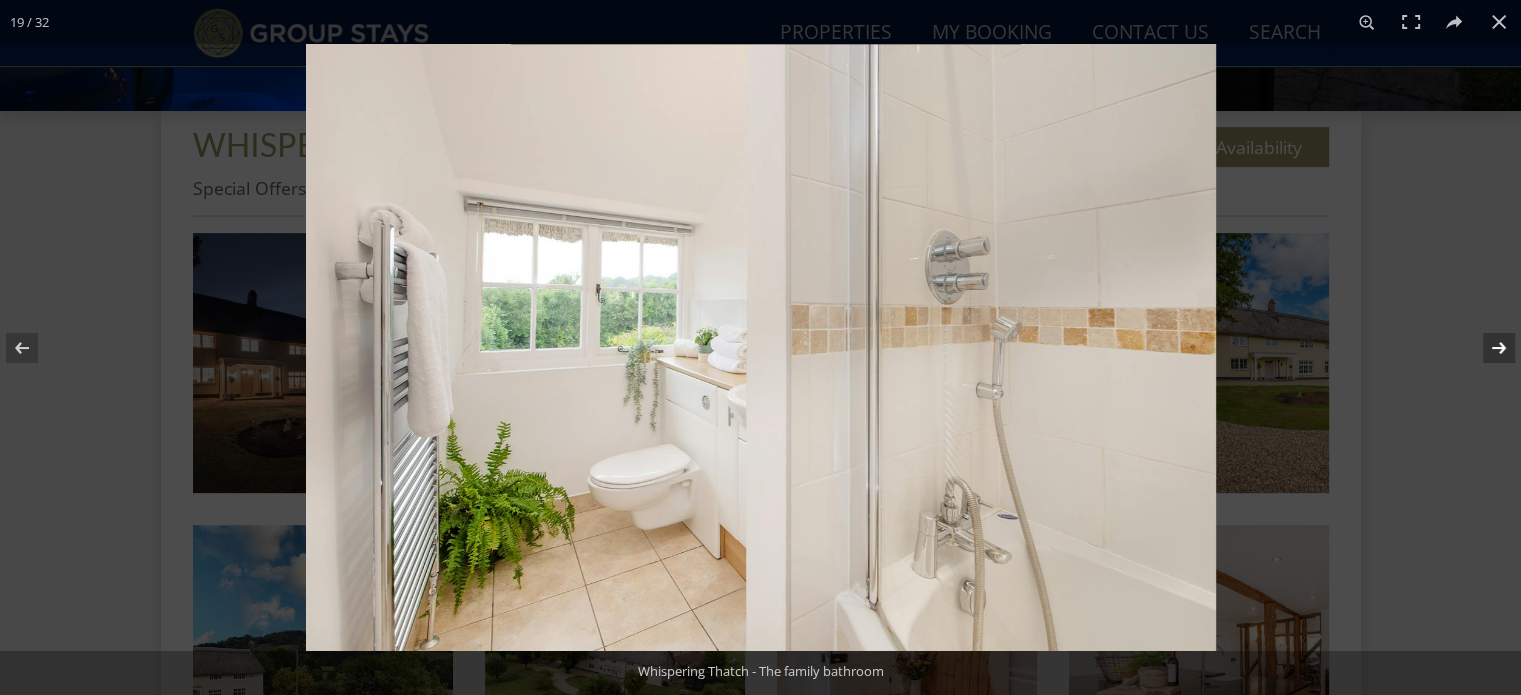 click at bounding box center (1486, 348) 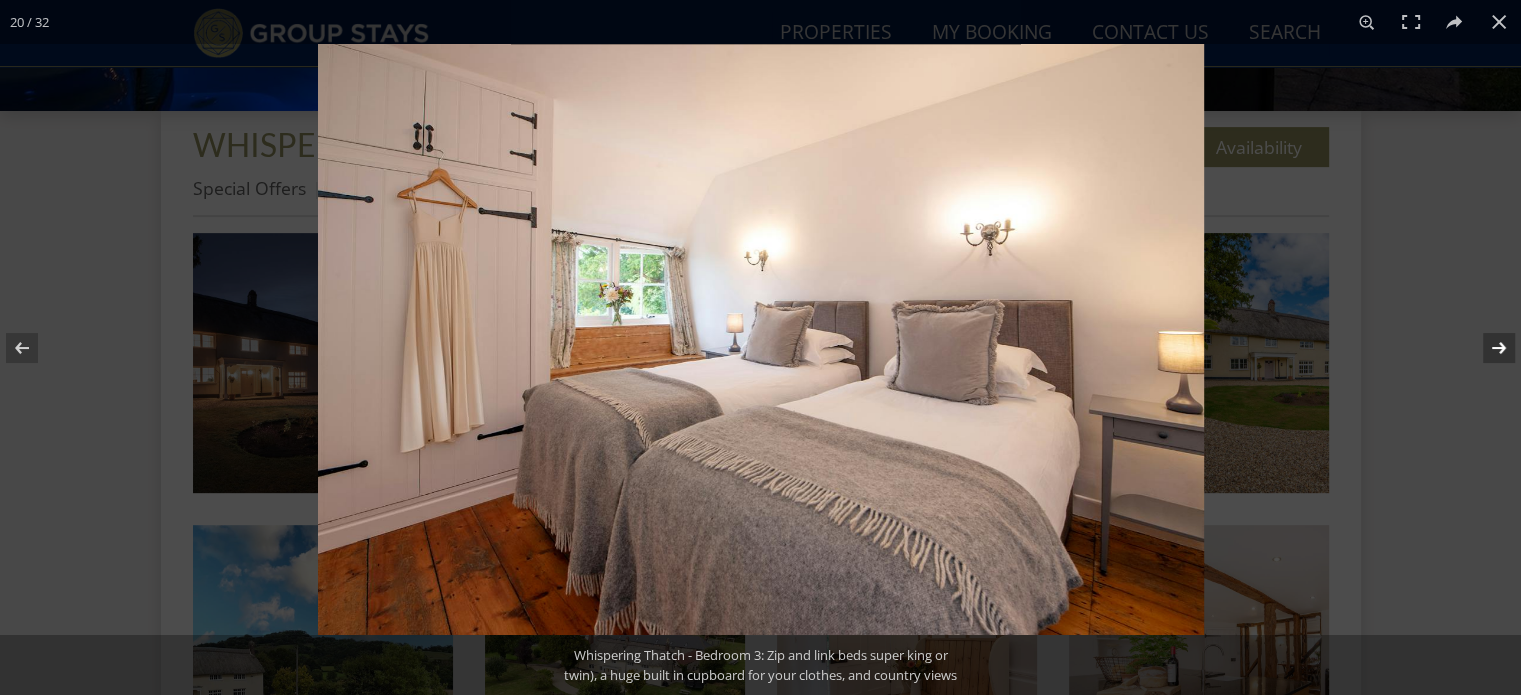 click at bounding box center (1486, 348) 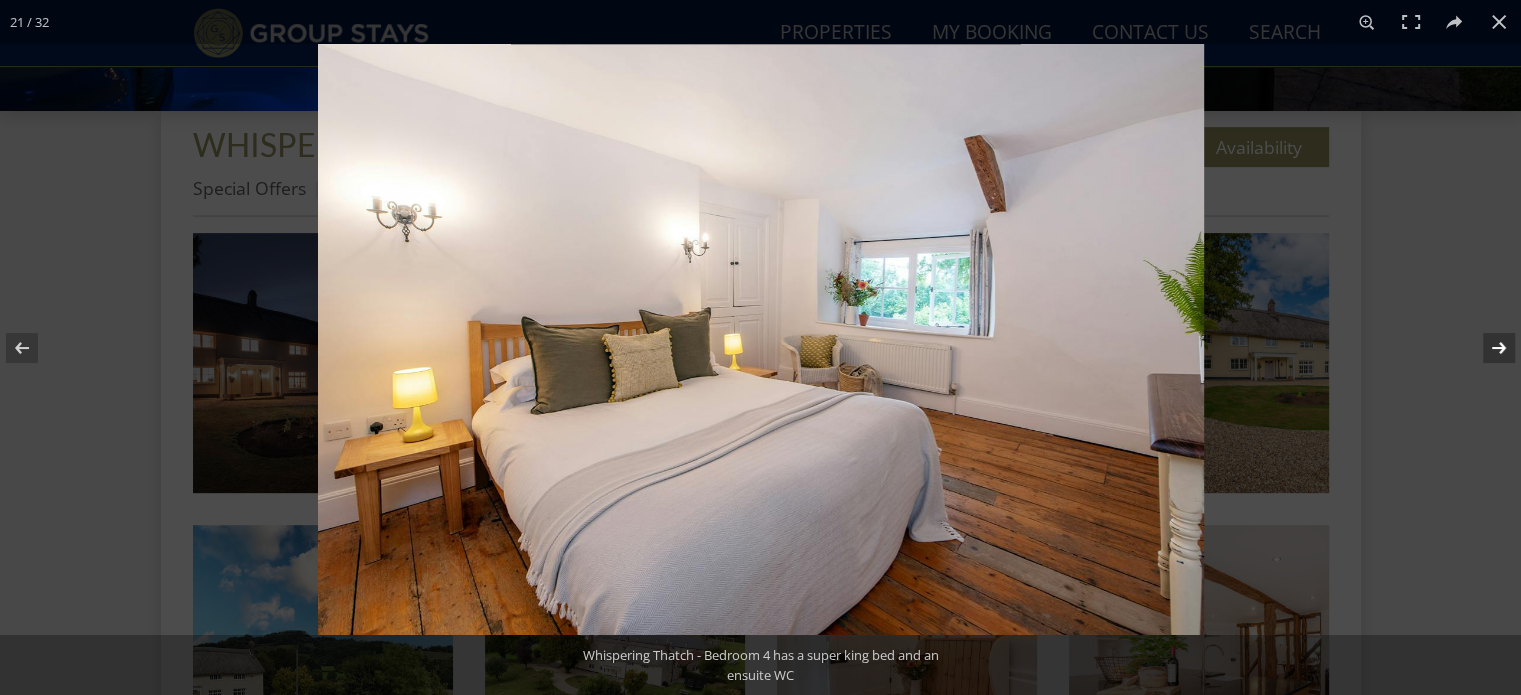click at bounding box center [1486, 348] 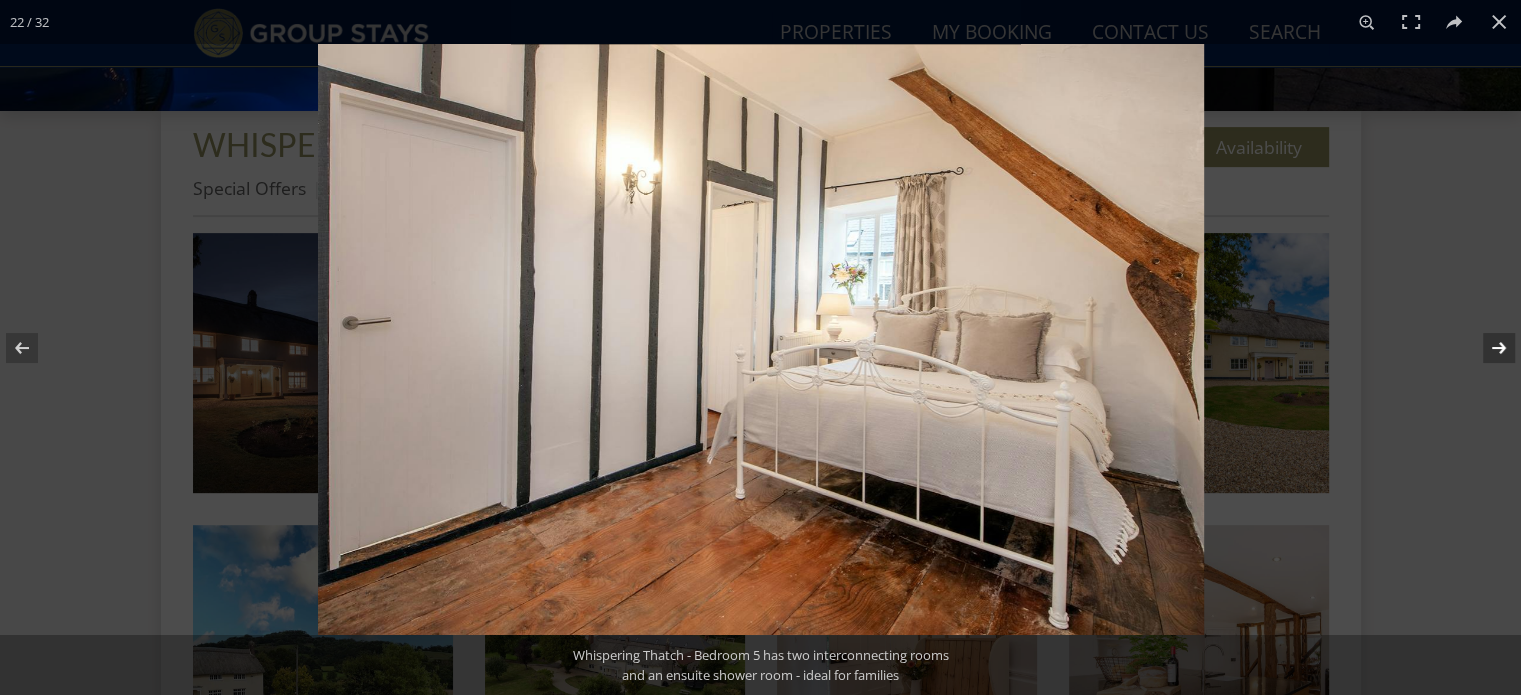 click at bounding box center (1486, 348) 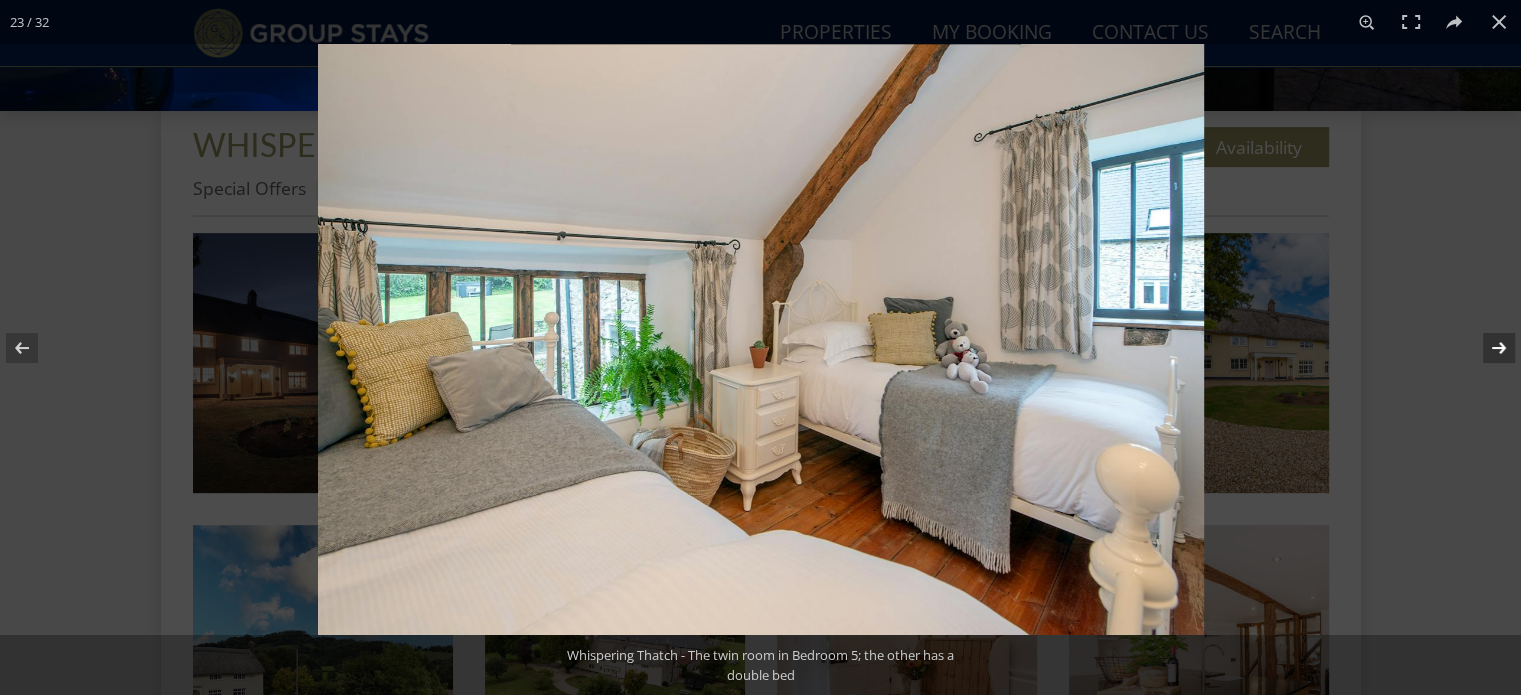 click at bounding box center (1486, 348) 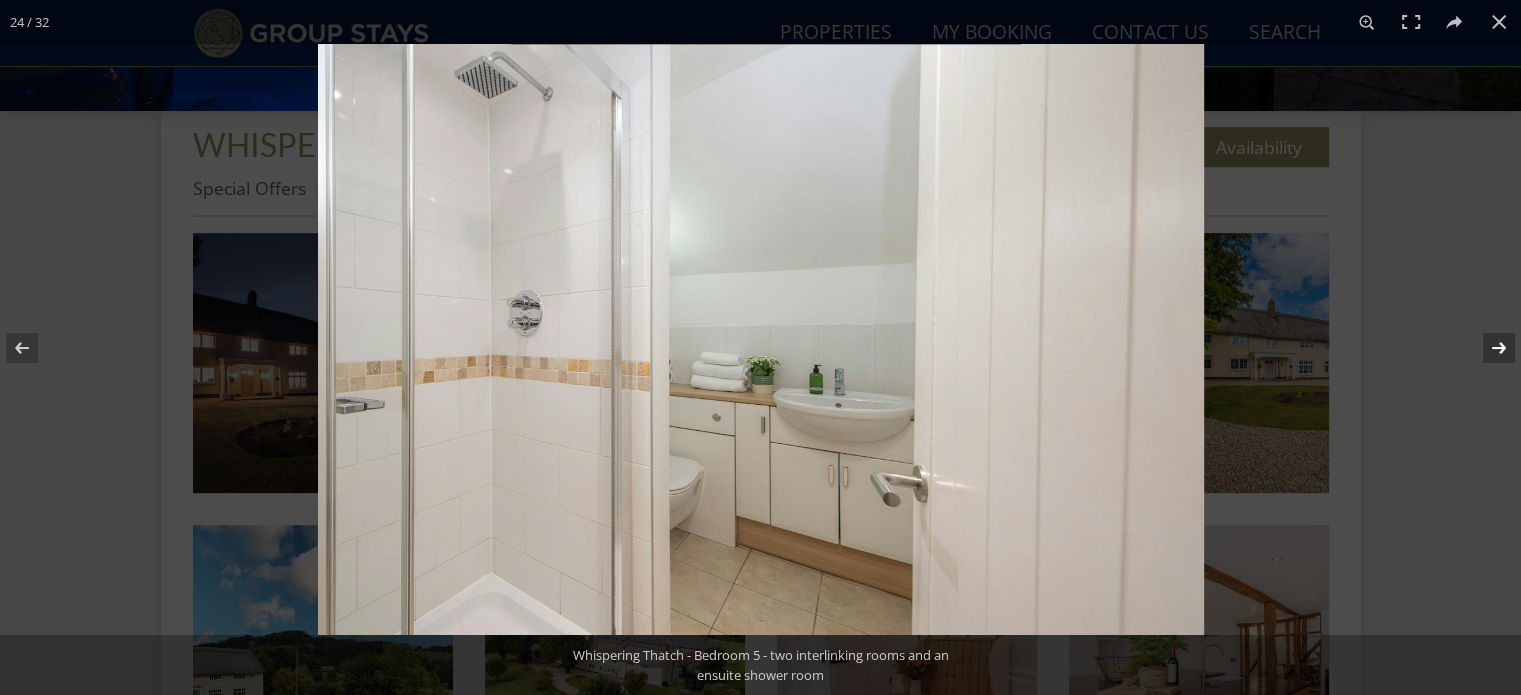 click at bounding box center [1486, 348] 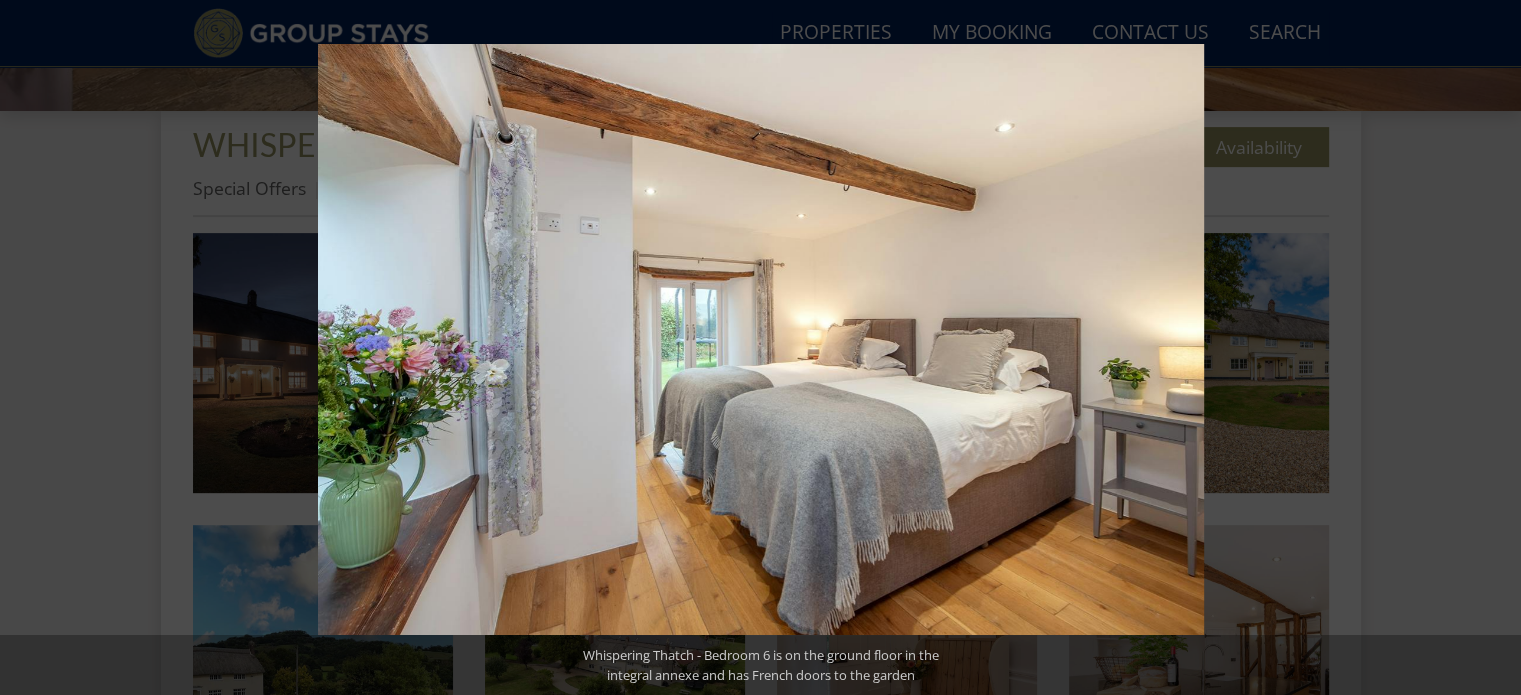 click at bounding box center (1486, 348) 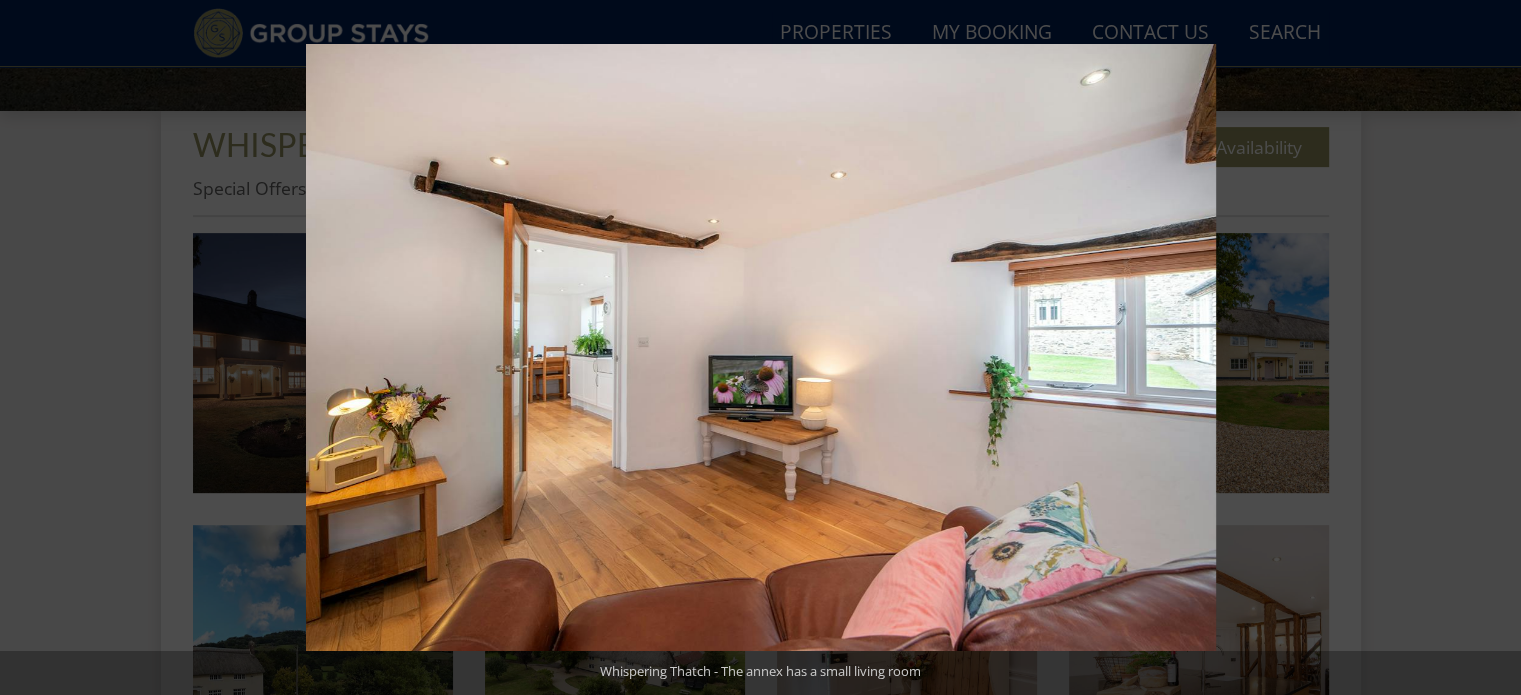 click at bounding box center [1486, 348] 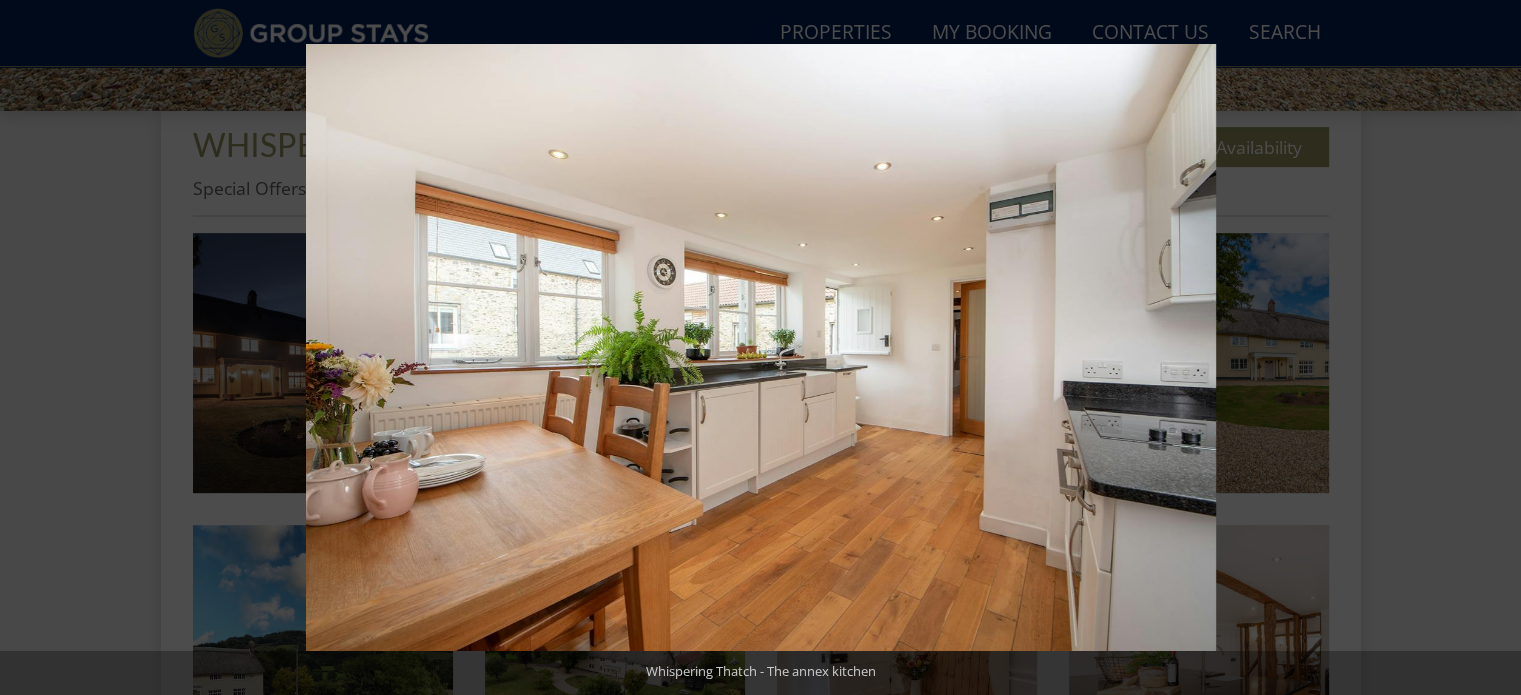 click at bounding box center [1486, 348] 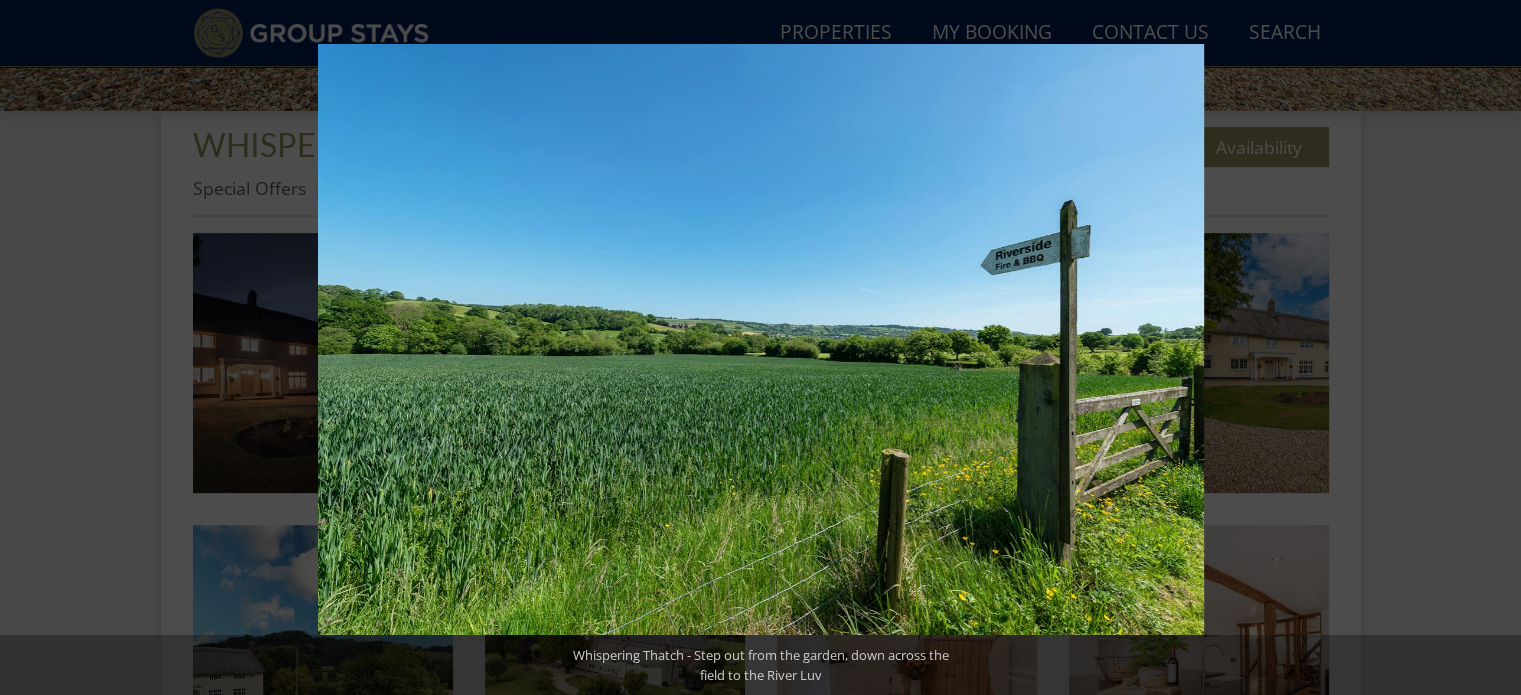 click at bounding box center [1486, 348] 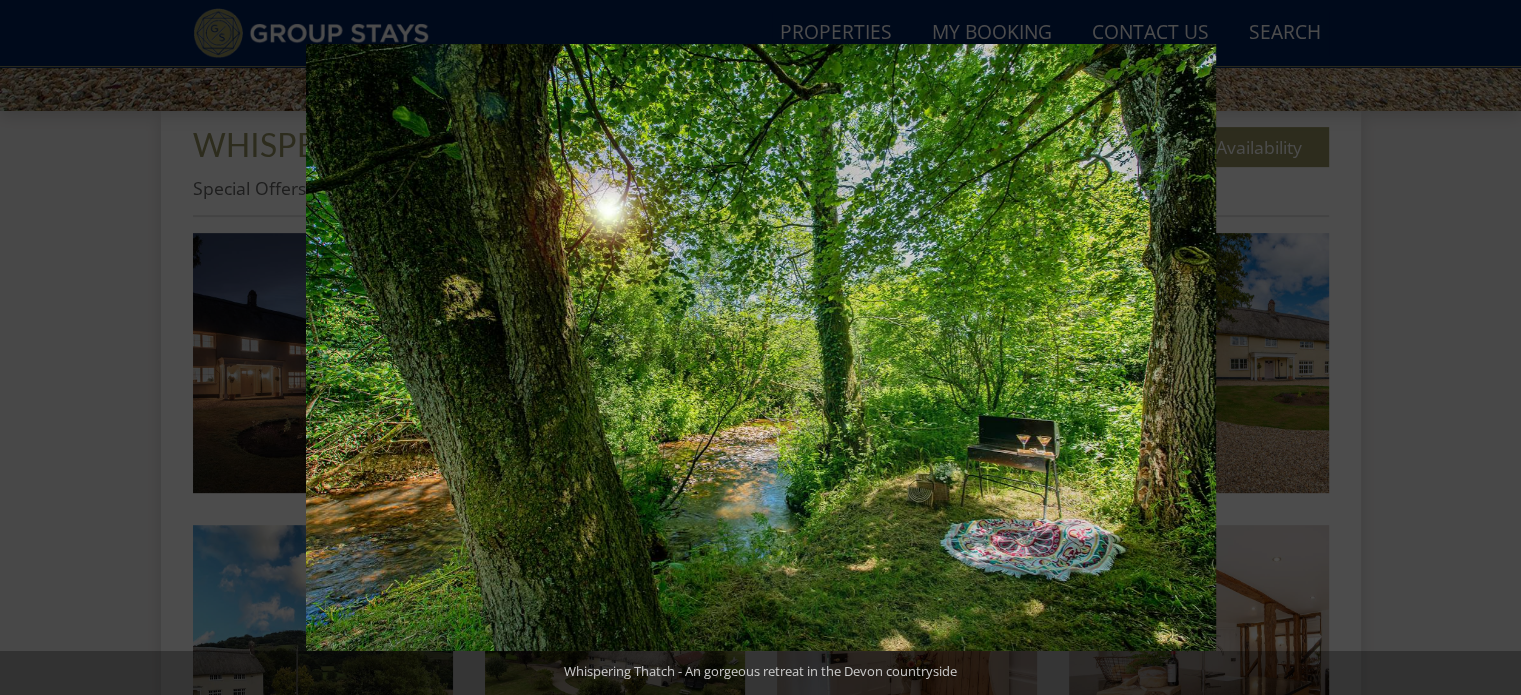 click at bounding box center (1486, 348) 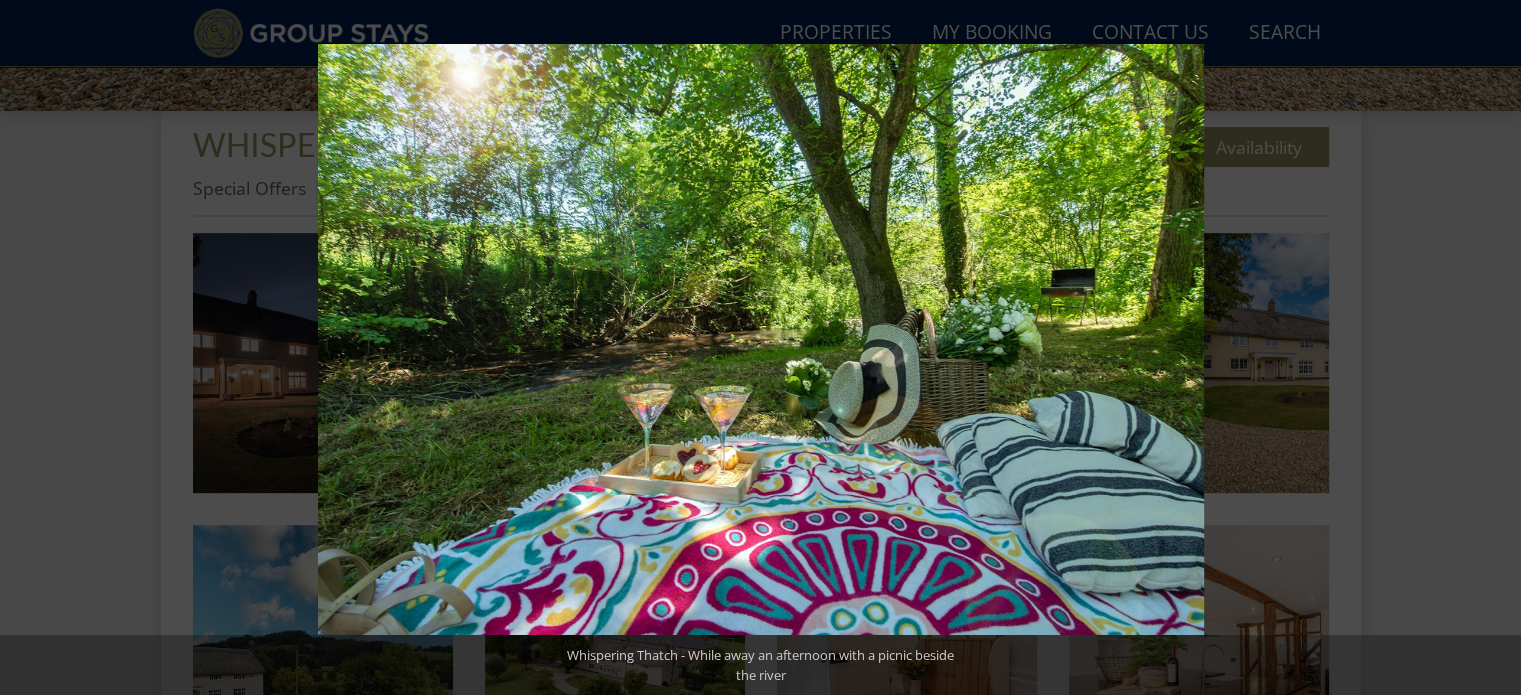 click at bounding box center (1486, 348) 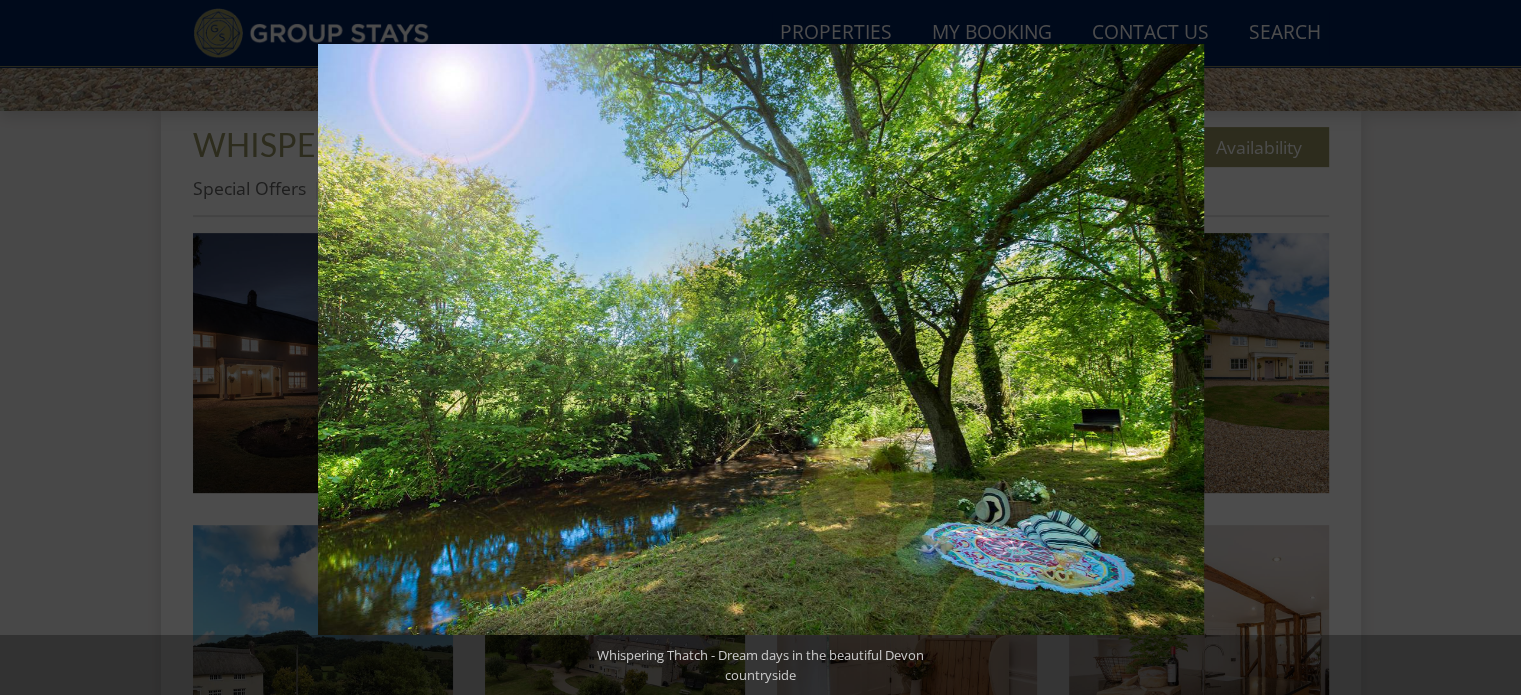 click at bounding box center (1486, 348) 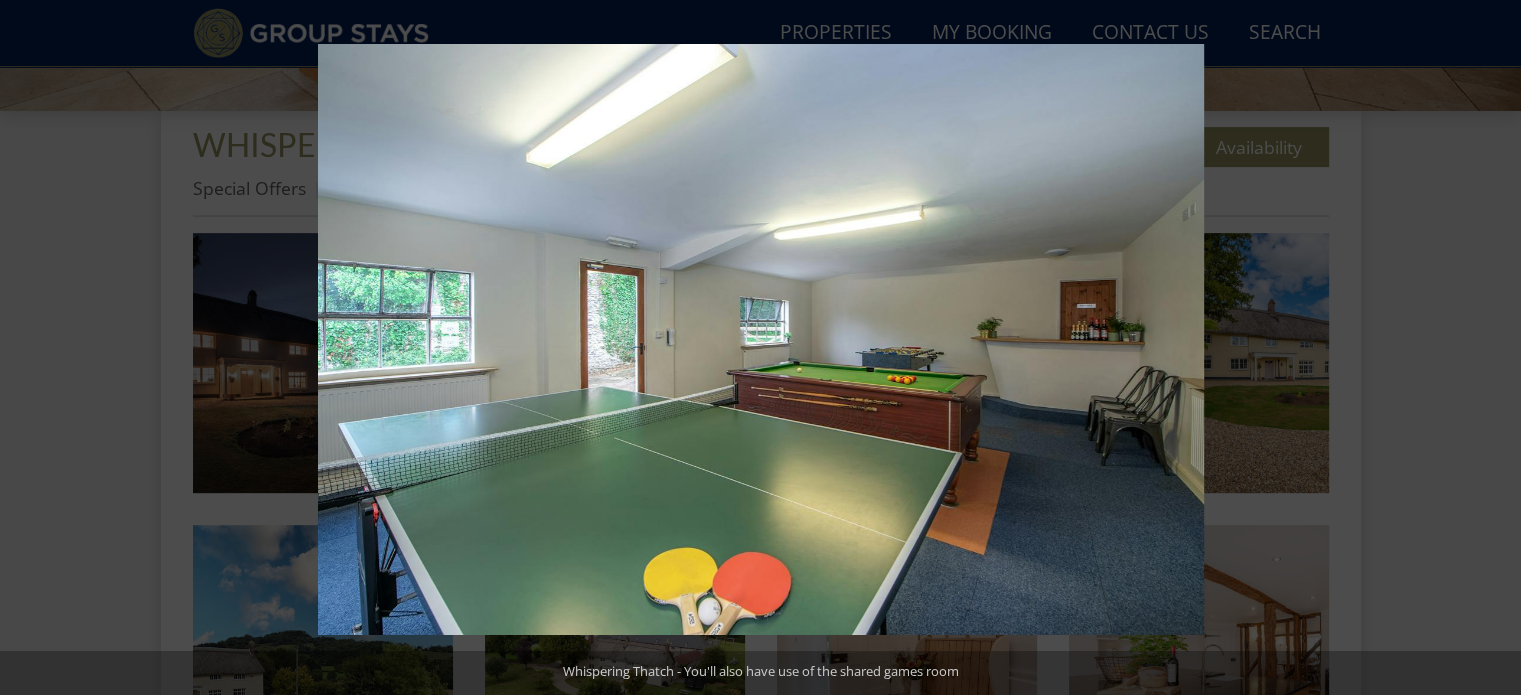 click at bounding box center [1486, 348] 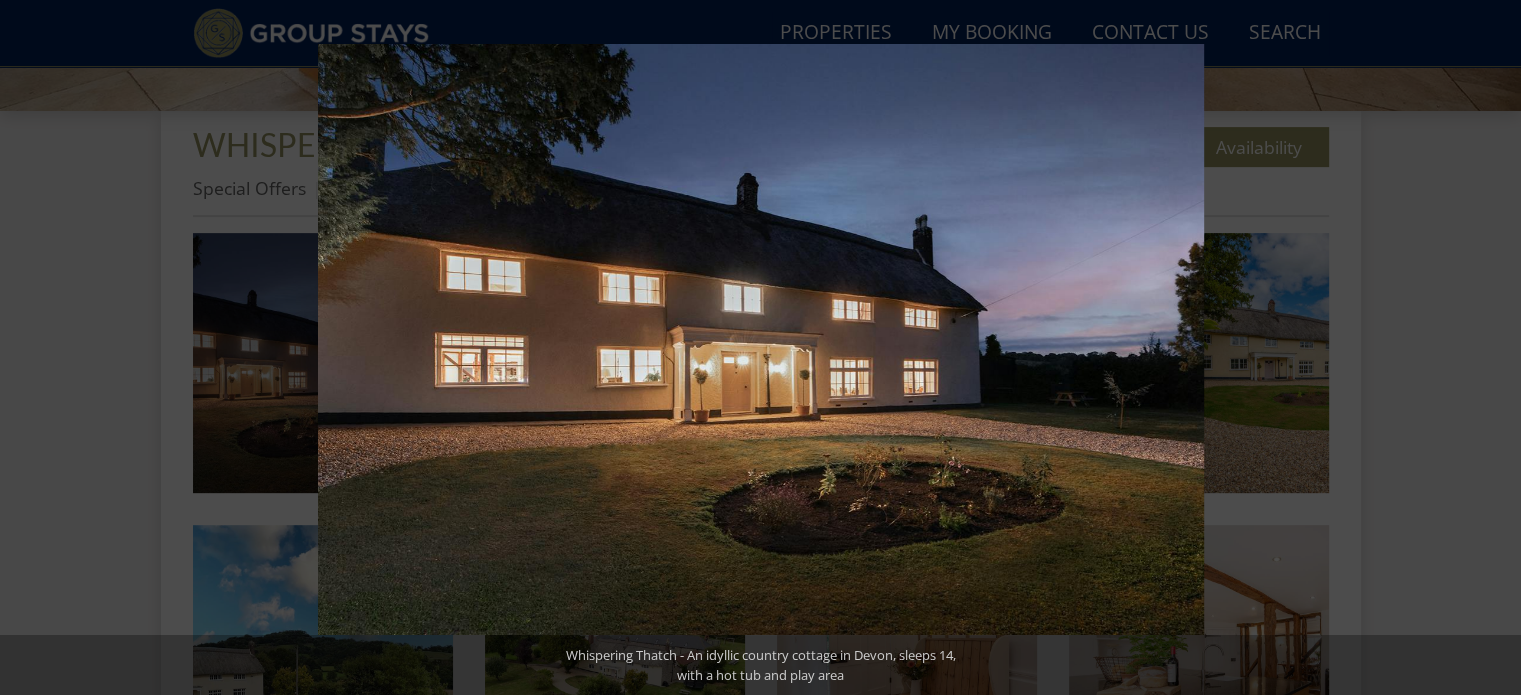 click at bounding box center (1486, 348) 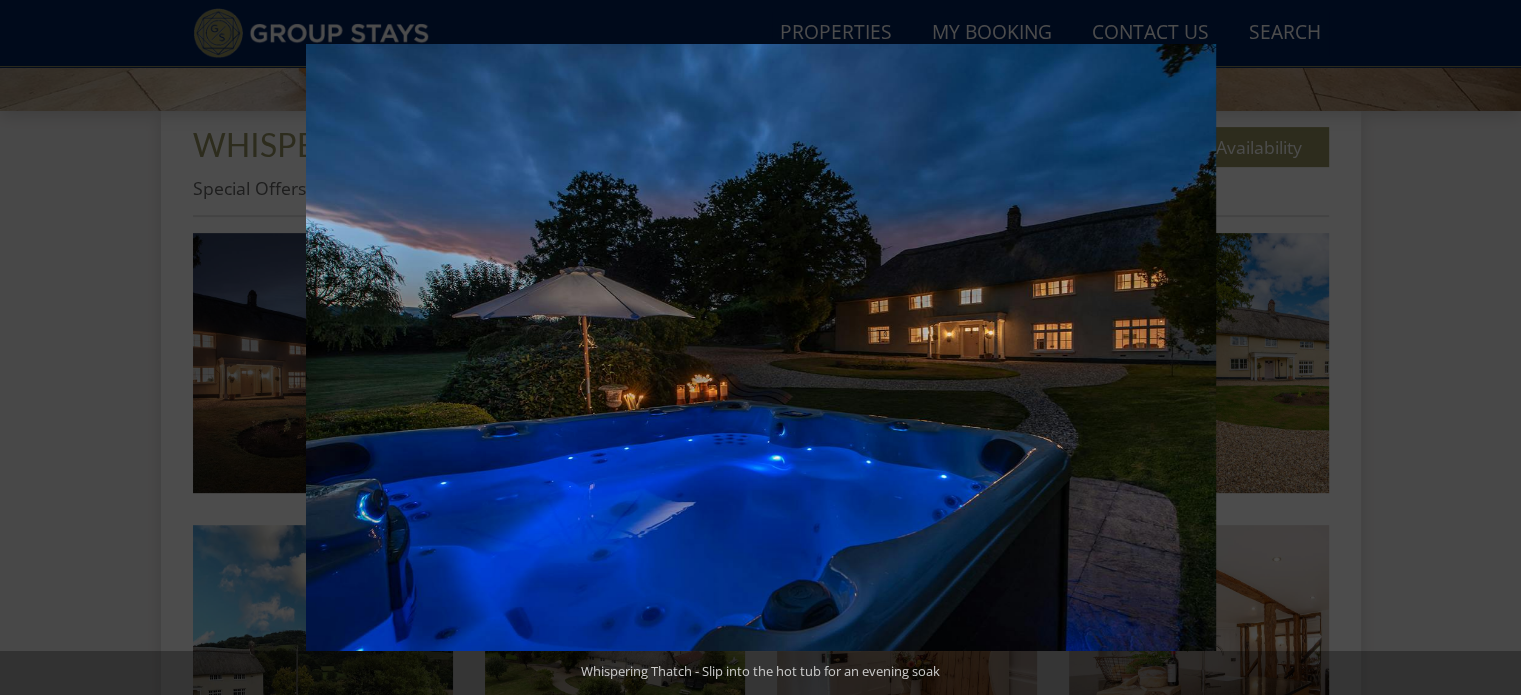 click at bounding box center (1486, 348) 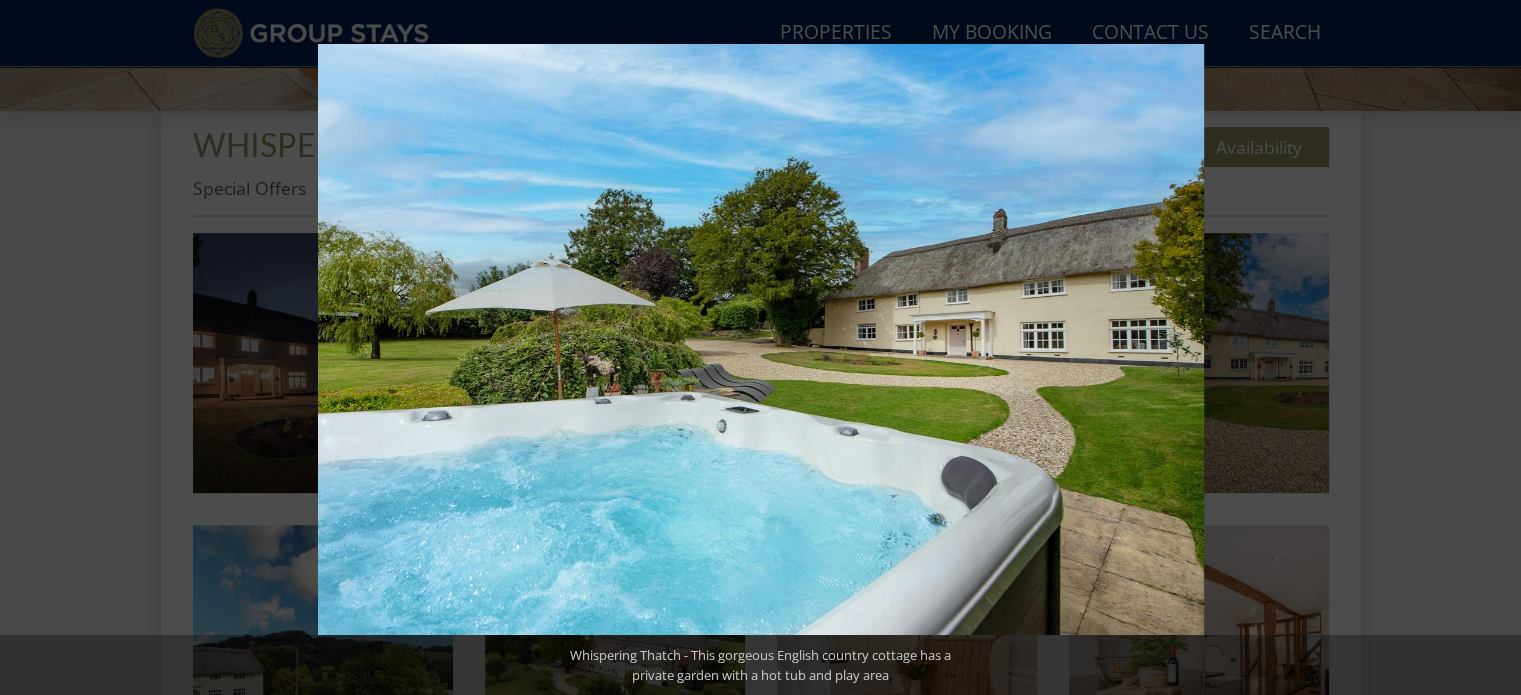 click at bounding box center (1486, 348) 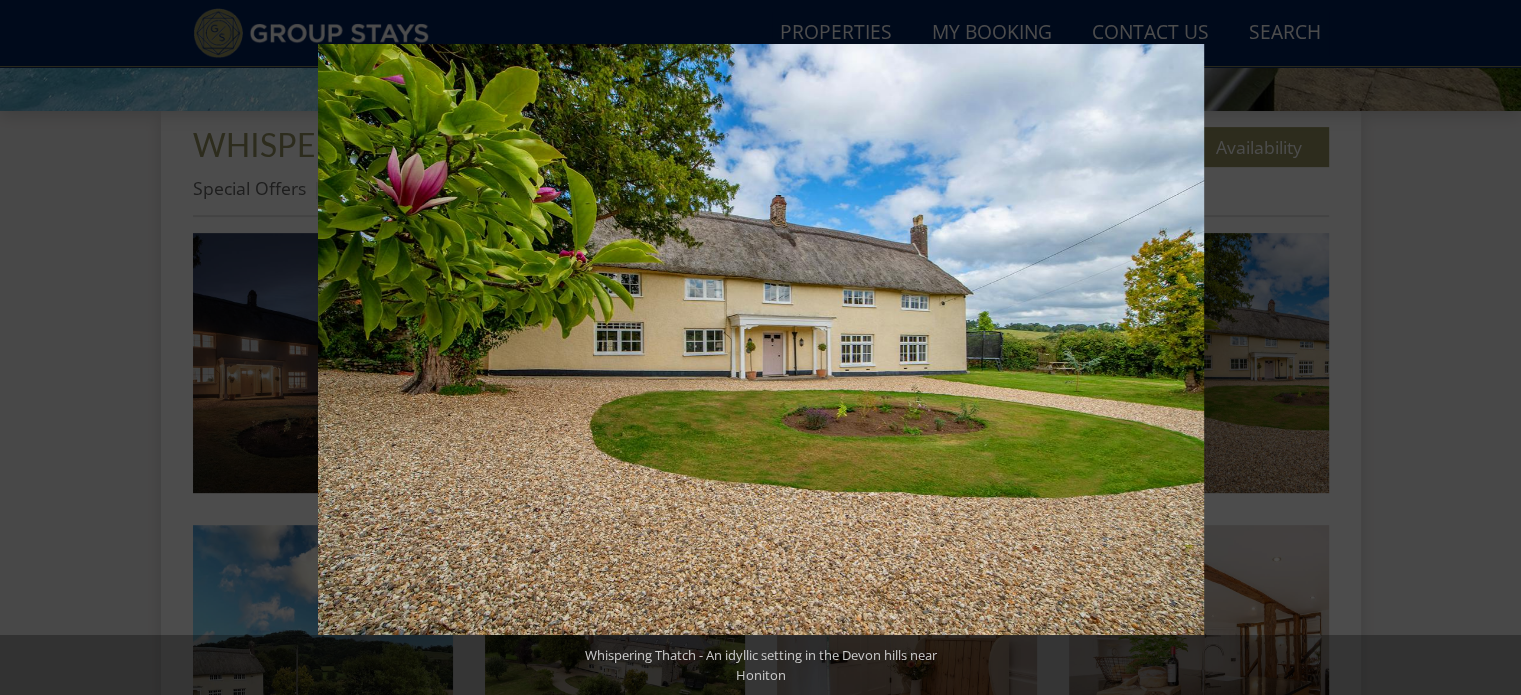 click at bounding box center [1486, 348] 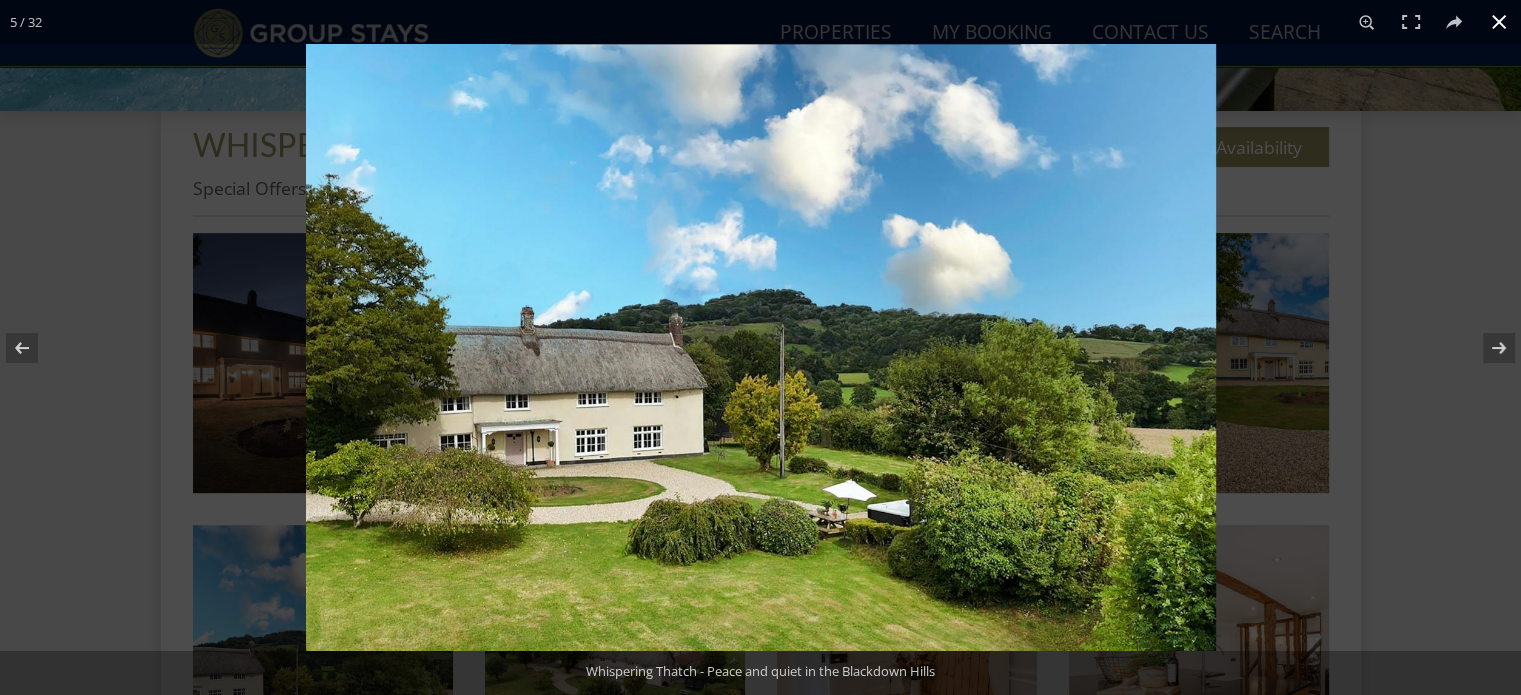 click on "5 / 32" at bounding box center [760, 22] 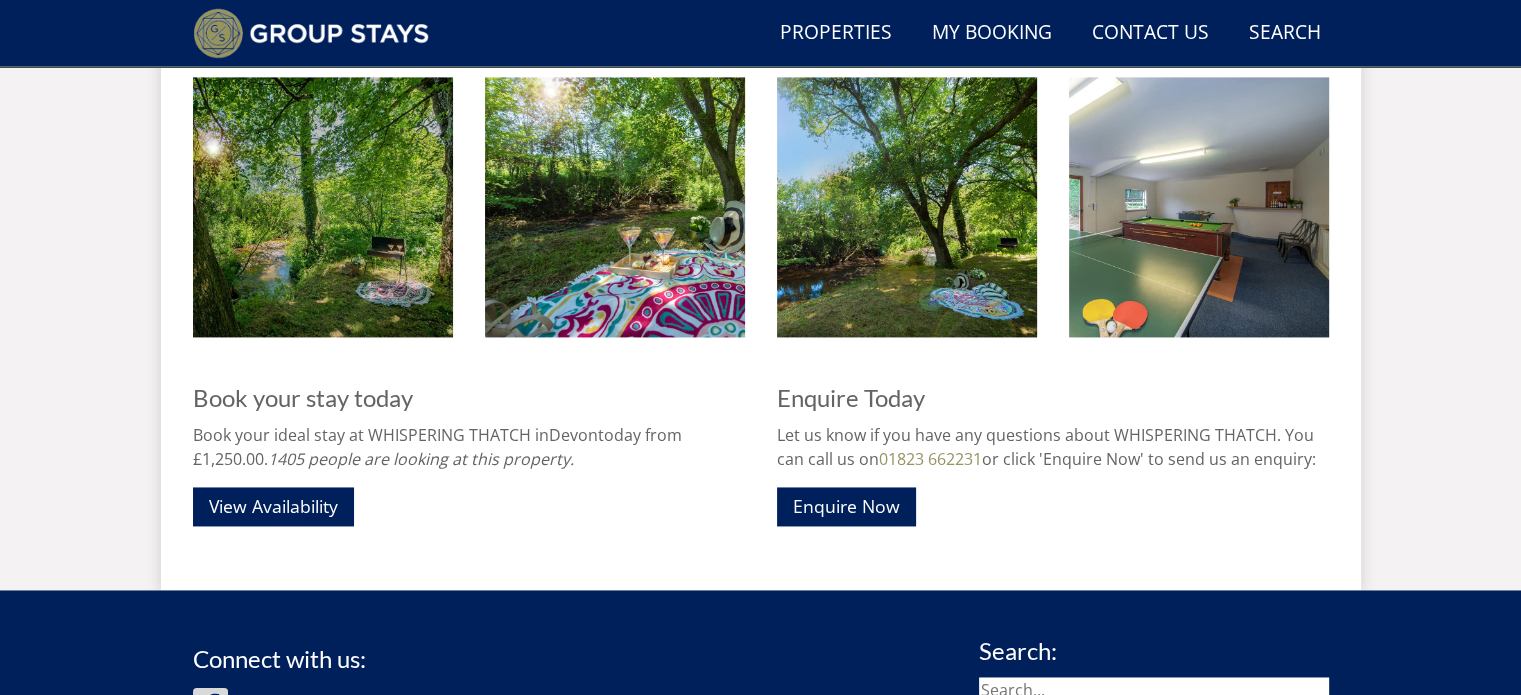 scroll, scrollTop: 3000, scrollLeft: 0, axis: vertical 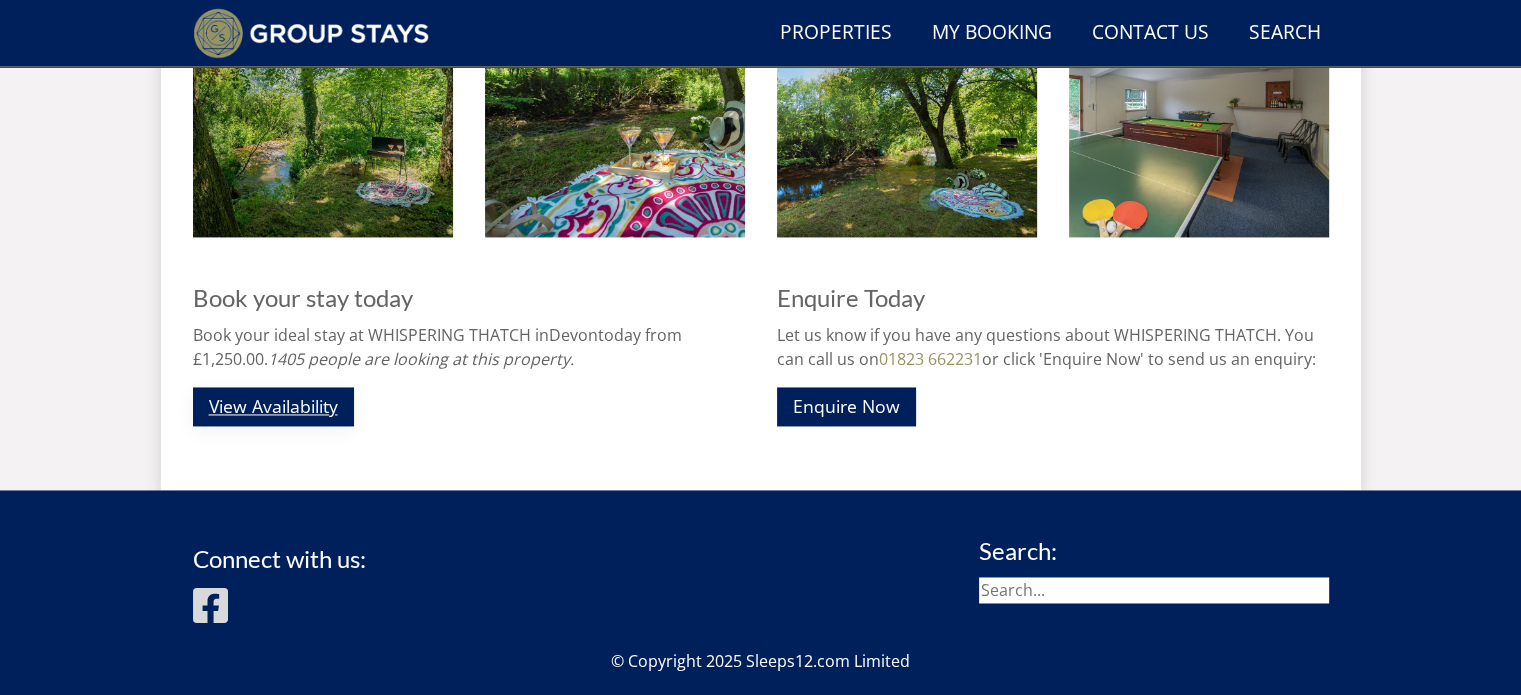 click on "View Availability" at bounding box center (273, 406) 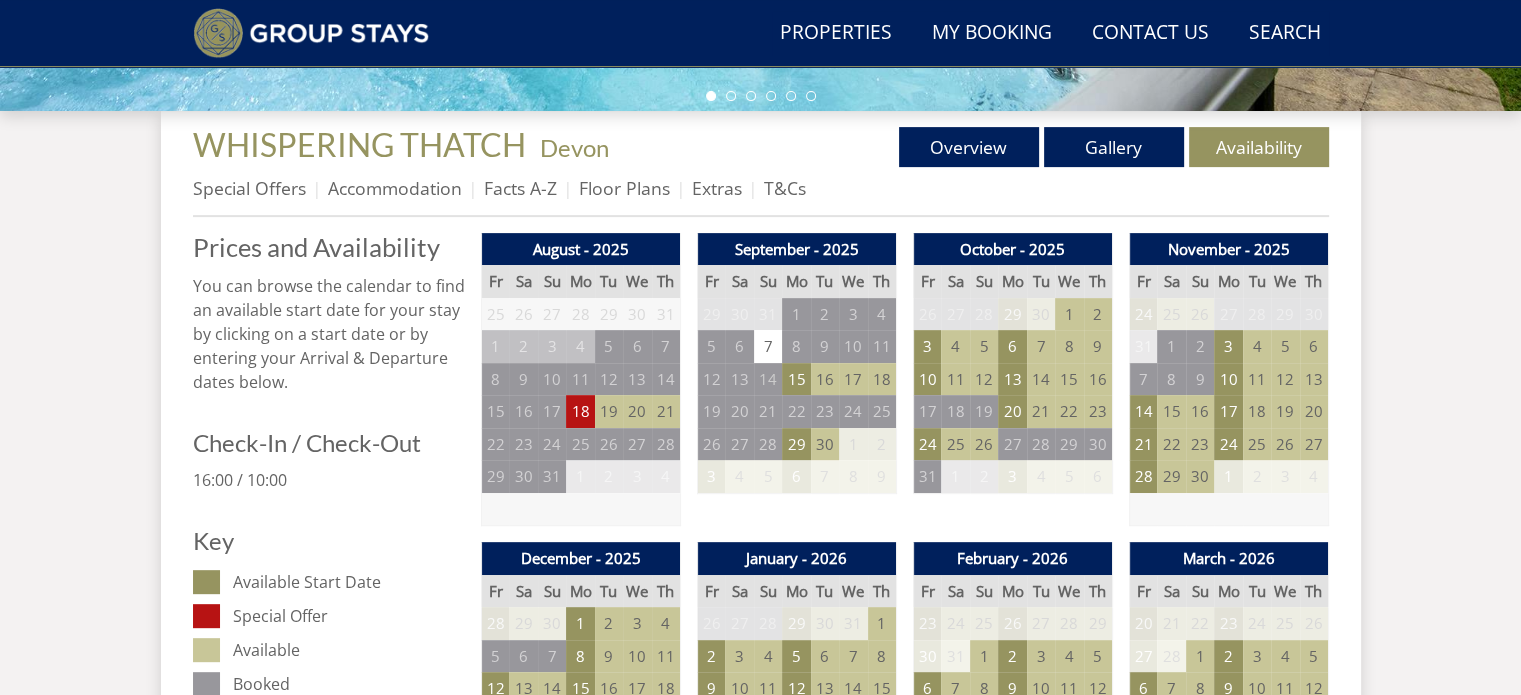 scroll, scrollTop: 800, scrollLeft: 0, axis: vertical 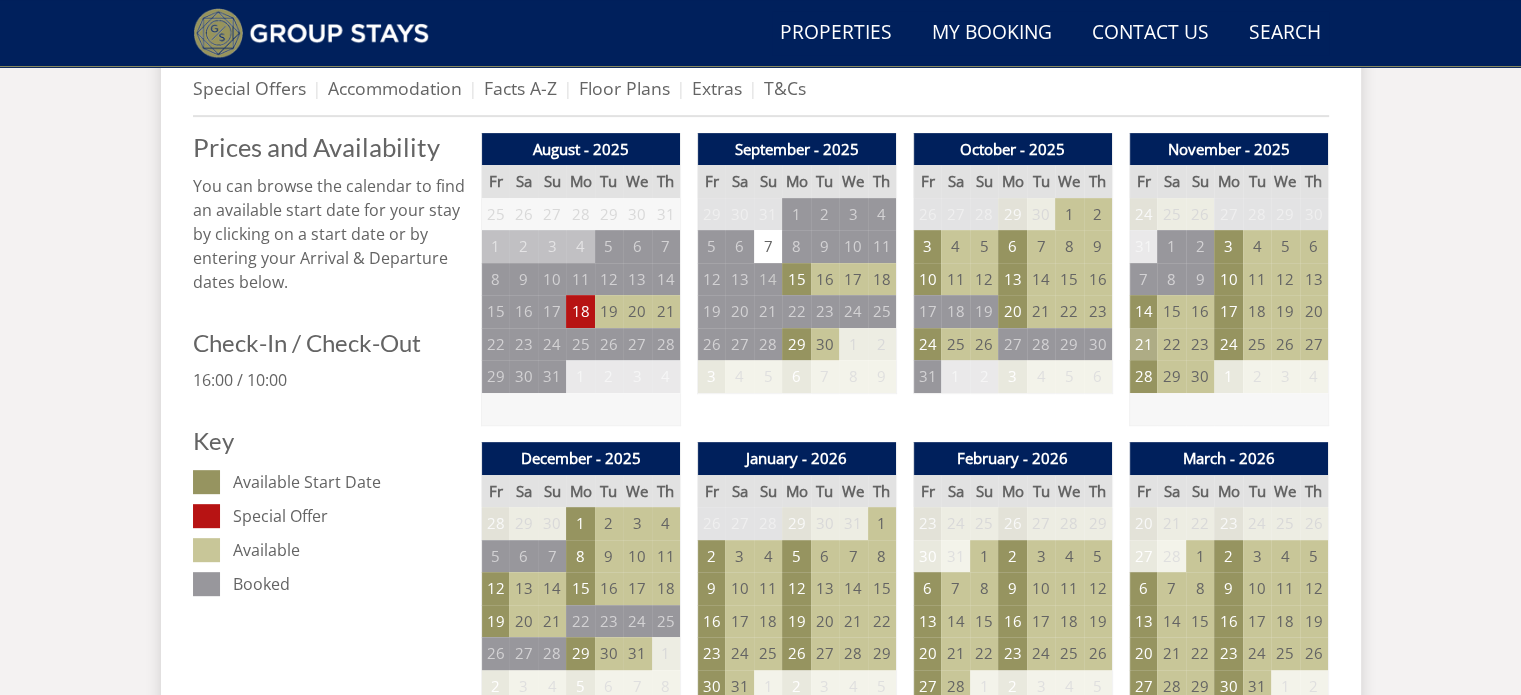 click on "21" at bounding box center (1143, 344) 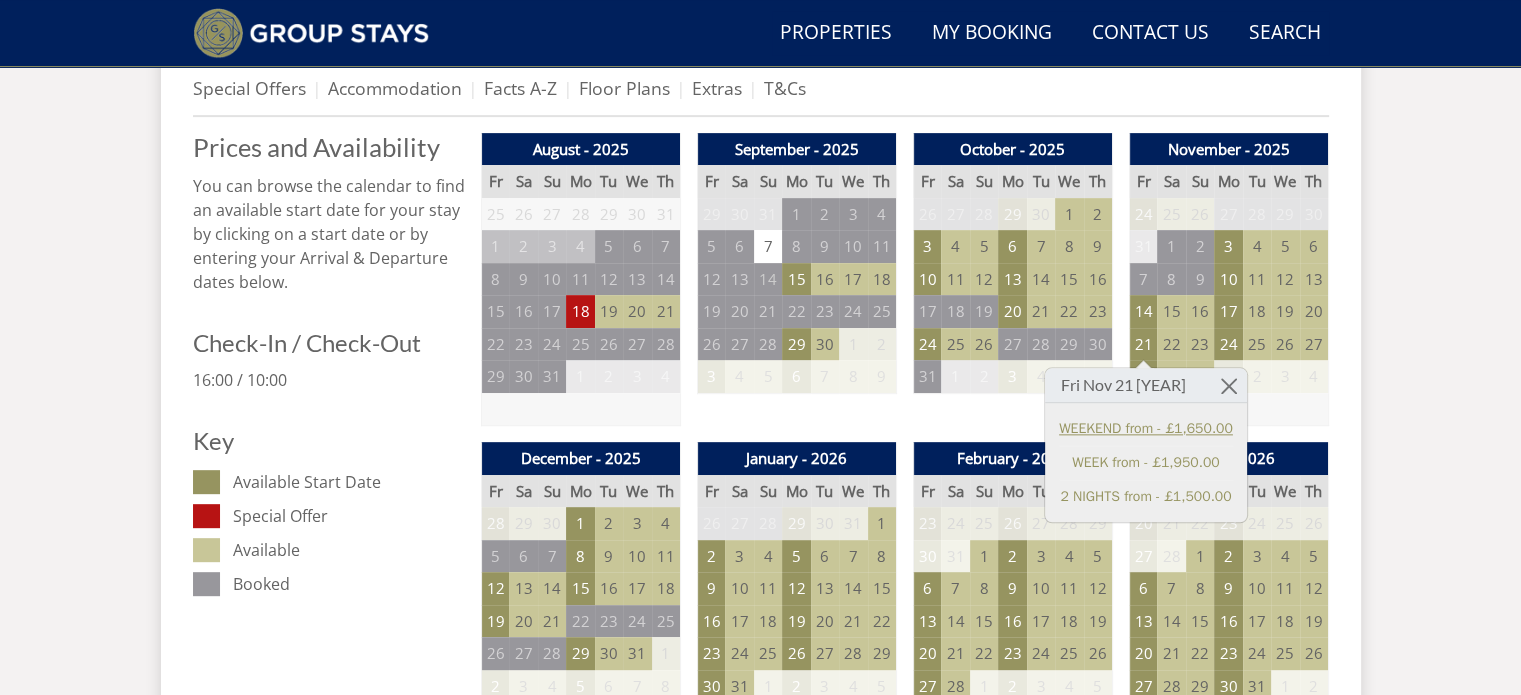 click on "WEEKEND from  - £1,650.00" at bounding box center (1146, 428) 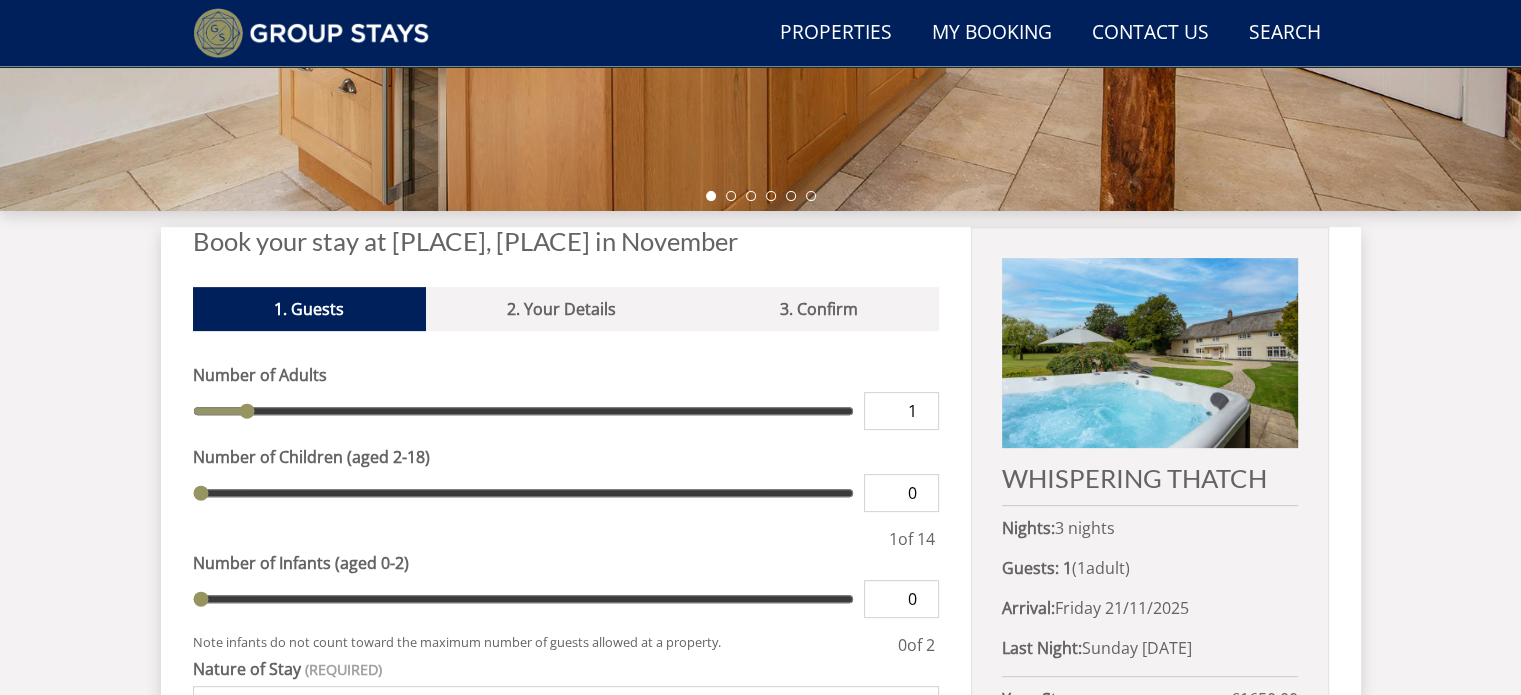 scroll, scrollTop: 800, scrollLeft: 0, axis: vertical 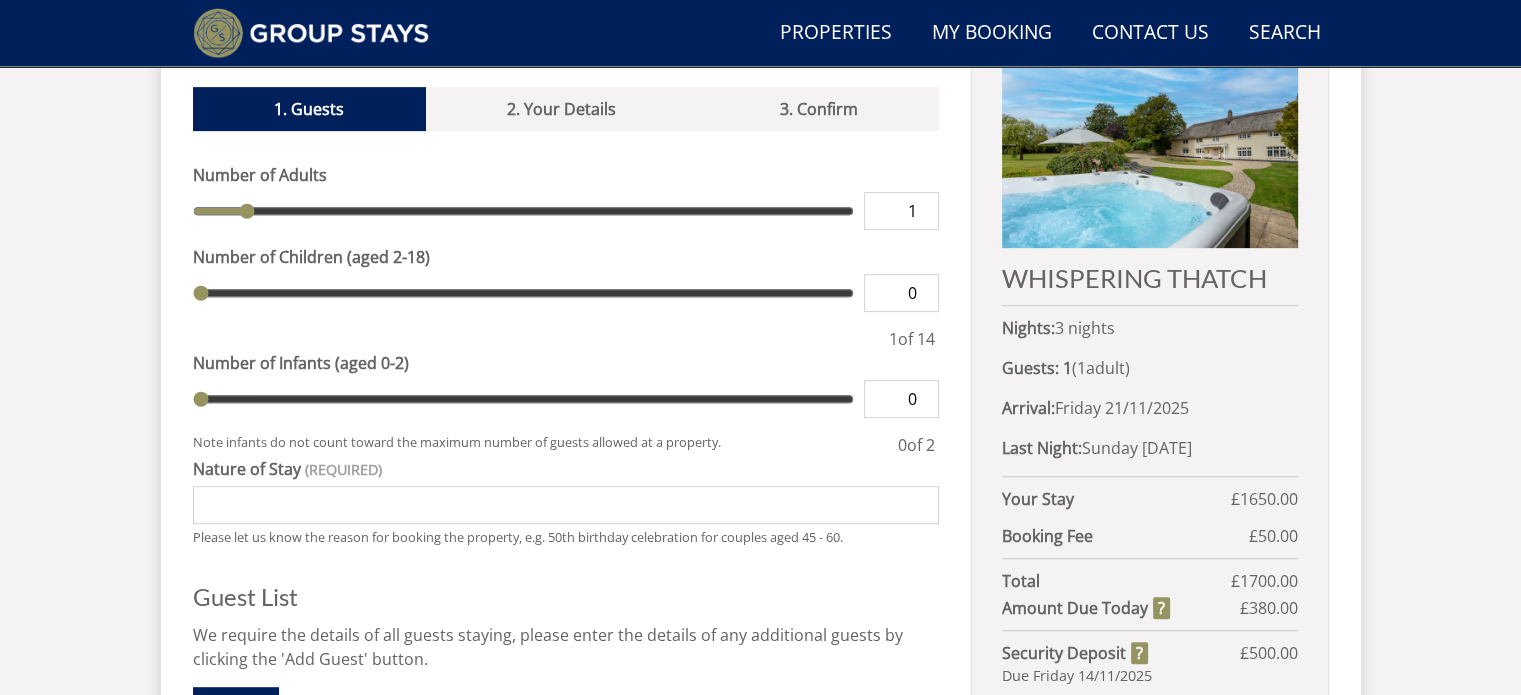 type on "2" 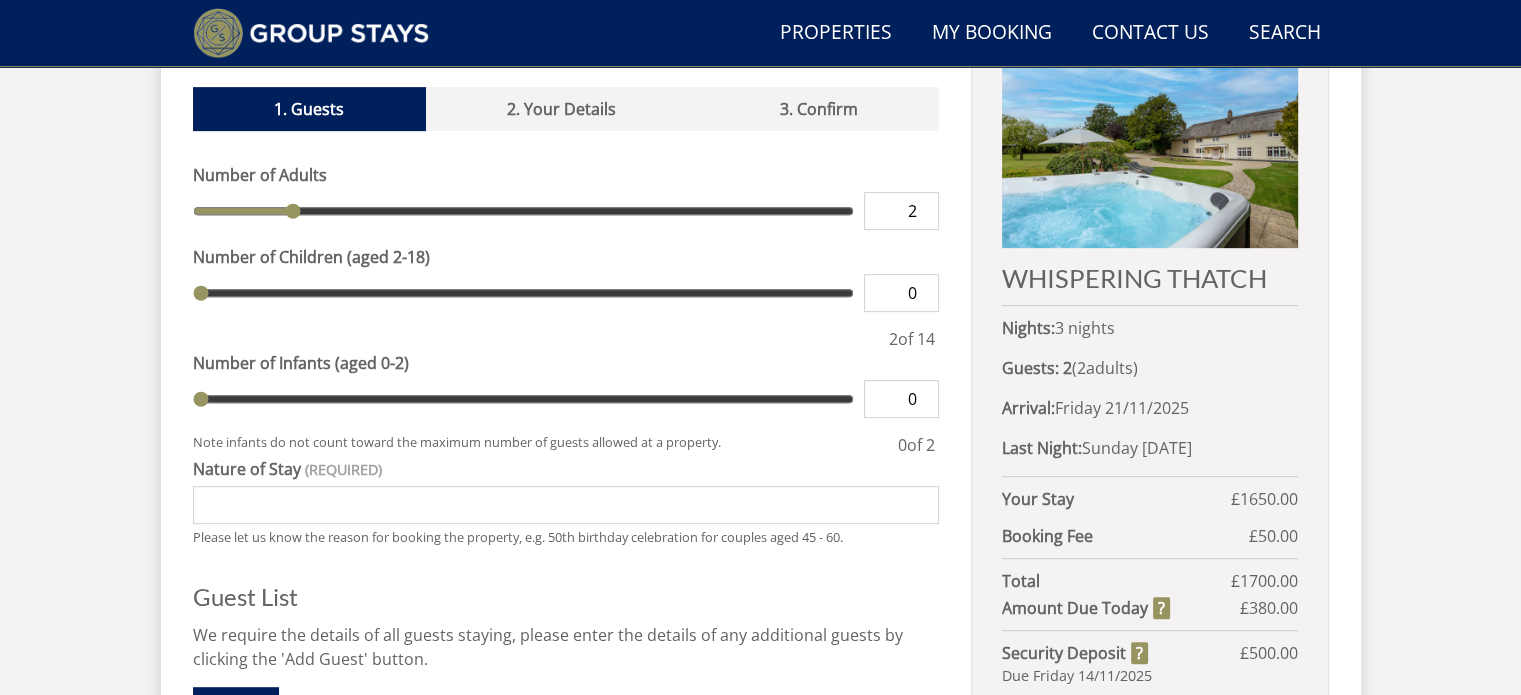 type on "3" 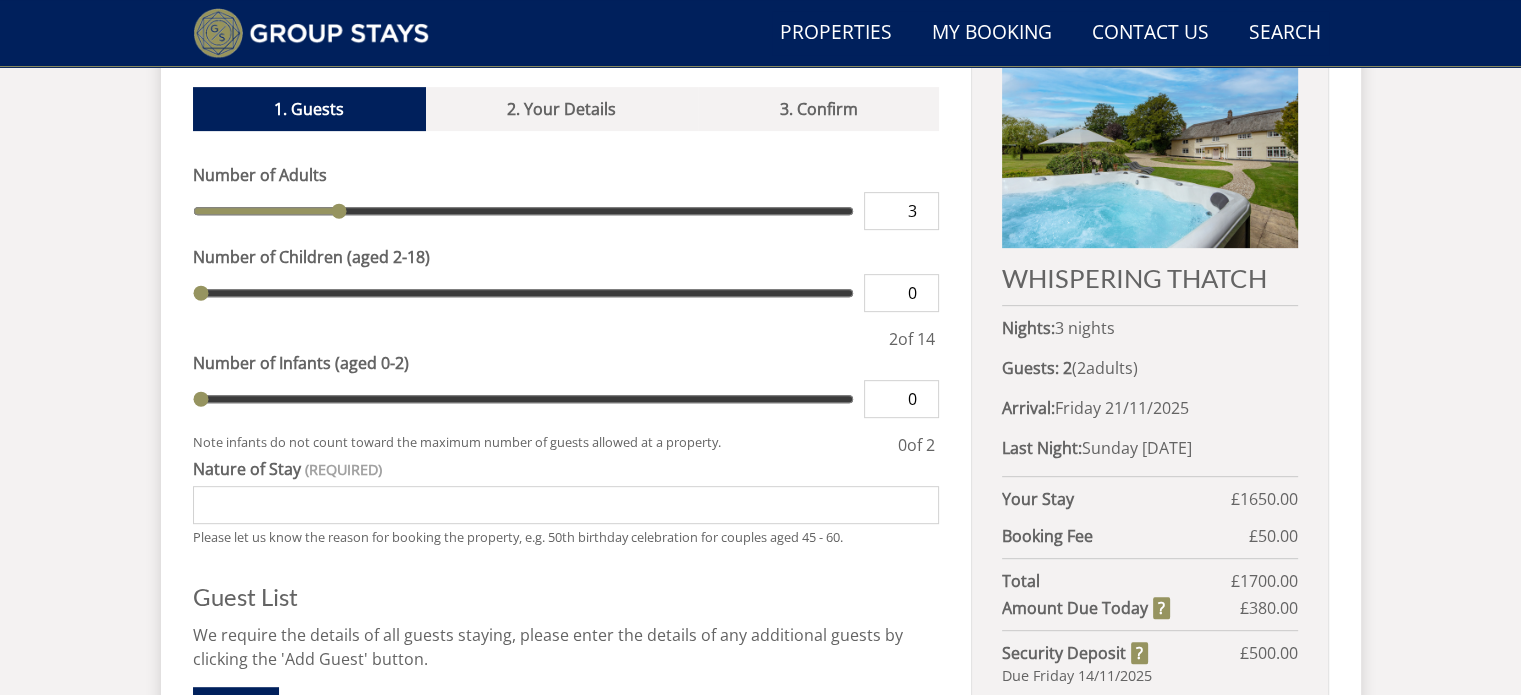 type on "4" 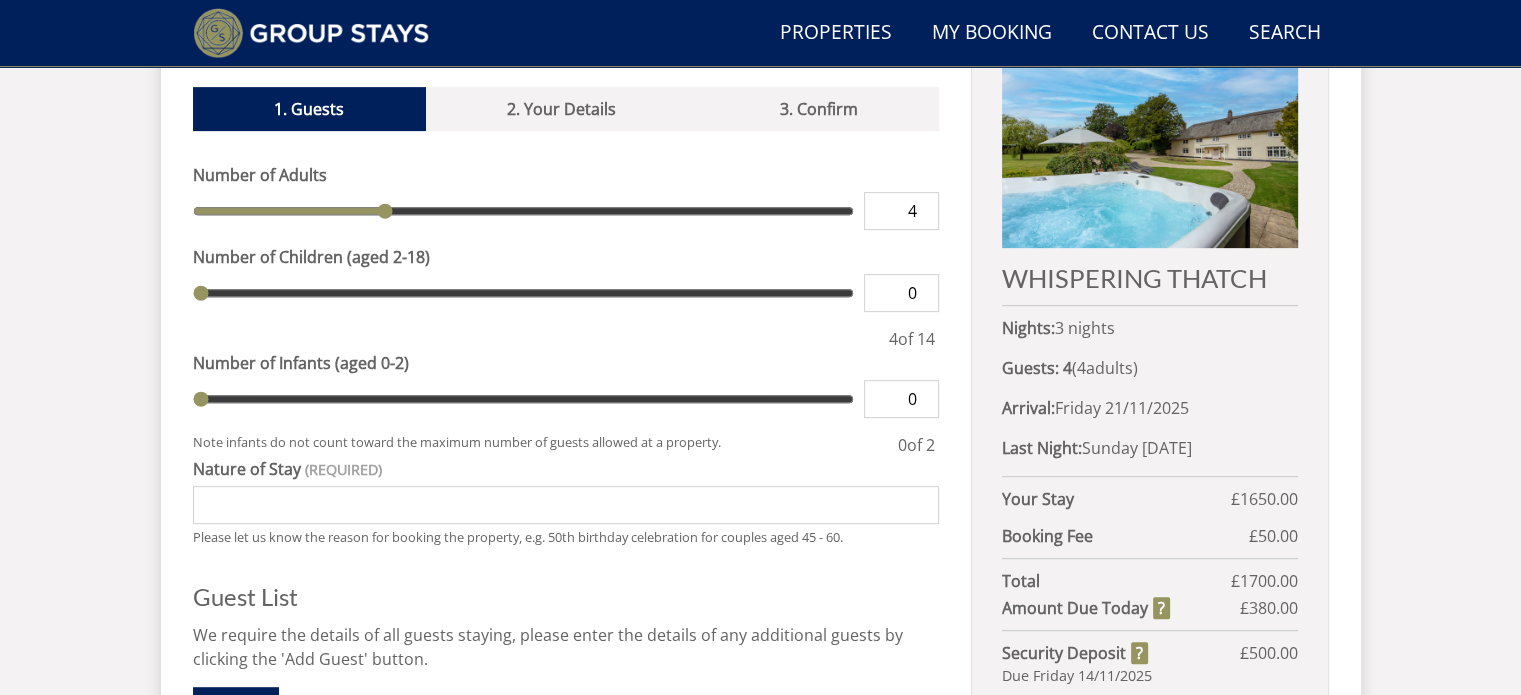 type on "5" 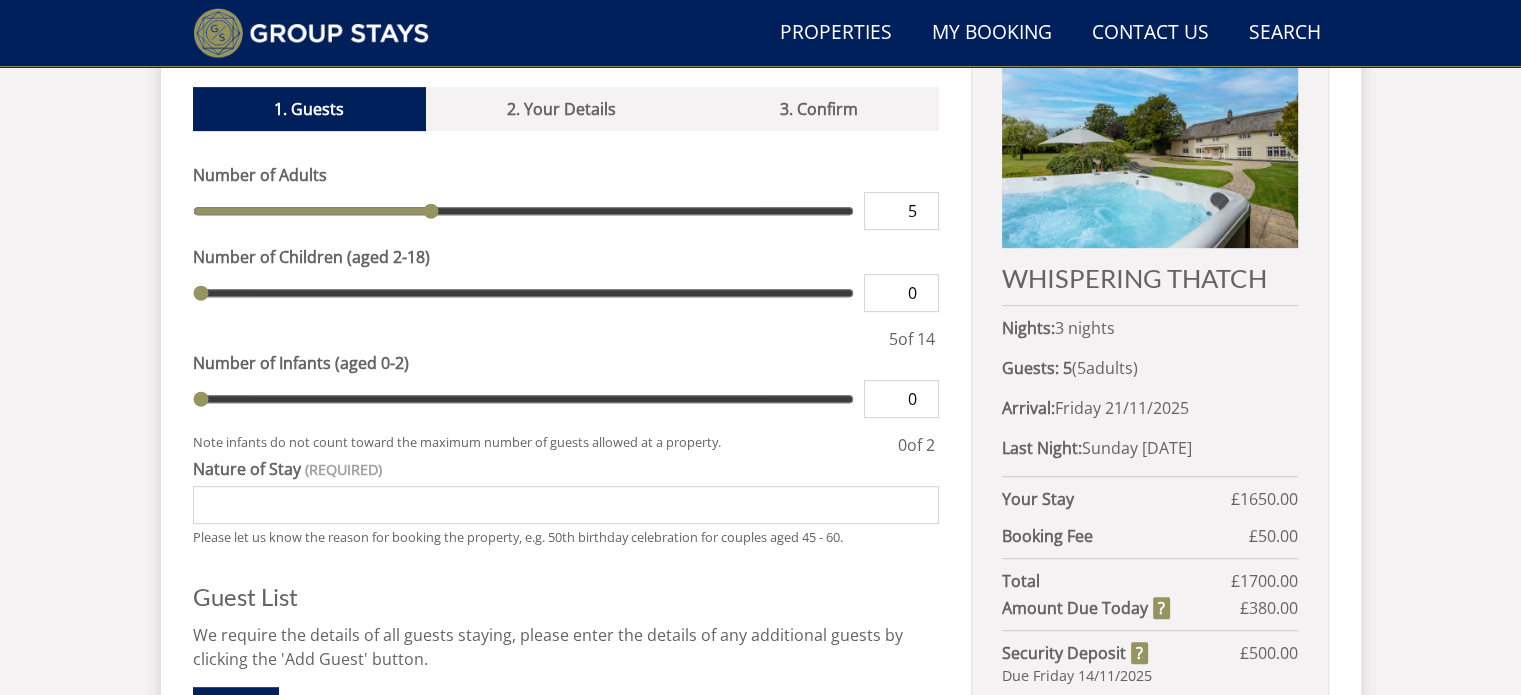 type on "6" 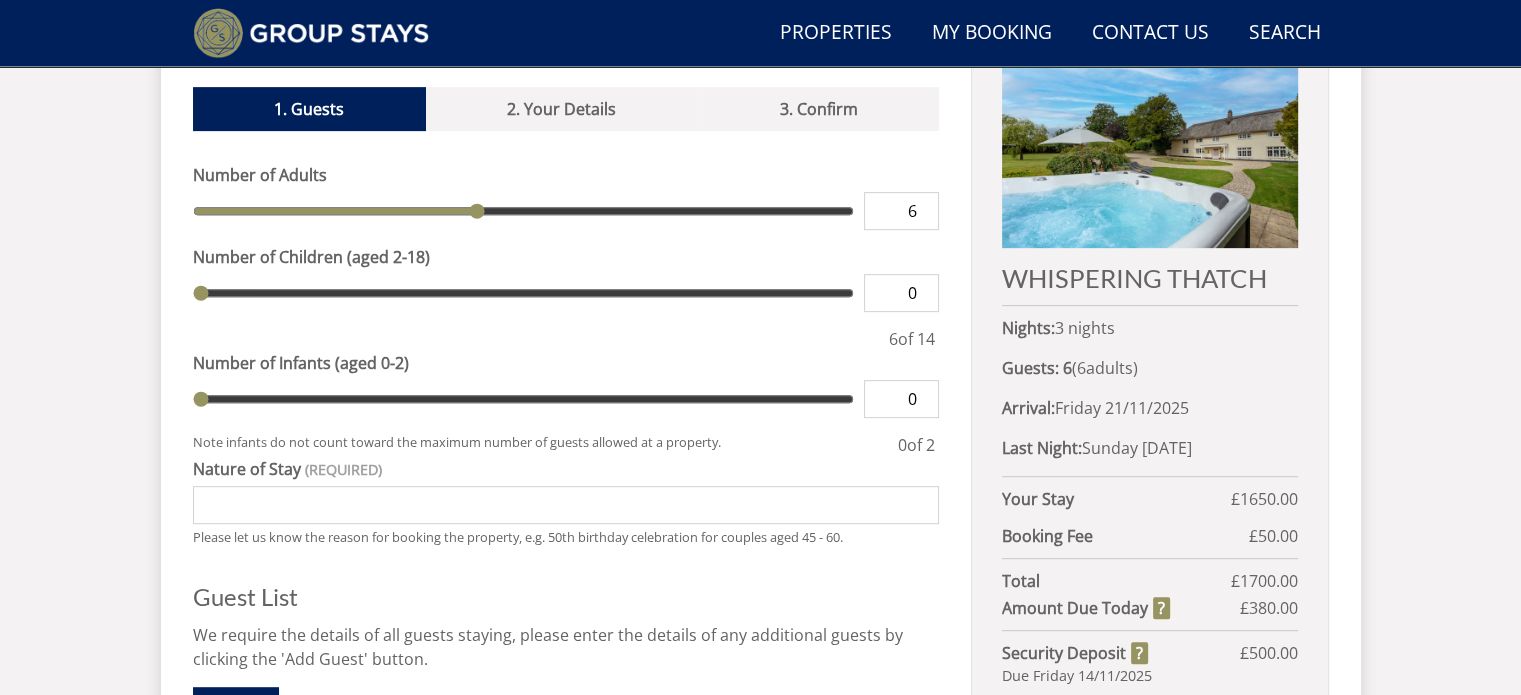type on "7" 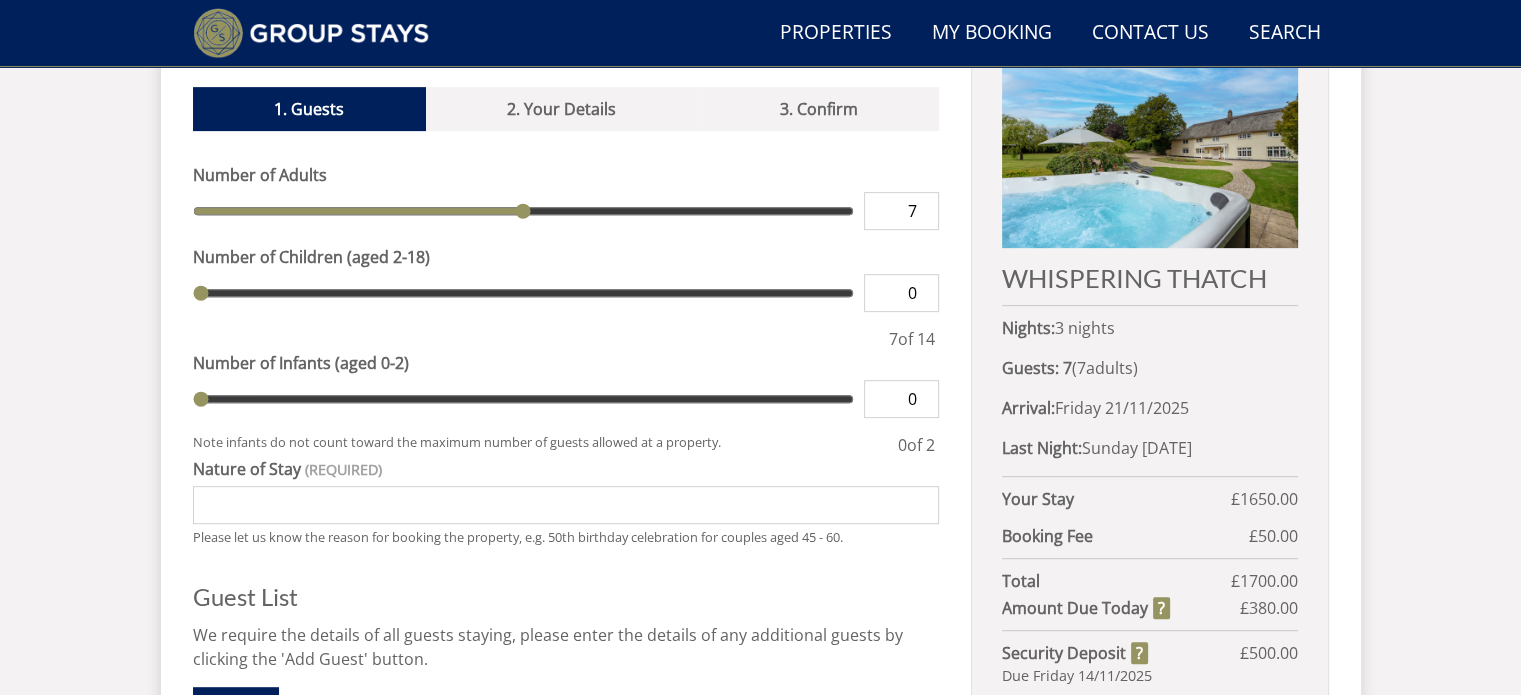 type on "8" 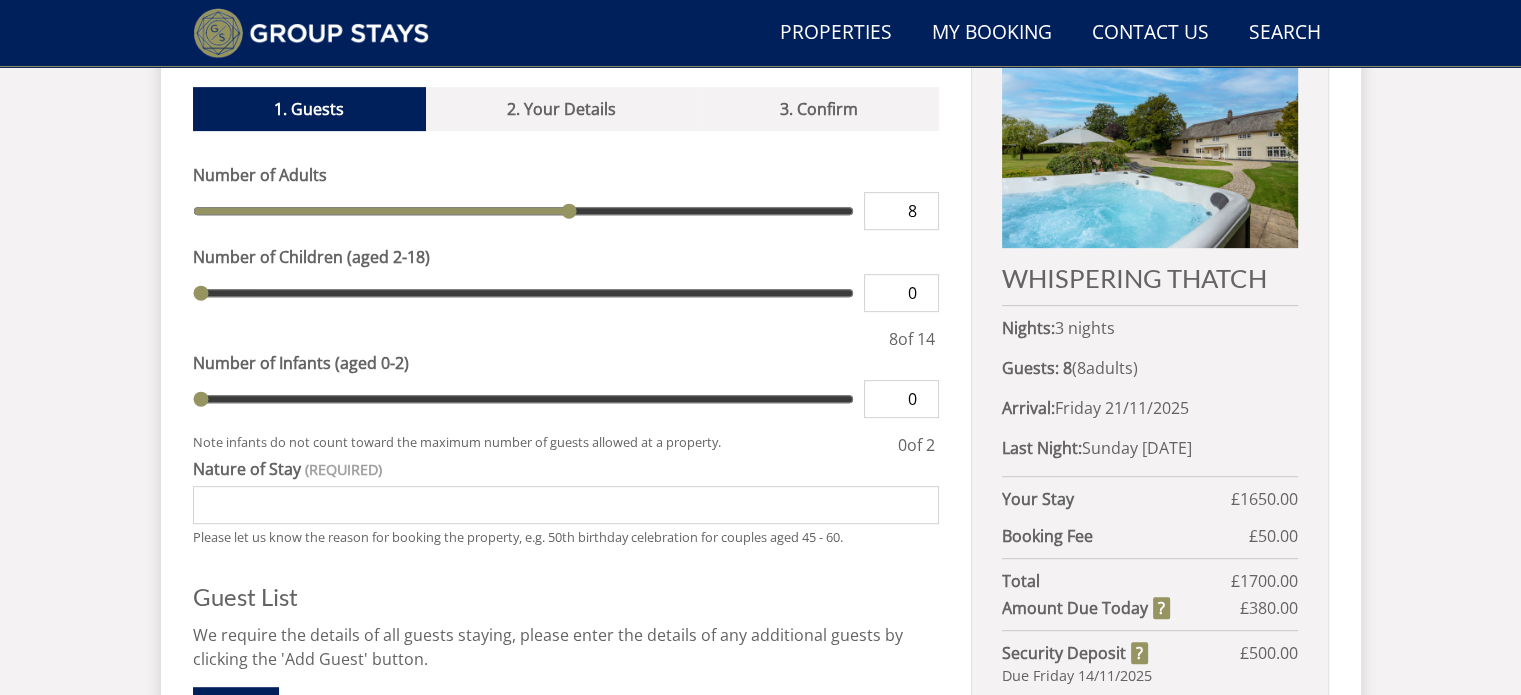 type on "9" 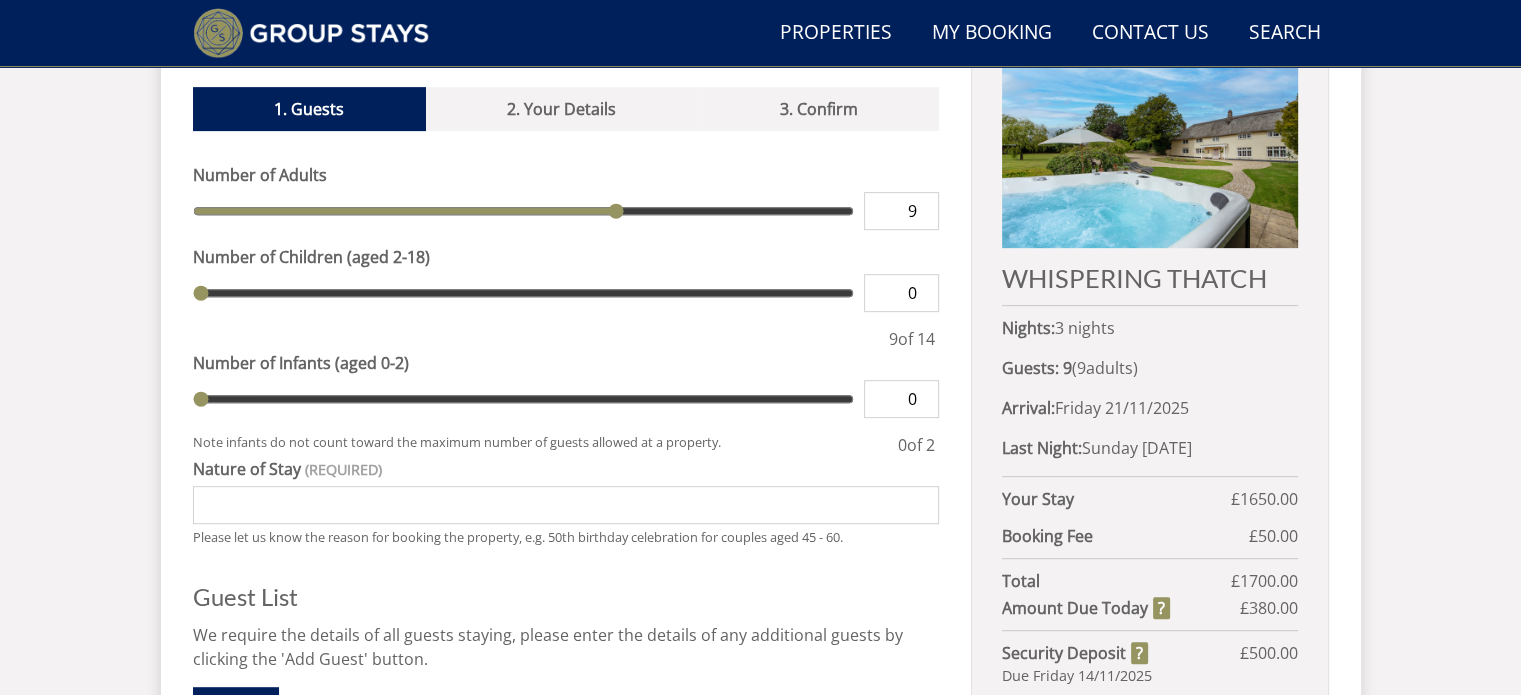 drag, startPoint x: 240, startPoint y: 211, endPoint x: 597, endPoint y: 231, distance: 357.55978 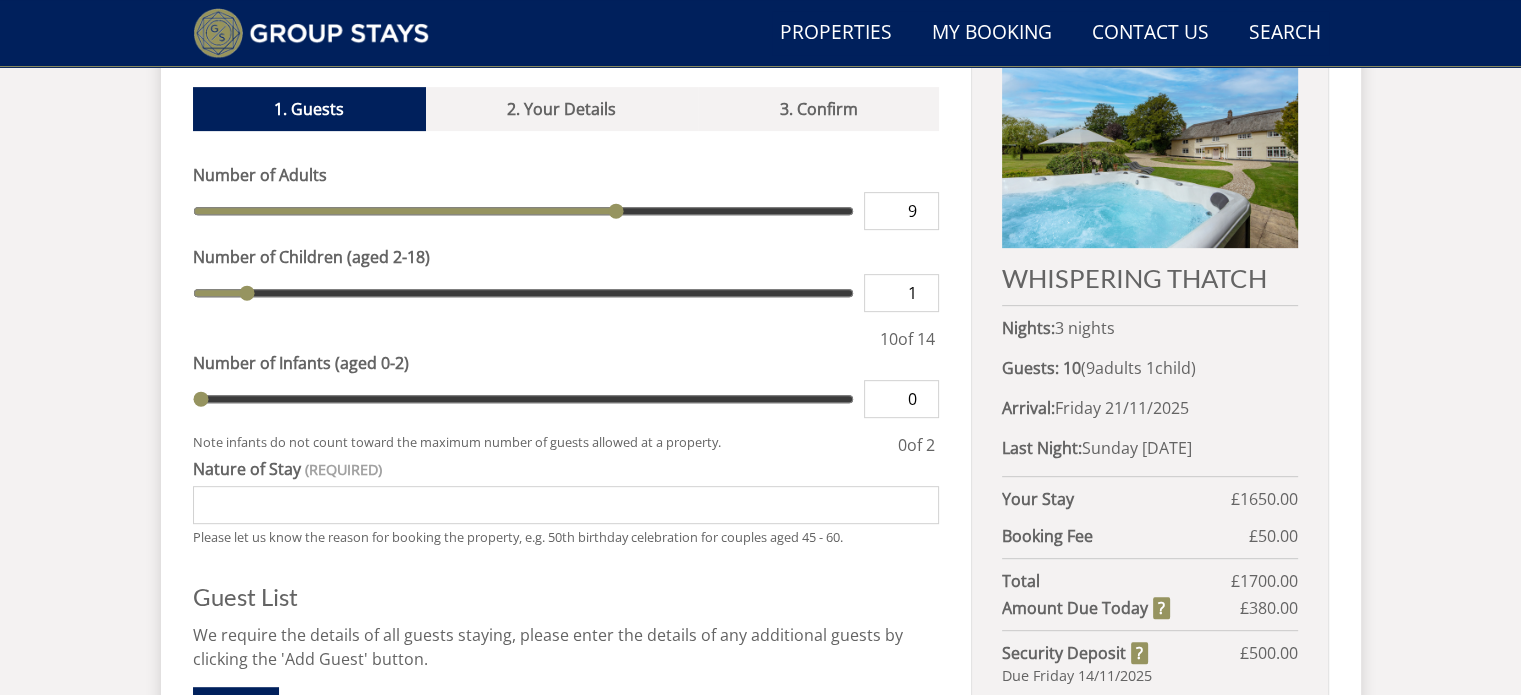 type on "2" 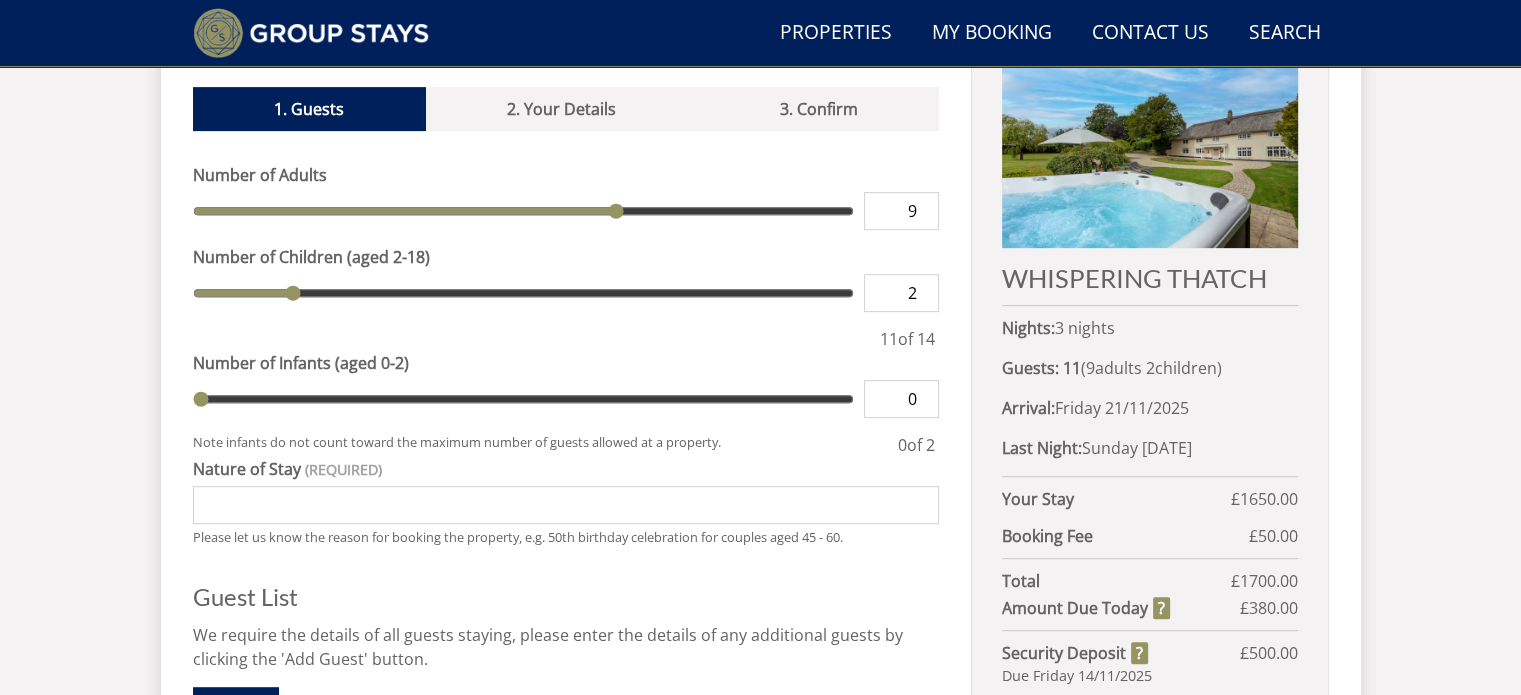 drag, startPoint x: 196, startPoint y: 287, endPoint x: 275, endPoint y: 287, distance: 79 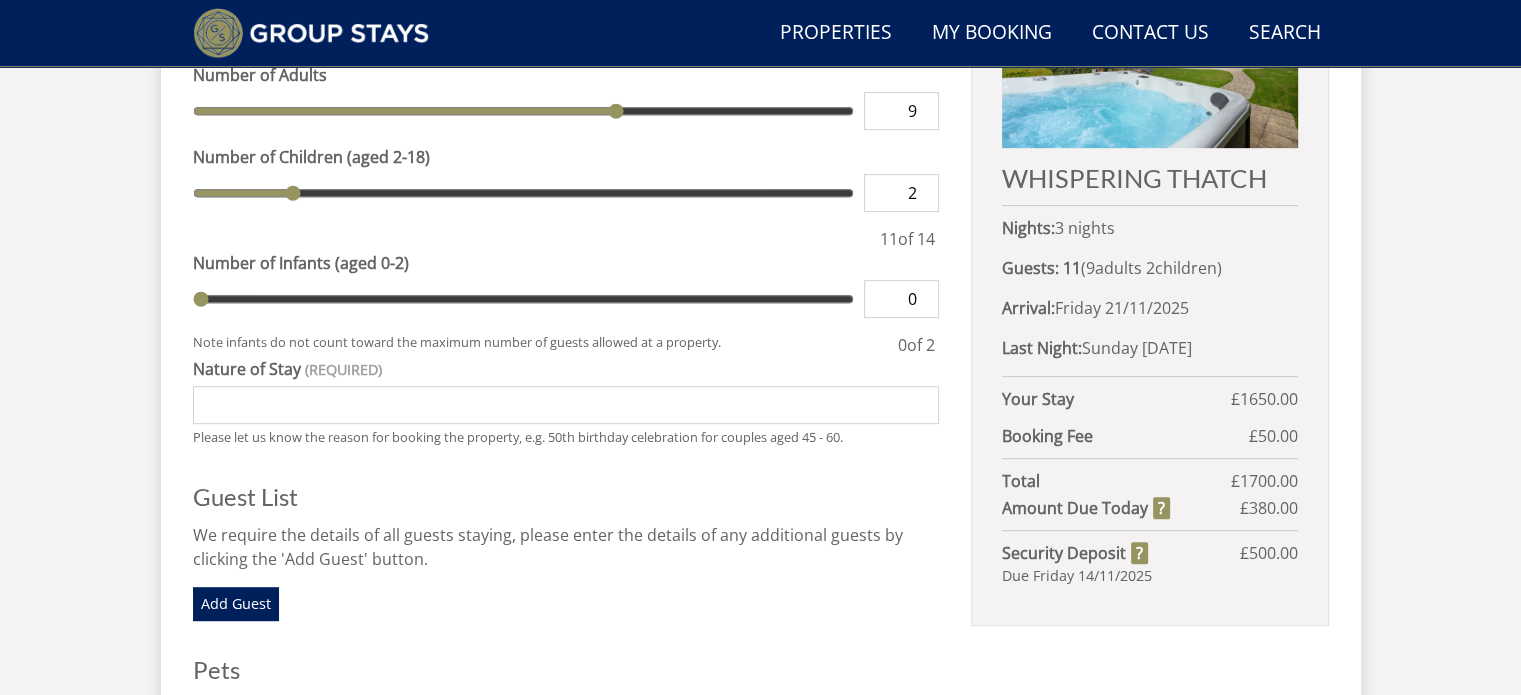 scroll, scrollTop: 1000, scrollLeft: 0, axis: vertical 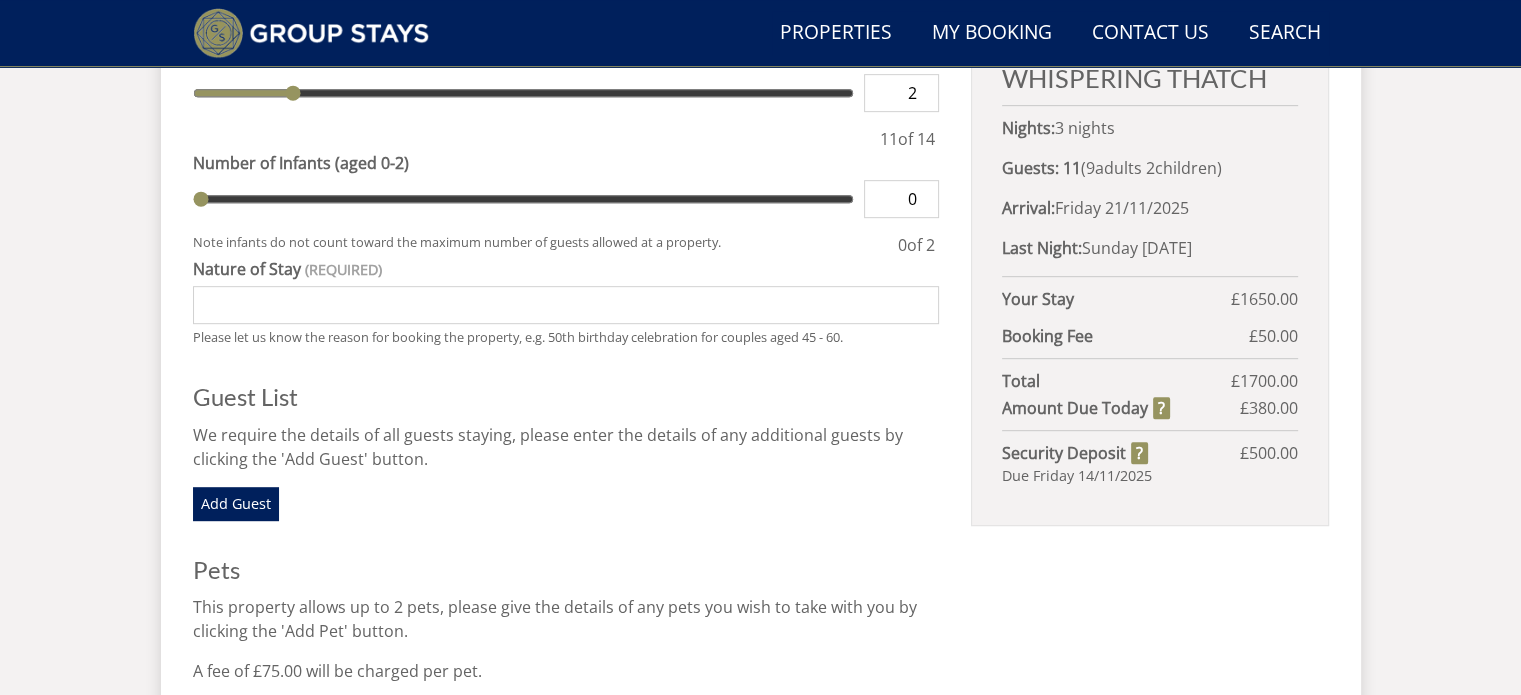 click on "Nature of Stay" at bounding box center [566, 305] 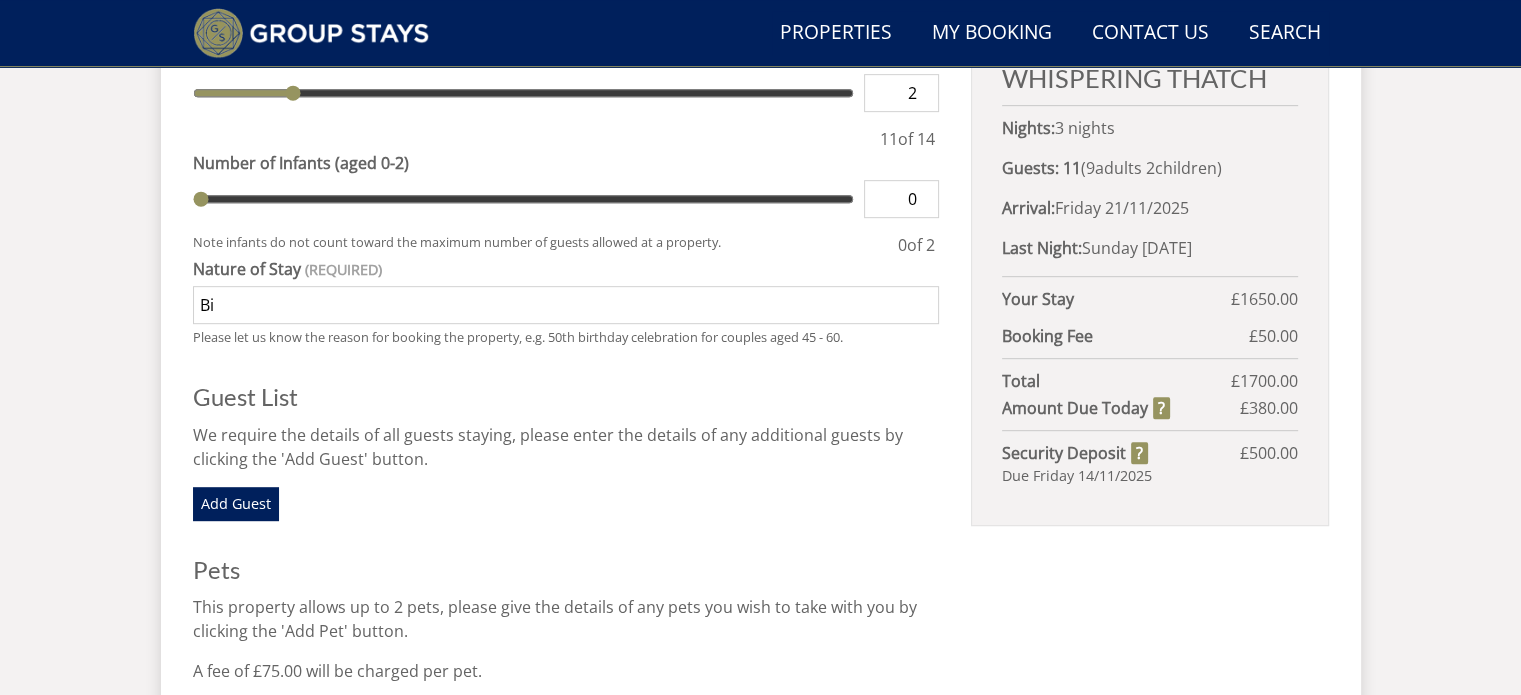 type on "B" 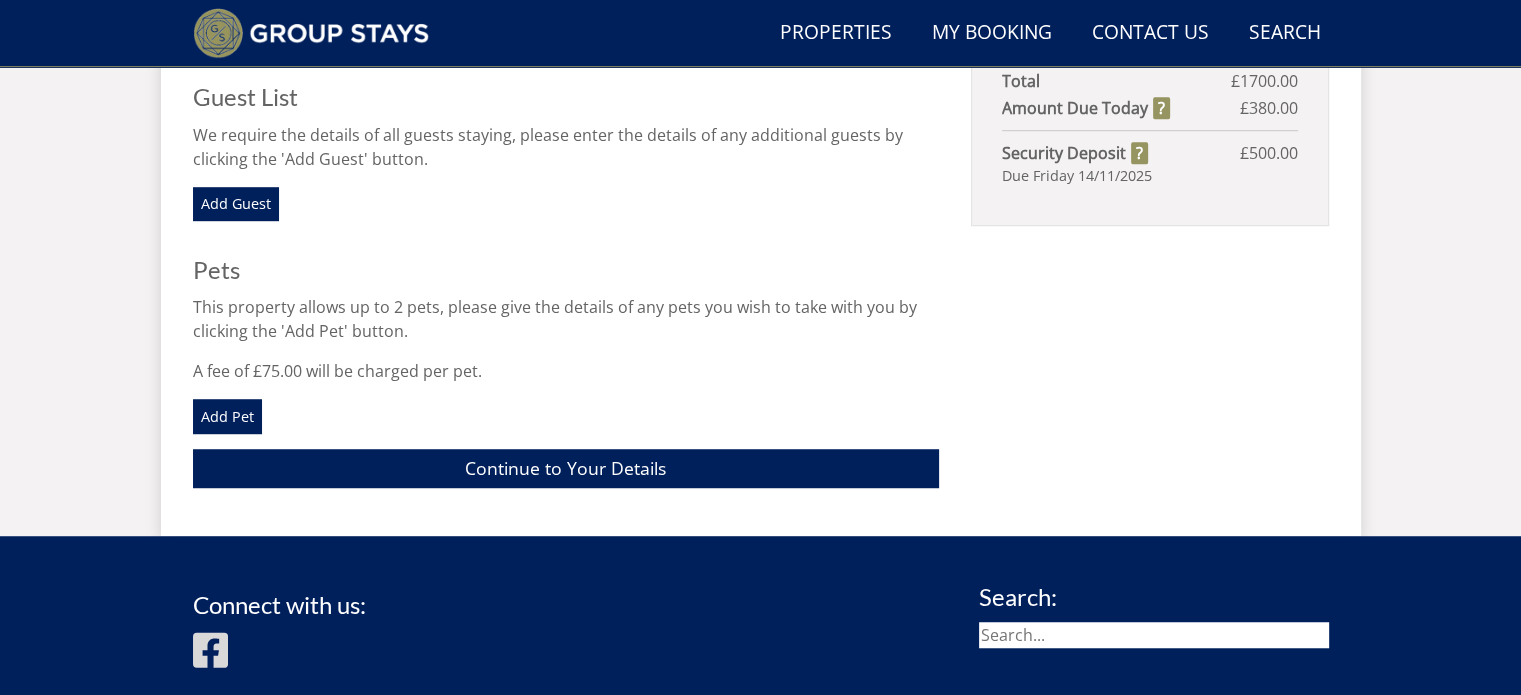 scroll, scrollTop: 1400, scrollLeft: 0, axis: vertical 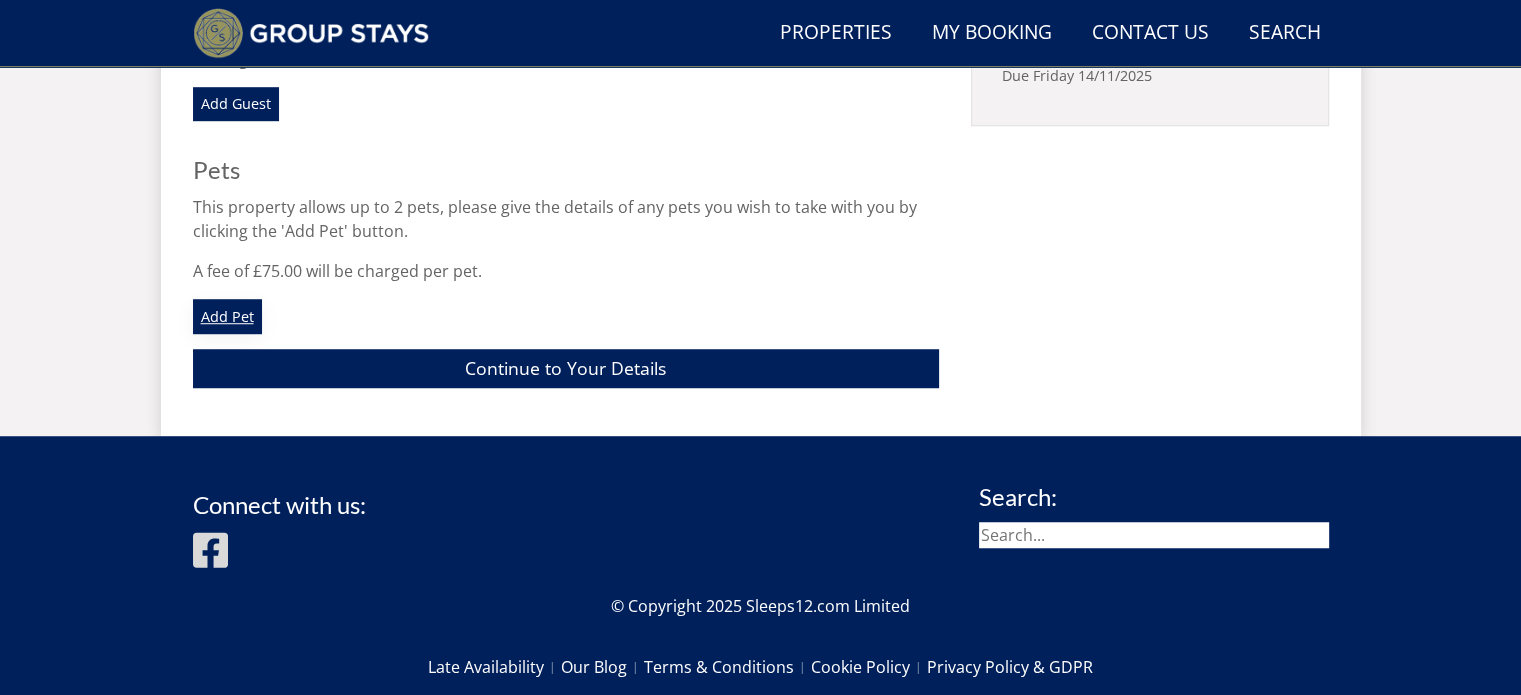 type on "Family birthday celebration" 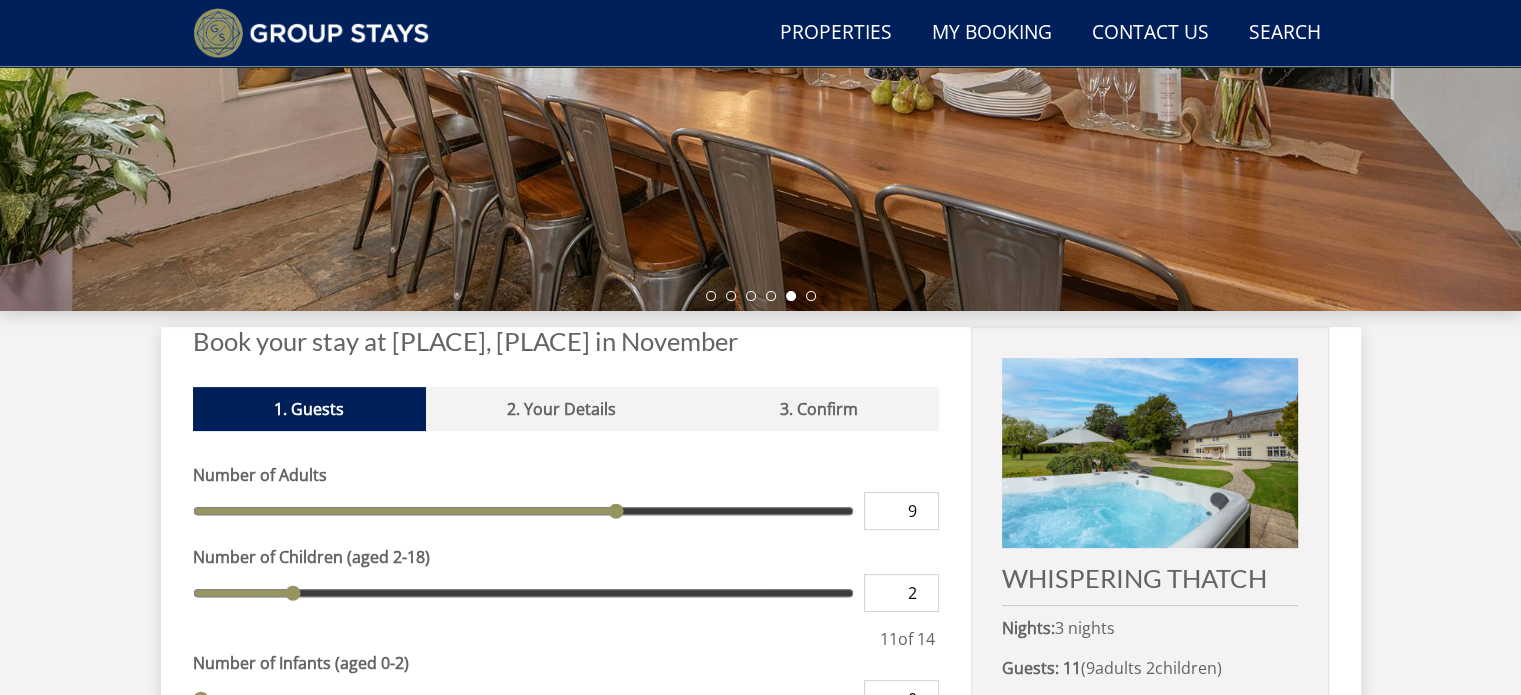 scroll, scrollTop: 600, scrollLeft: 0, axis: vertical 